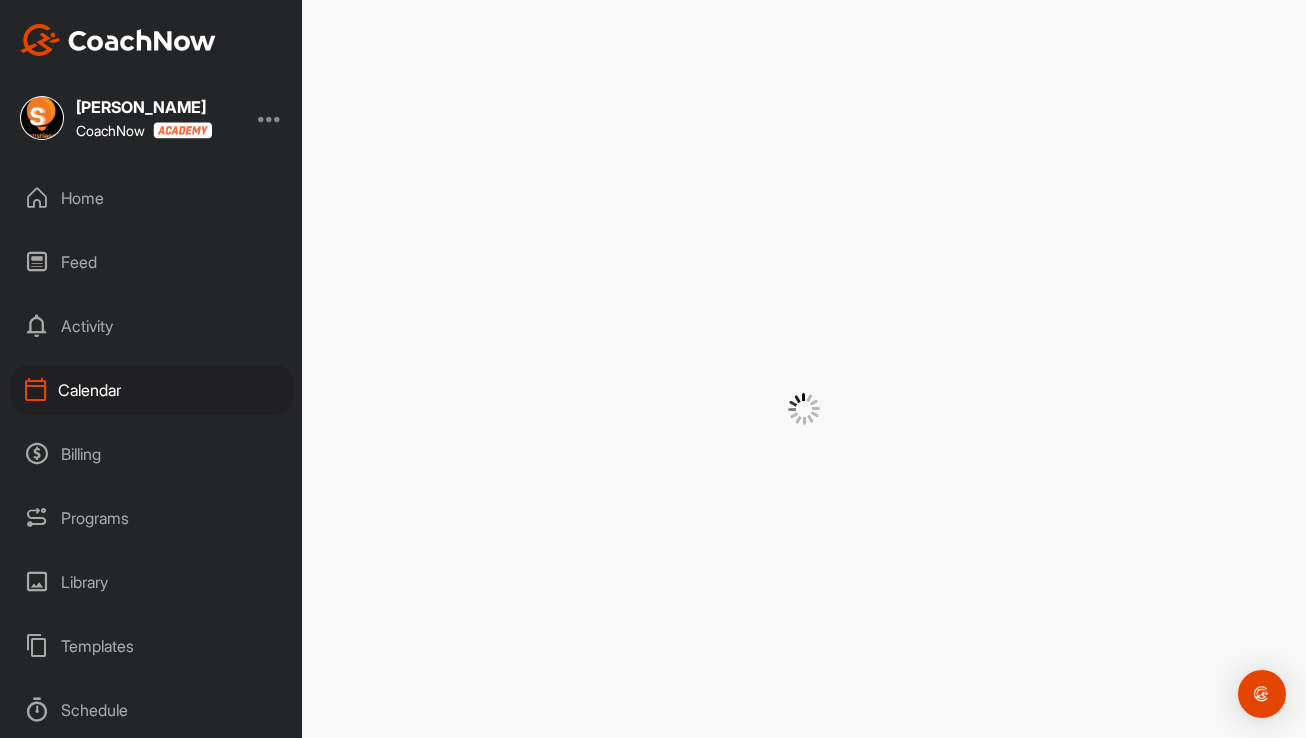 scroll, scrollTop: 0, scrollLeft: 0, axis: both 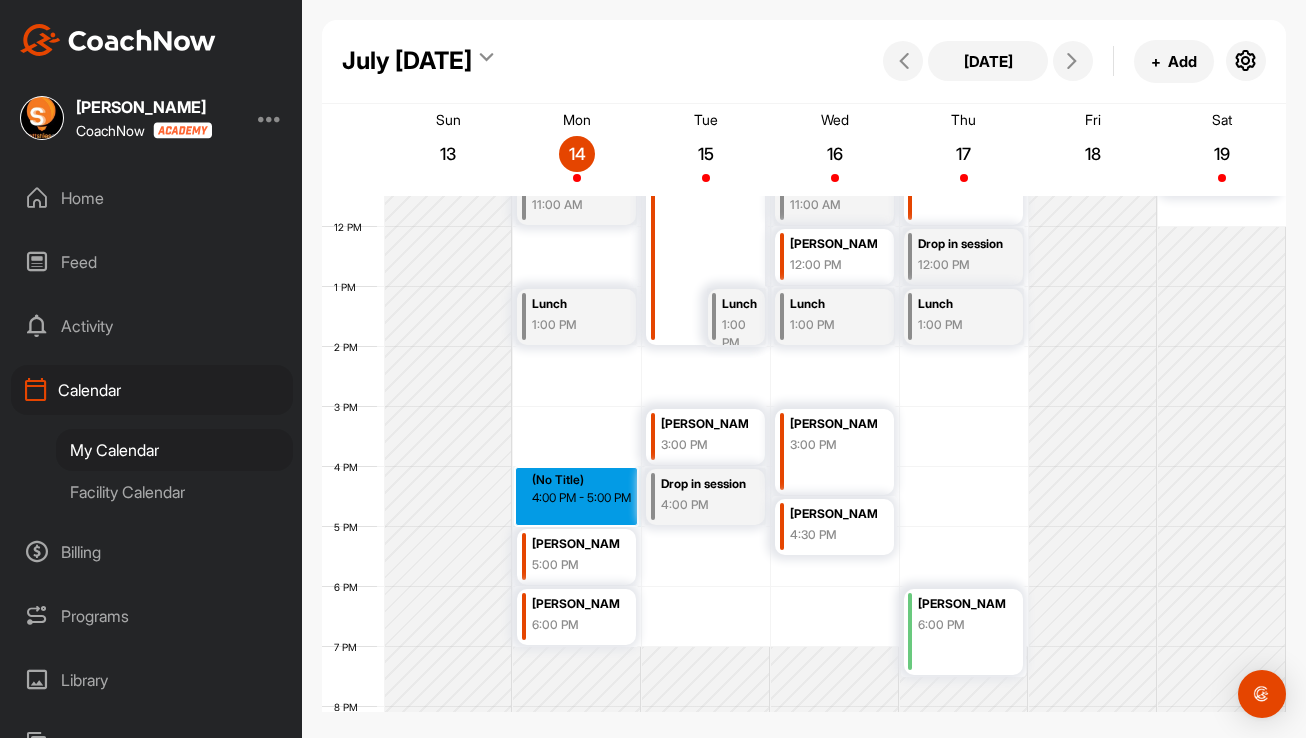 click on "12 AM 1 AM 2 AM 3 AM 4 AM 5 AM 6 AM 7 AM 8 AM 9 AM 10 AM 11 AM 12 PM 1 PM 2 PM 3 PM 4 PM 5 PM 6 PM 7 PM 8 PM 9 PM 10 PM 11 PM Doug Debnam 10:00 AM Drop-in Session 11:00 AM Lunch 1:00 PM Ryan Tutak 5:00 PM Jay Bradshaw 6:00 PM (No Title) 4:00 PM - 5:00 PM Brett Barrett 10:00 AM Lunch 1:00 PM Dadâs Birthday 7:00 AM Paul Geddes 3:00 PM Drop in session  4:00 PM Brynne Davies 10:00 AM Drop-in Session 11:00 AM Afshin Devani 12:00 PM Lunch 1:00 PM Brad Dietz 3:00 PM Chris Dorland 4:30 PM 3 students 10:00 AM Drop in session 12:00 PM Lunch 1:00 PM Don Bialik Group Program 6:00 PM James Cole 9:00 AM Trent MacDonnell 10:00 AM Trent MacDonnell 11:00 AM" at bounding box center (804, 227) 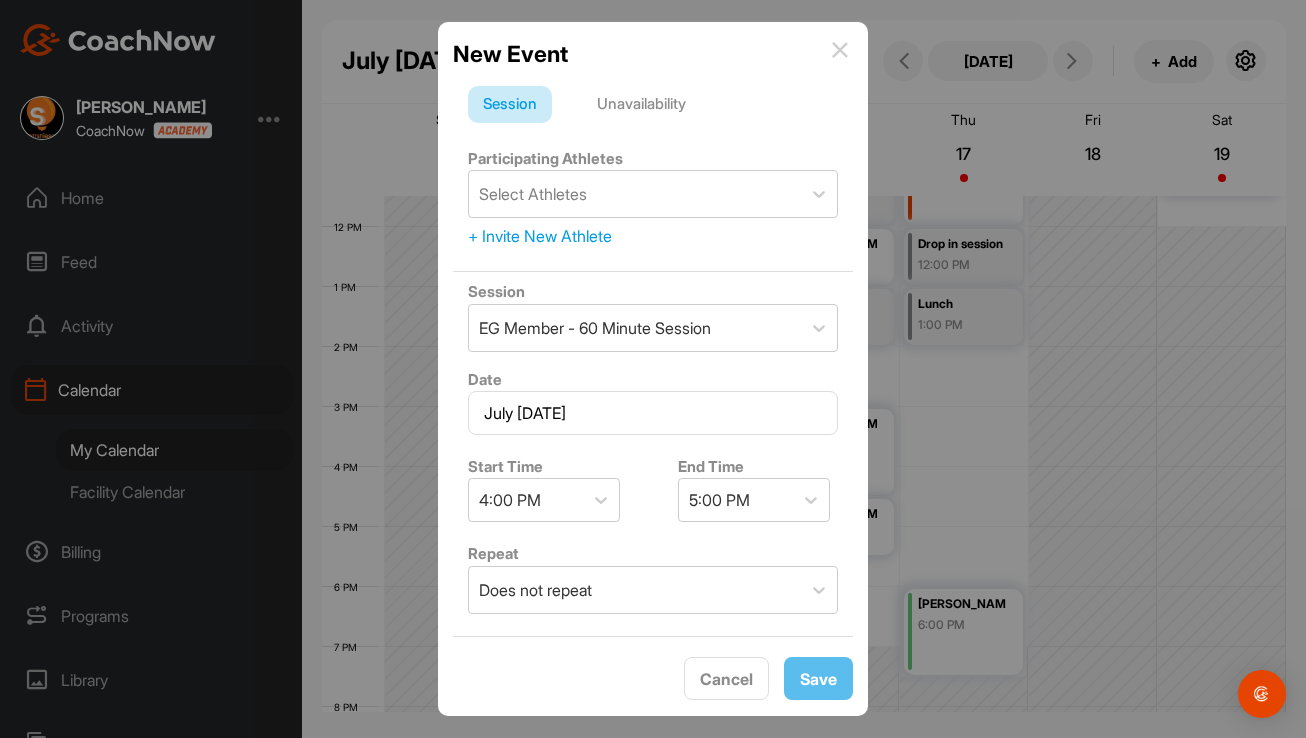 click on "Unavailability" at bounding box center [641, 105] 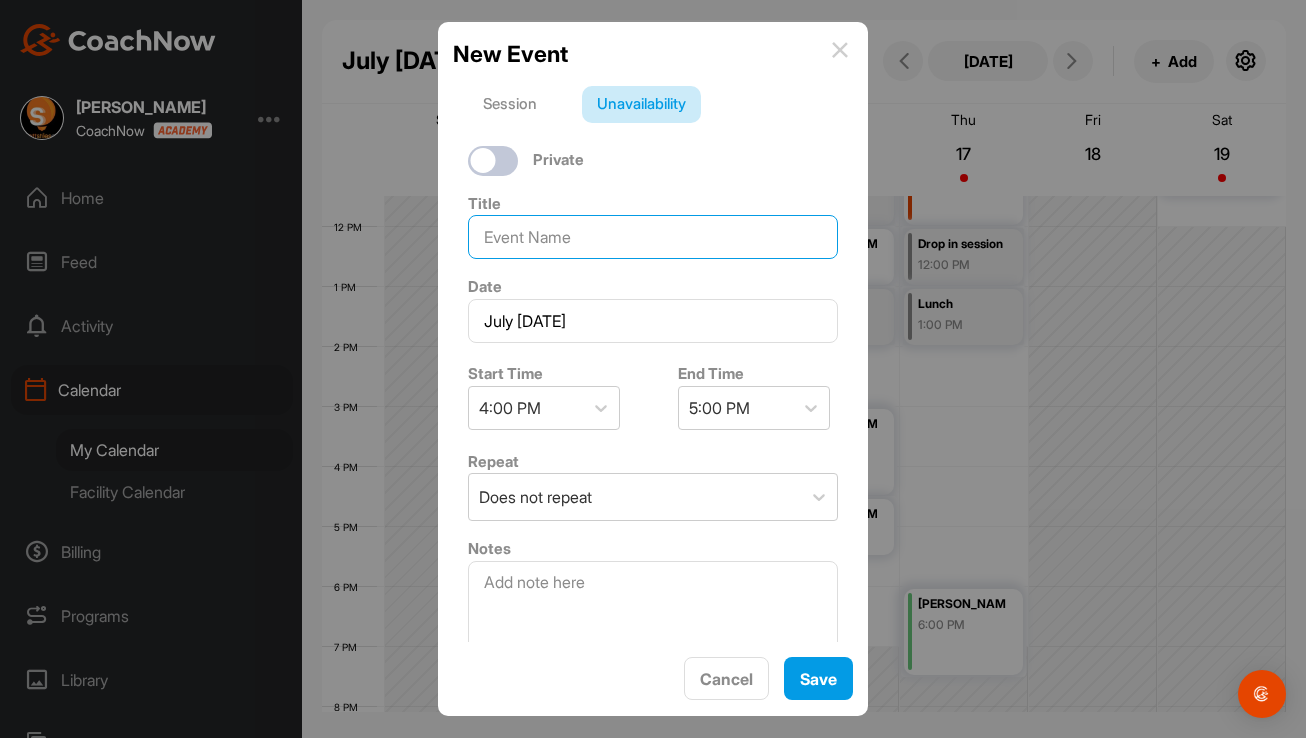 click at bounding box center (653, 237) 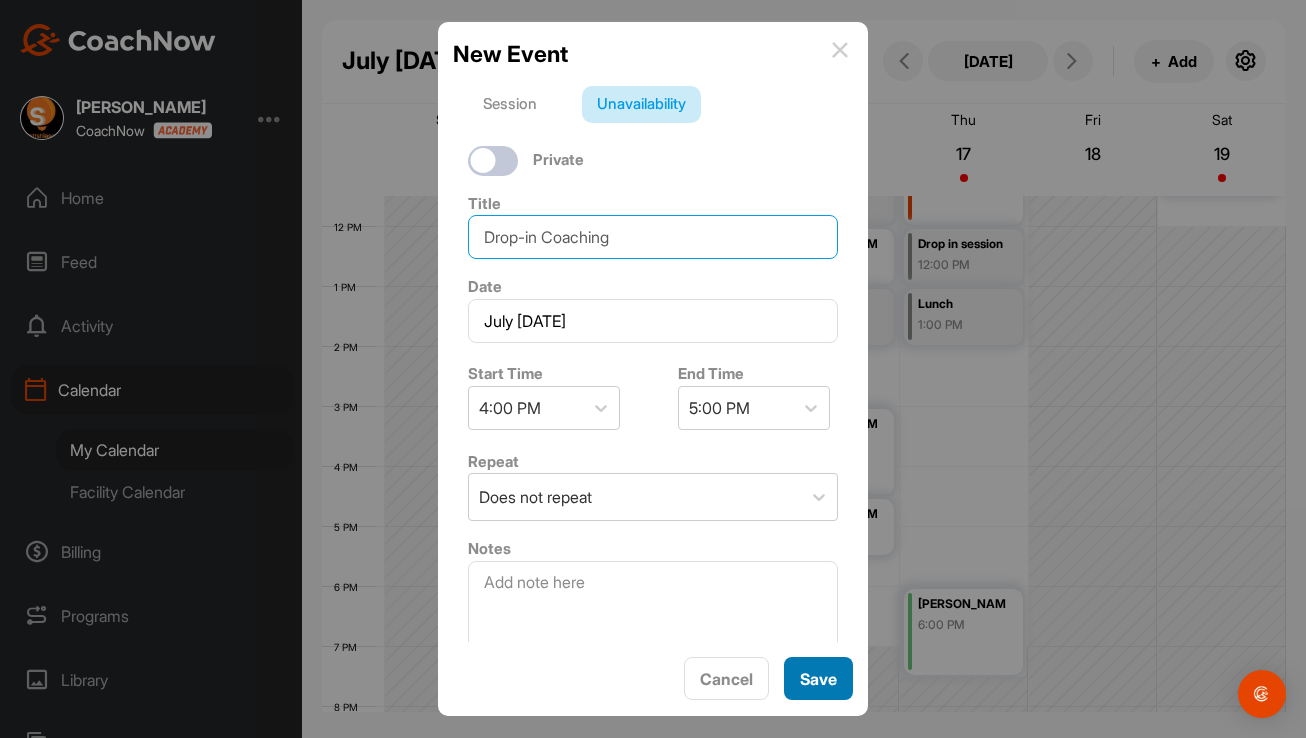 type on "Drop-in Coaching" 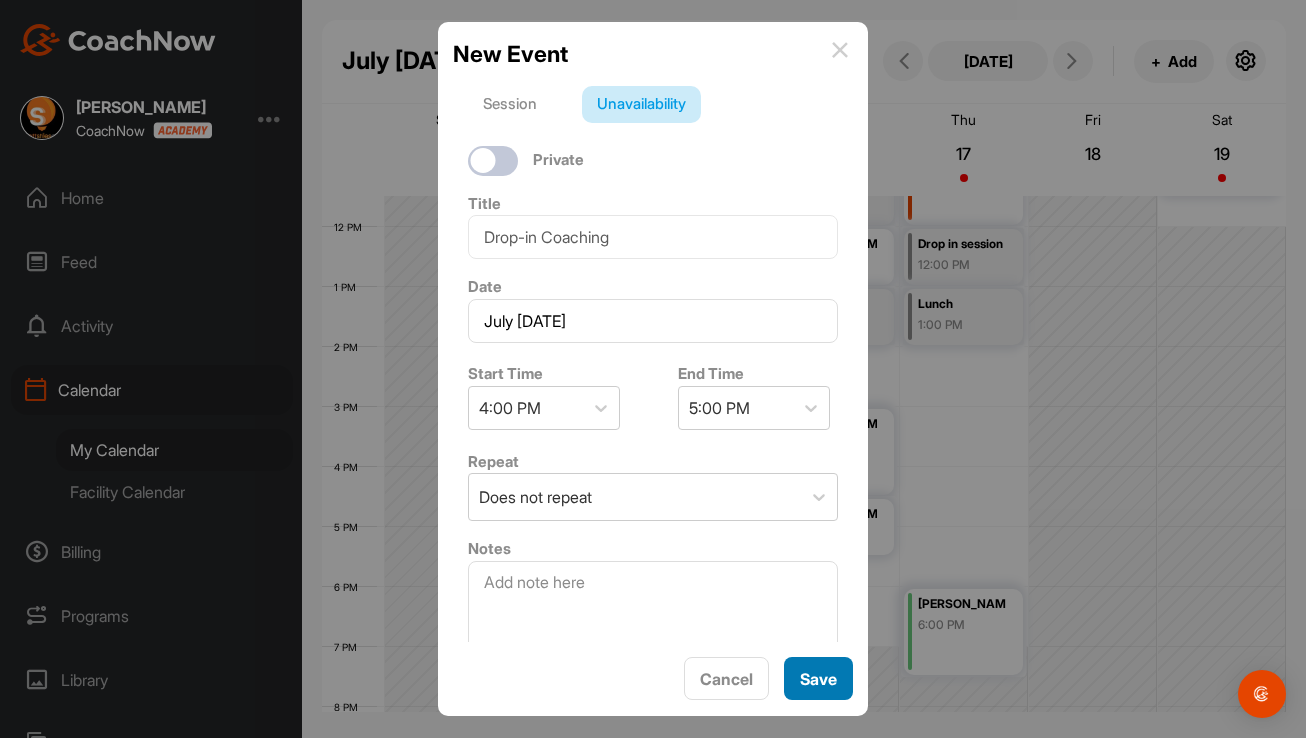 click on "Save" at bounding box center (818, 678) 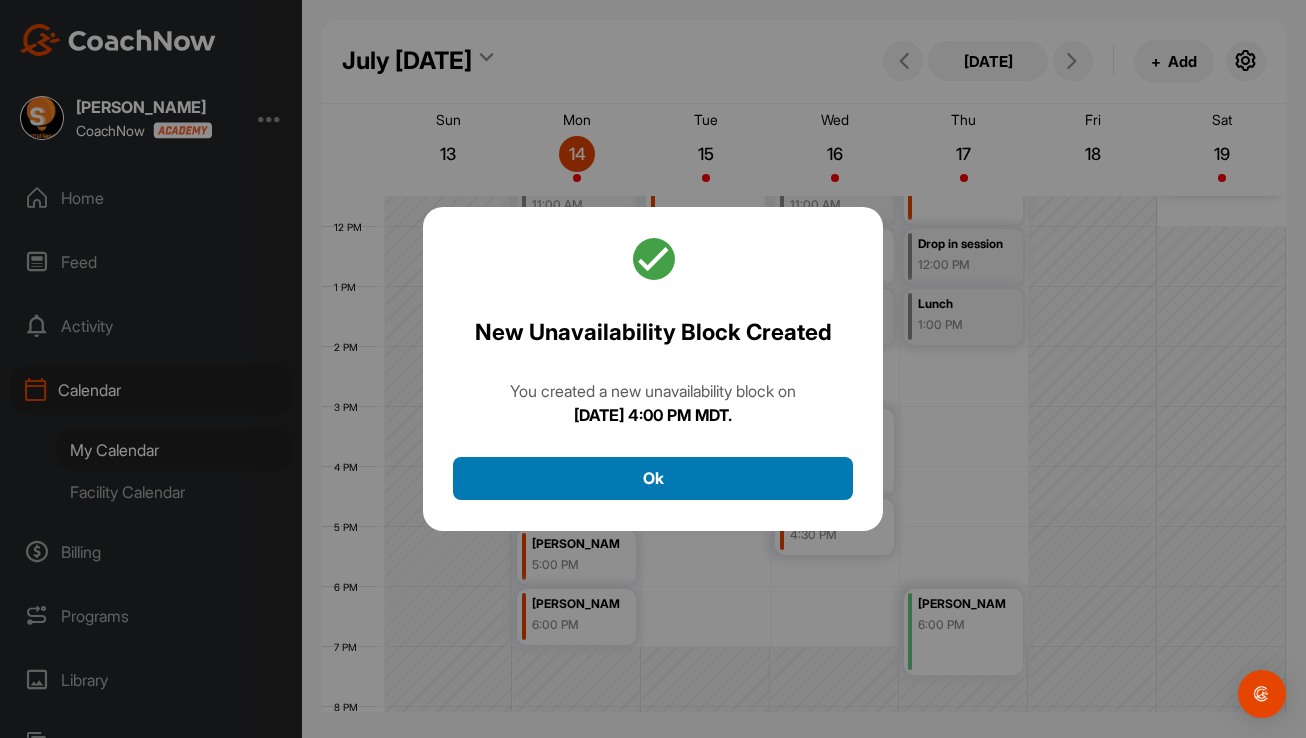 click on "Ok" at bounding box center [653, 478] 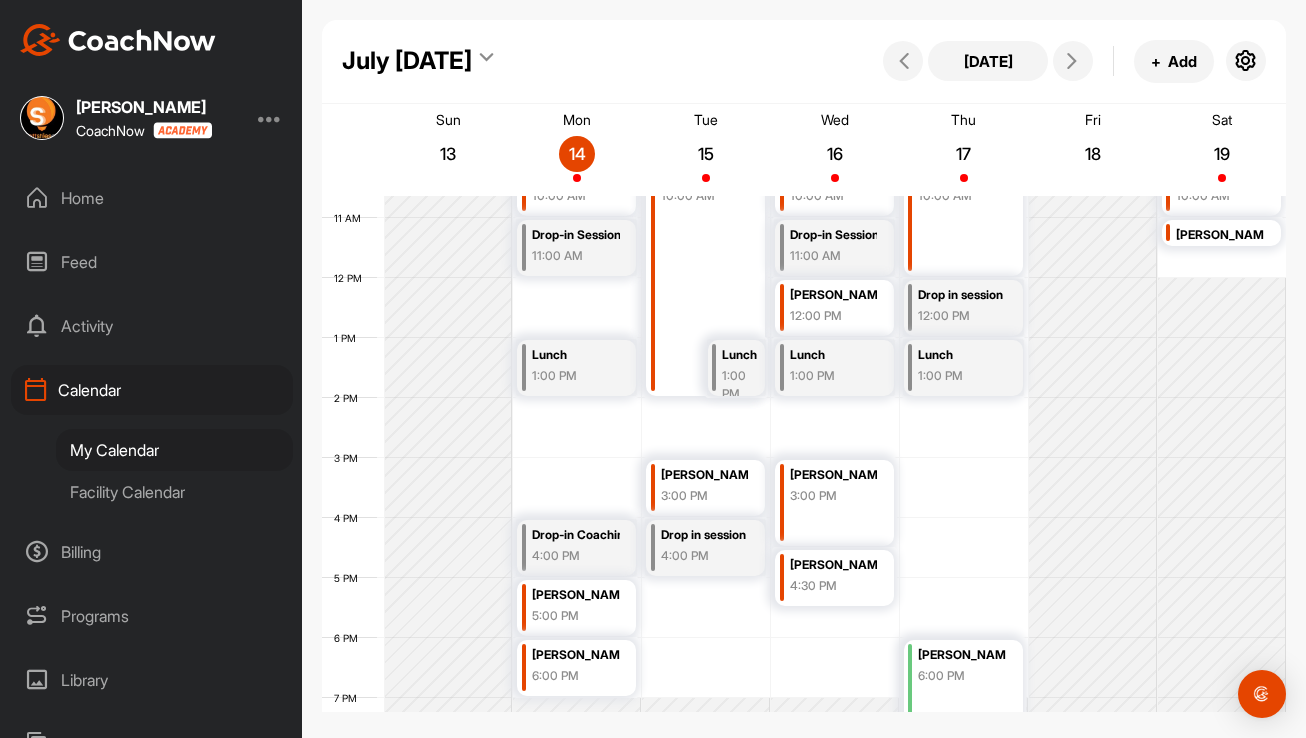 scroll, scrollTop: 649, scrollLeft: 0, axis: vertical 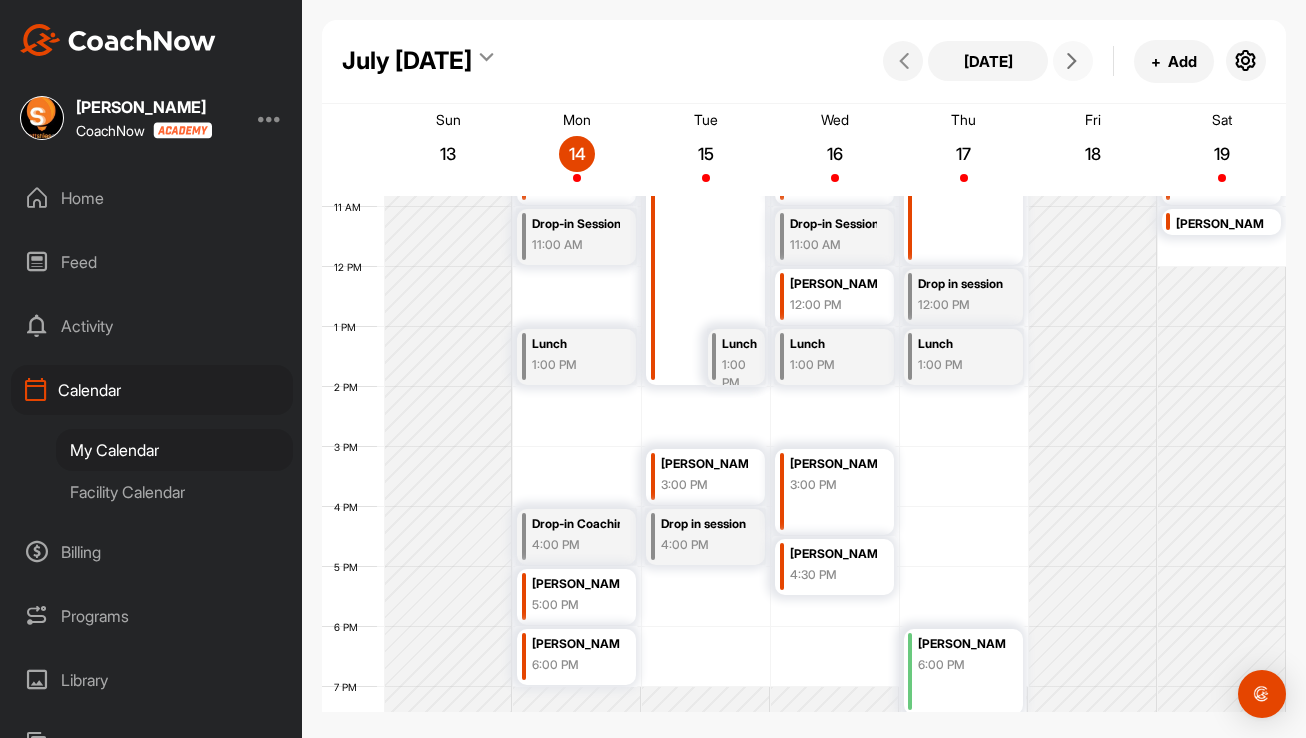 click at bounding box center [1072, 61] 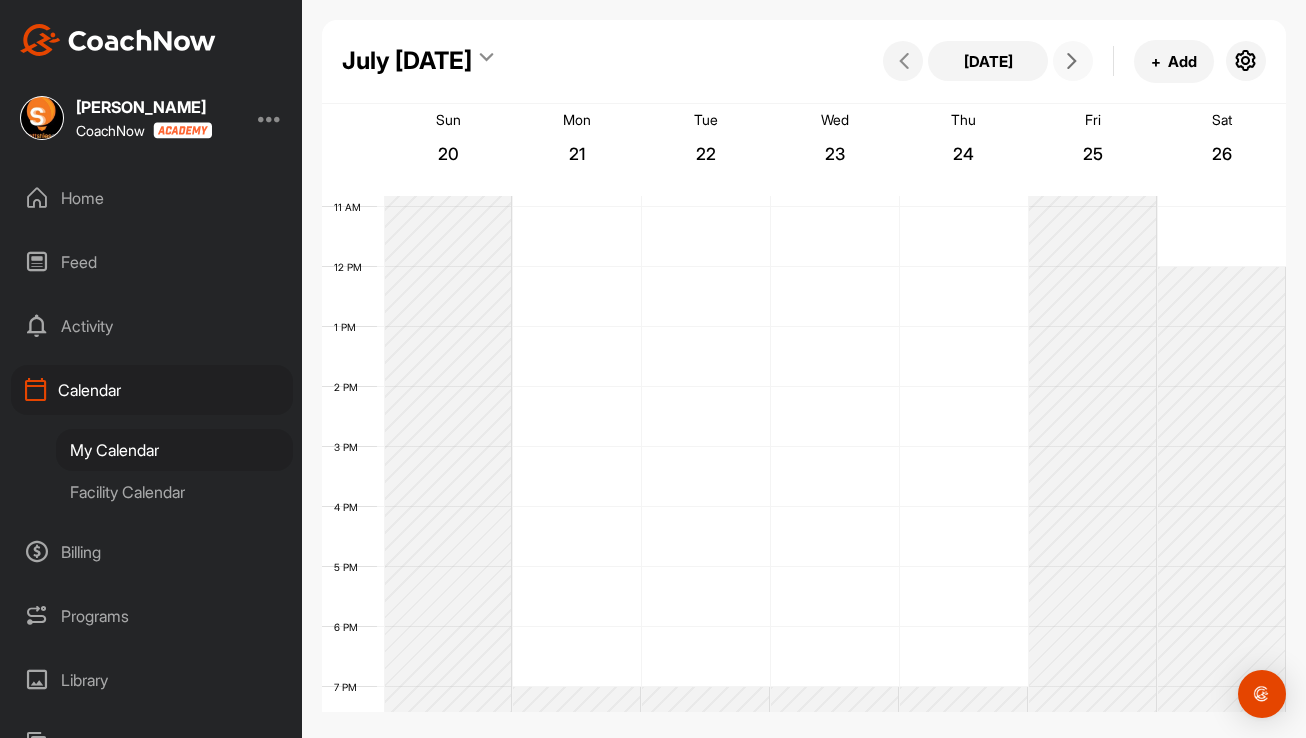scroll, scrollTop: 346, scrollLeft: 0, axis: vertical 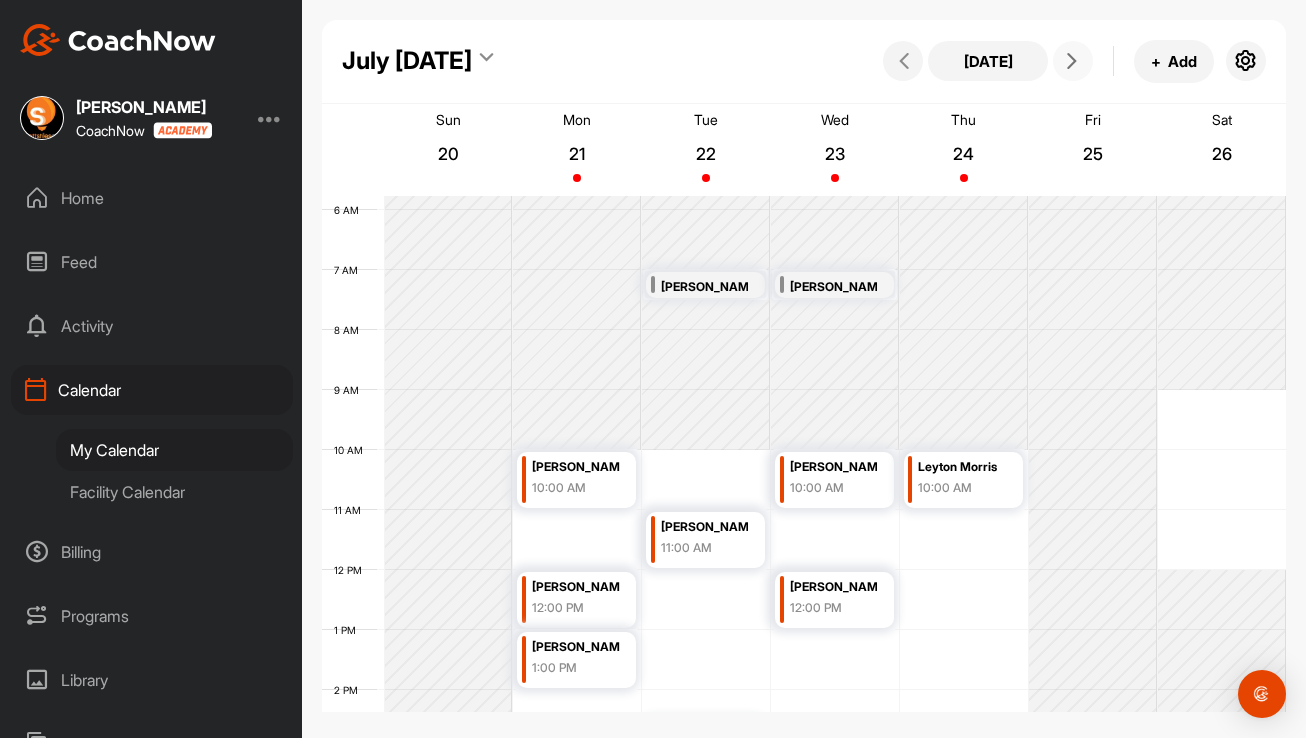 click at bounding box center [1072, 61] 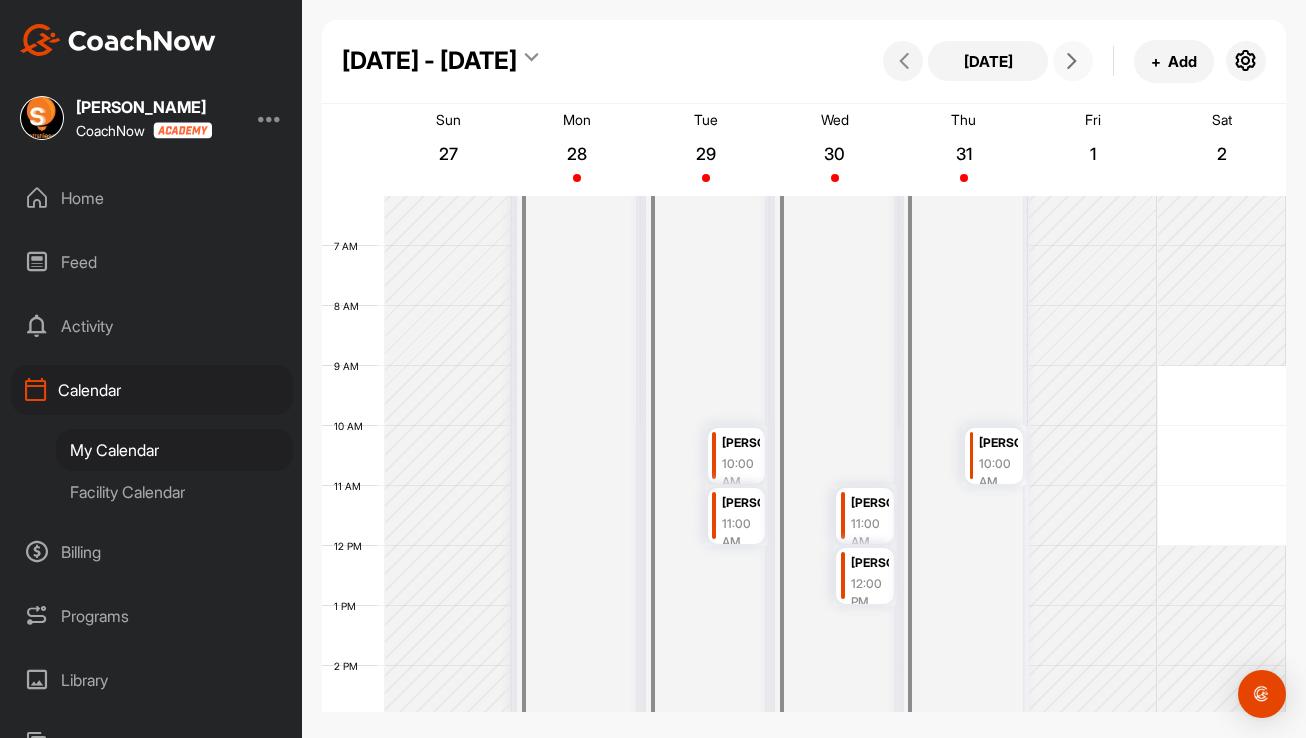 scroll, scrollTop: 378, scrollLeft: 0, axis: vertical 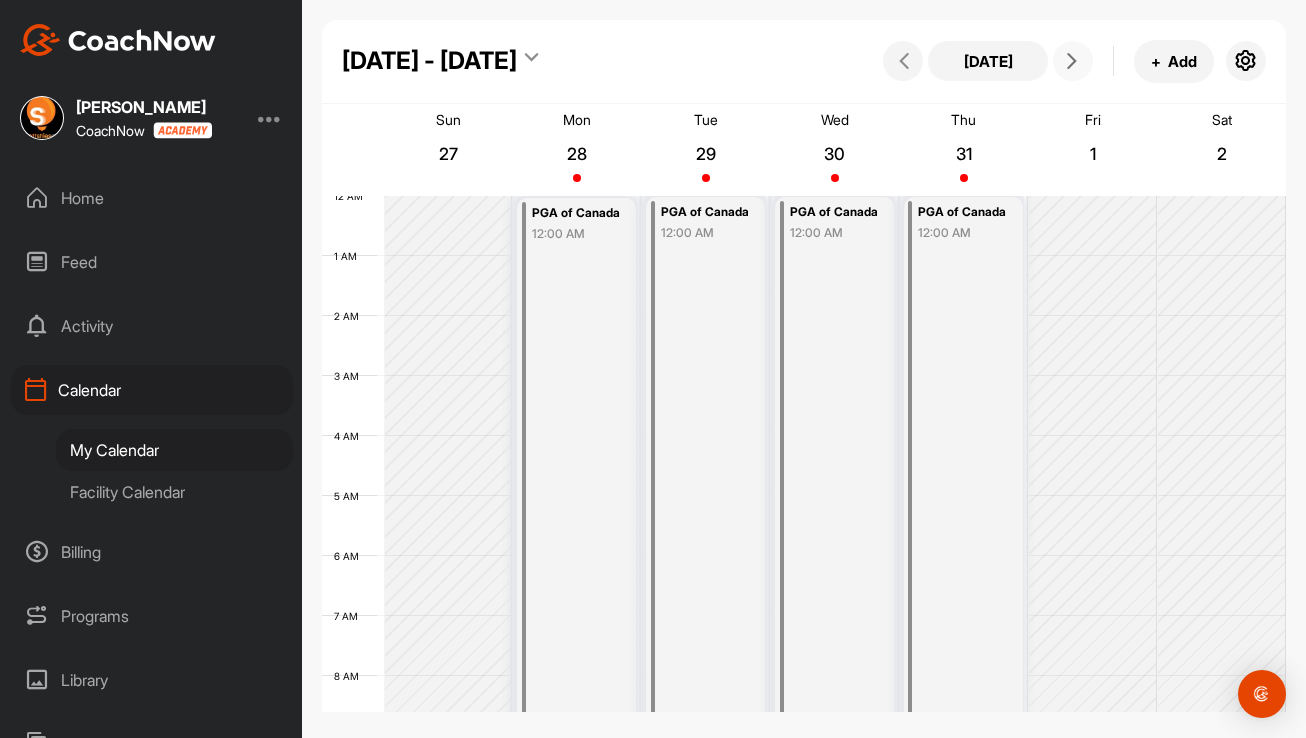 click on "PGA of Canada Championship" at bounding box center (576, 213) 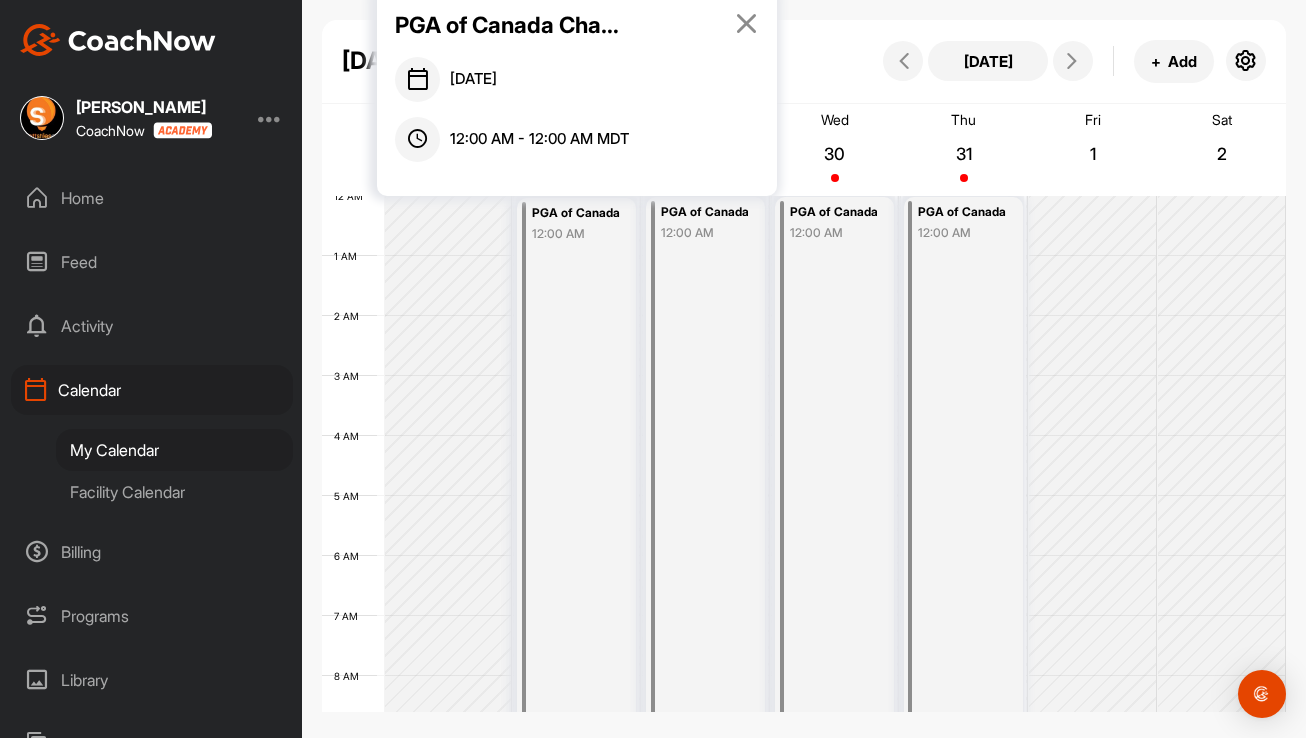 click at bounding box center [746, 23] 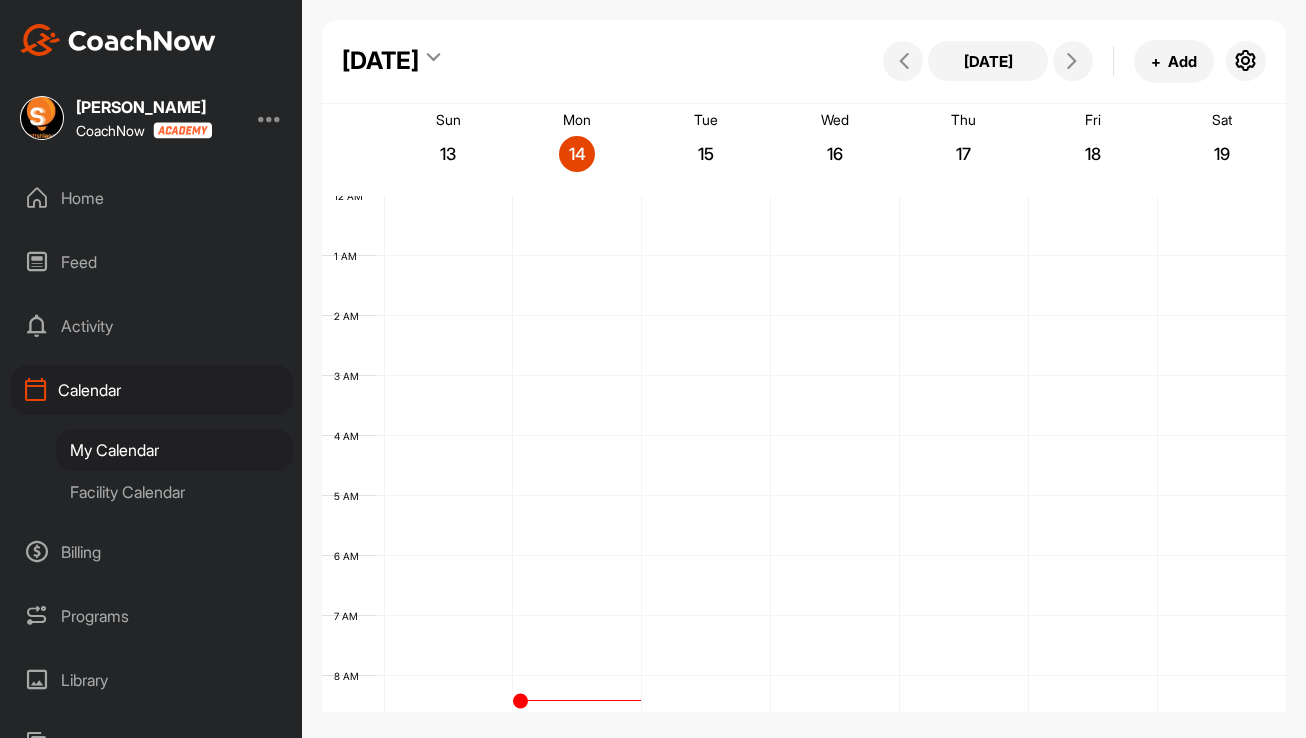 scroll, scrollTop: 0, scrollLeft: 0, axis: both 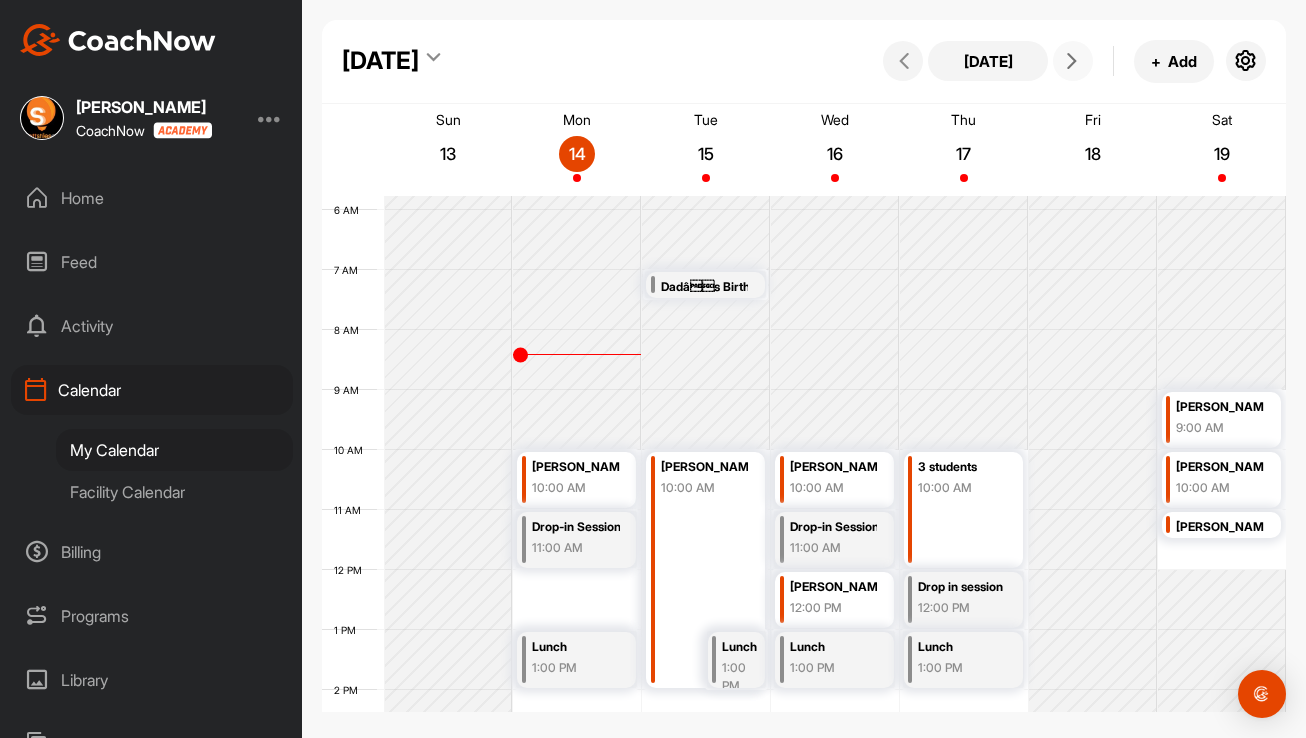 click at bounding box center [1073, 61] 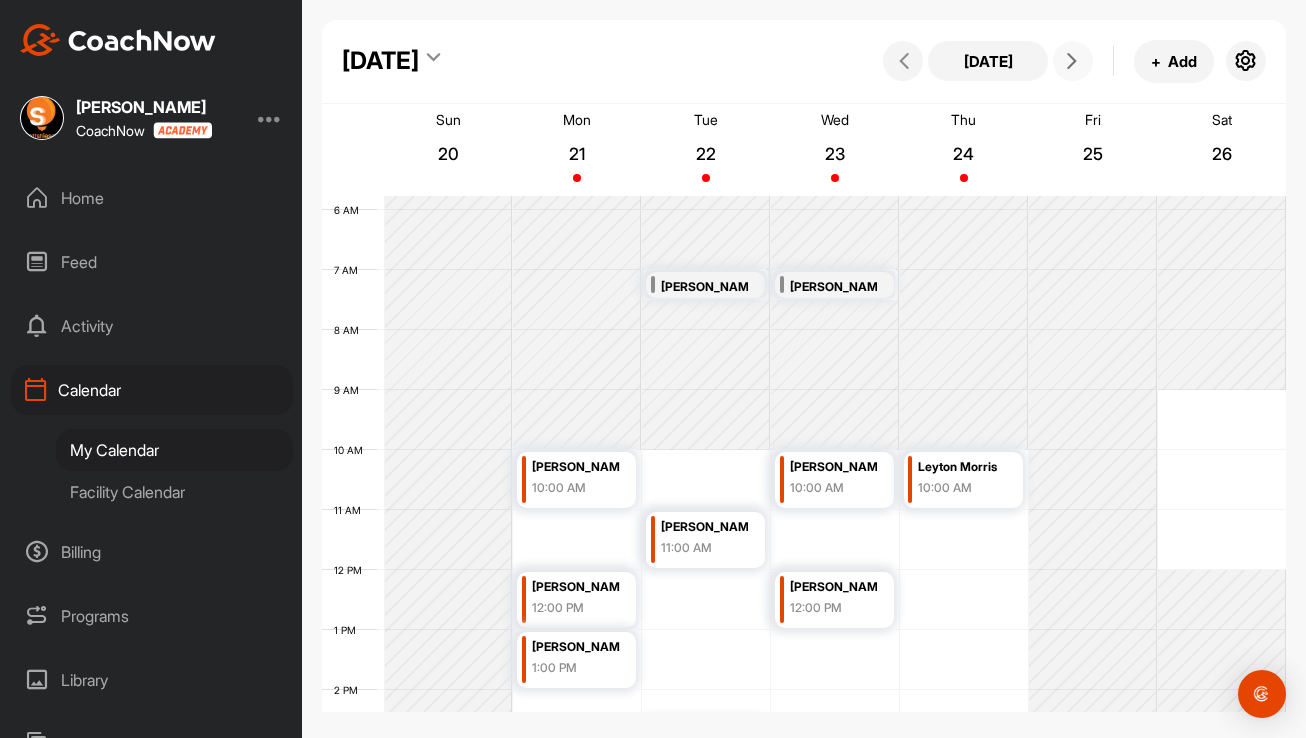 click at bounding box center (1073, 61) 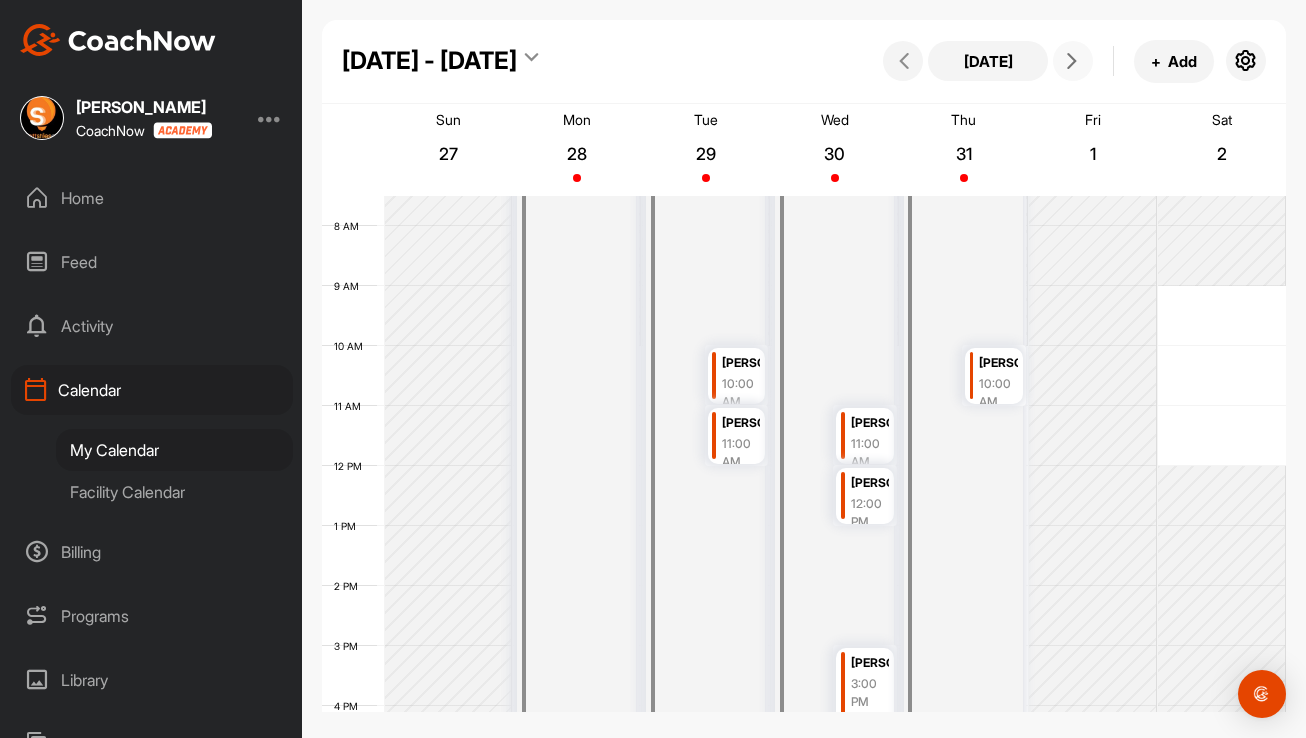 scroll, scrollTop: 438, scrollLeft: 0, axis: vertical 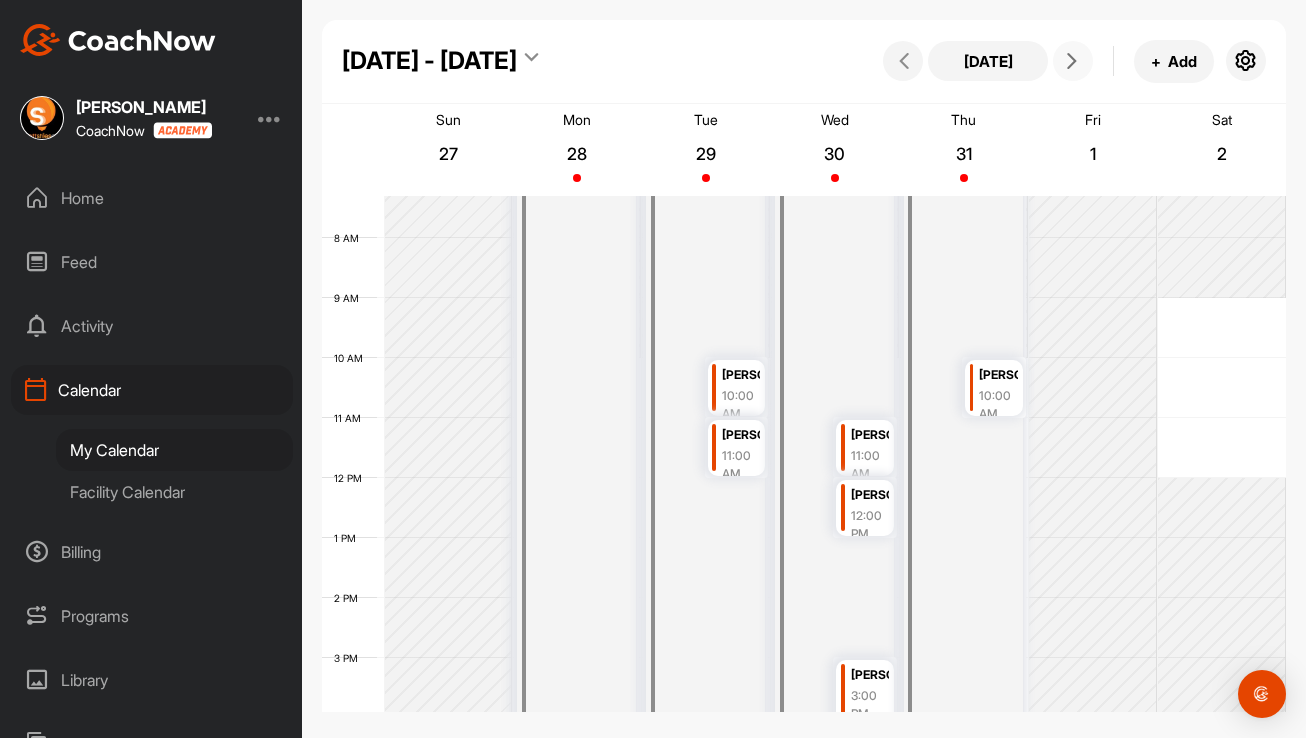 click on "[PERSON_NAME]" at bounding box center [998, 375] 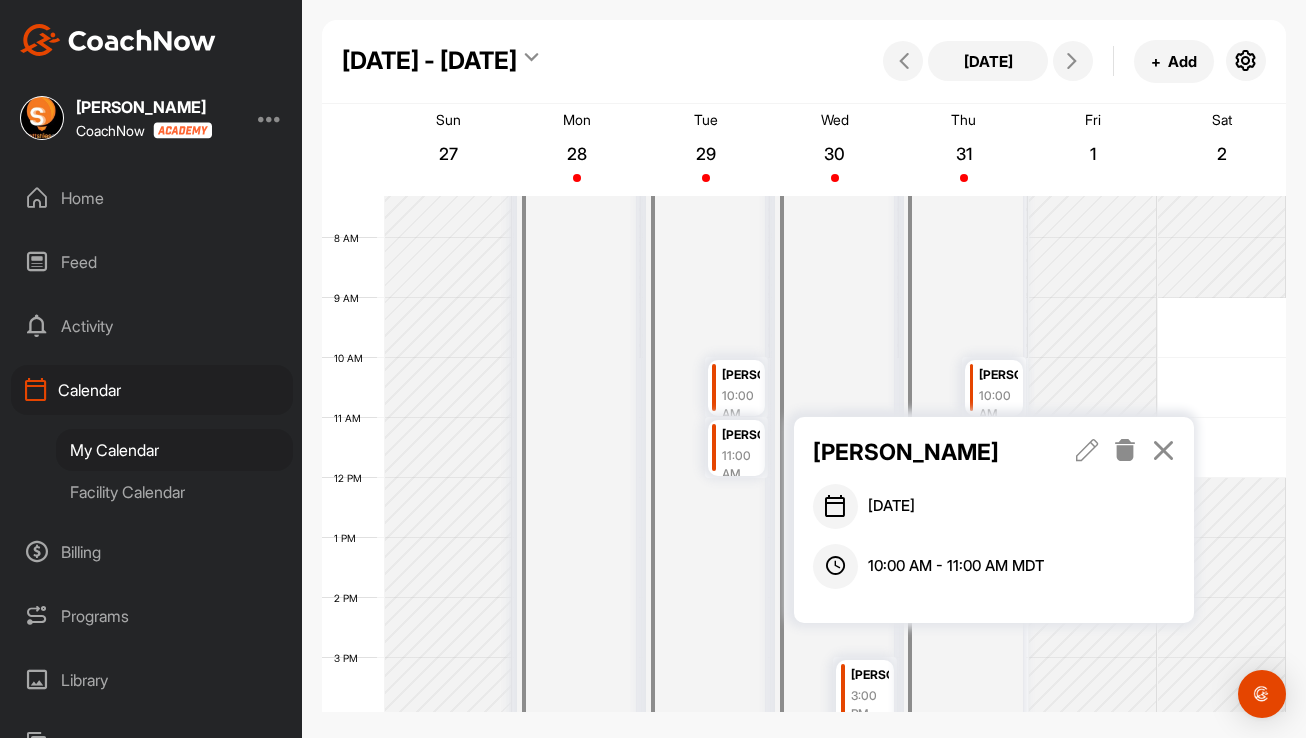 click at bounding box center (1163, 450) 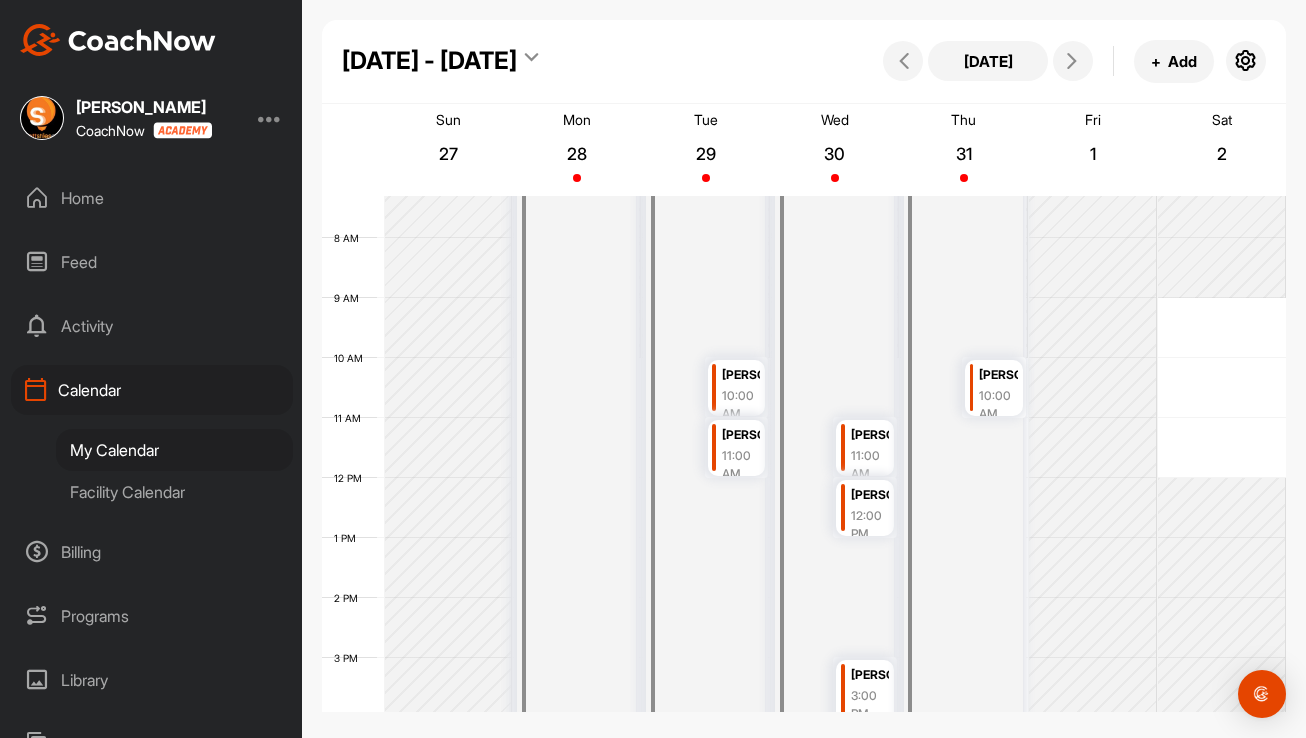 click on "[DATE] + Add" at bounding box center (1072, 61) 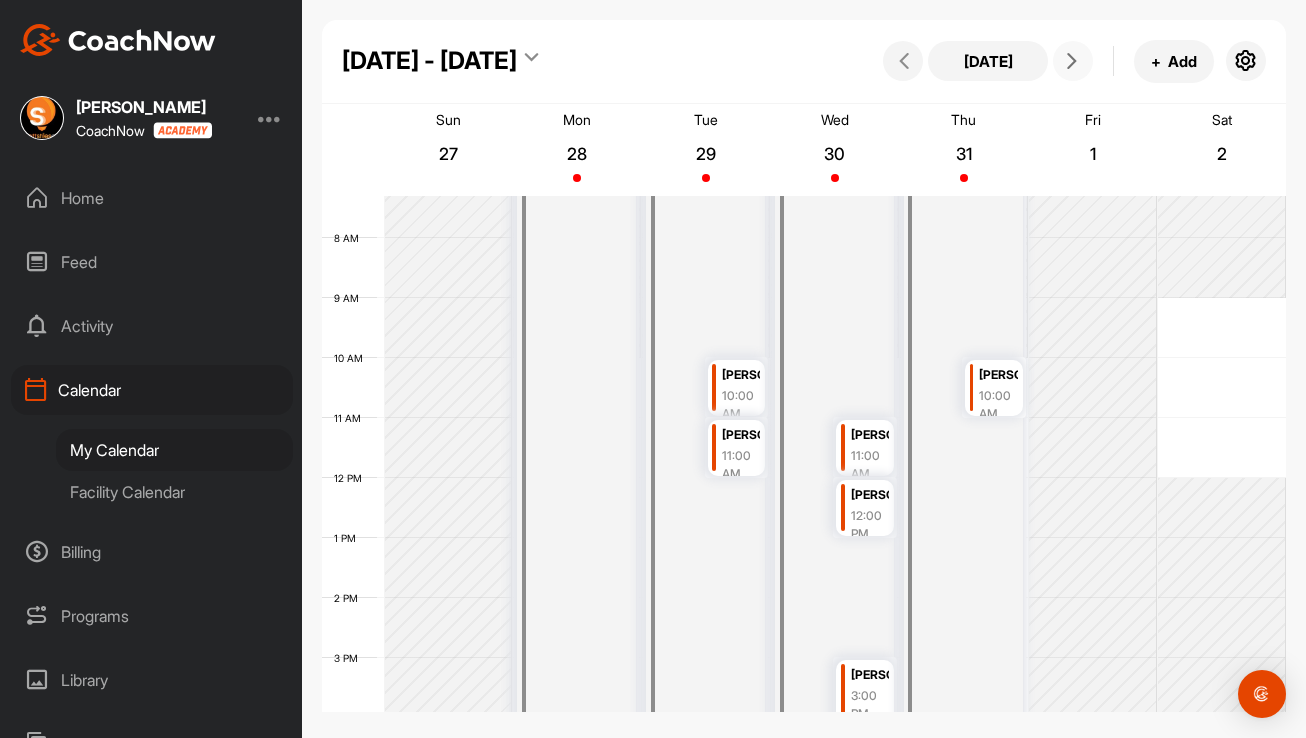 click at bounding box center [1073, 61] 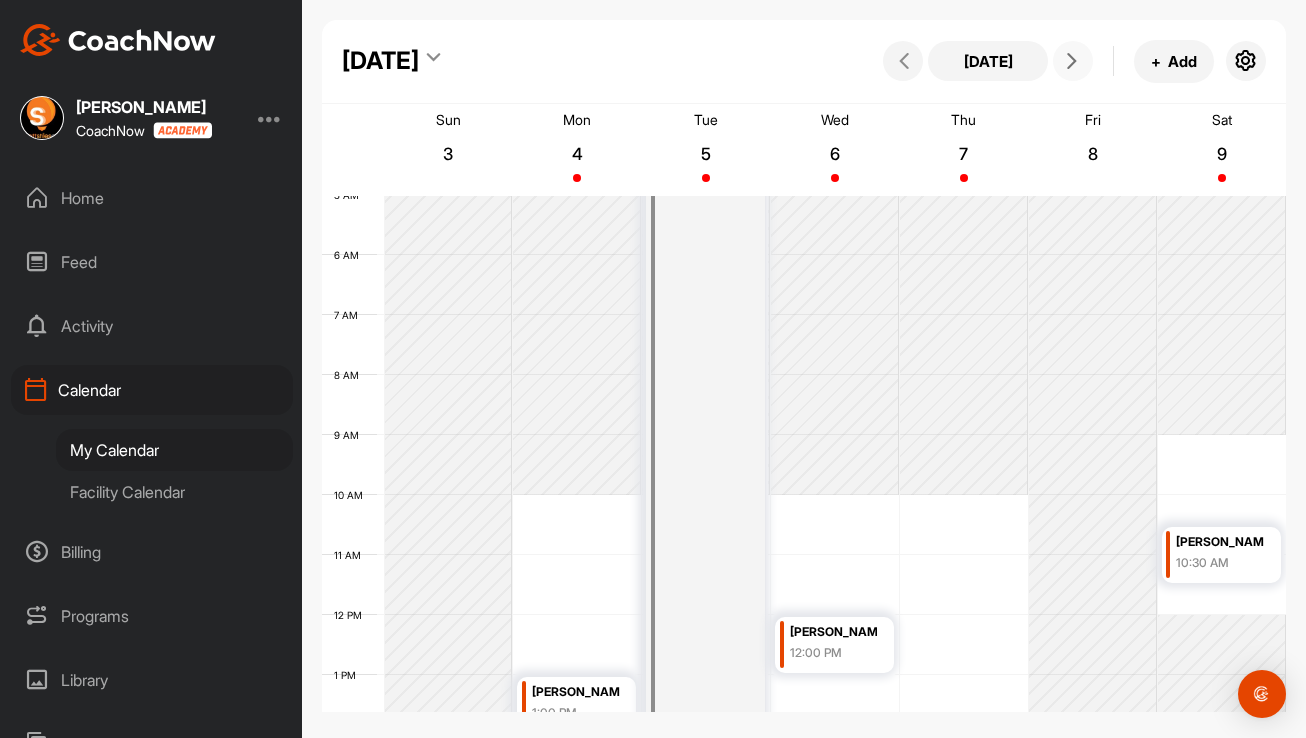 scroll, scrollTop: 300, scrollLeft: 0, axis: vertical 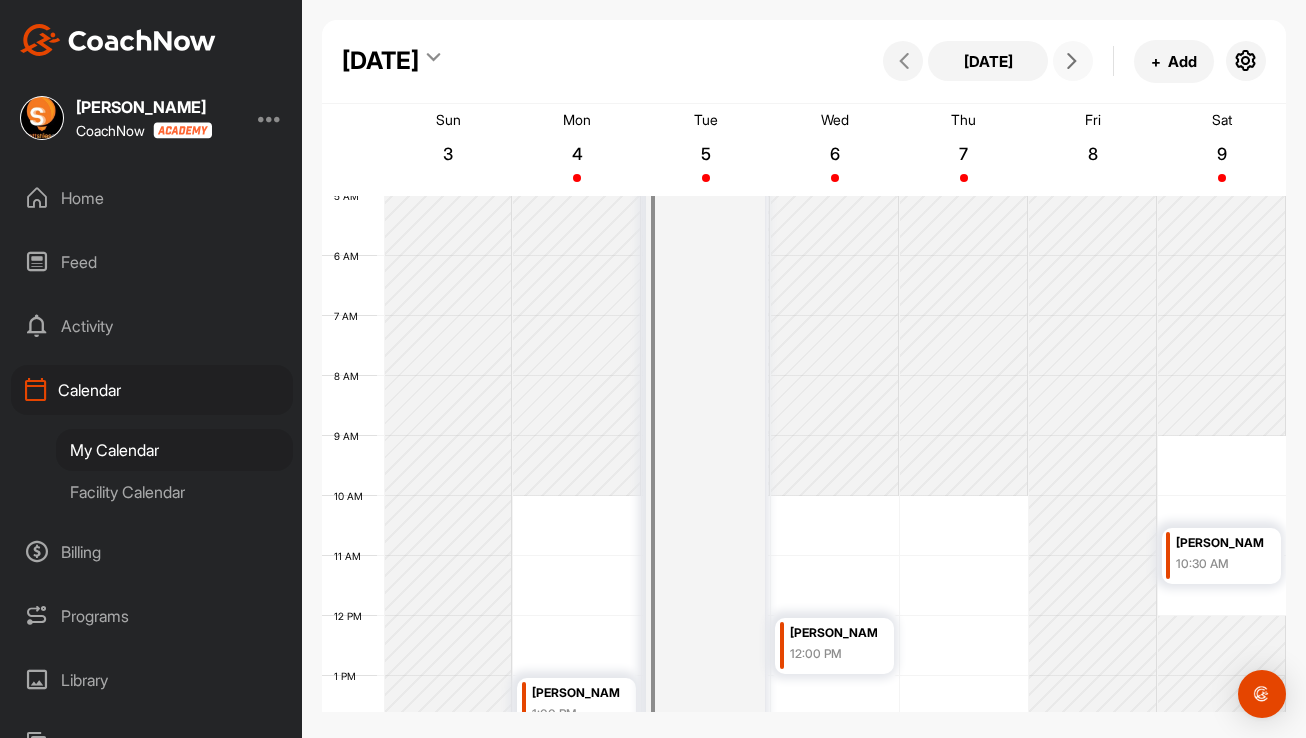 click at bounding box center [1072, 61] 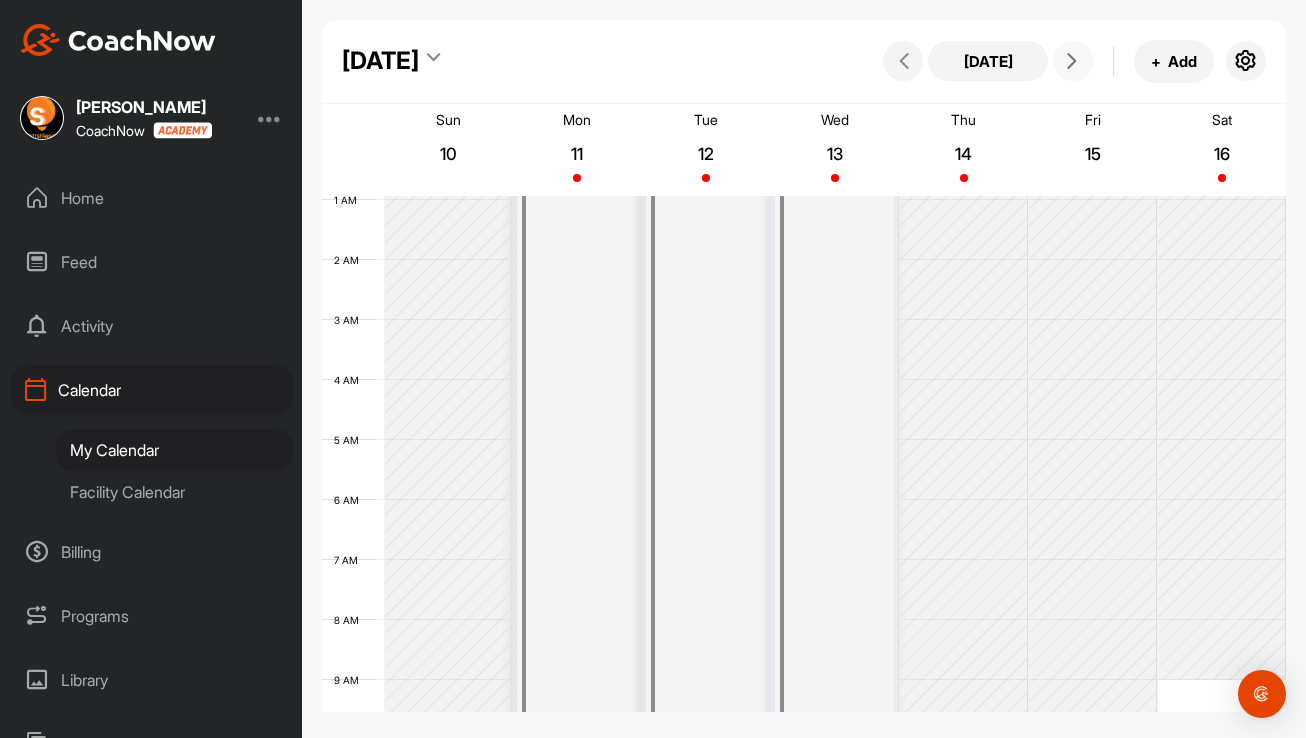 scroll, scrollTop: 0, scrollLeft: 0, axis: both 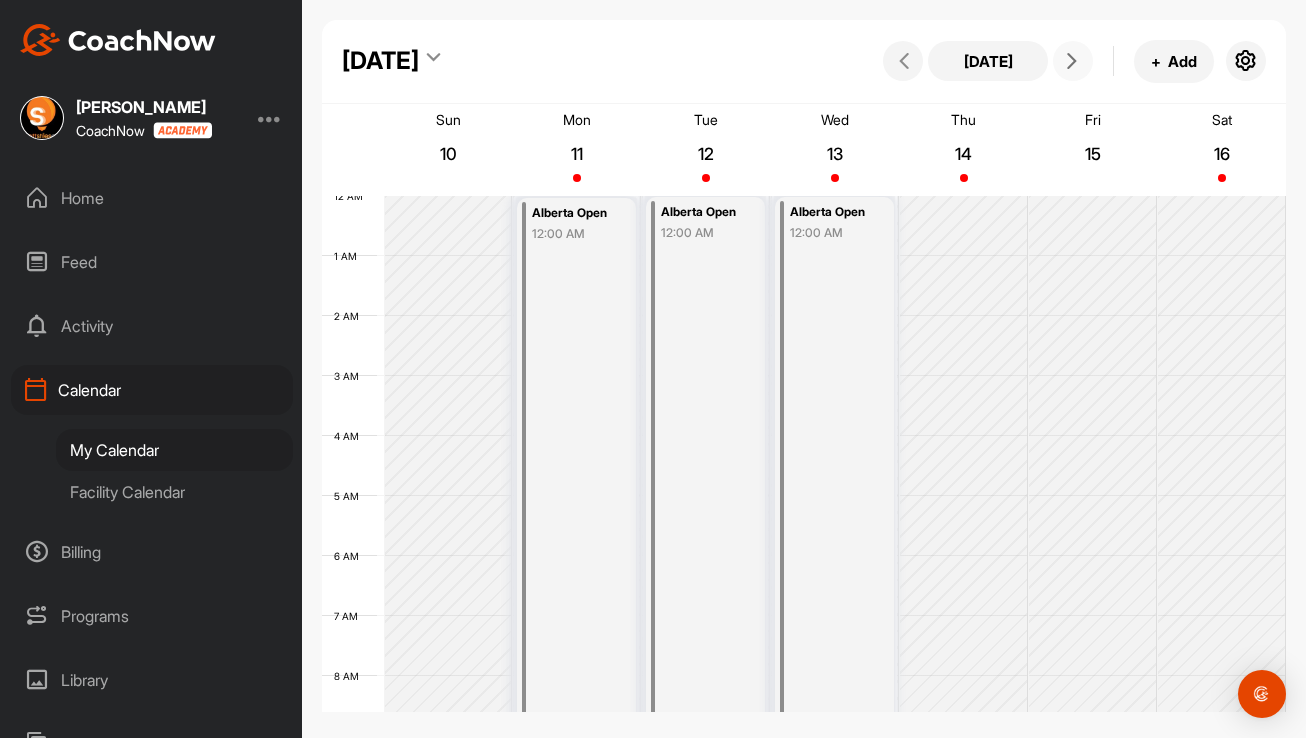 click at bounding box center [1072, 61] 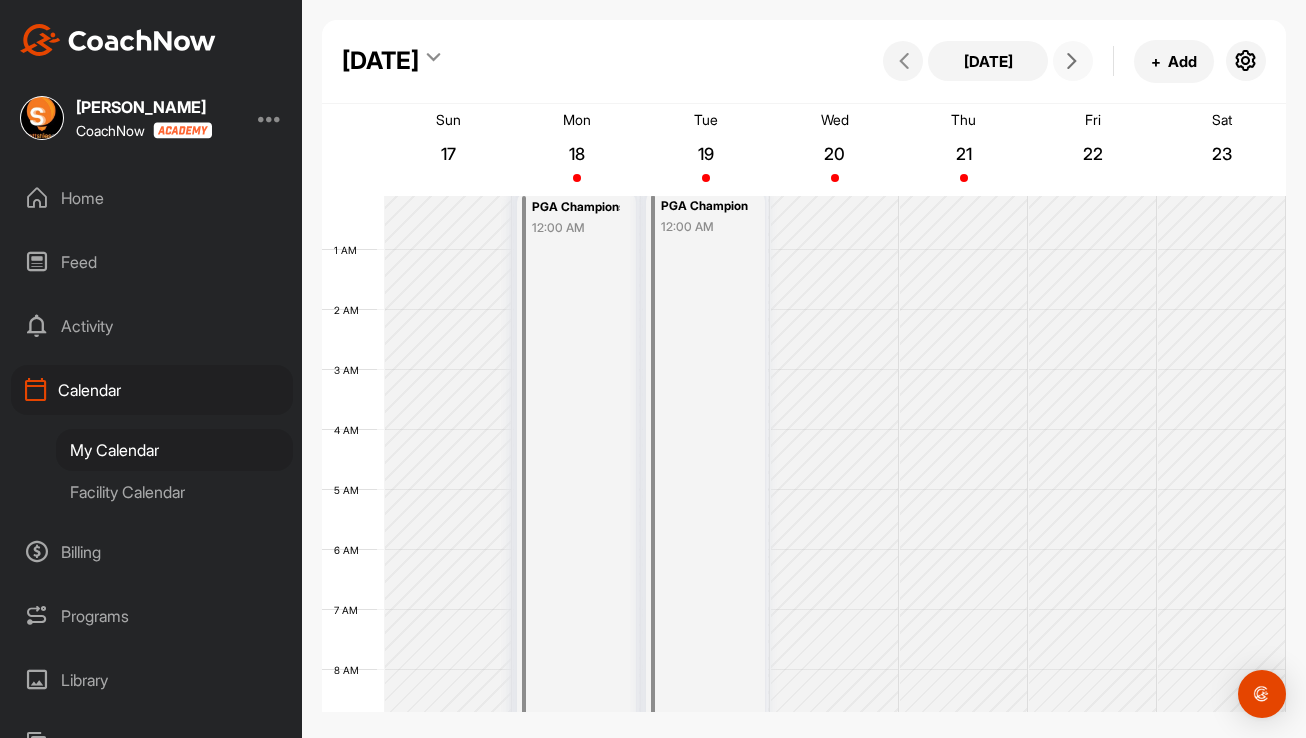 scroll, scrollTop: 0, scrollLeft: 0, axis: both 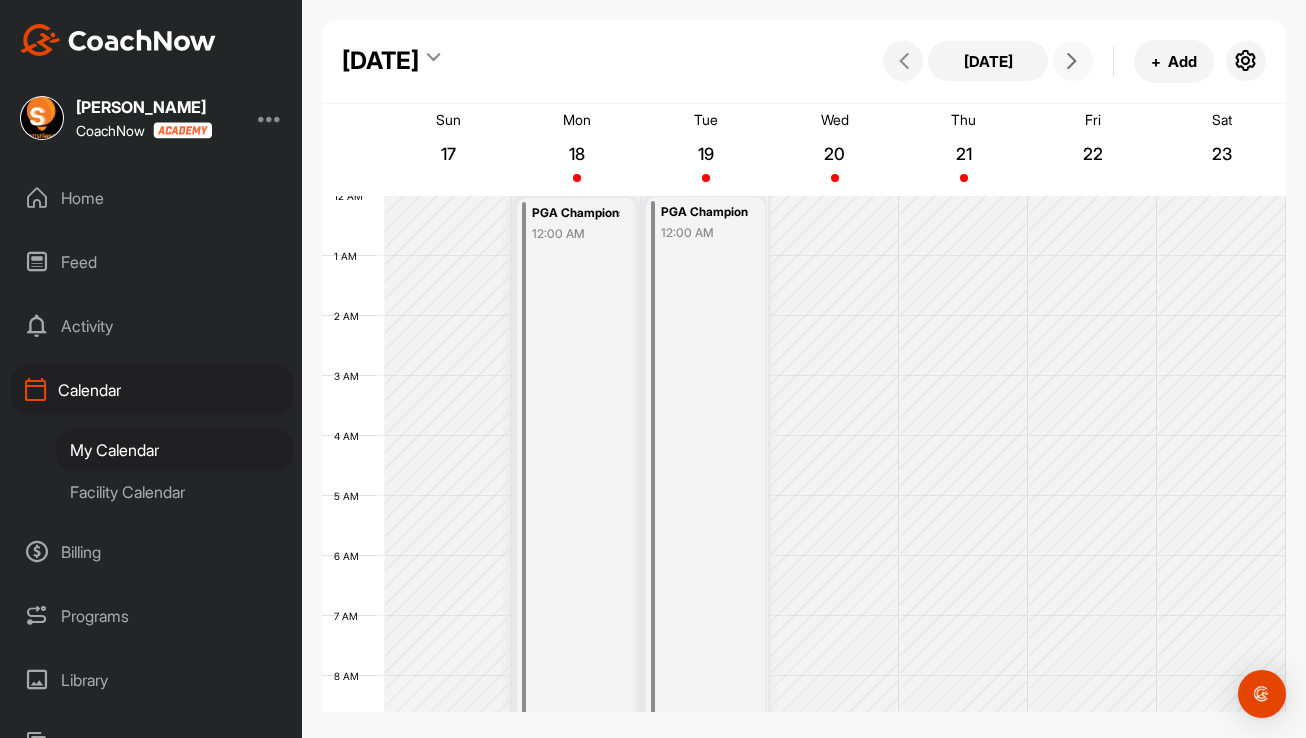 click on "PGA Championship - [GEOGRAPHIC_DATA] 12:00 AM" at bounding box center [576, 916] 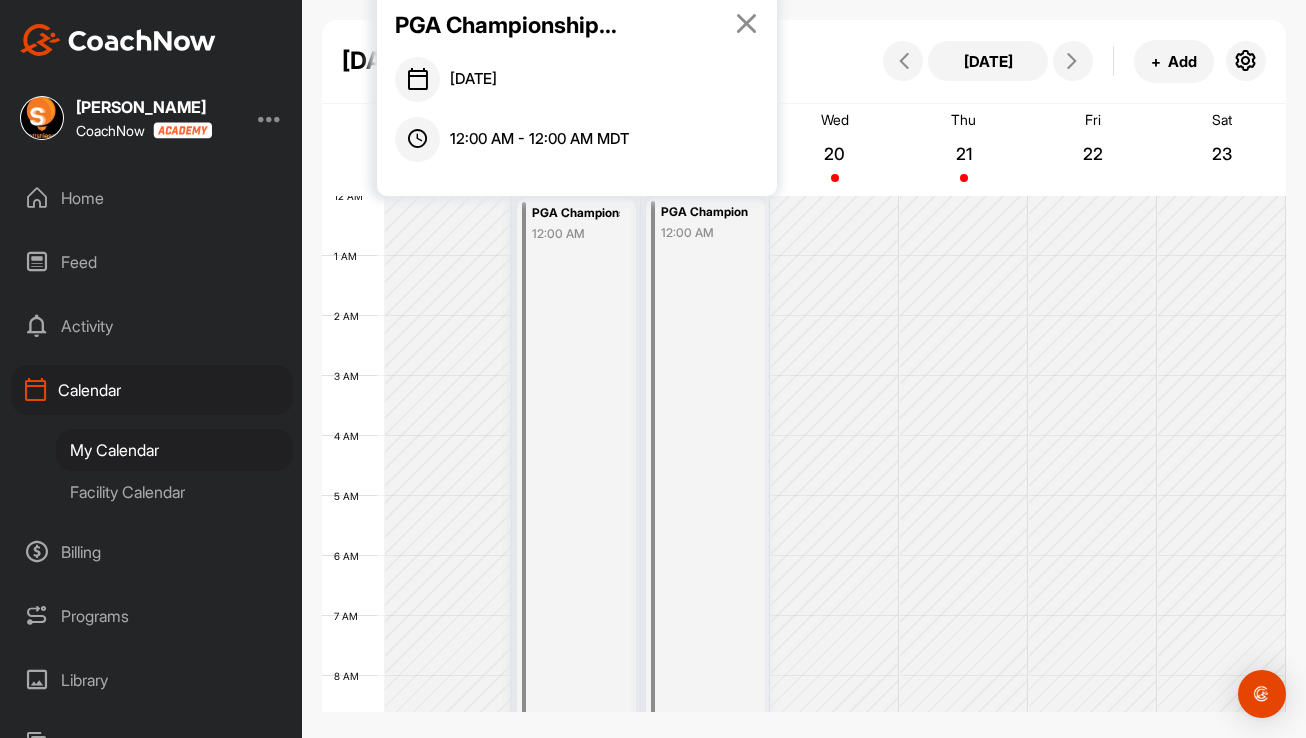 click at bounding box center (746, 23) 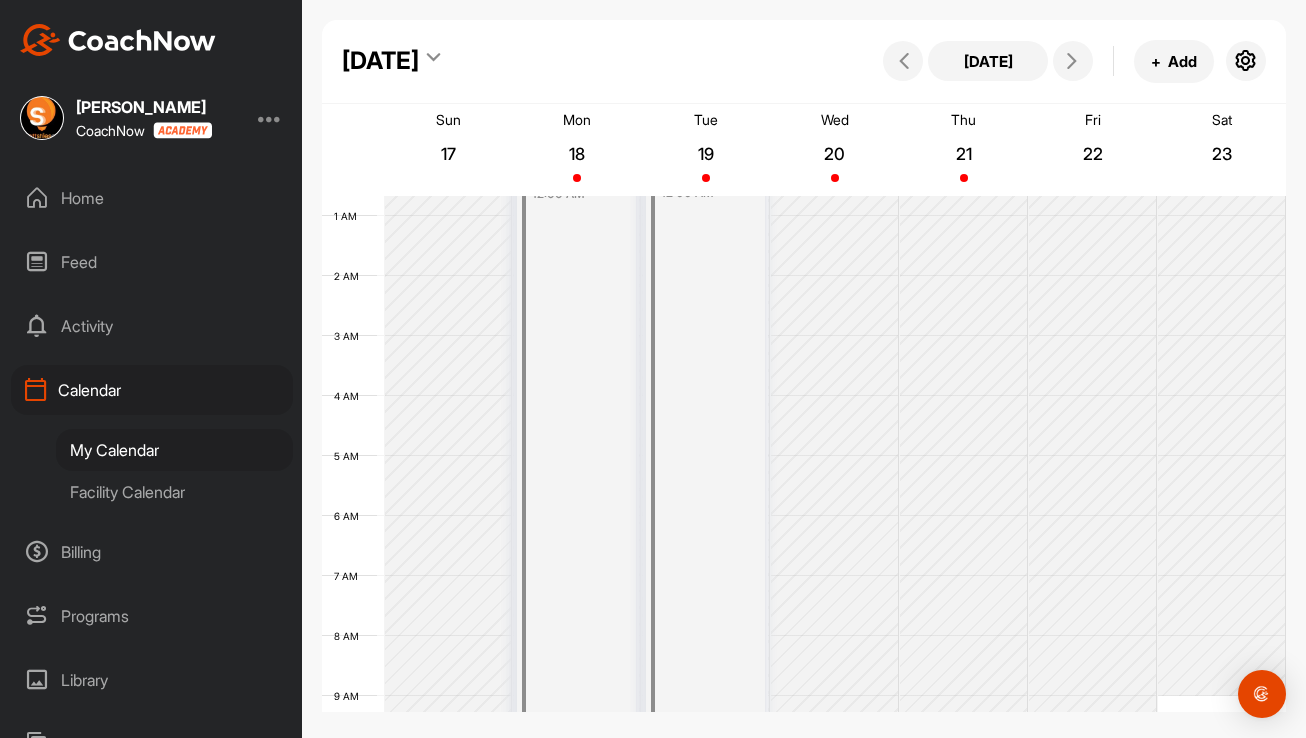 scroll, scrollTop: 0, scrollLeft: 0, axis: both 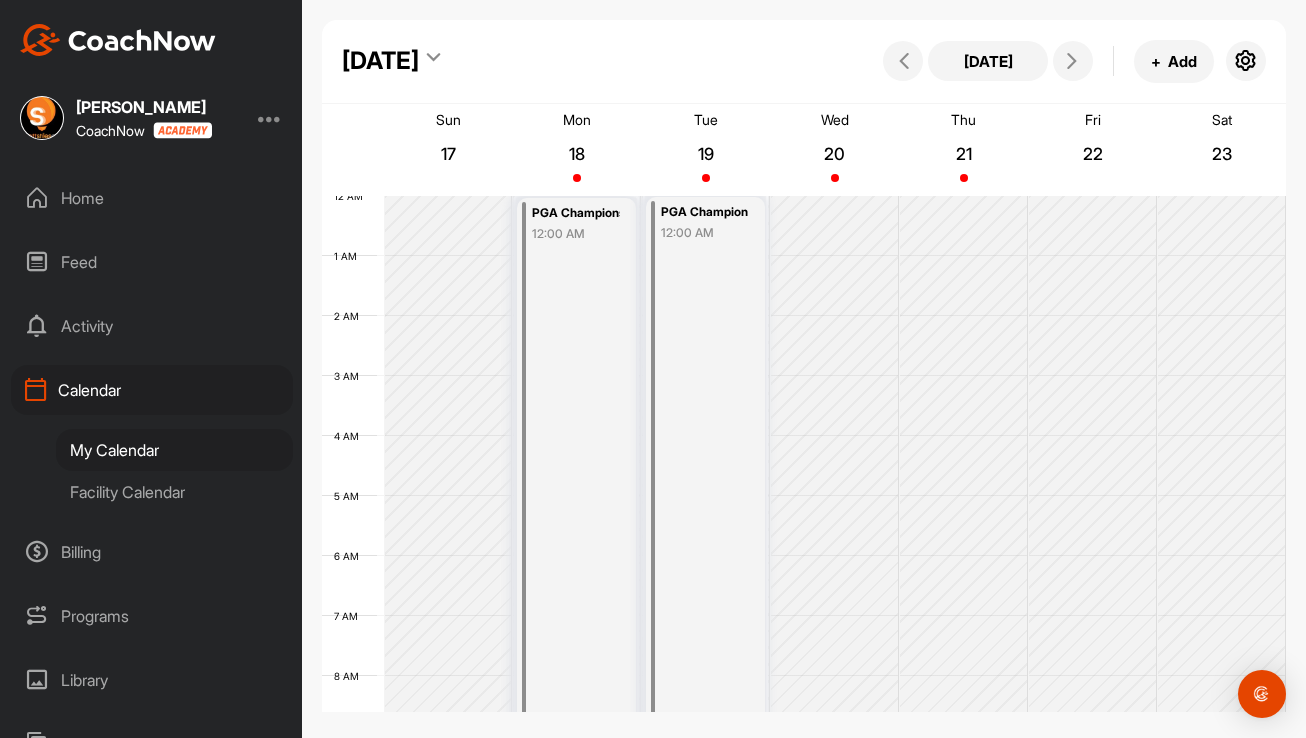 click on "Home" at bounding box center [152, 198] 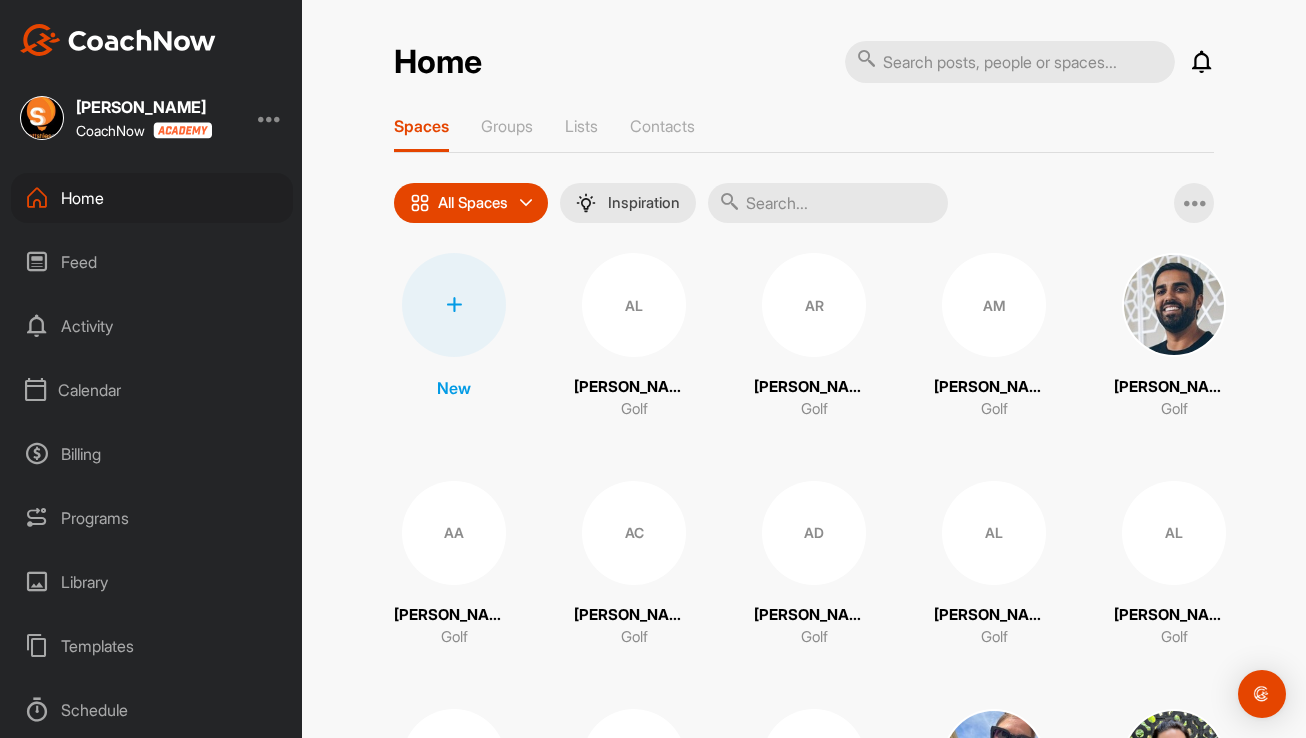 click on "Calendar" at bounding box center (152, 390) 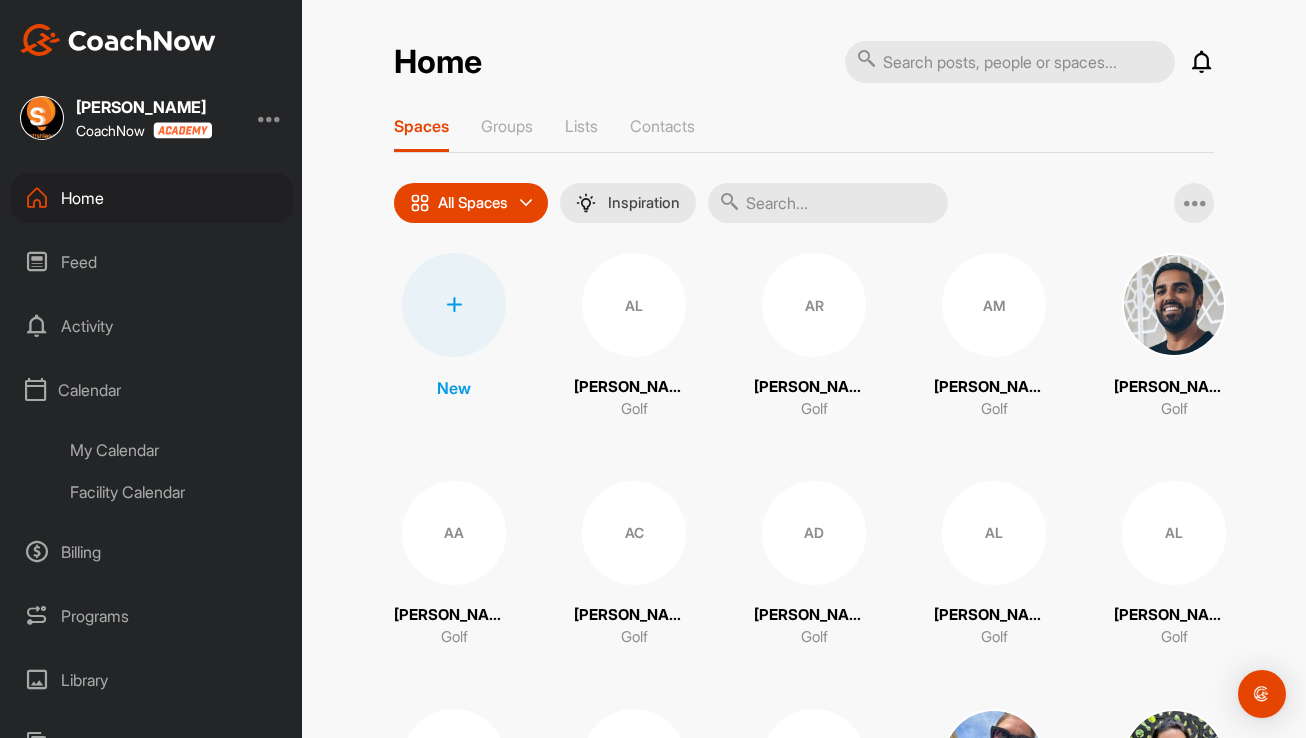 click on "My Calendar" at bounding box center (174, 450) 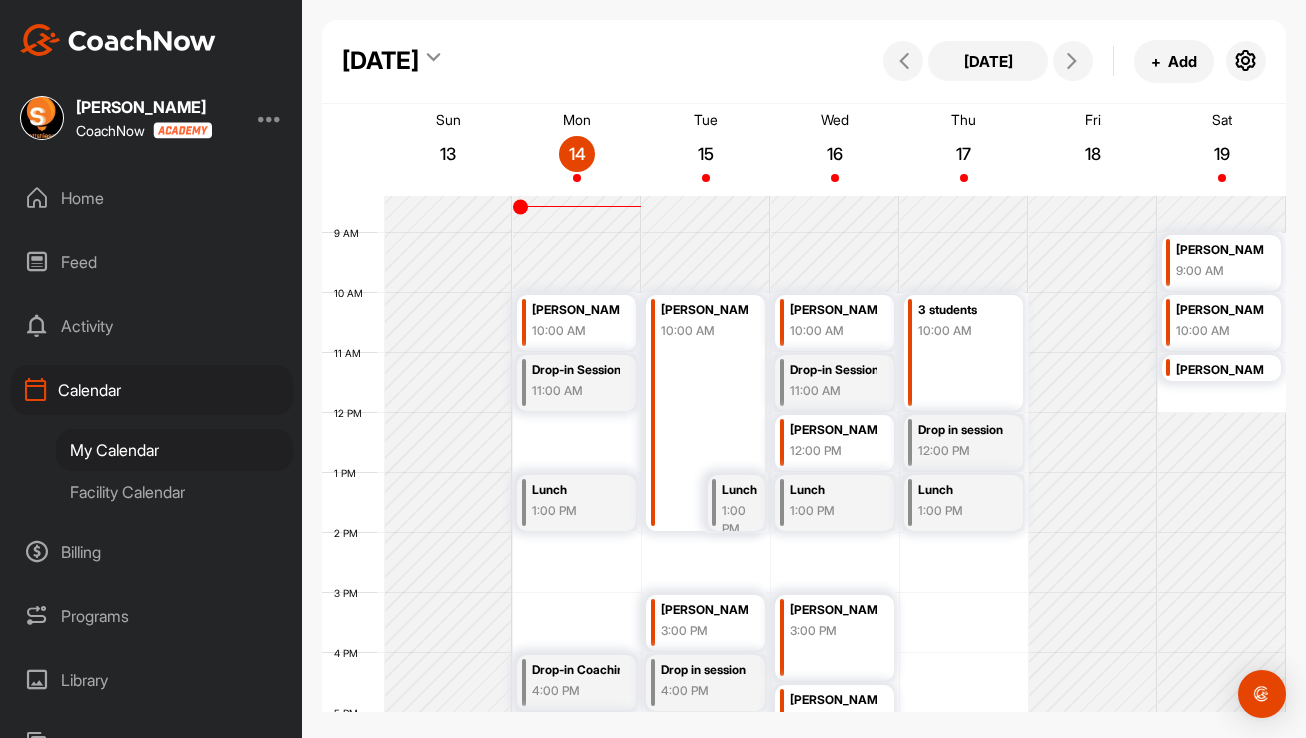 scroll, scrollTop: 709, scrollLeft: 0, axis: vertical 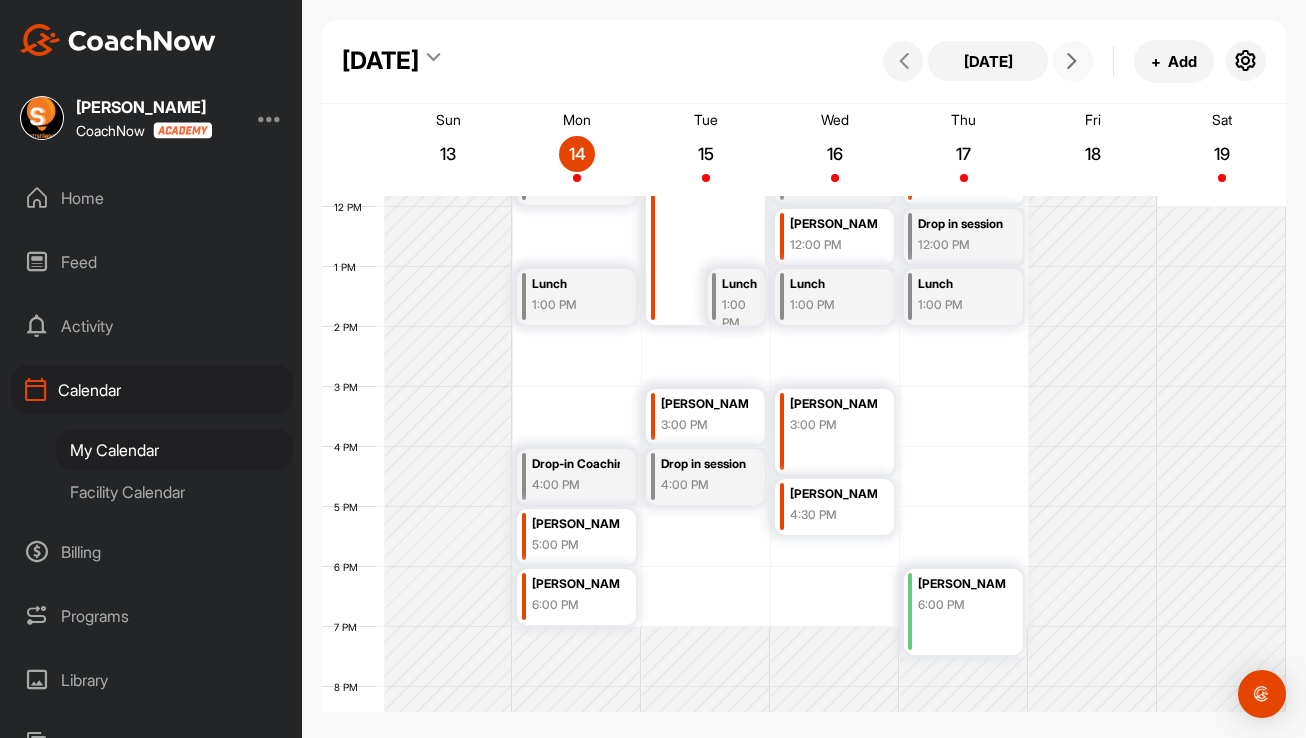click at bounding box center (1072, 61) 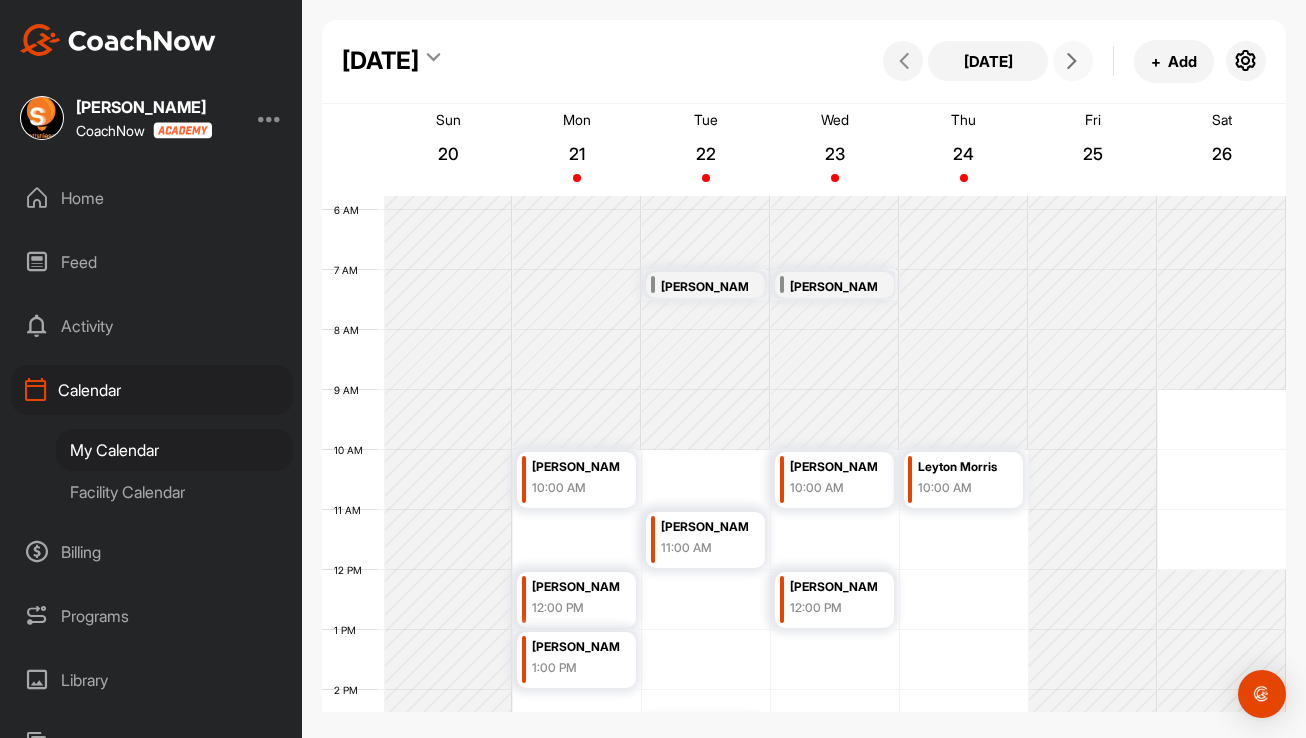 scroll, scrollTop: 539, scrollLeft: 0, axis: vertical 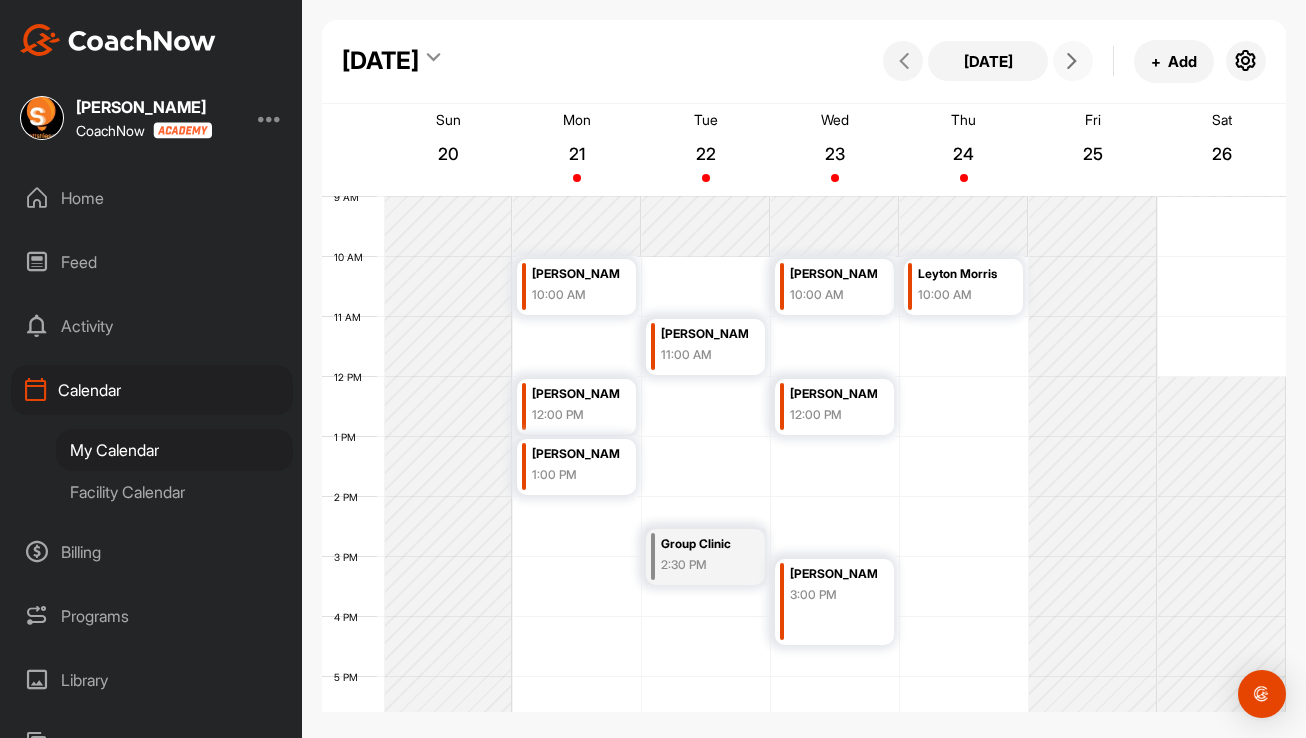 click on "12 AM 1 AM 2 AM 3 AM 4 AM 5 AM 6 AM 7 AM 8 AM 9 AM 10 AM 11 AM 12 PM 1 PM 2 PM 3 PM 4 PM 5 PM 6 PM 7 PM 8 PM 9 PM 10 PM 11 PM [PERSON_NAME] 10:00 AM [PERSON_NAME] 12:00 PM [PERSON_NAME] 1:00 PM [PERSON_NAME] Birthday 7:00 AM [PERSON_NAME] 11:00 AM Group Clinic 2:30 PM [PERSON_NAME] Birthday 7:00 AM [PERSON_NAME] 10:00 AM [PERSON_NAME] 12:00 PM [PERSON_NAME] 3:00 PM [PERSON_NAME] 10:00 AM [PERSON_NAME] Group Program 6:00 PM" at bounding box center (804, 377) 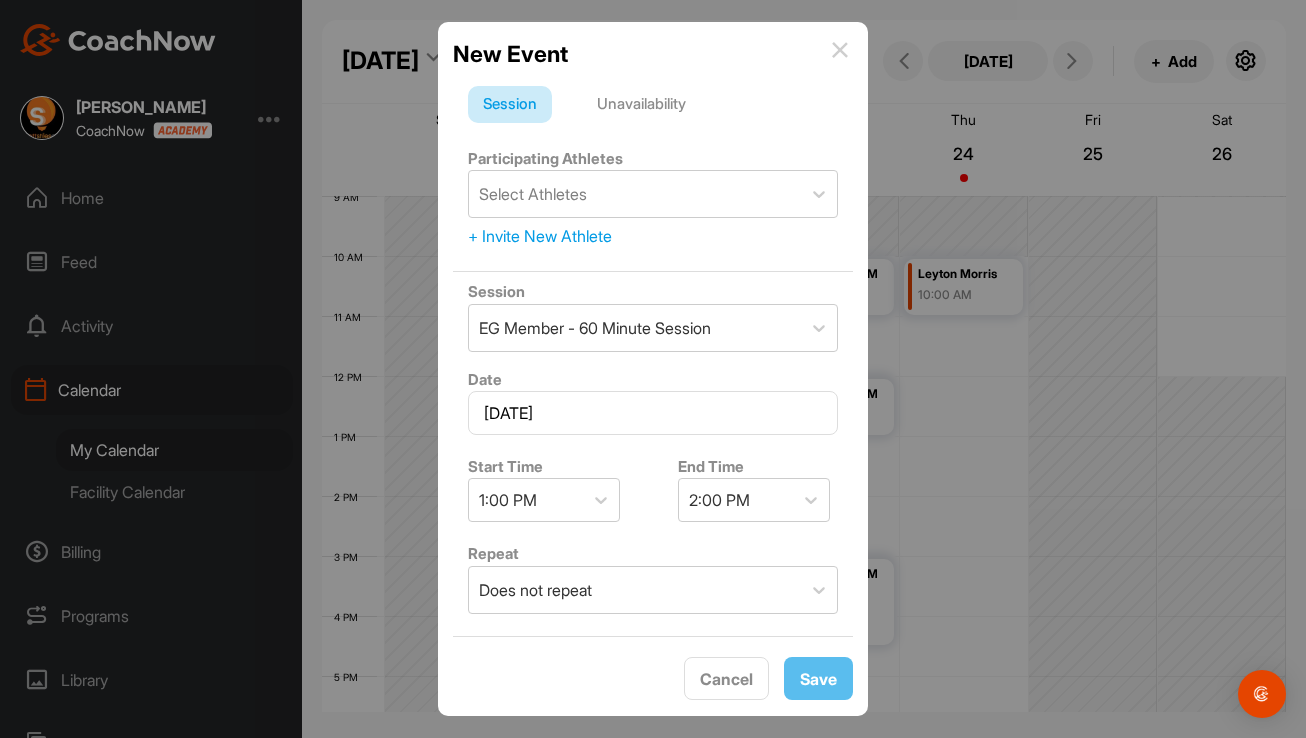 click on "Unavailability" at bounding box center [641, 105] 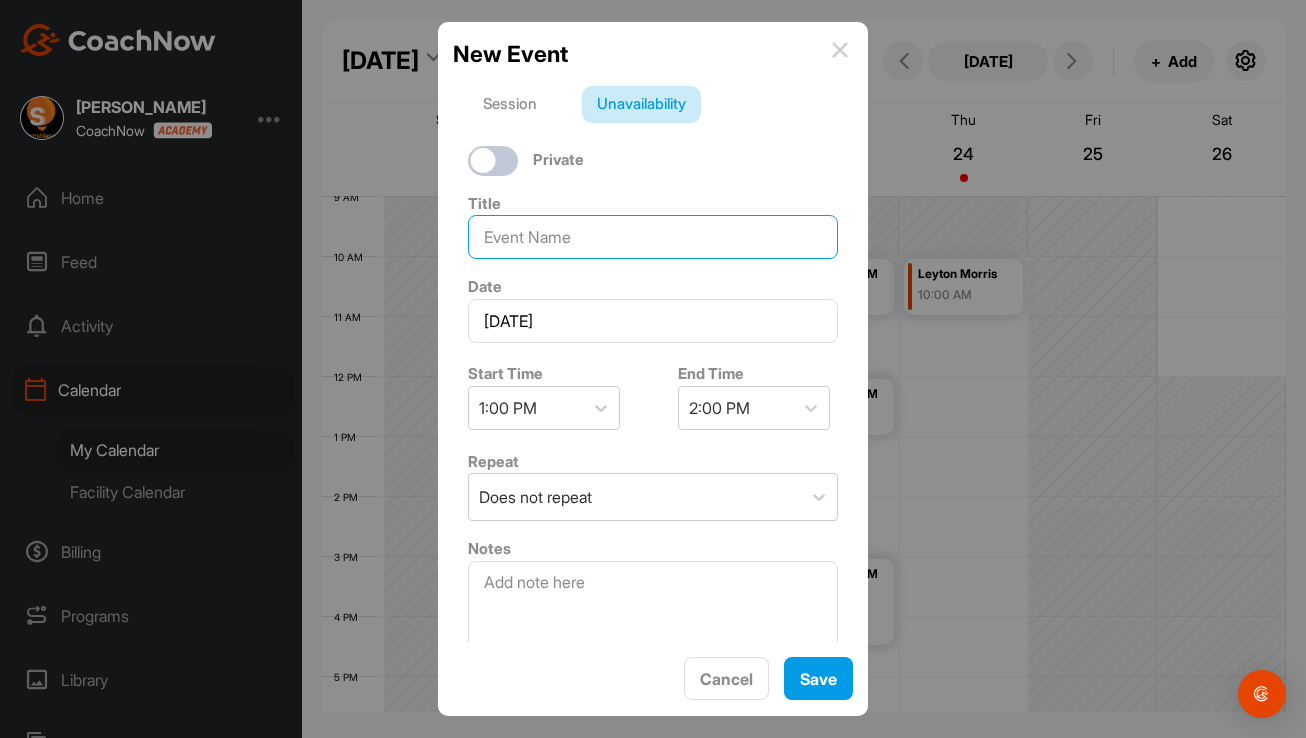 click at bounding box center (653, 237) 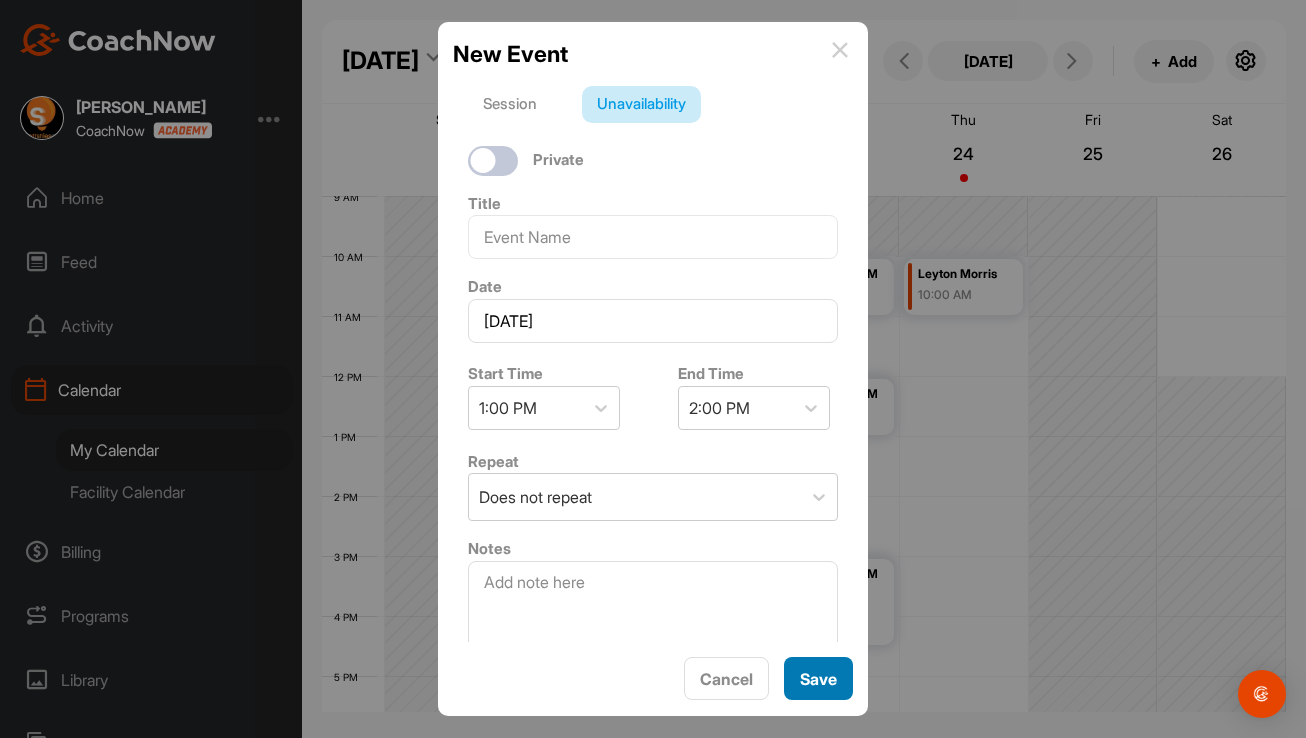 click on "Save" at bounding box center [818, 678] 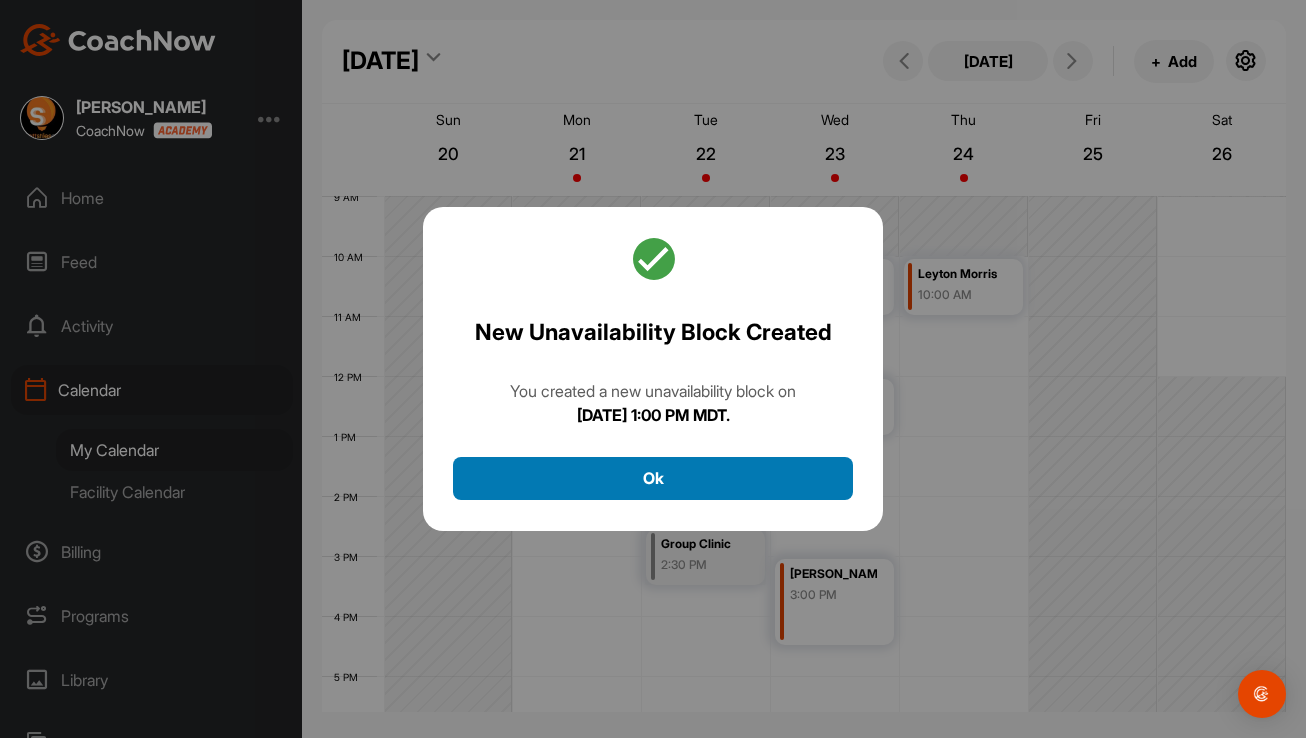 click on "Ok" at bounding box center [653, 478] 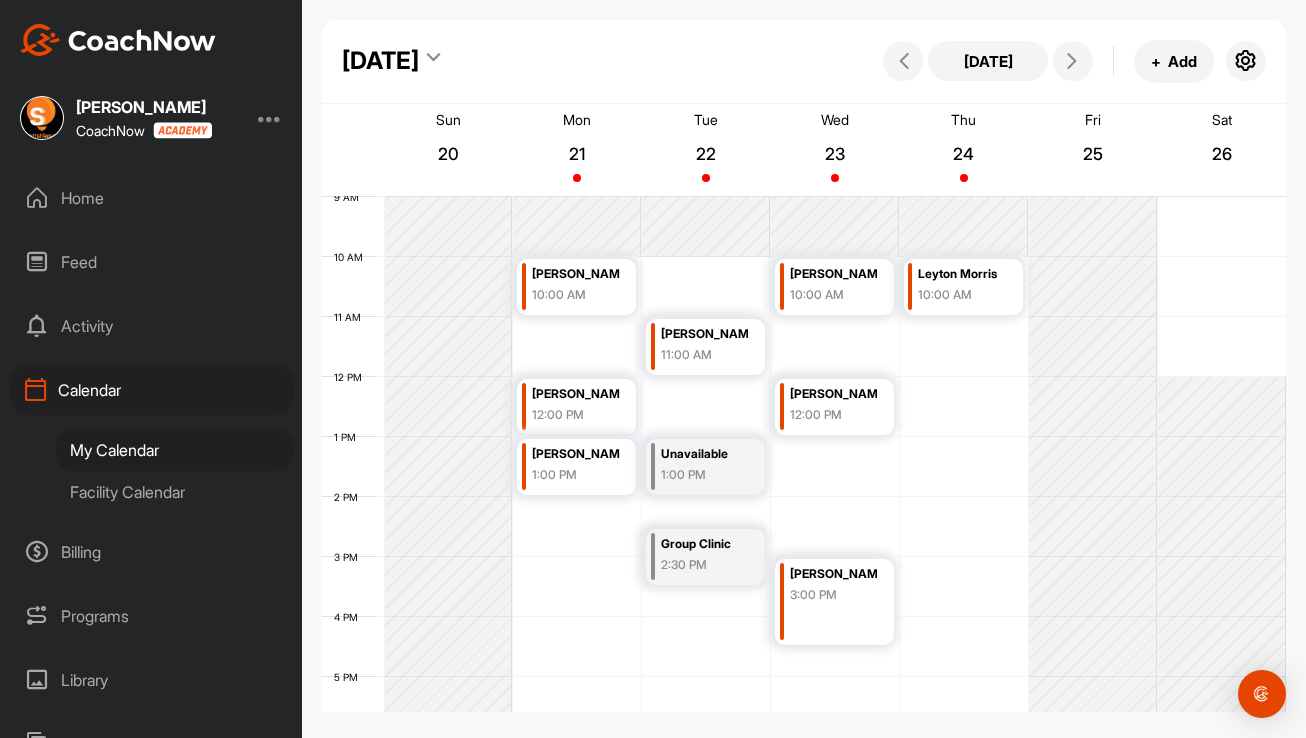 click on "12 AM 1 AM 2 AM 3 AM 4 AM 5 AM 6 AM 7 AM 8 AM 9 AM 10 AM 11 AM 12 PM 1 PM 2 PM 3 PM 4 PM 5 PM 6 PM 7 PM 8 PM 9 PM 10 PM 11 P[PERSON_NAME] 10:00 A[PERSON_NAME] 12:00 P[PERSON_NAME] 1:00 P[PERSON_NAME] Birthday 7:00 A[PERSON_NAME] 11:00 AM Unavailable 1:00 PM Group Clinic 2:30 P[PERSON_NAME] Birthday 7:00 A[PERSON_NAME] 10:00 A[PERSON_NAME] 12:00 P[PERSON_NAME] 3:00 P[PERSON_NAME] 10:00 A[PERSON_NAME]ik Group Program 6:00 PM" at bounding box center [804, 377] 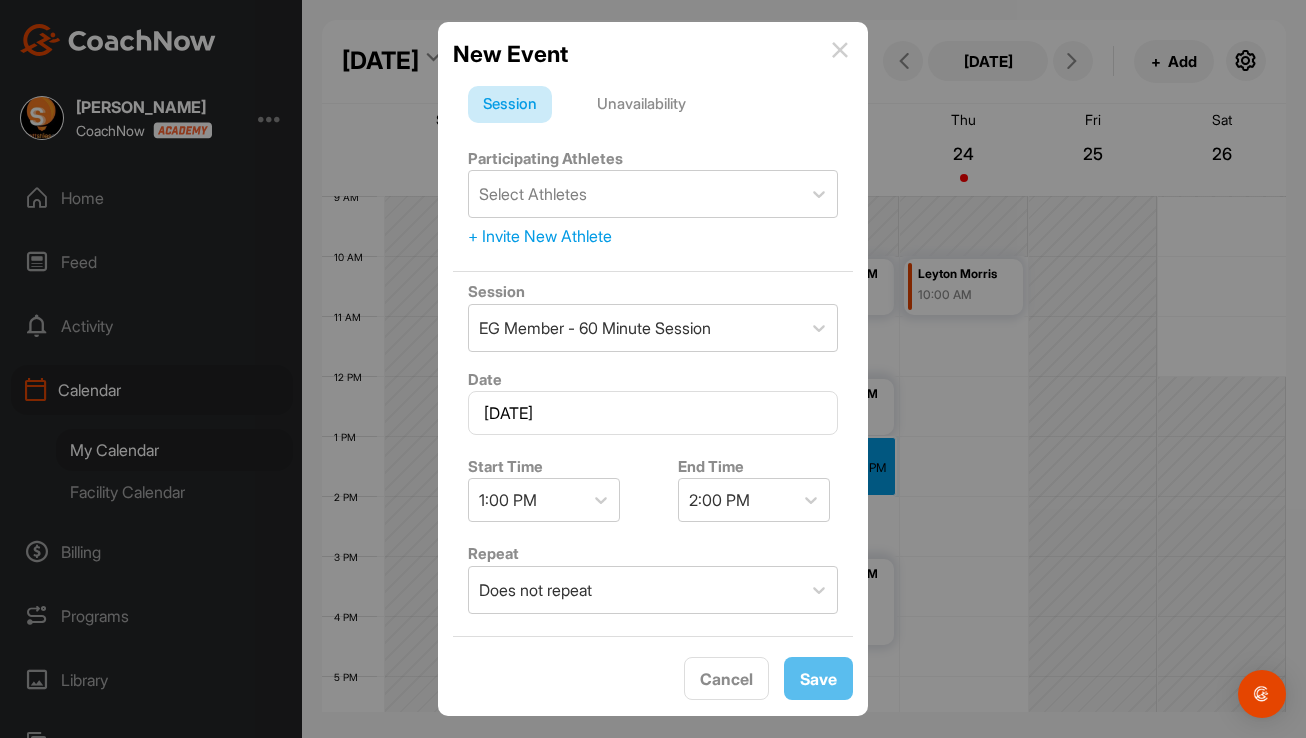 click on "Unavailability" at bounding box center (641, 105) 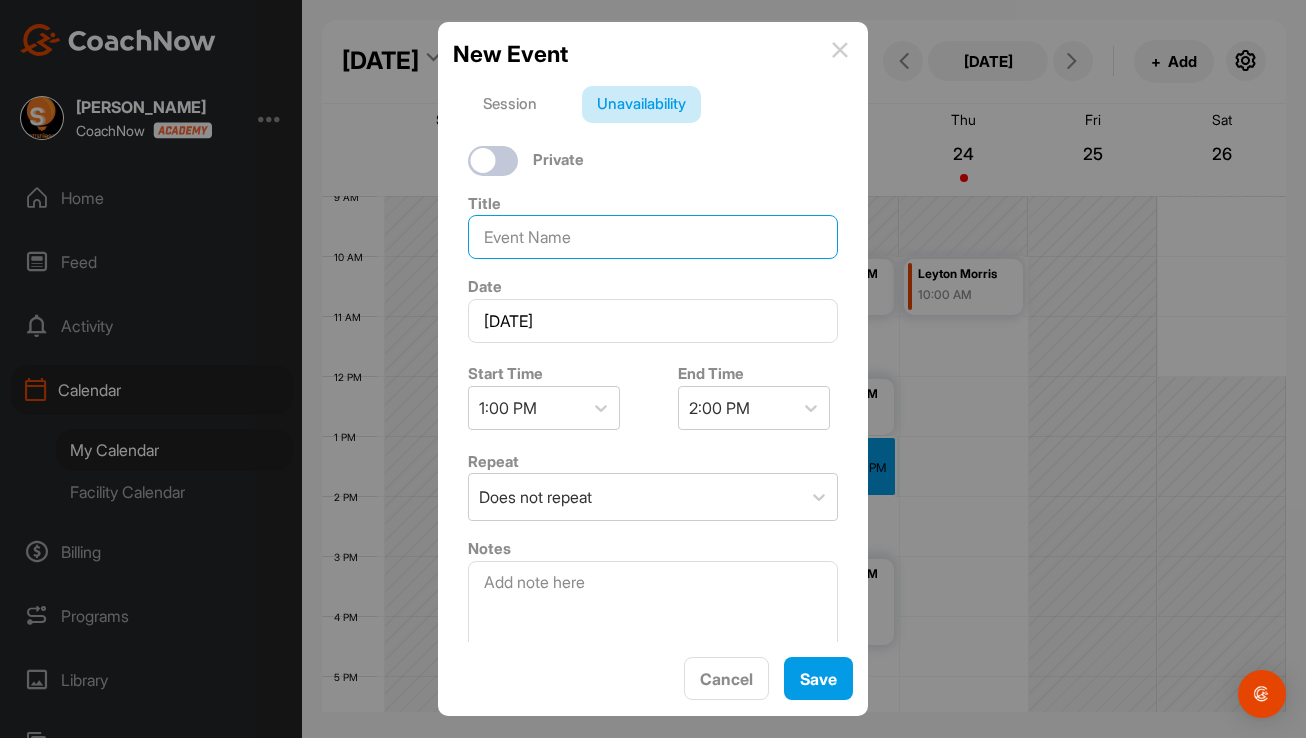 click at bounding box center [653, 237] 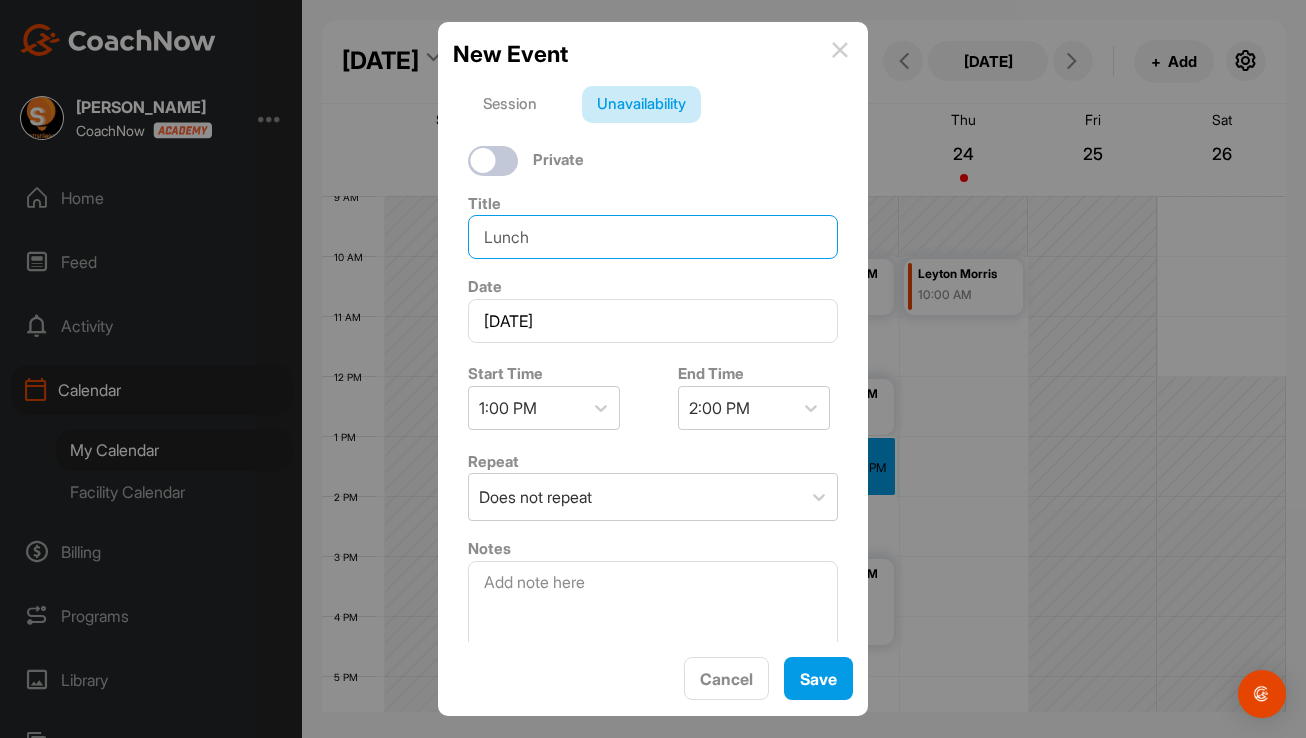 type on "Lunch" 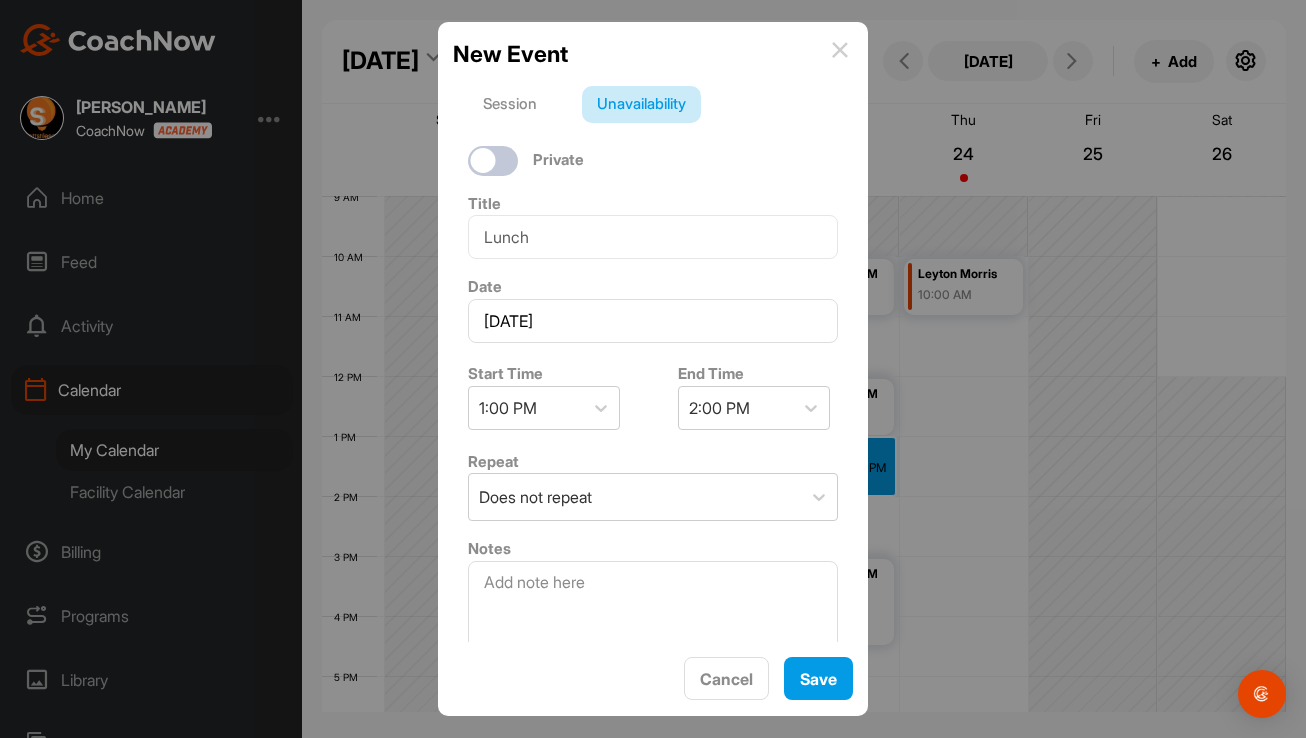 click at bounding box center (483, 160) 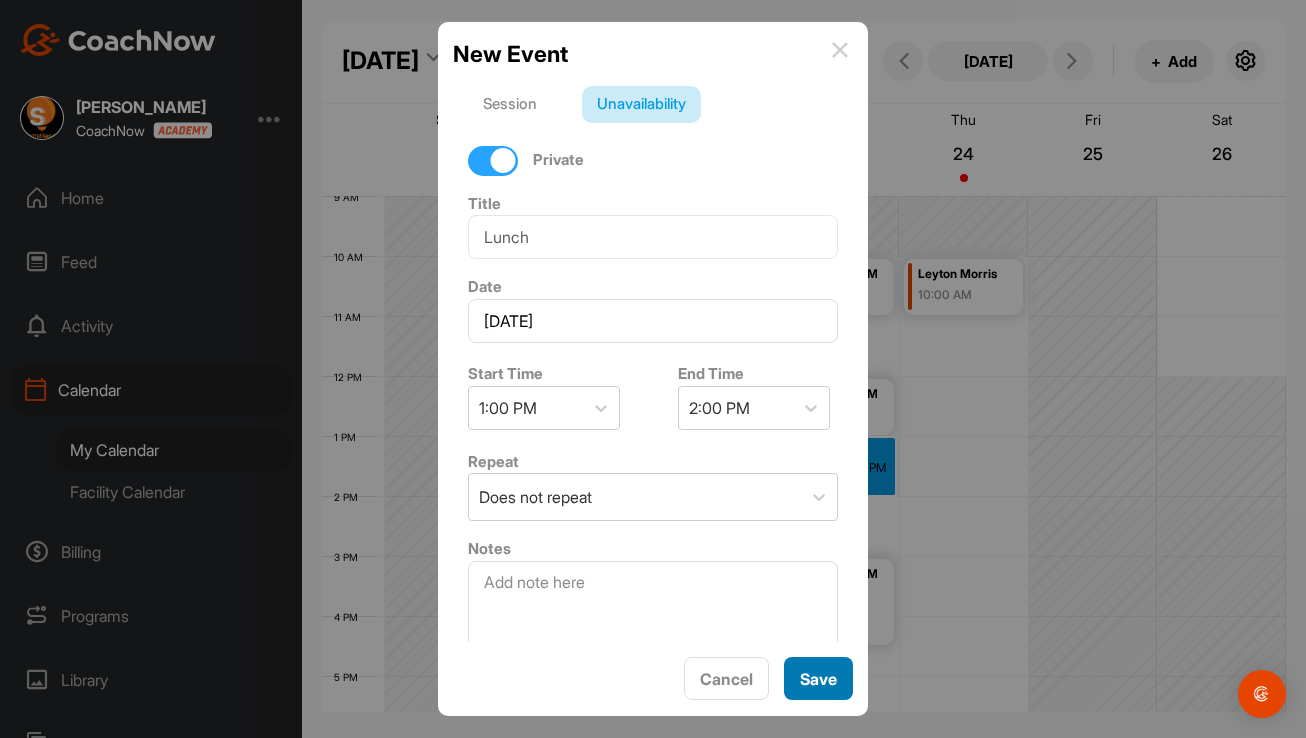 click on "Save" at bounding box center [818, 678] 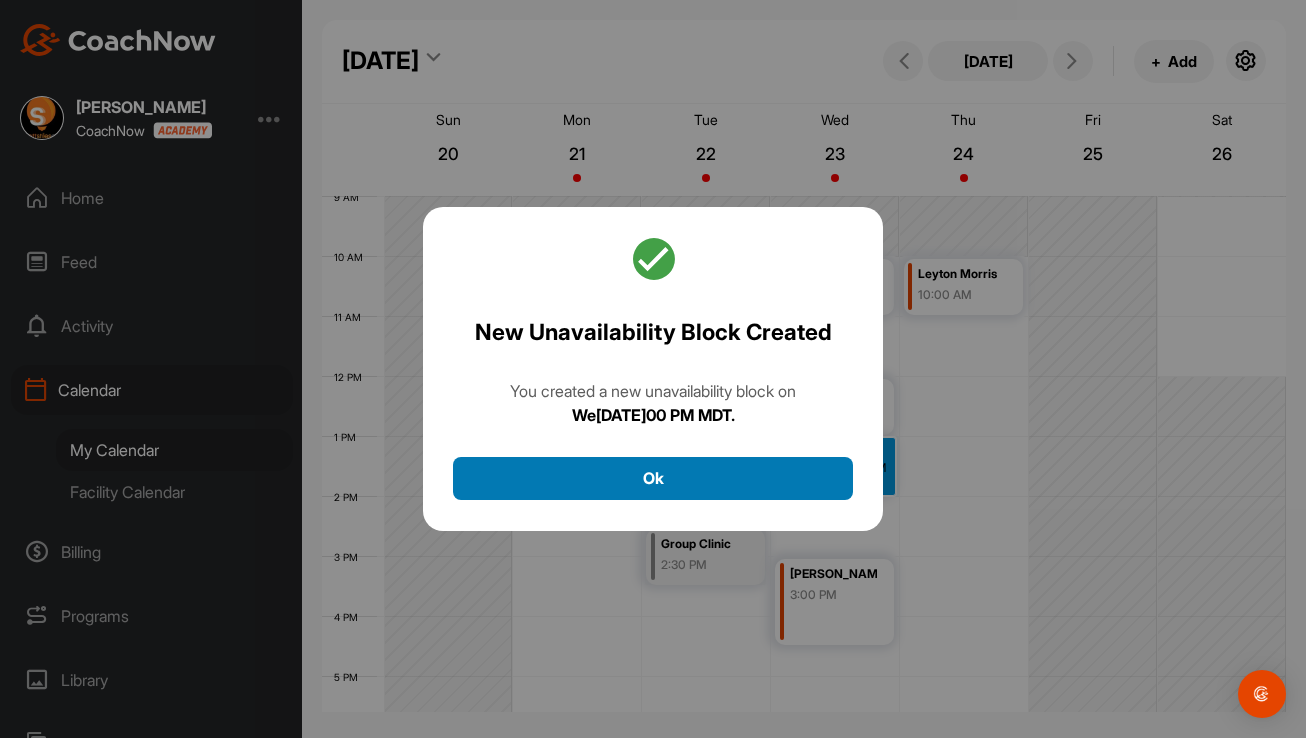 click on "Ok" at bounding box center [653, 478] 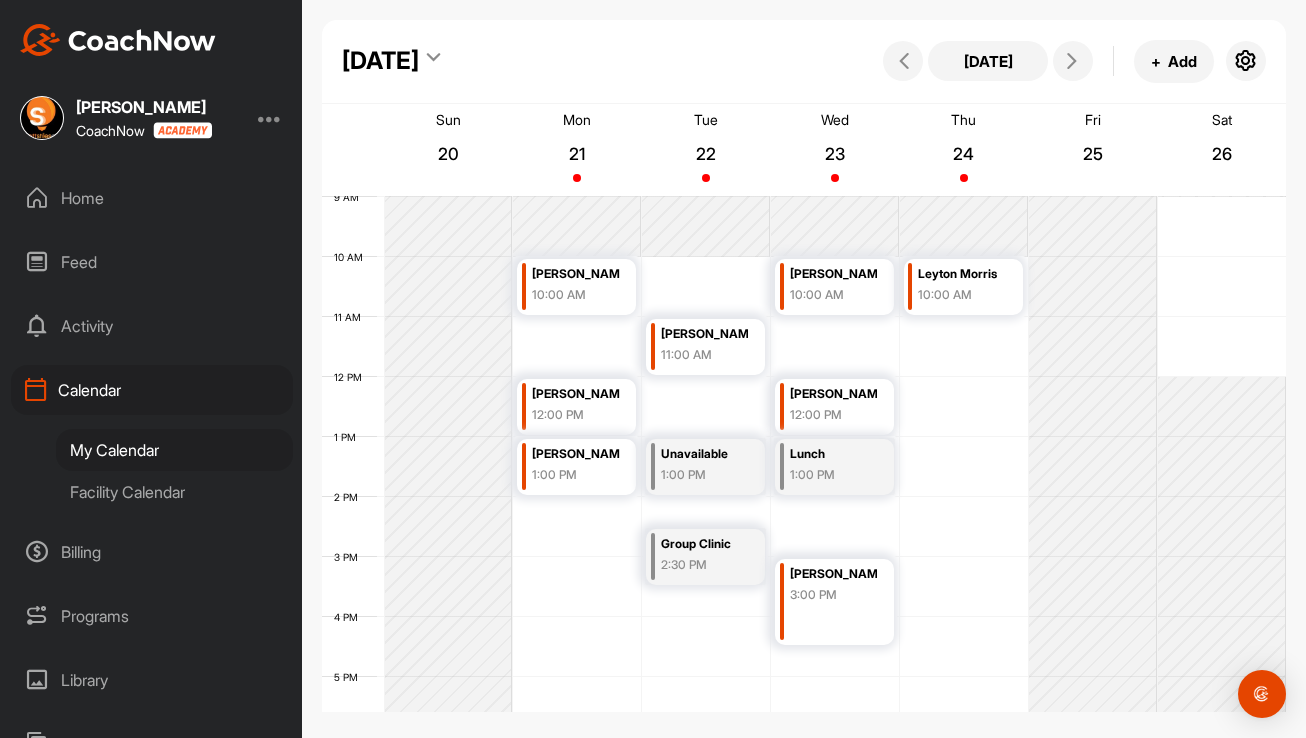 click on "12 AM 1 AM 2 AM 3 AM 4 AM 5 AM 6 AM 7 AM 8 AM 9 AM 10 AM 11 AM 12 PM 1 PM 2 PM 3 PM 4 PM 5 PM 6 PM 7 PM 8 PM 9 PM 10 PM 11 P[PERSON_NAME] 10:00 A[PERSON_NAME] 12:00 P[PERSON_NAME] 1:00 P[PERSON_NAME] Birthday 7:00 A[PERSON_NAME] 11:00 AM Unavailable 1:00 PM Group Clinic 2:30 P[PERSON_NAME] Birthday 7:00 A[PERSON_NAME] 10:00 A[PERSON_NAME]ni 12:00 PM Lunch 1:00 P[PERSON_NAME] 3:00 P[PERSON_NAME]is 10:00 A[PERSON_NAME]ik Group Program 6:00 PM" at bounding box center (804, 377) 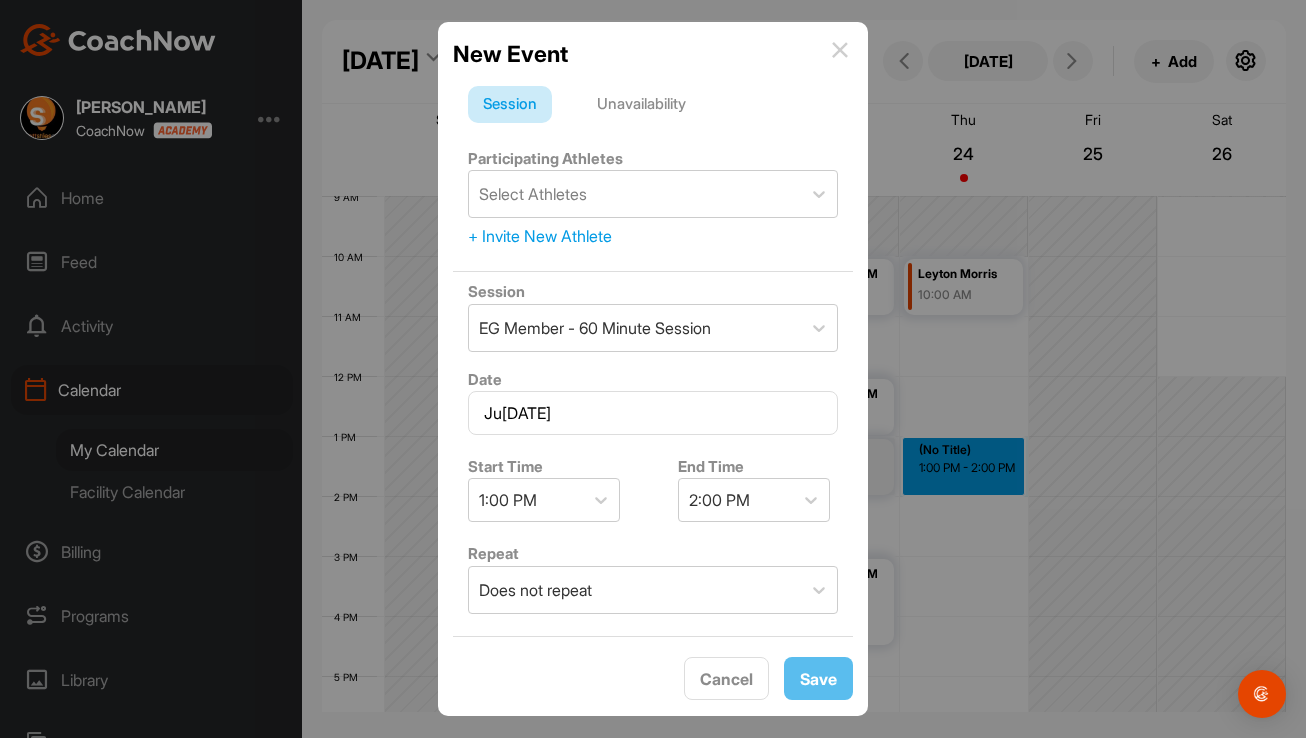 click on "Unavailability" at bounding box center (641, 105) 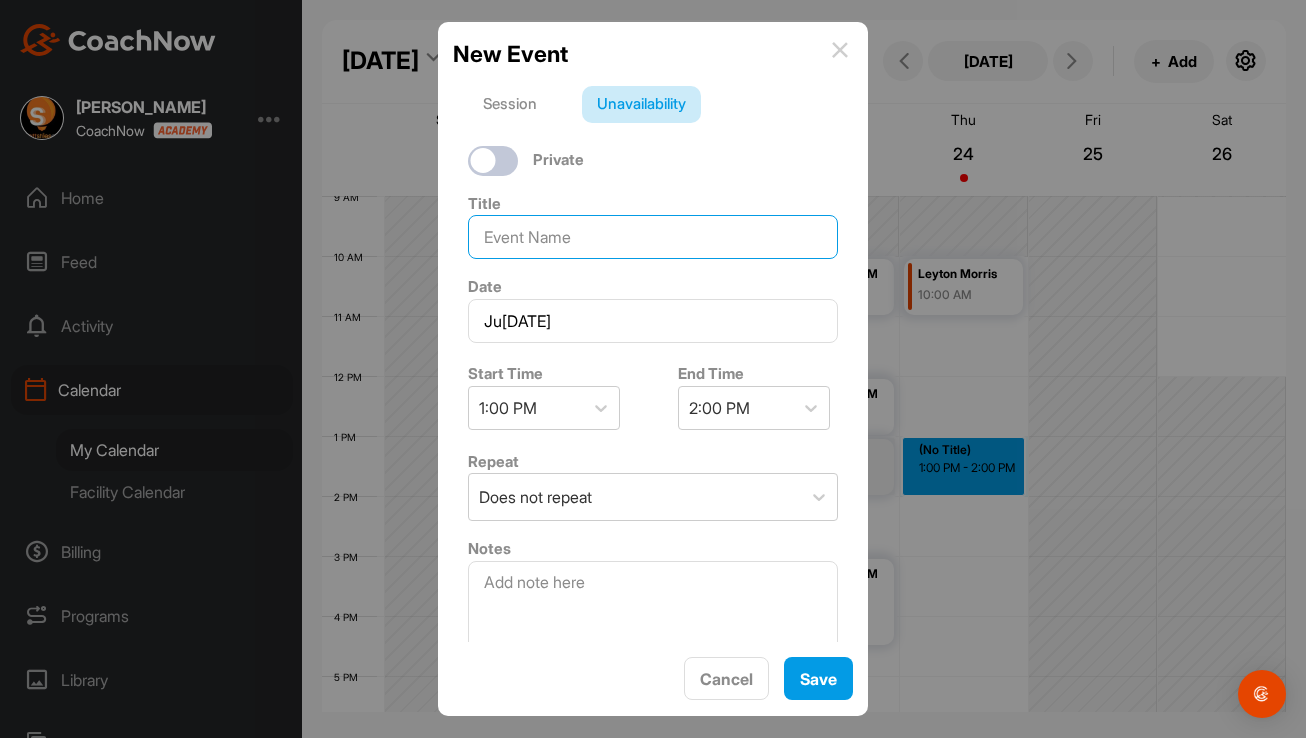 click at bounding box center (653, 237) 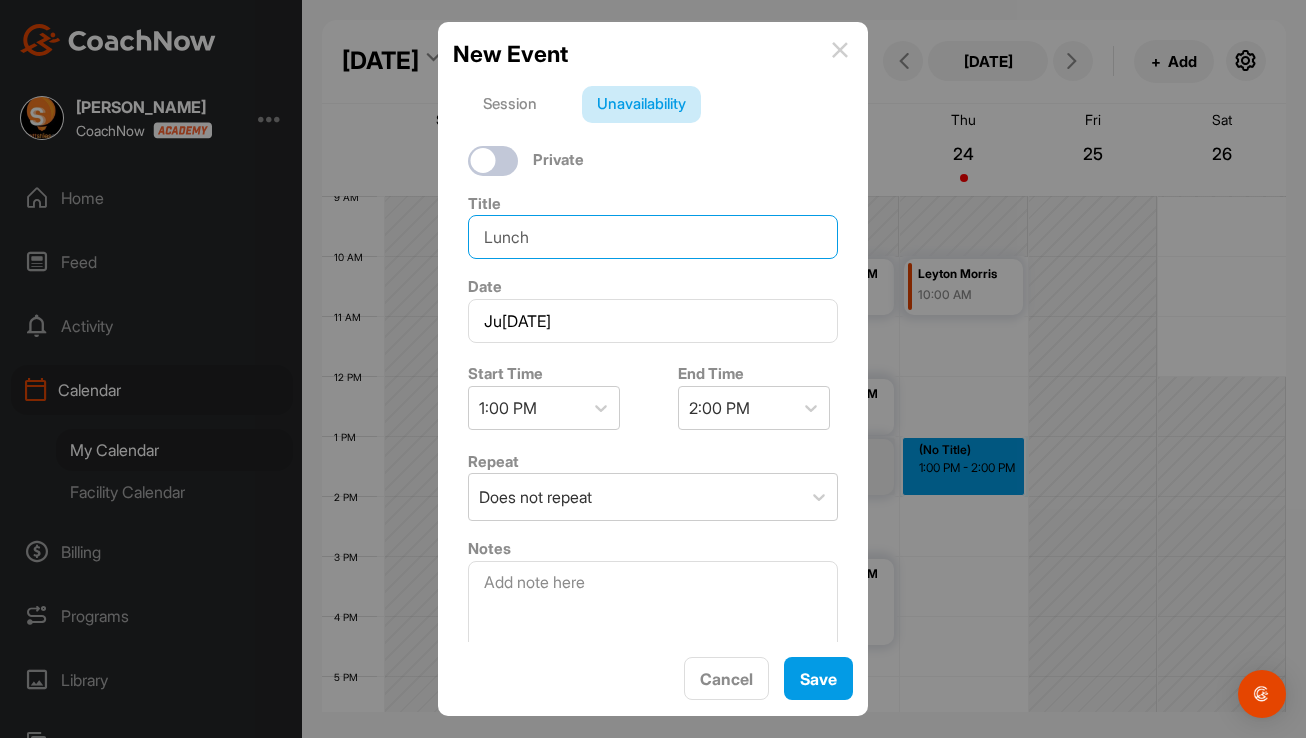 type on "Lunch" 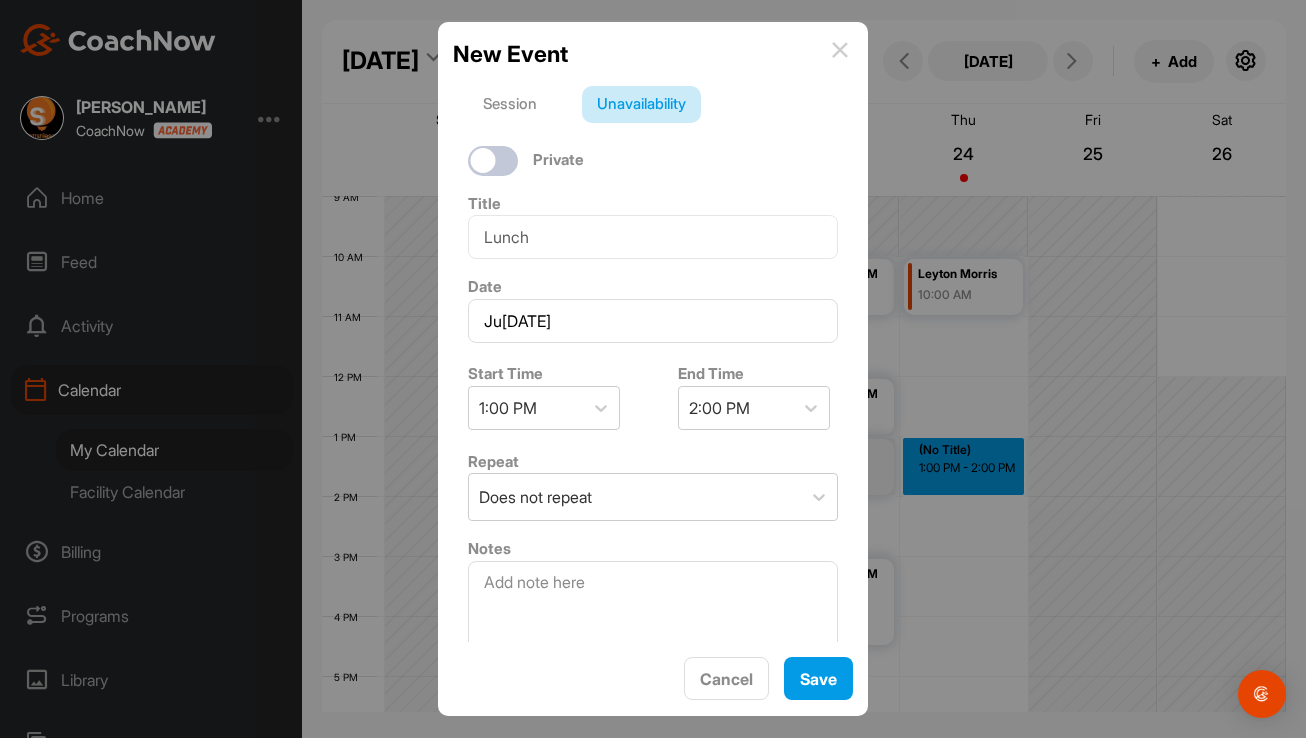 click at bounding box center [483, 160] 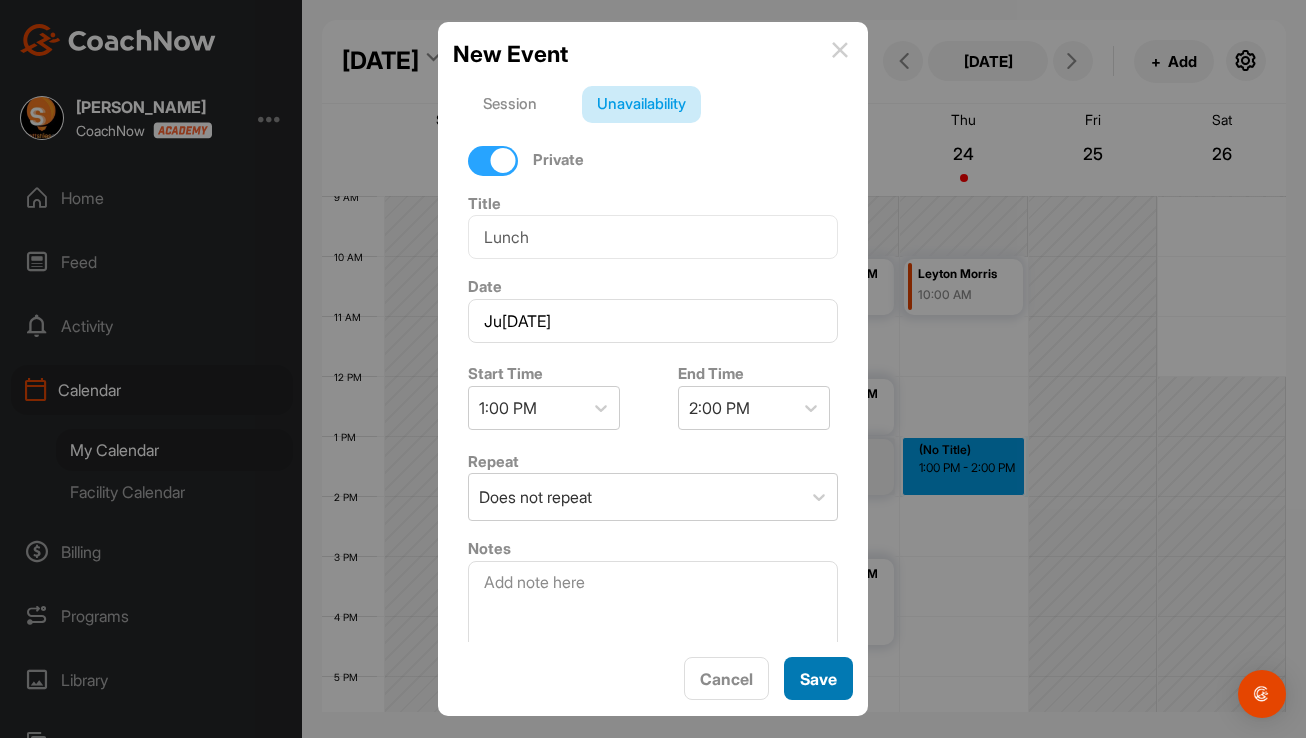 click on "Save" at bounding box center (818, 678) 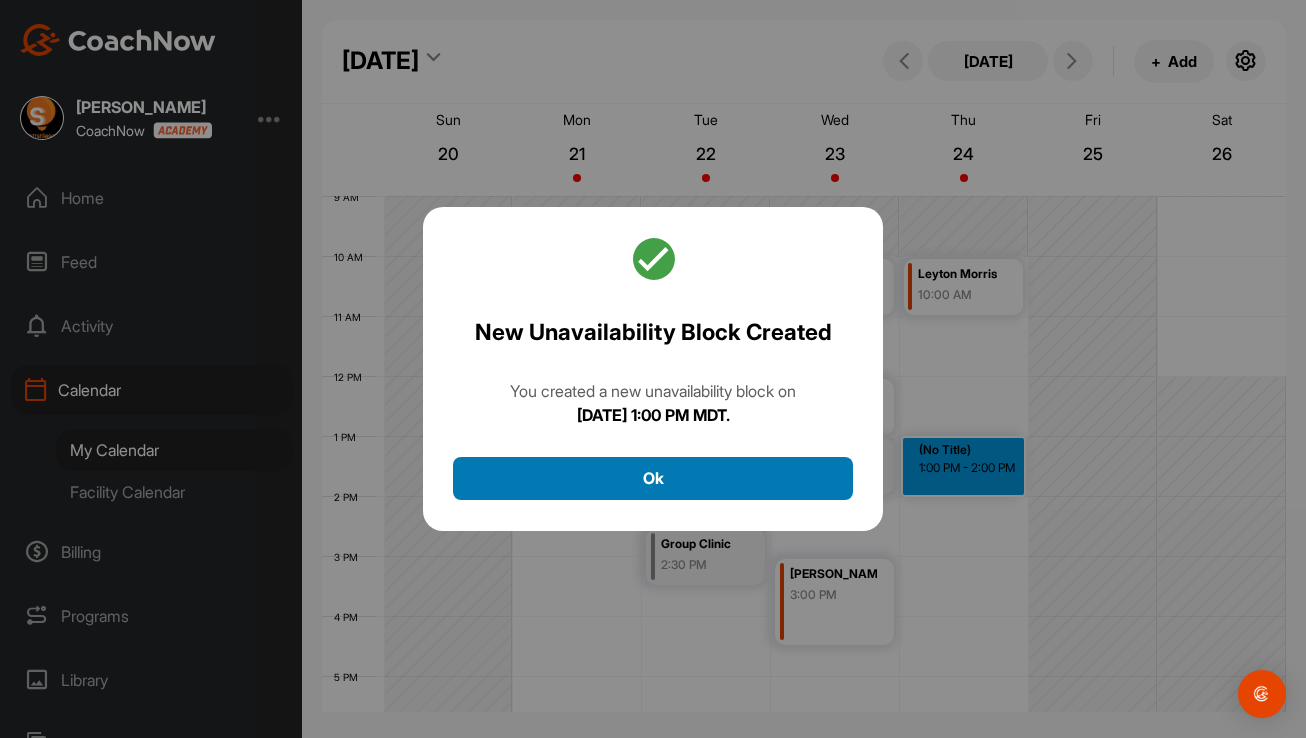 click on "Ok" at bounding box center (653, 478) 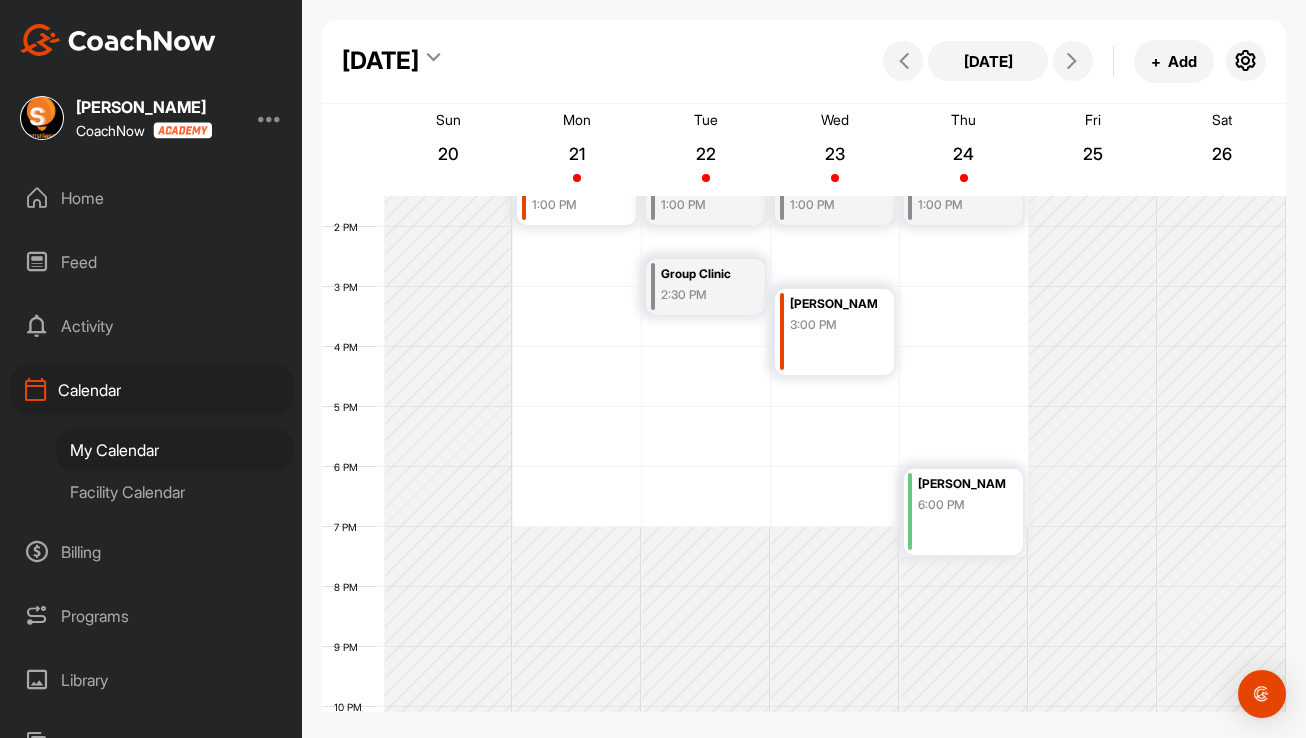 scroll, scrollTop: 682, scrollLeft: 0, axis: vertical 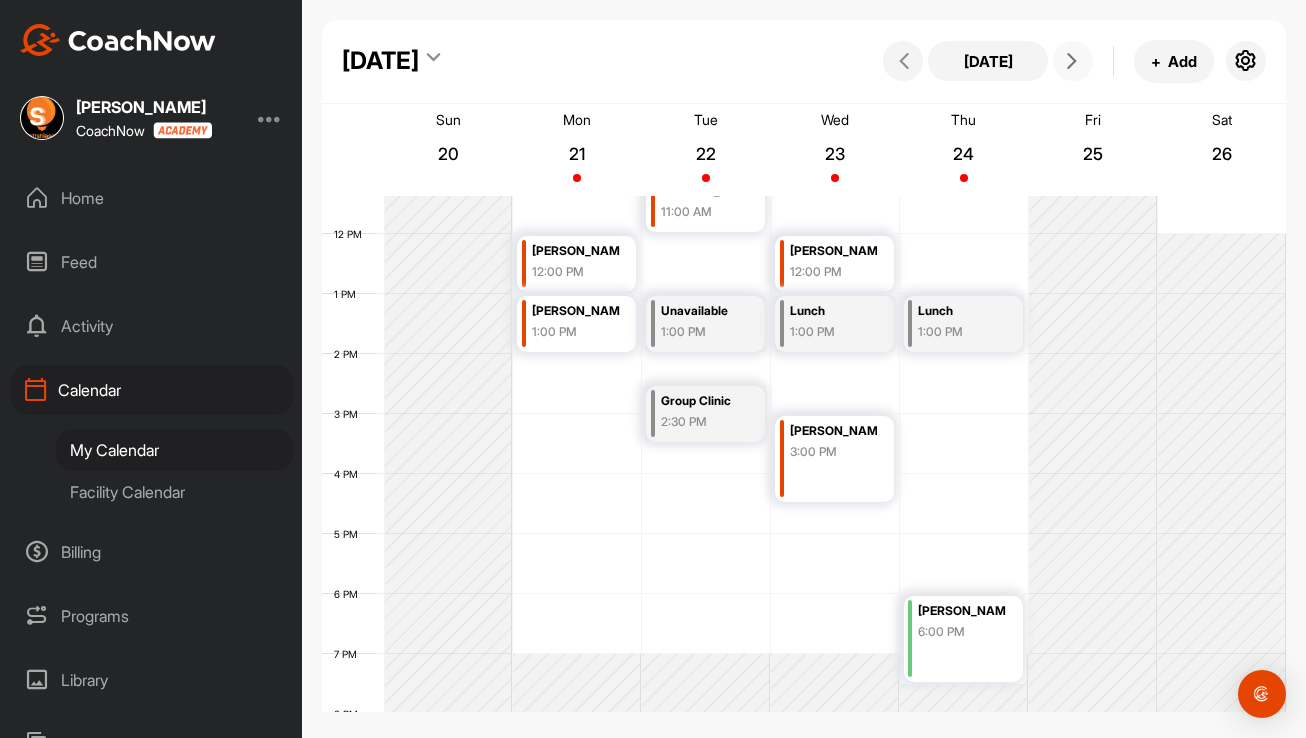 click at bounding box center (1073, 61) 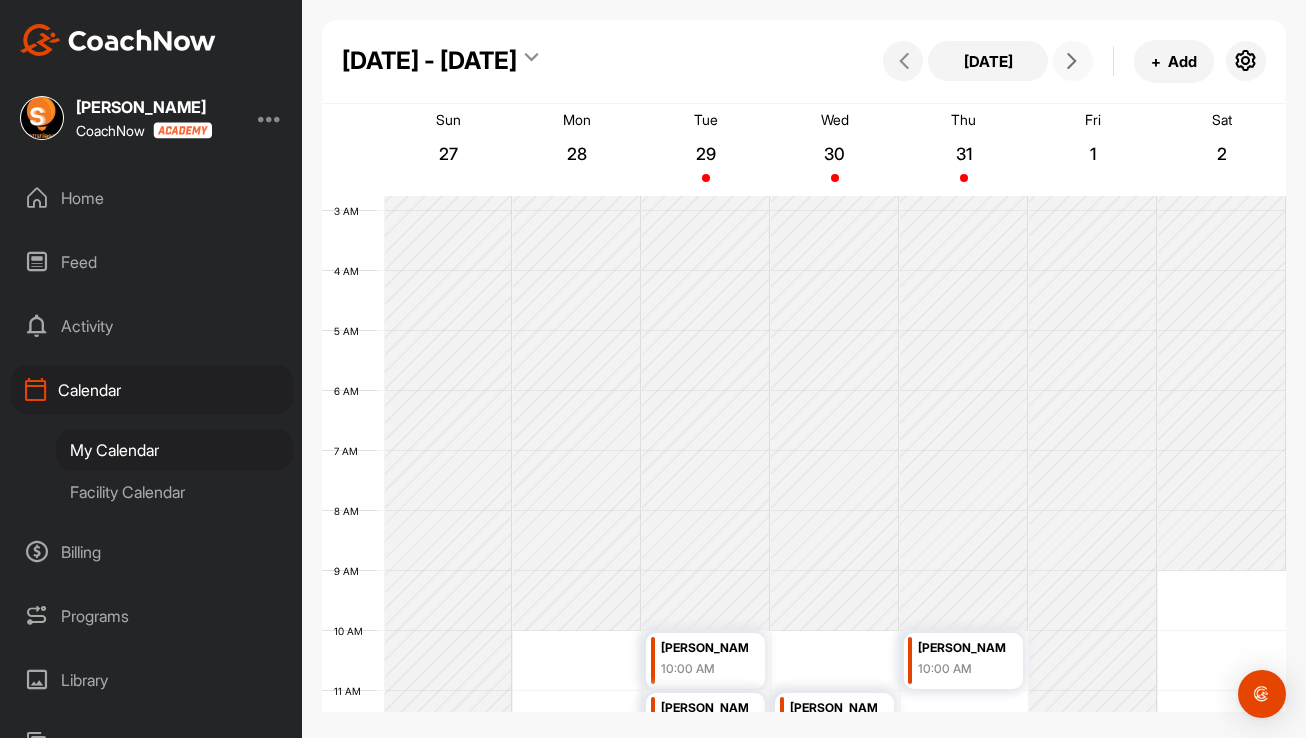 scroll, scrollTop: 0, scrollLeft: 0, axis: both 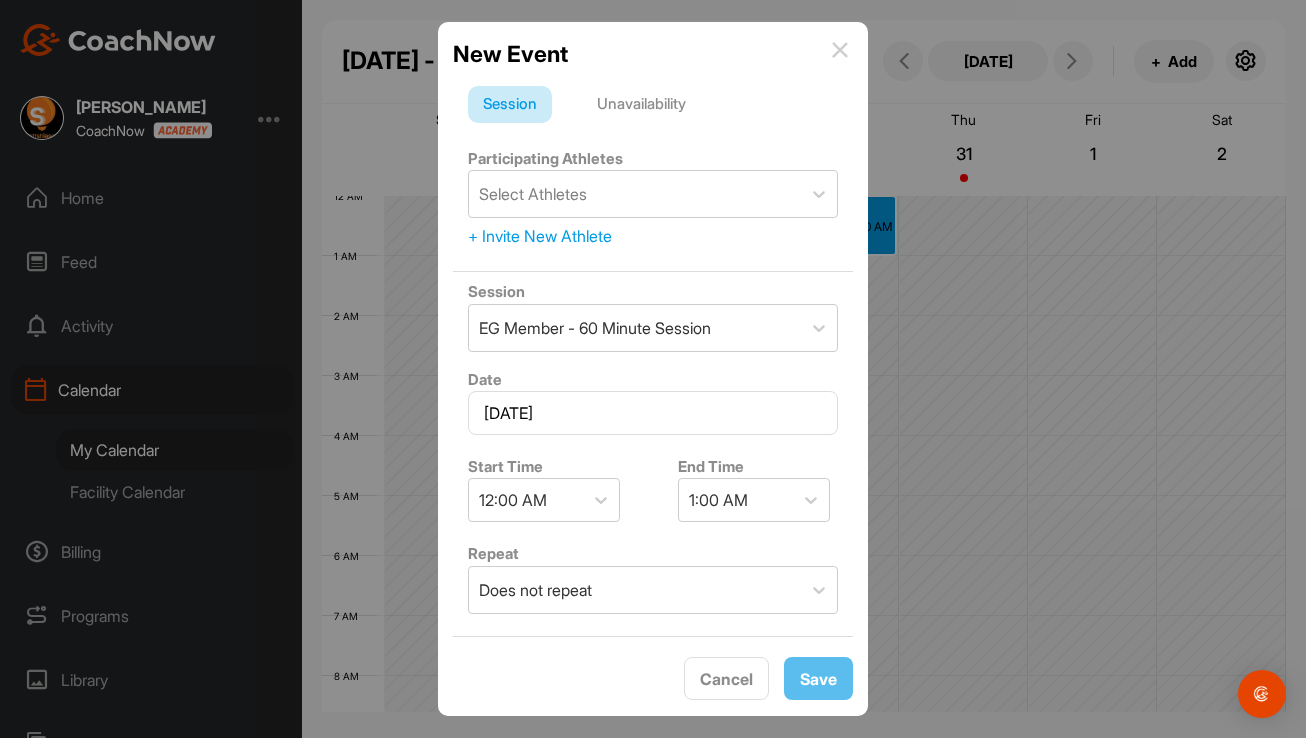 click on "Unavailability" at bounding box center (641, 105) 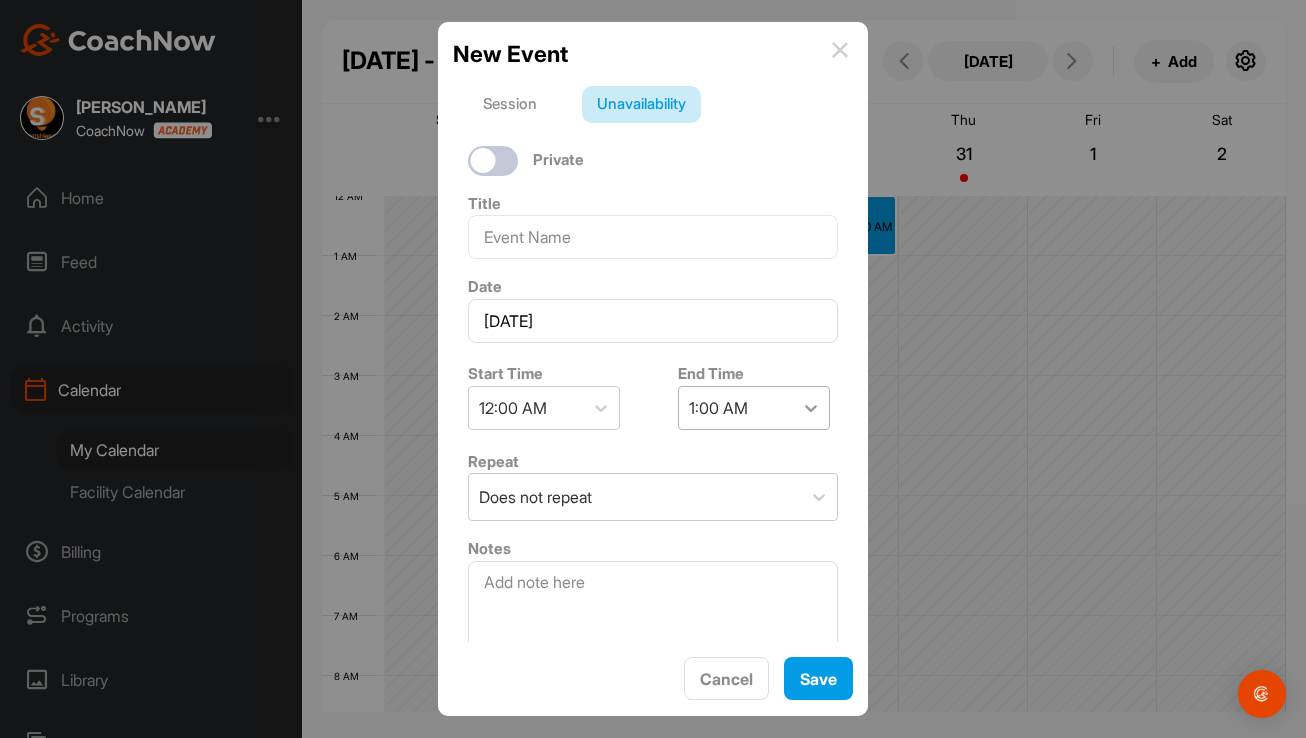 click 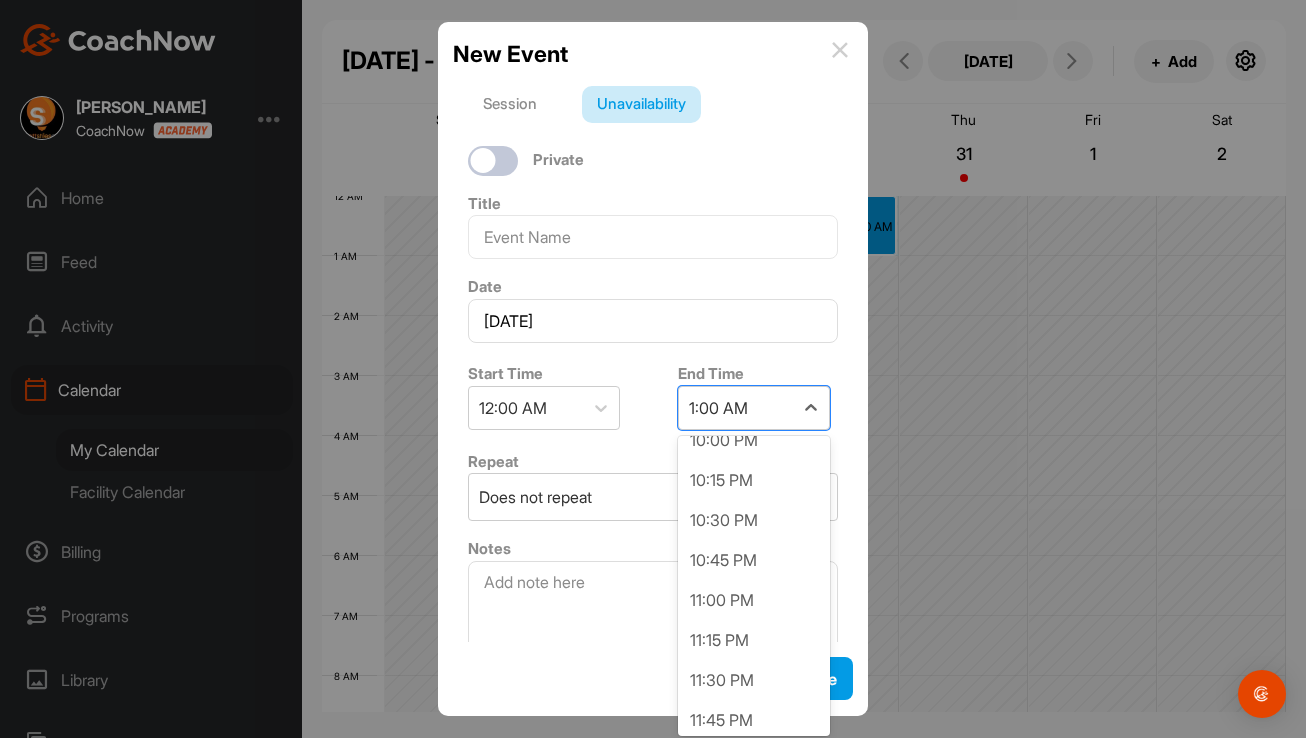 scroll, scrollTop: 3508, scrollLeft: 0, axis: vertical 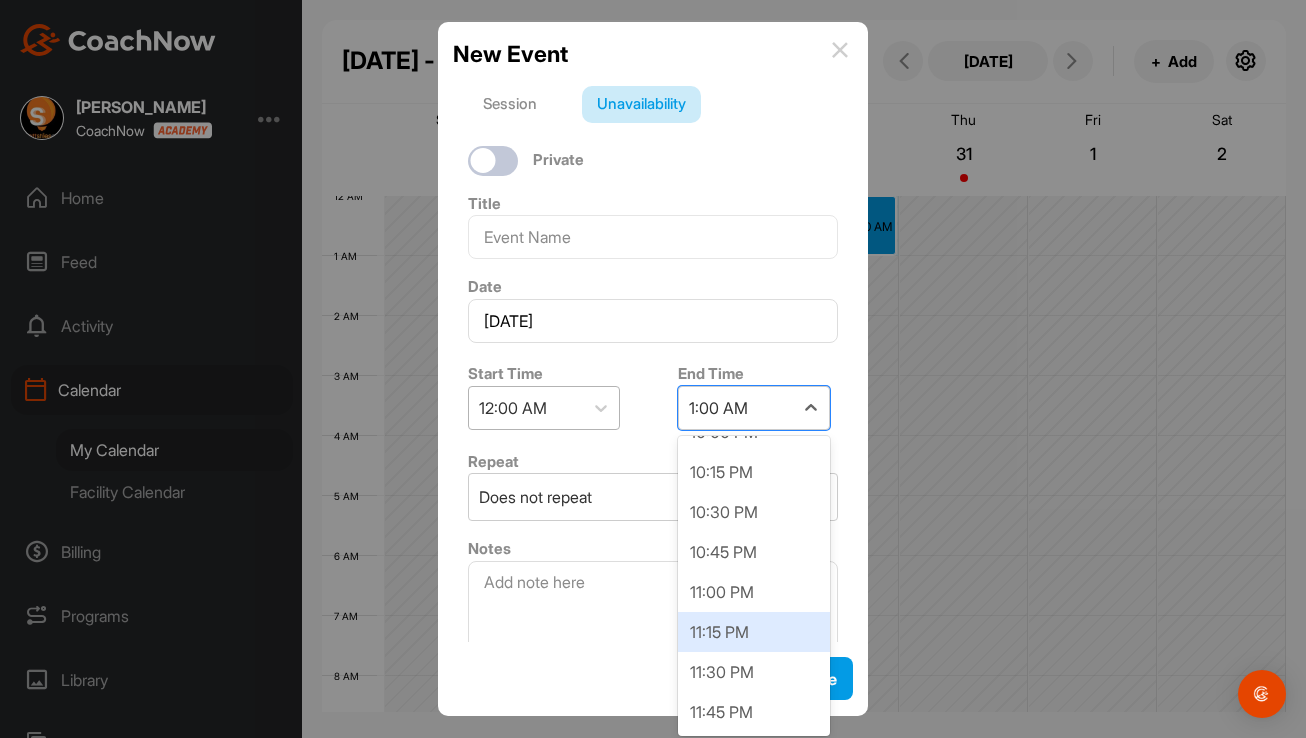 click on "12:00 AM" at bounding box center [526, 408] 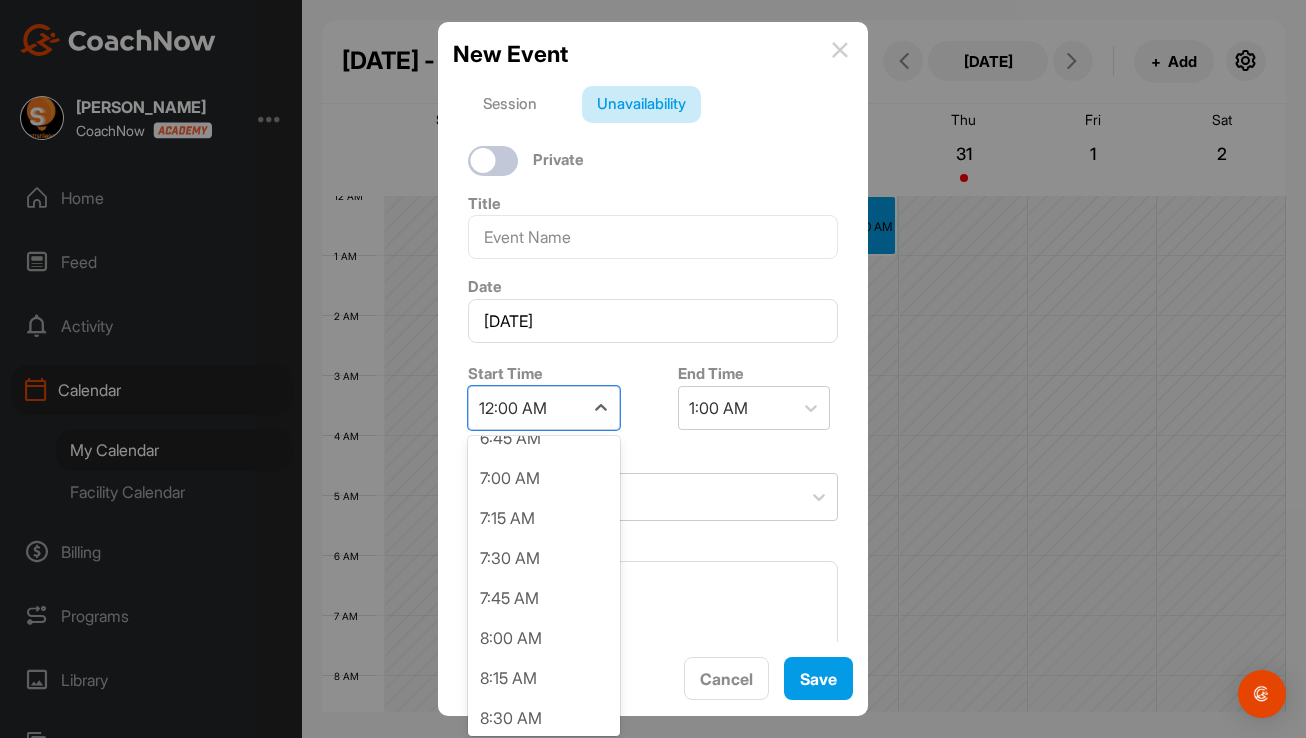 scroll, scrollTop: 1445, scrollLeft: 0, axis: vertical 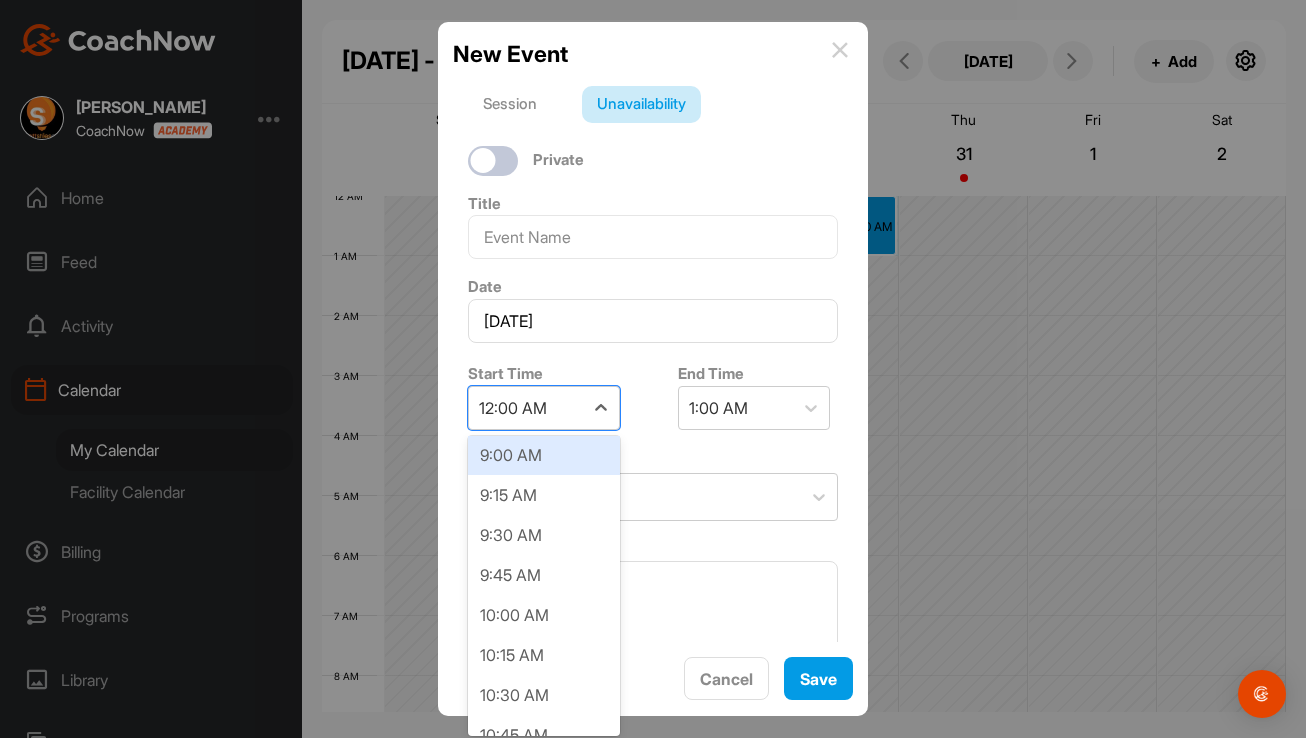 click on "9:00 AM" at bounding box center [544, 455] 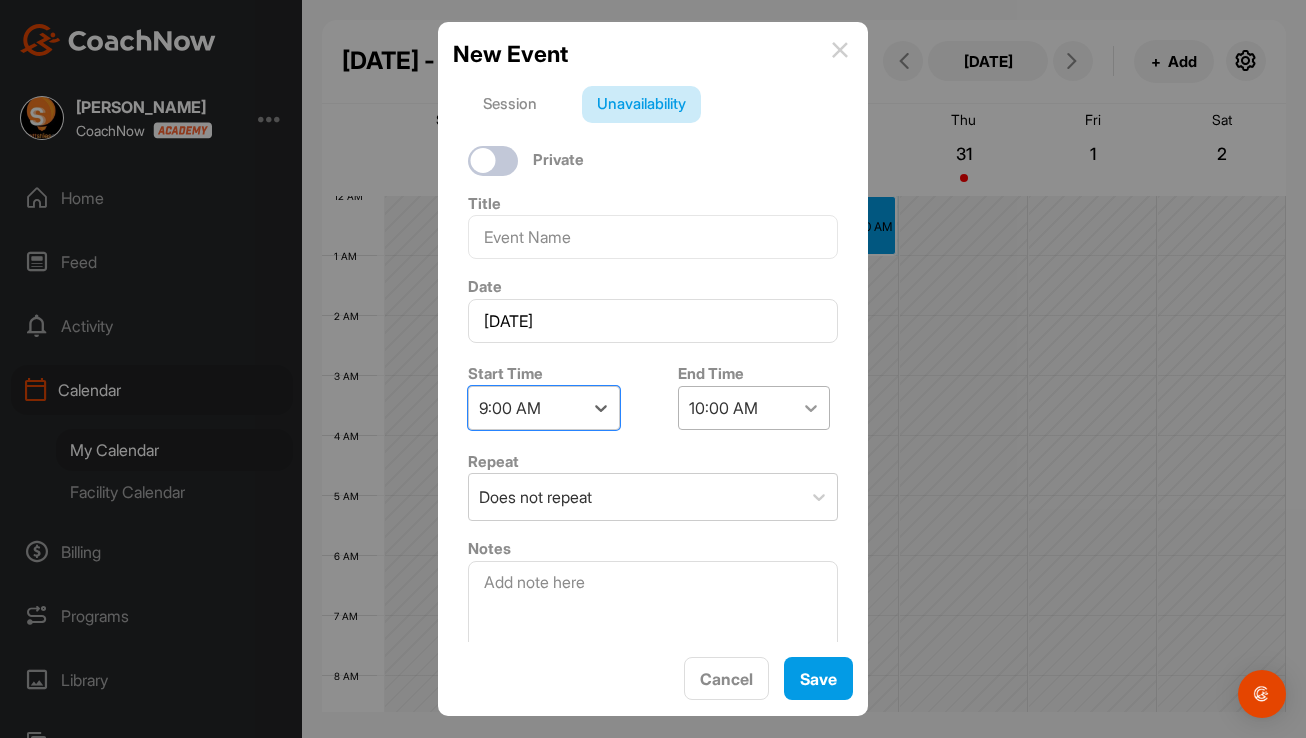 click 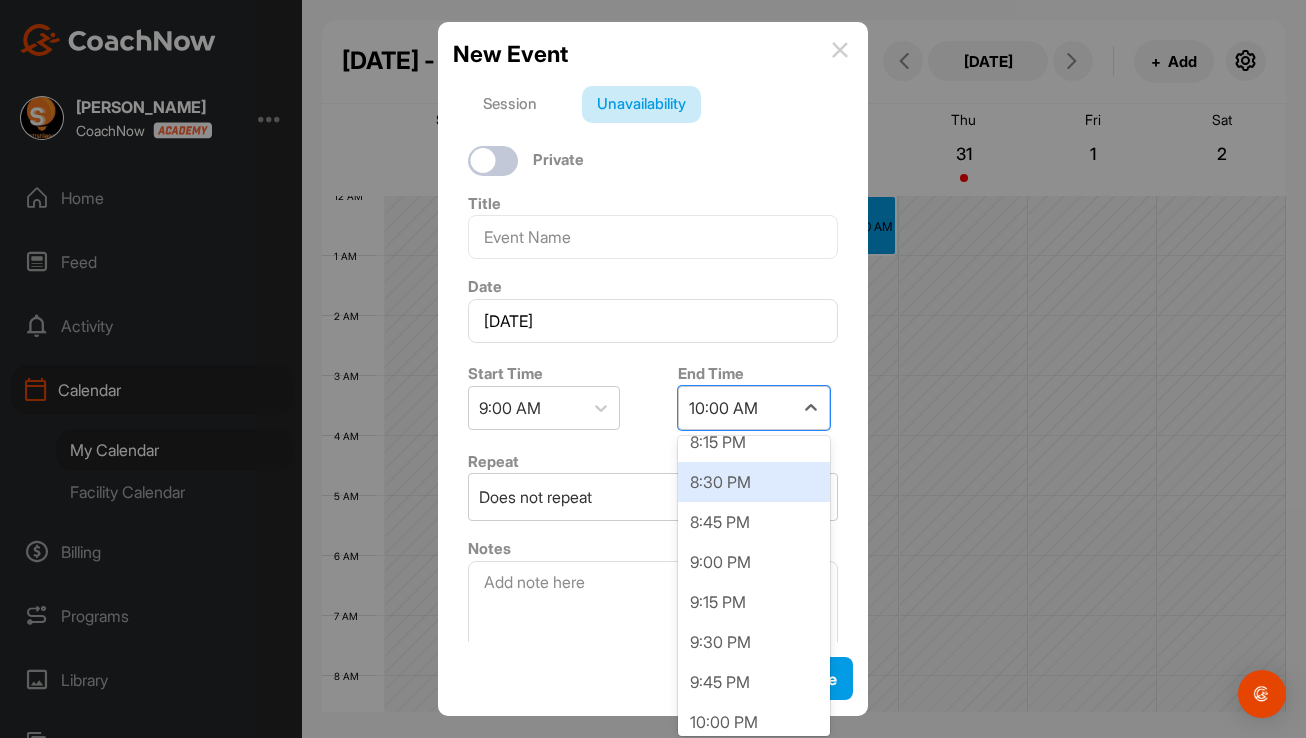 scroll, scrollTop: 1694, scrollLeft: 0, axis: vertical 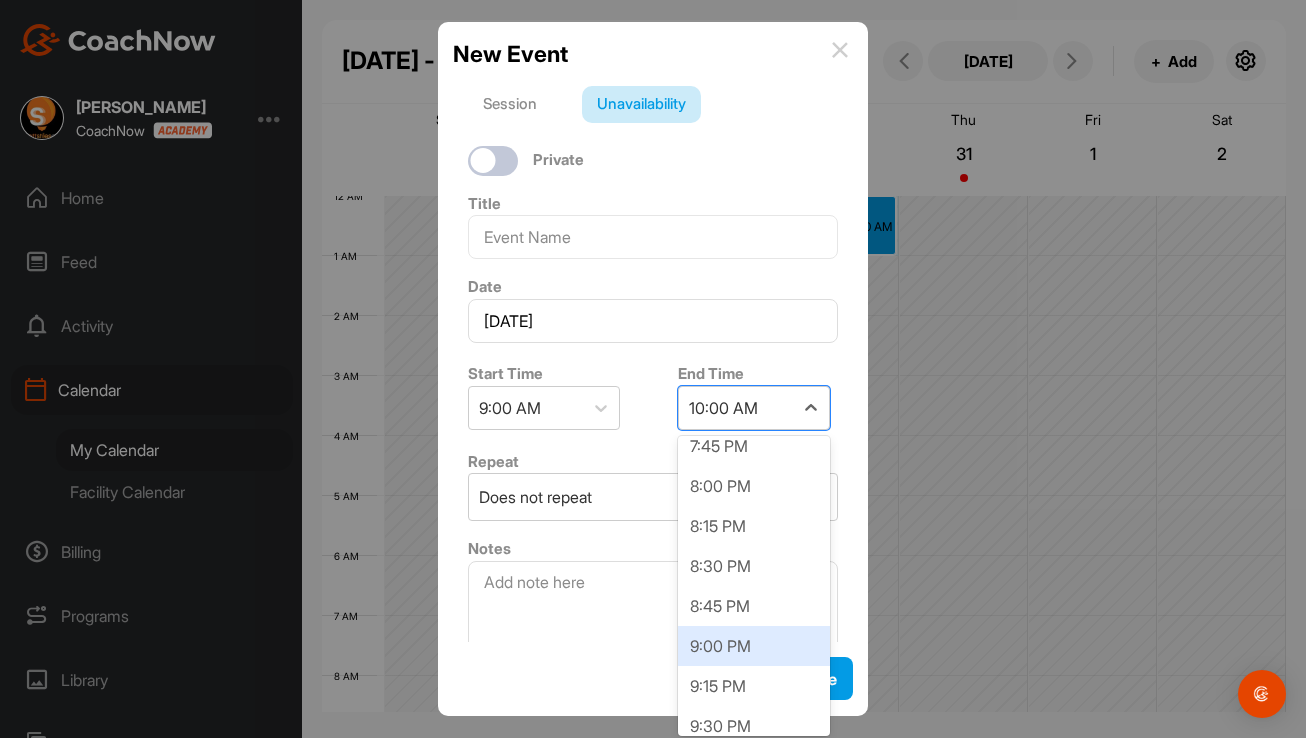 click on "9:00 PM" at bounding box center (754, 646) 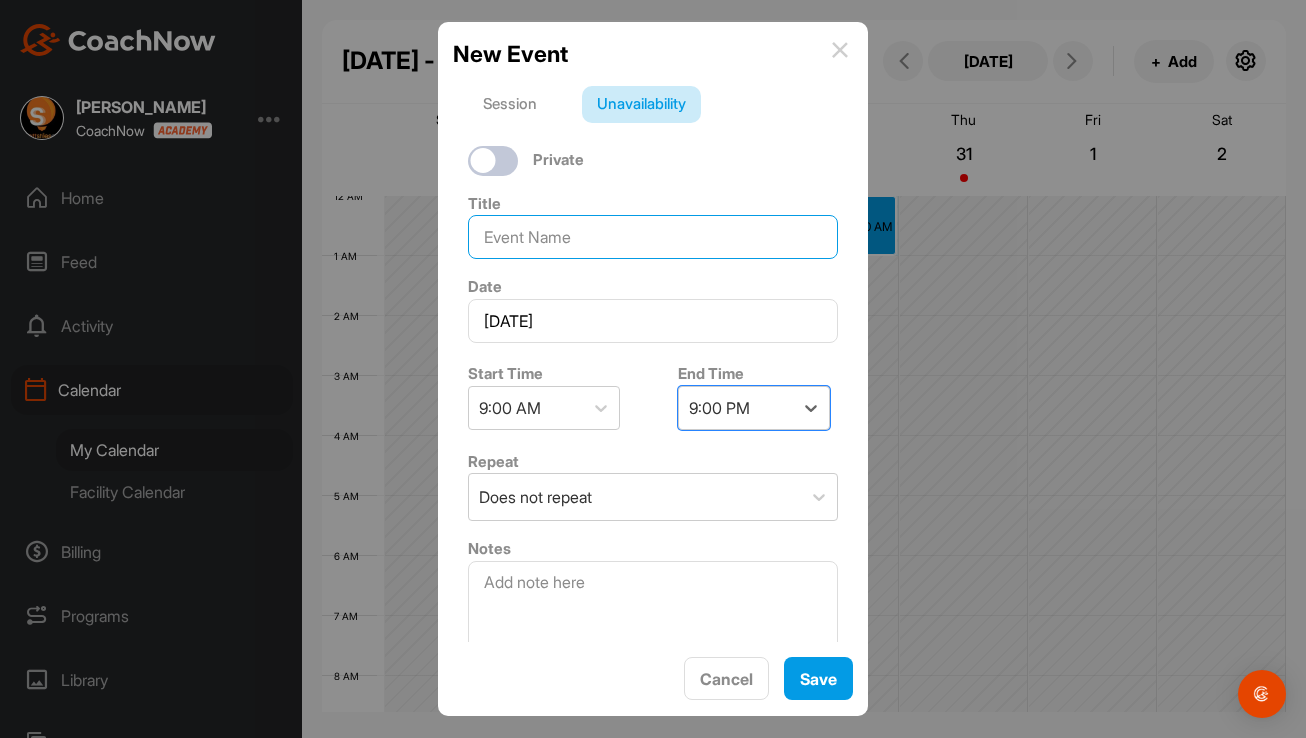 click at bounding box center [653, 237] 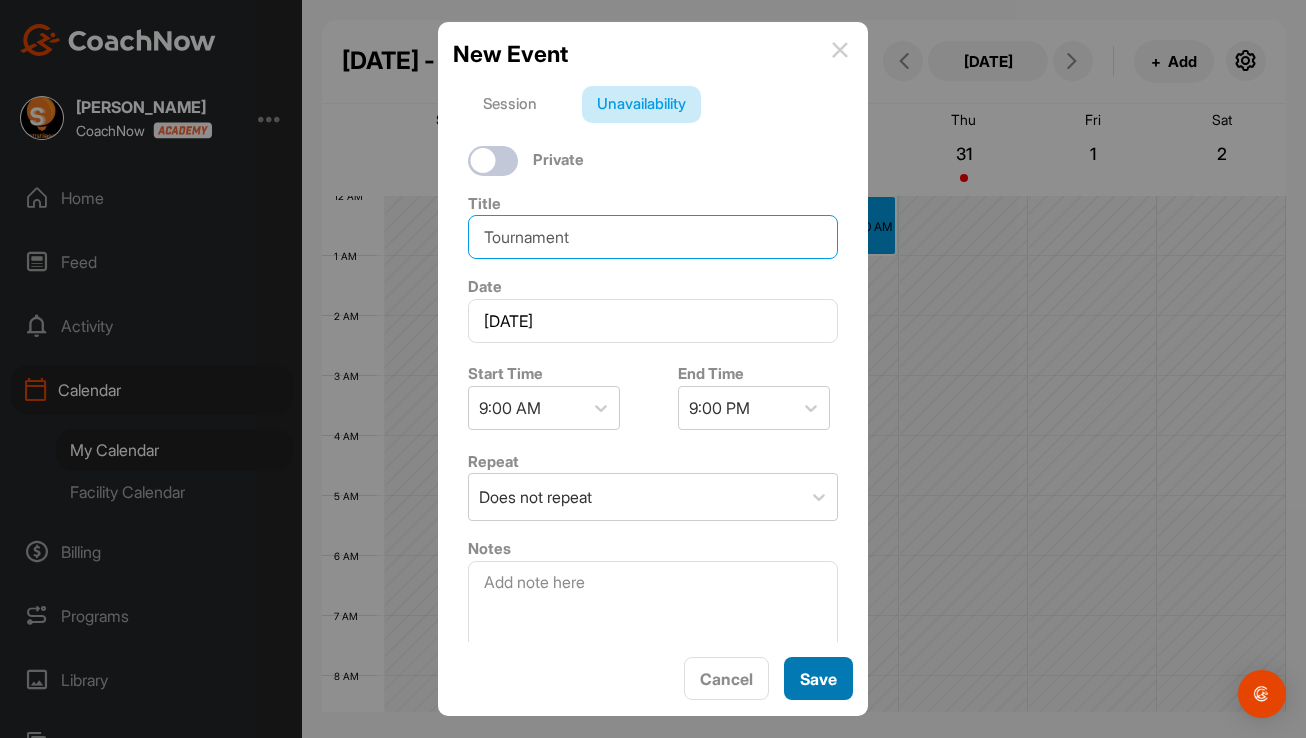 type on "Tournament" 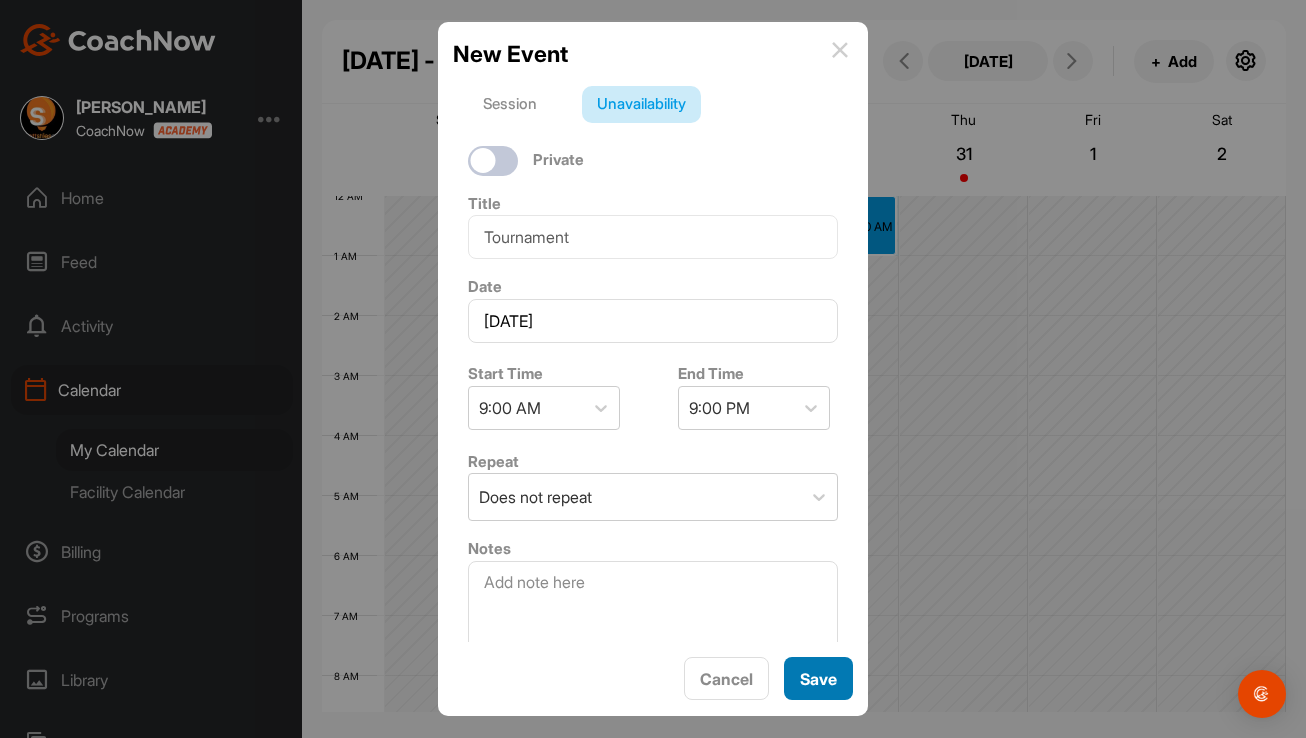 click on "Save" at bounding box center [818, 678] 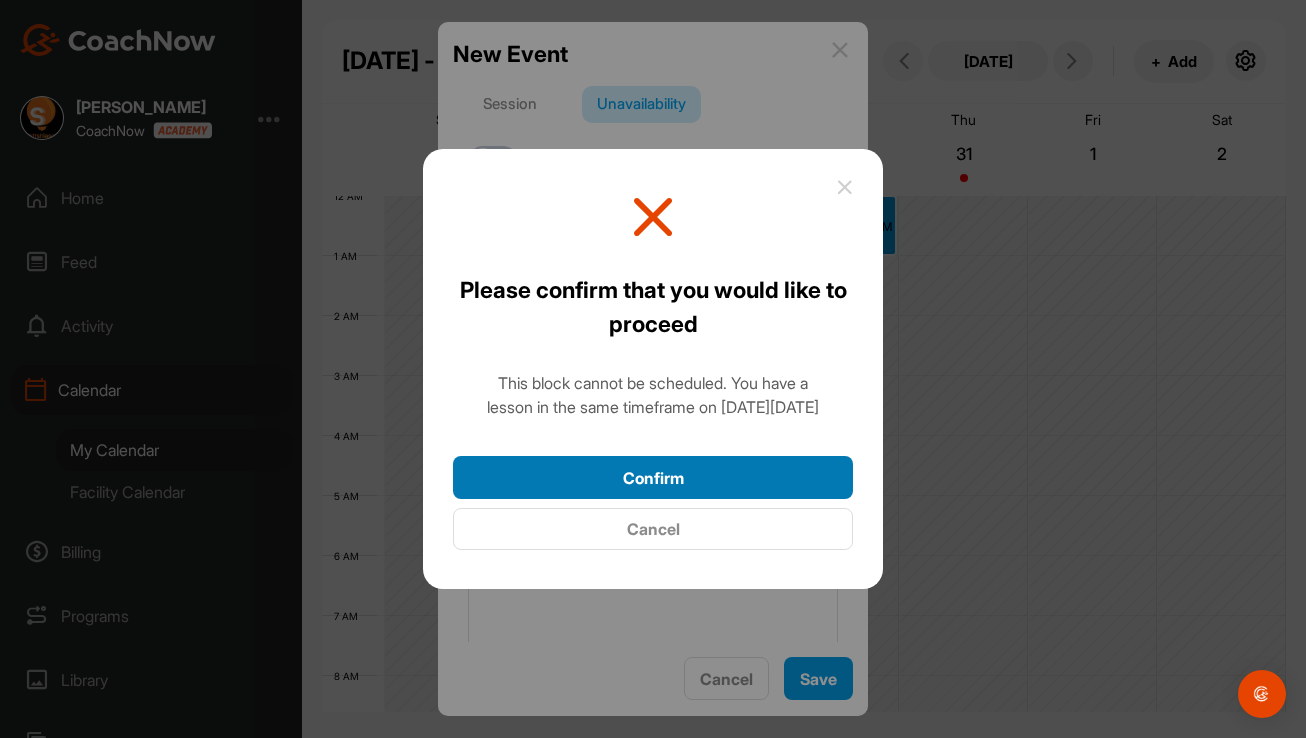 click on "Confirm" at bounding box center [653, 477] 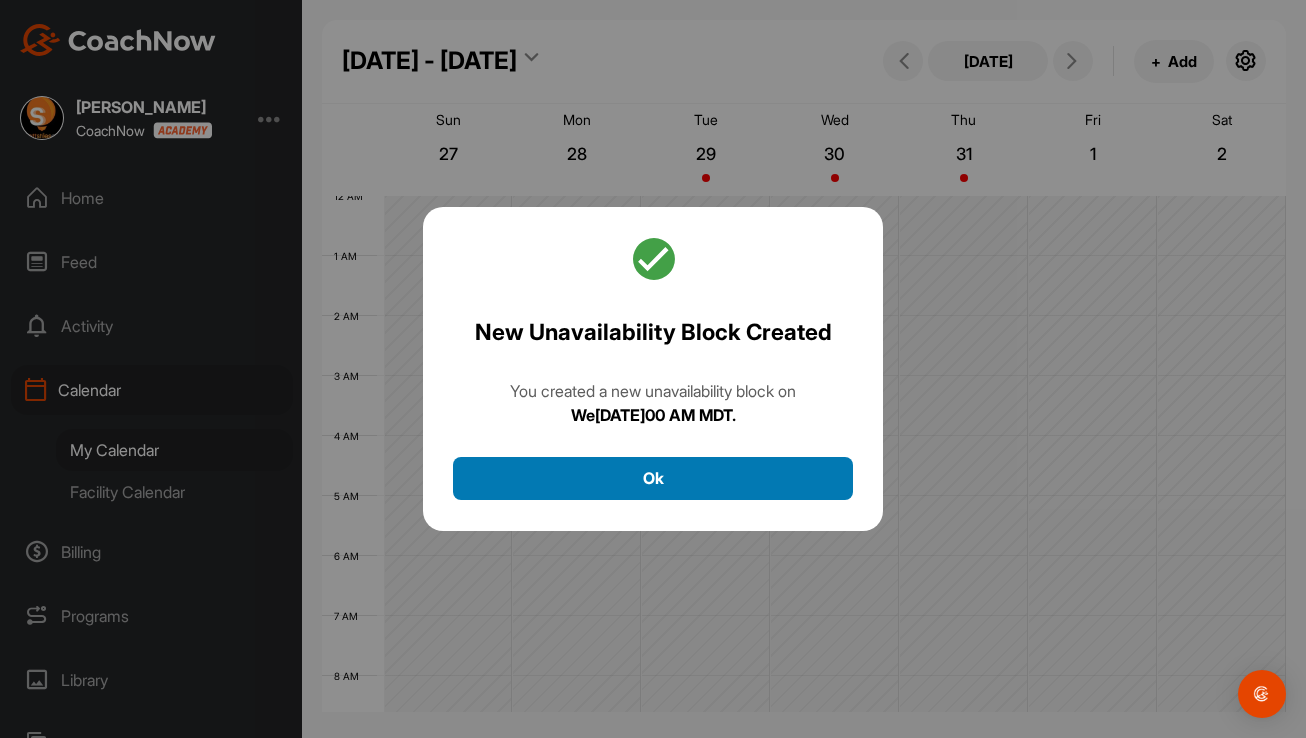 click on "Ok" at bounding box center (653, 478) 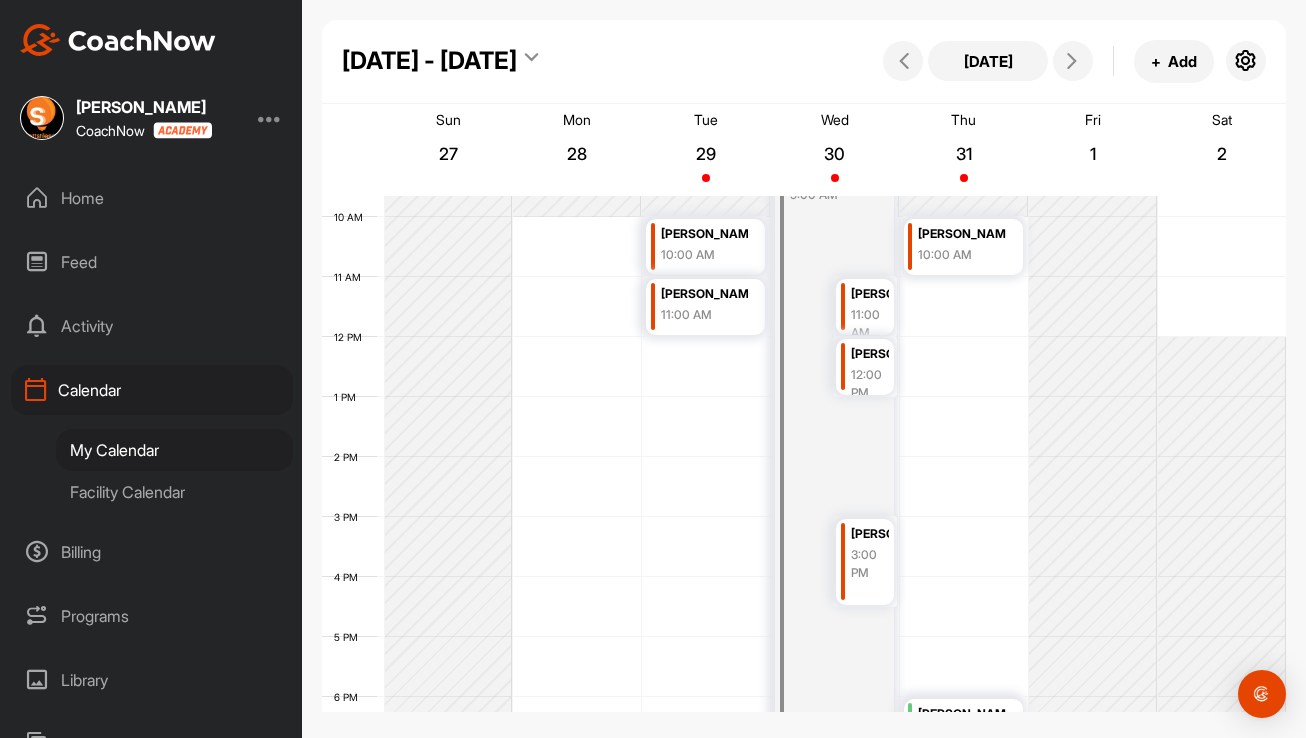 scroll, scrollTop: 314, scrollLeft: 0, axis: vertical 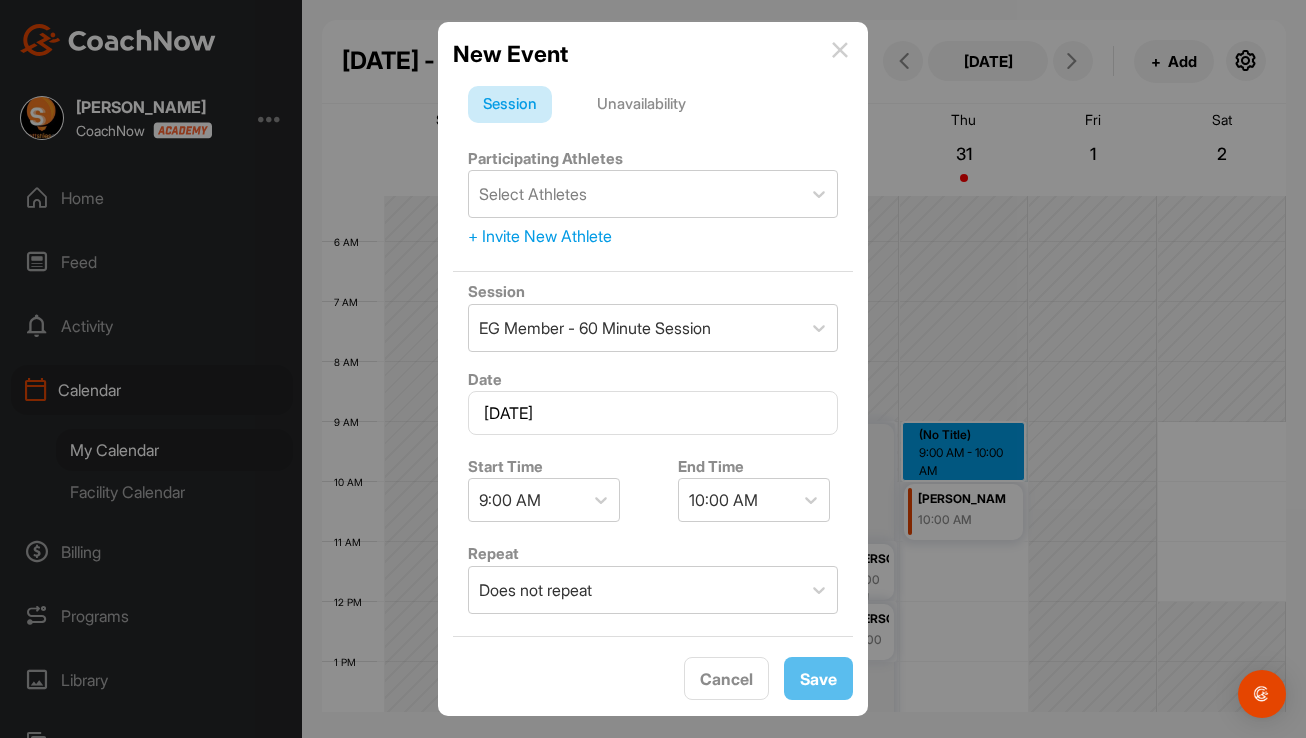 click on "Unavailability" at bounding box center (641, 105) 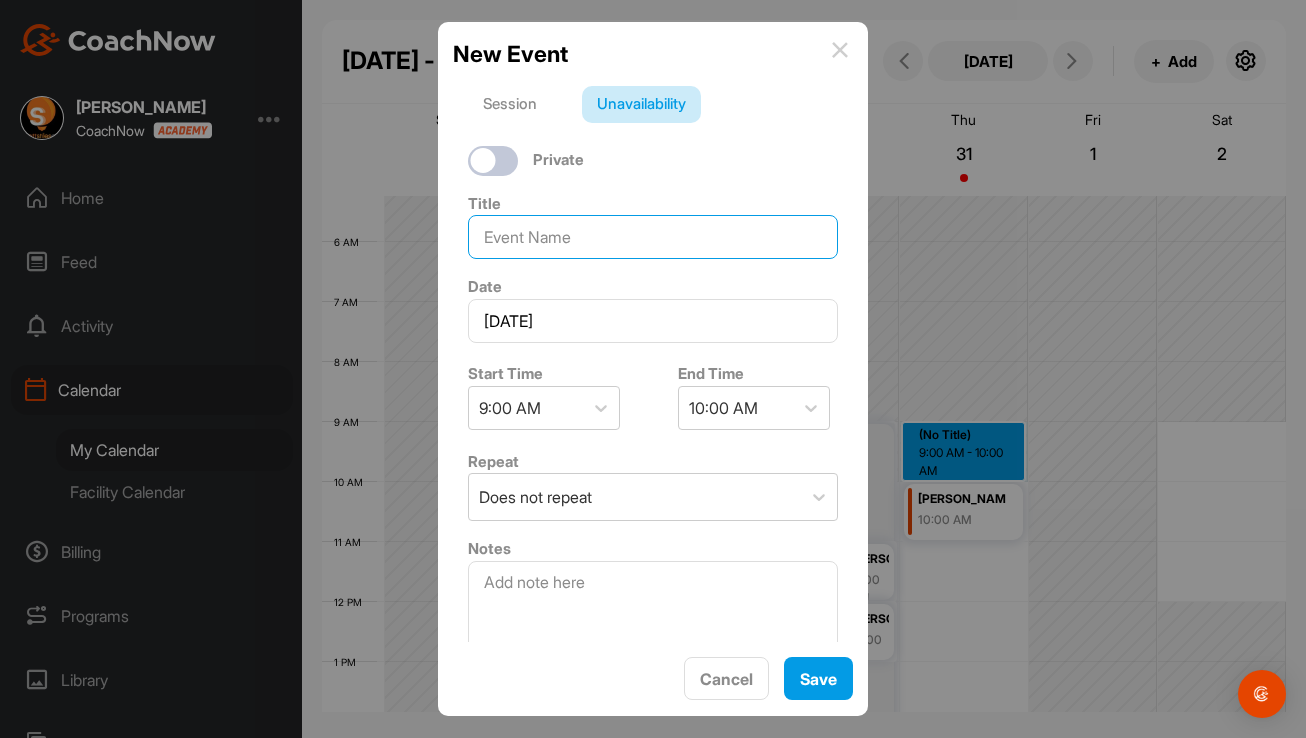 click at bounding box center [653, 237] 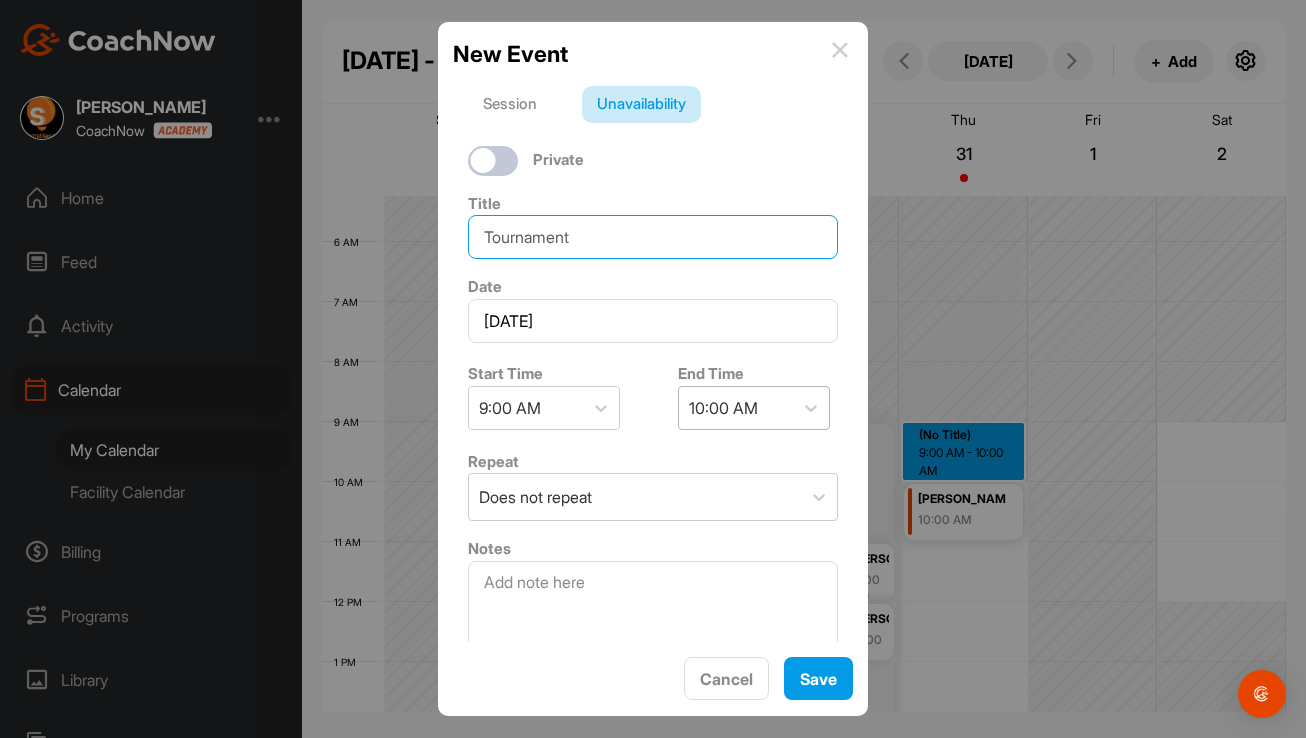 type on "Tournament" 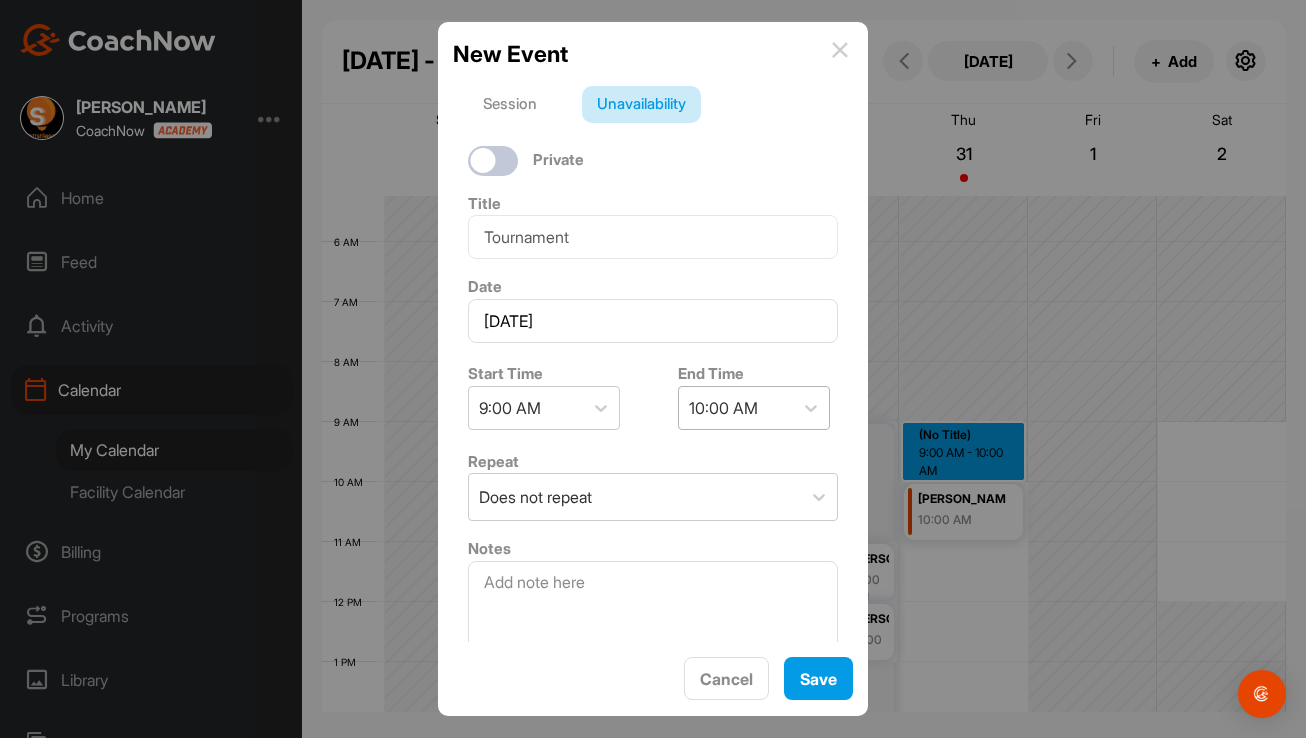 click on "10:00 AM" at bounding box center [736, 408] 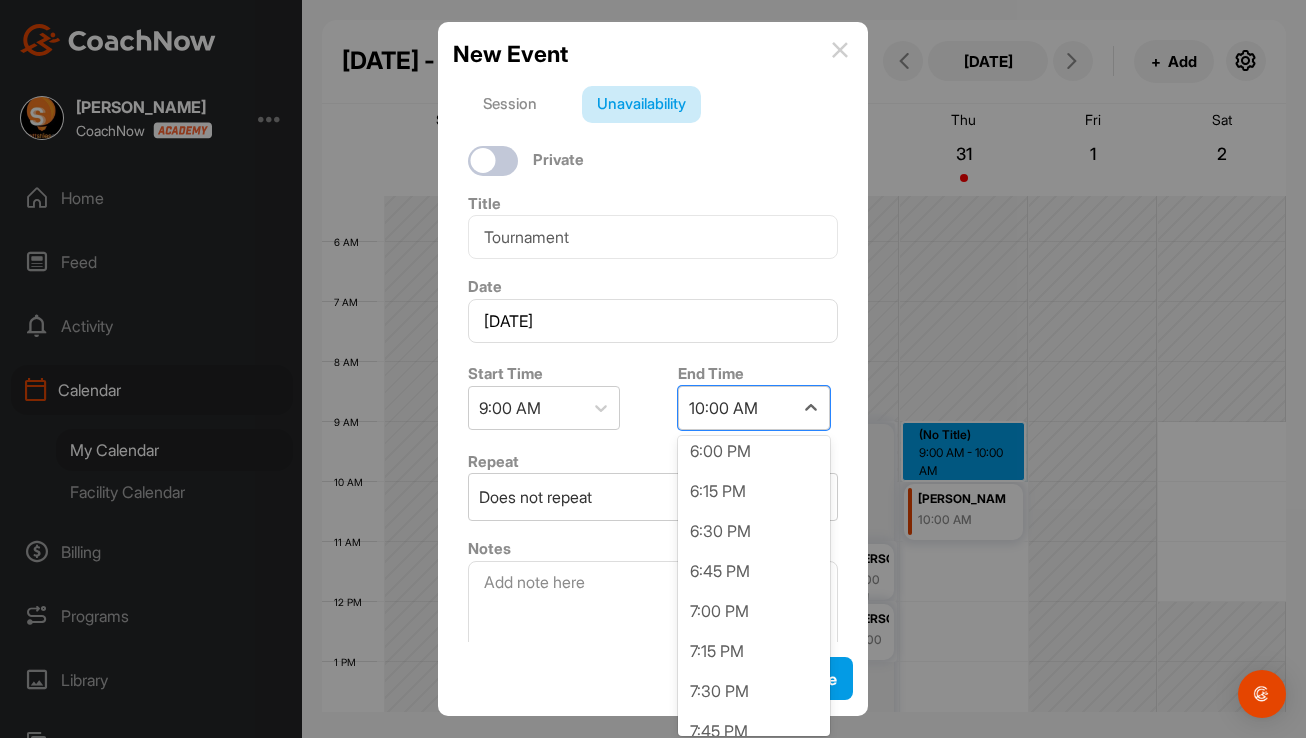 scroll, scrollTop: 1410, scrollLeft: 0, axis: vertical 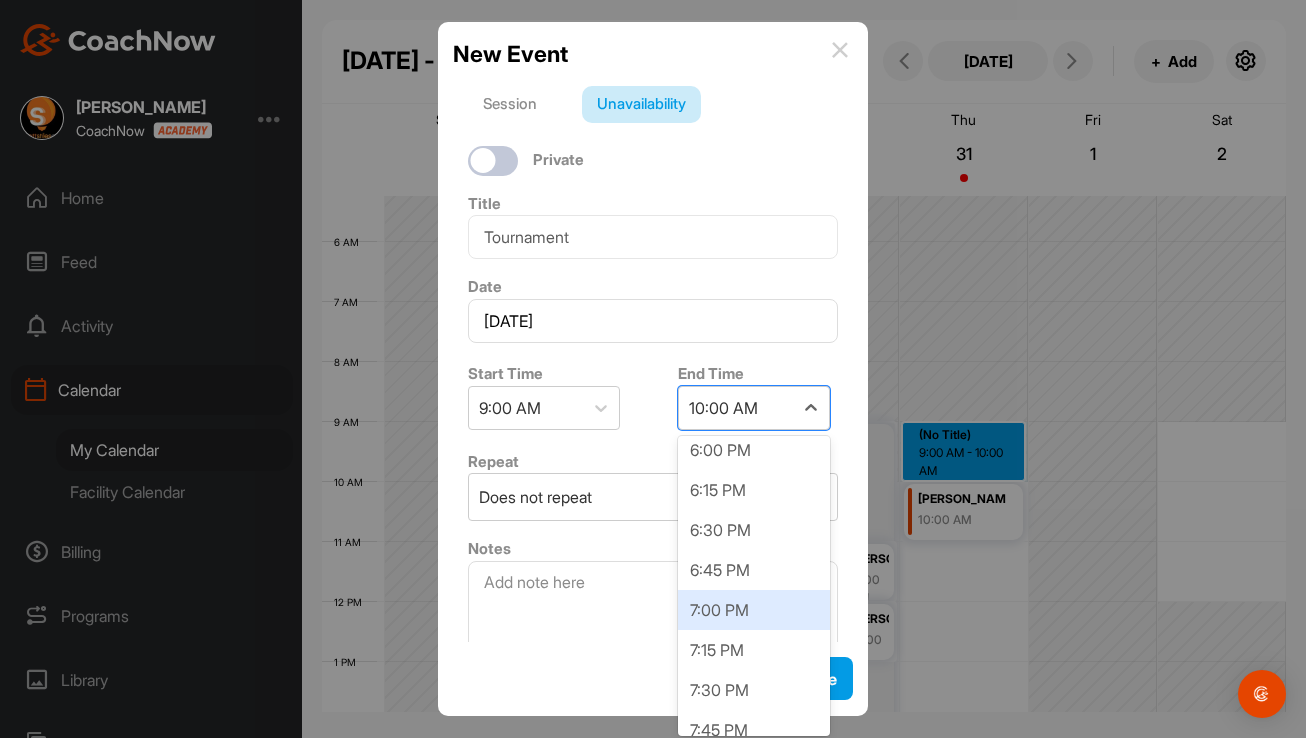 click on "7:00 PM" at bounding box center [754, 610] 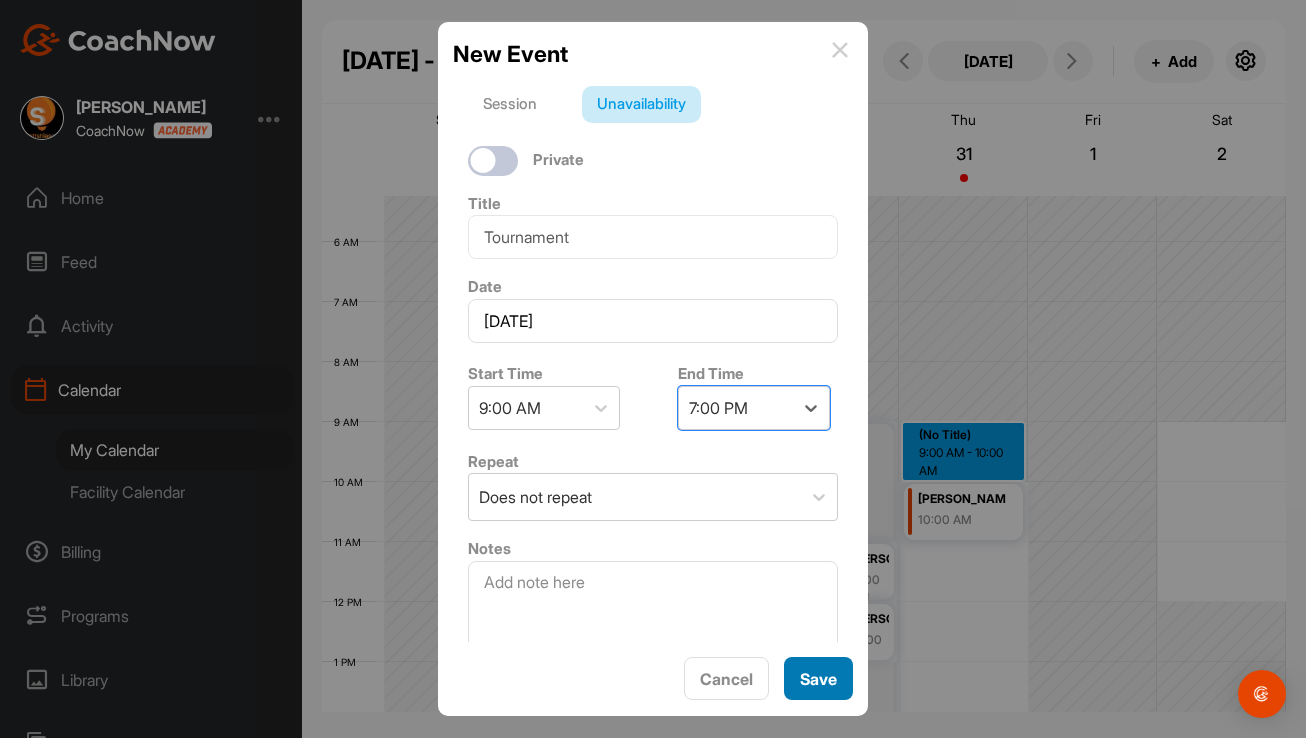 click on "Save" at bounding box center [818, 678] 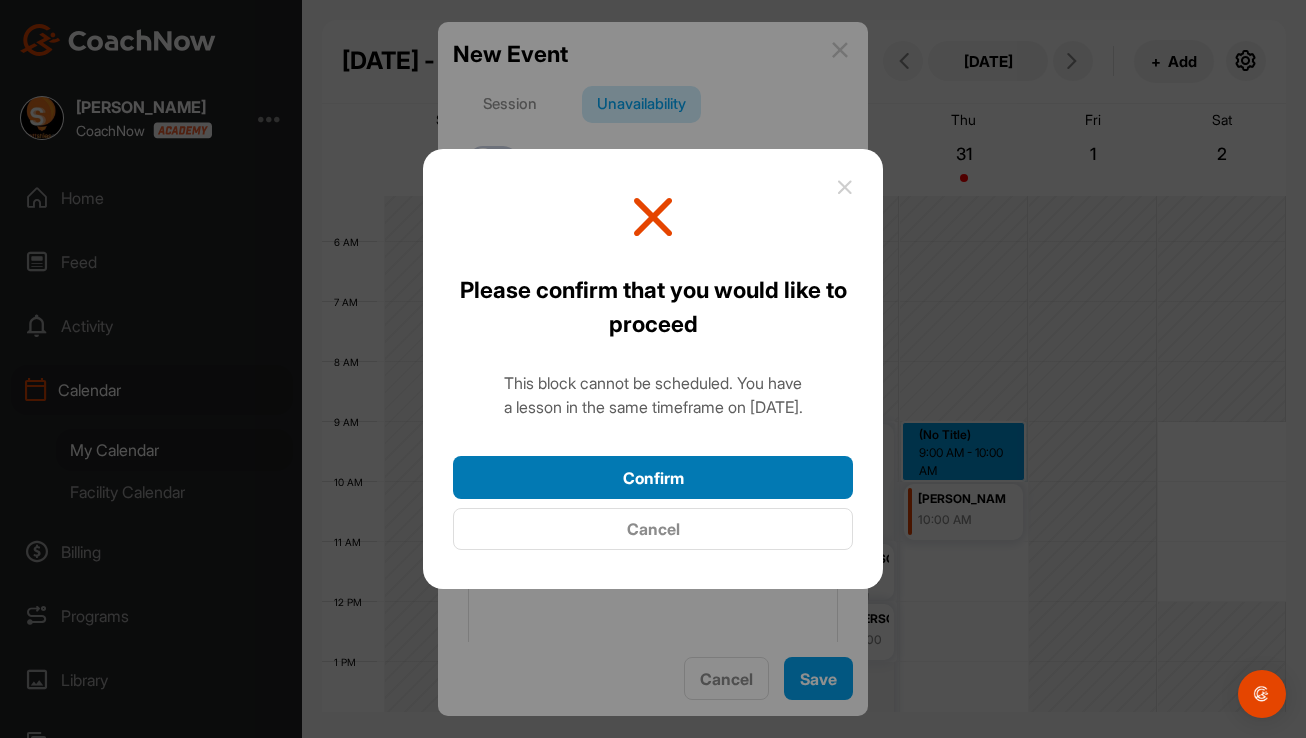 click on "Confirm" at bounding box center (653, 477) 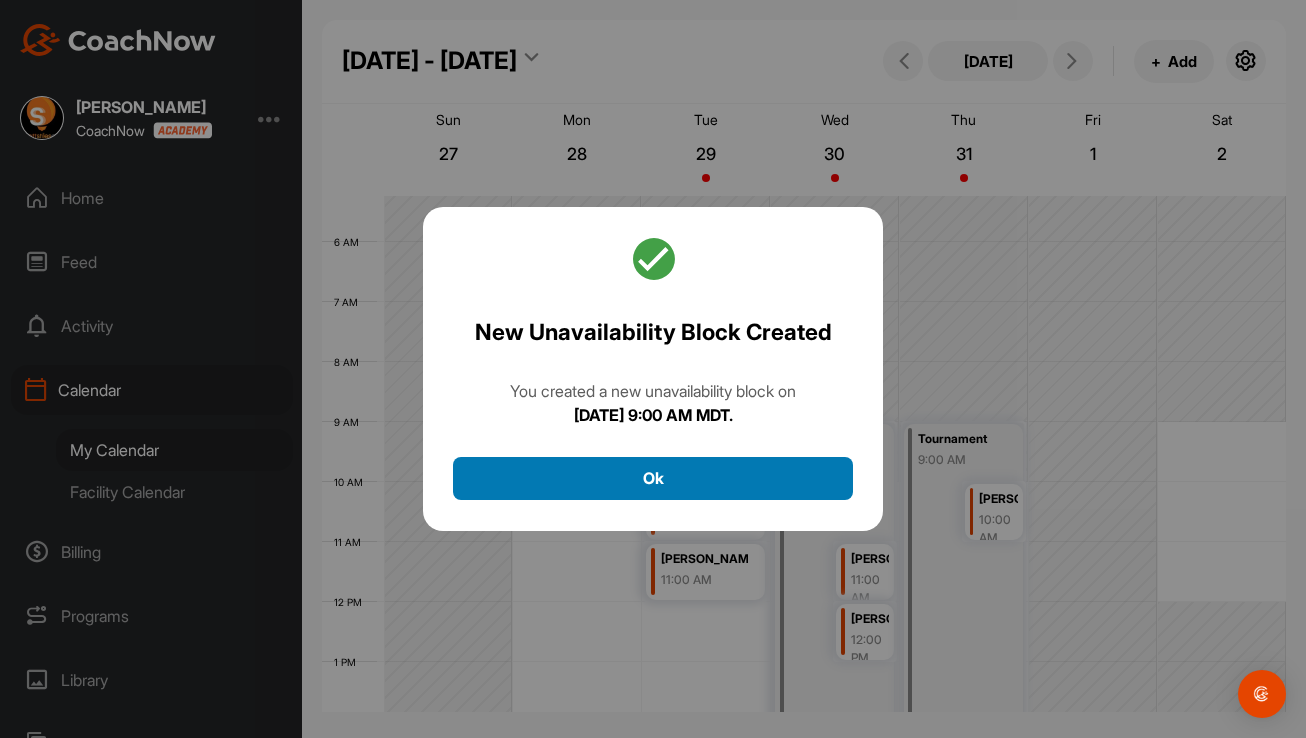 click on "Ok" at bounding box center [653, 478] 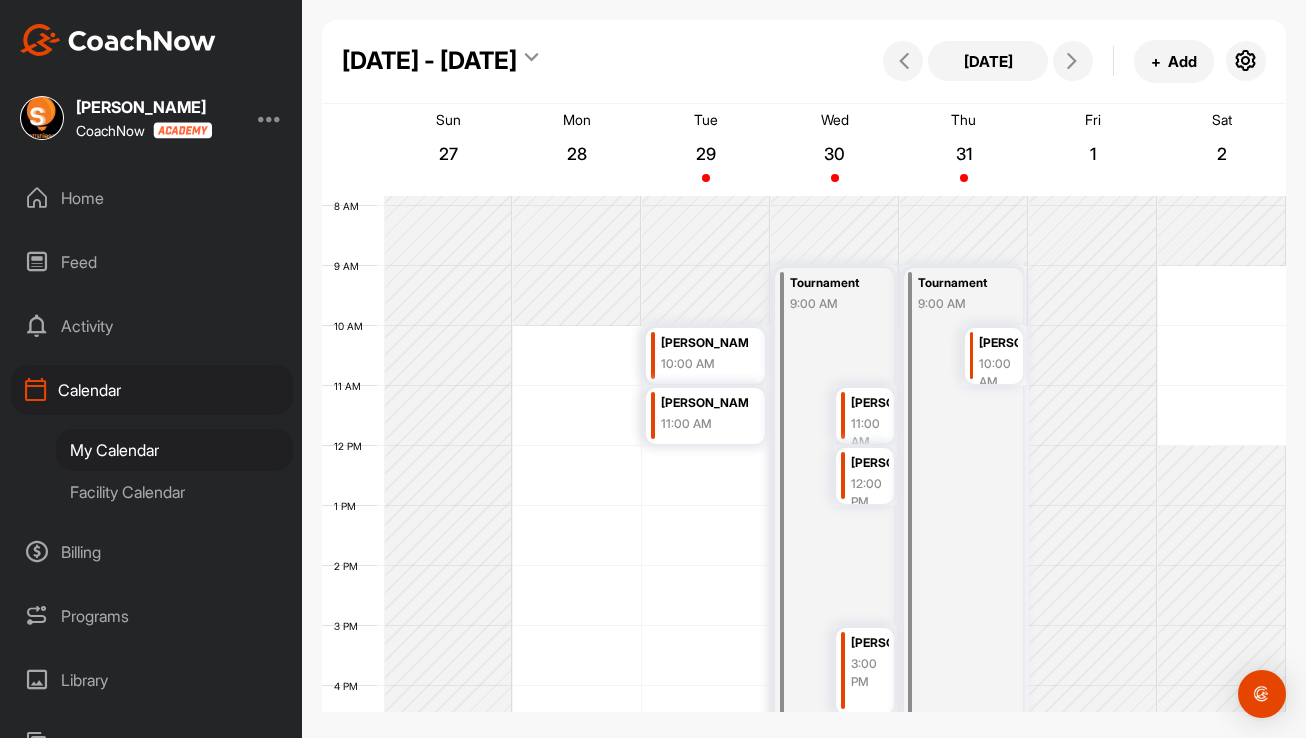 scroll, scrollTop: 450, scrollLeft: 0, axis: vertical 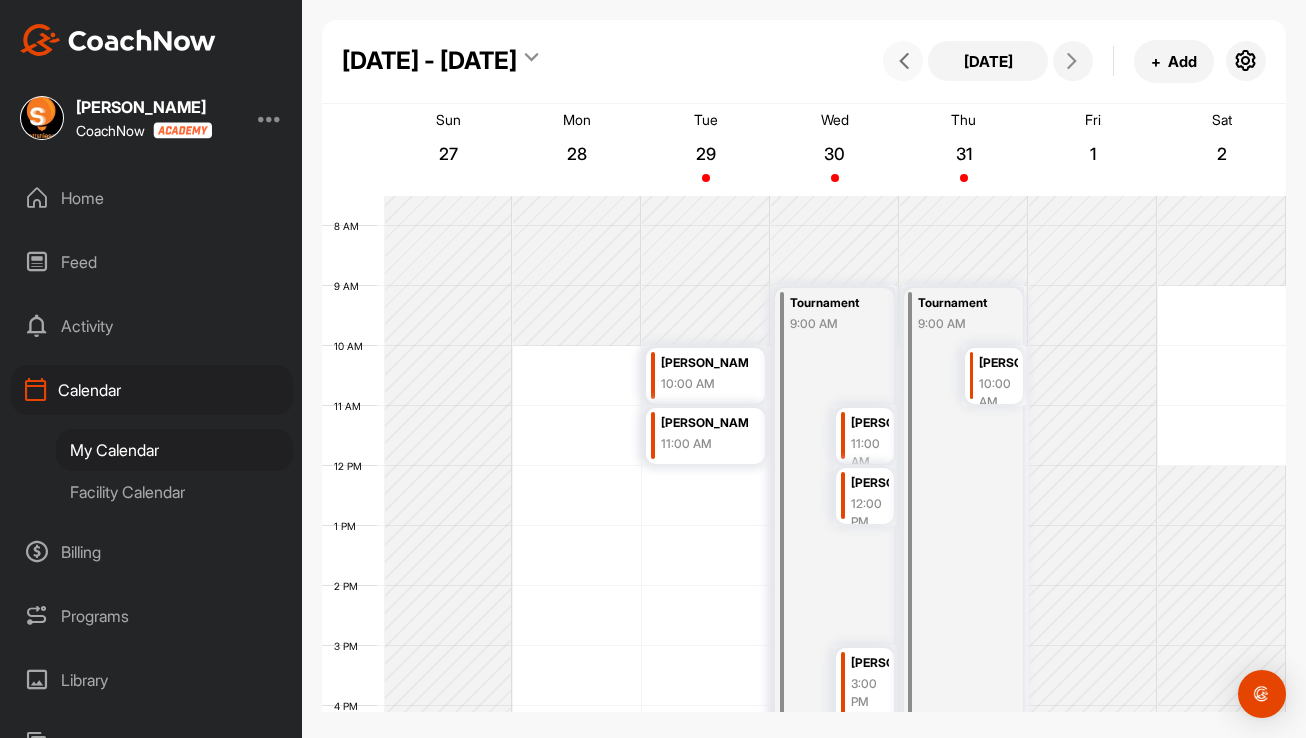 click at bounding box center [904, 61] 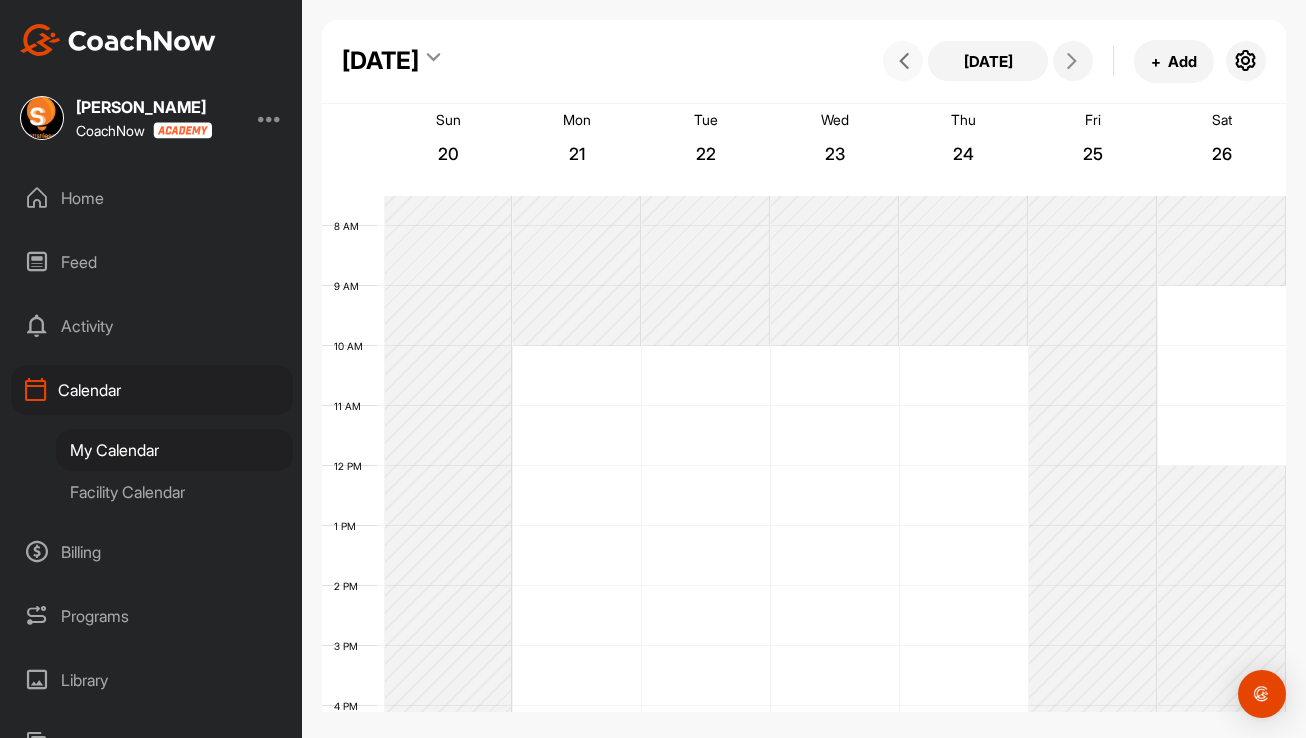 click at bounding box center (904, 61) 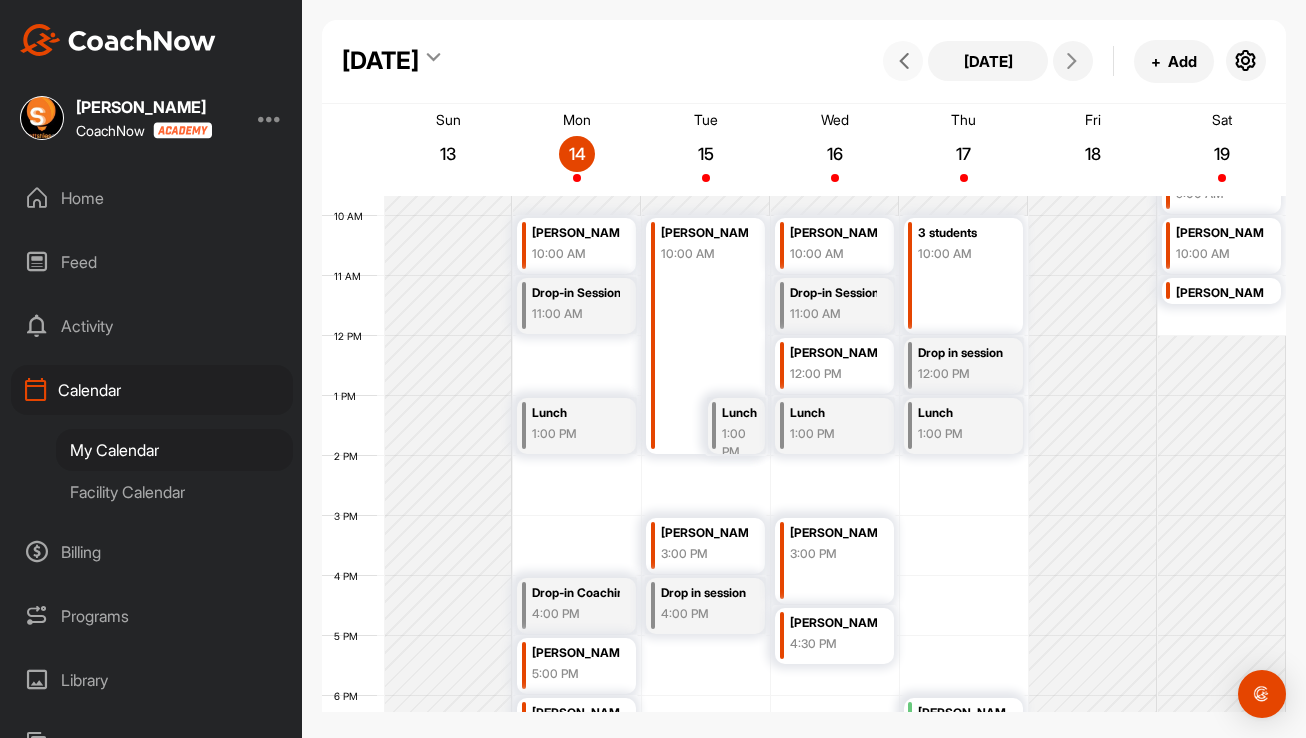 scroll, scrollTop: 583, scrollLeft: 0, axis: vertical 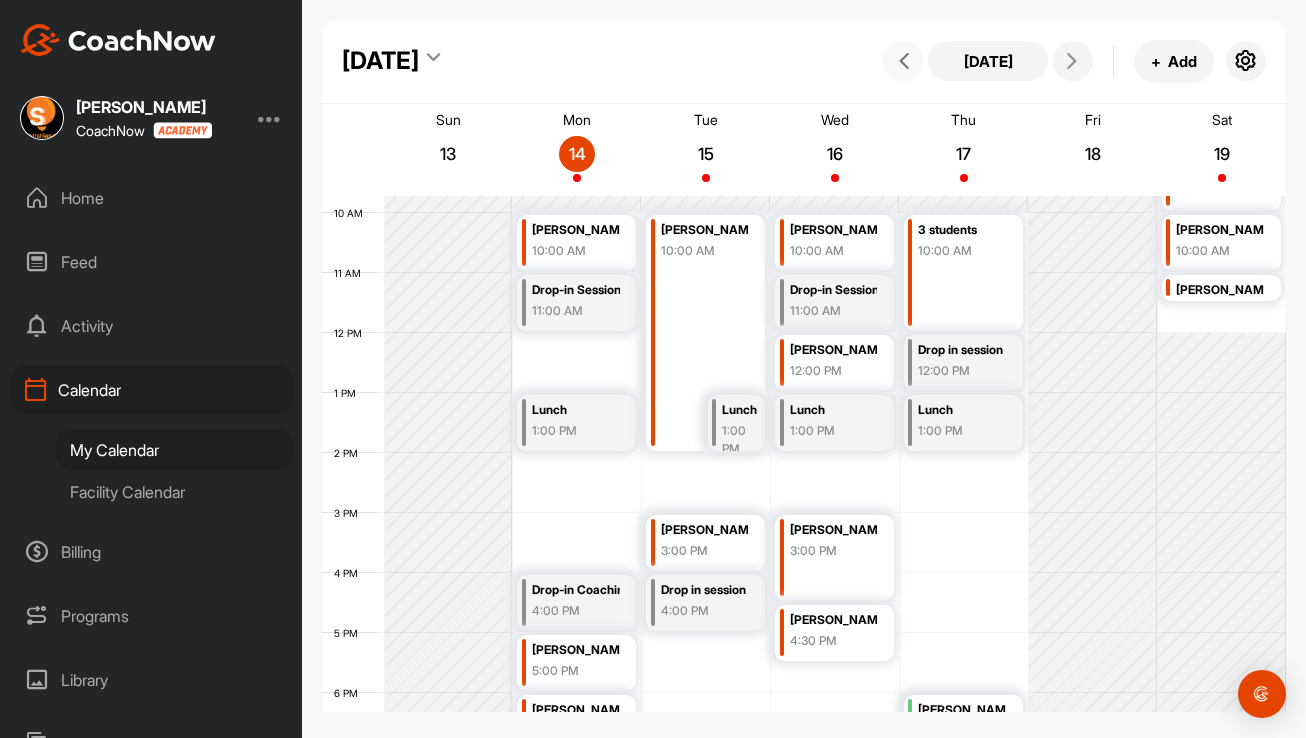 click on "4:00 PM" at bounding box center (576, 611) 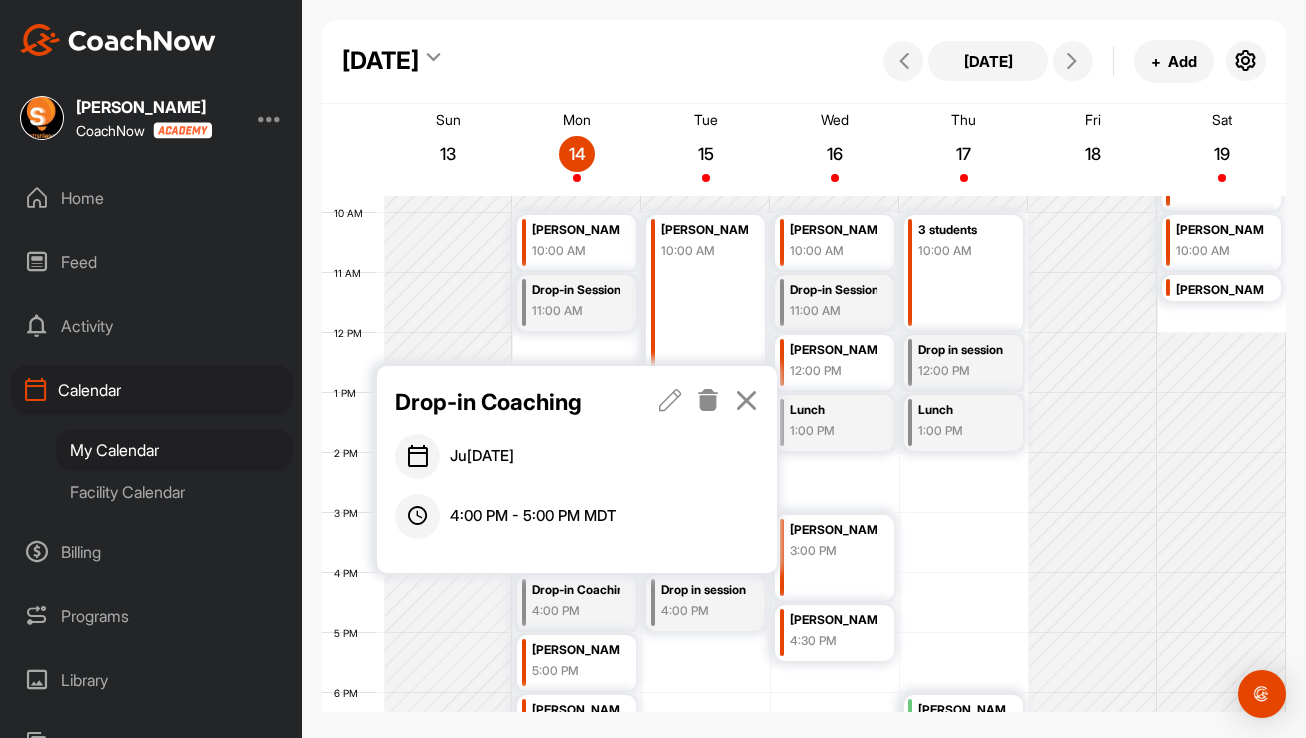 click at bounding box center (670, 400) 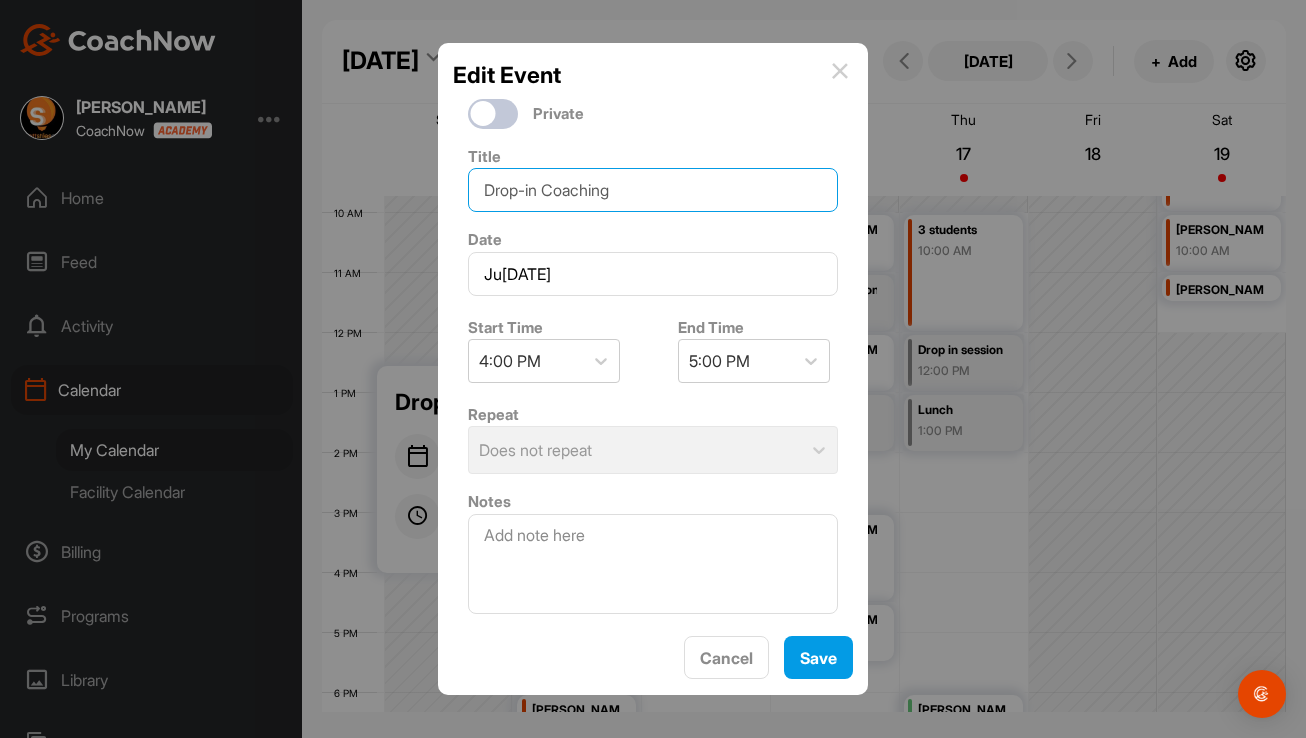 click on "Drop-in Coaching" at bounding box center [653, 190] 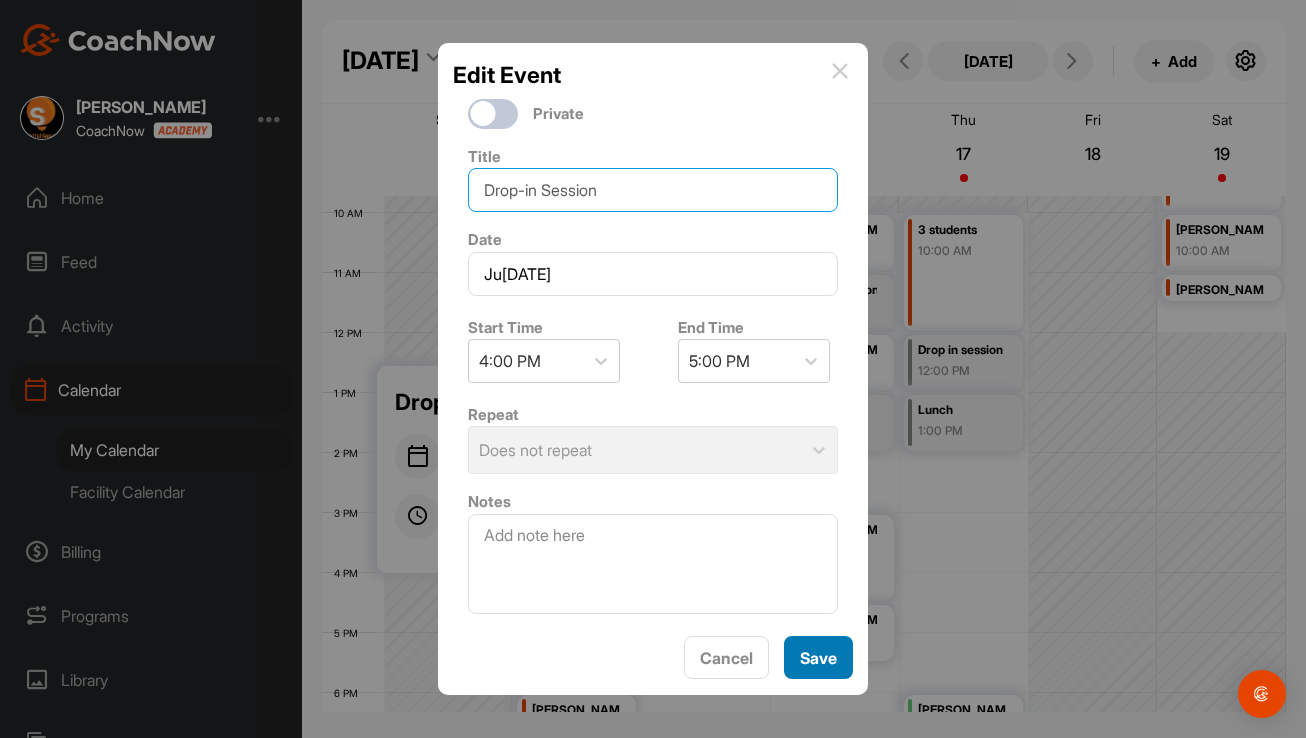type on "Drop-in Session" 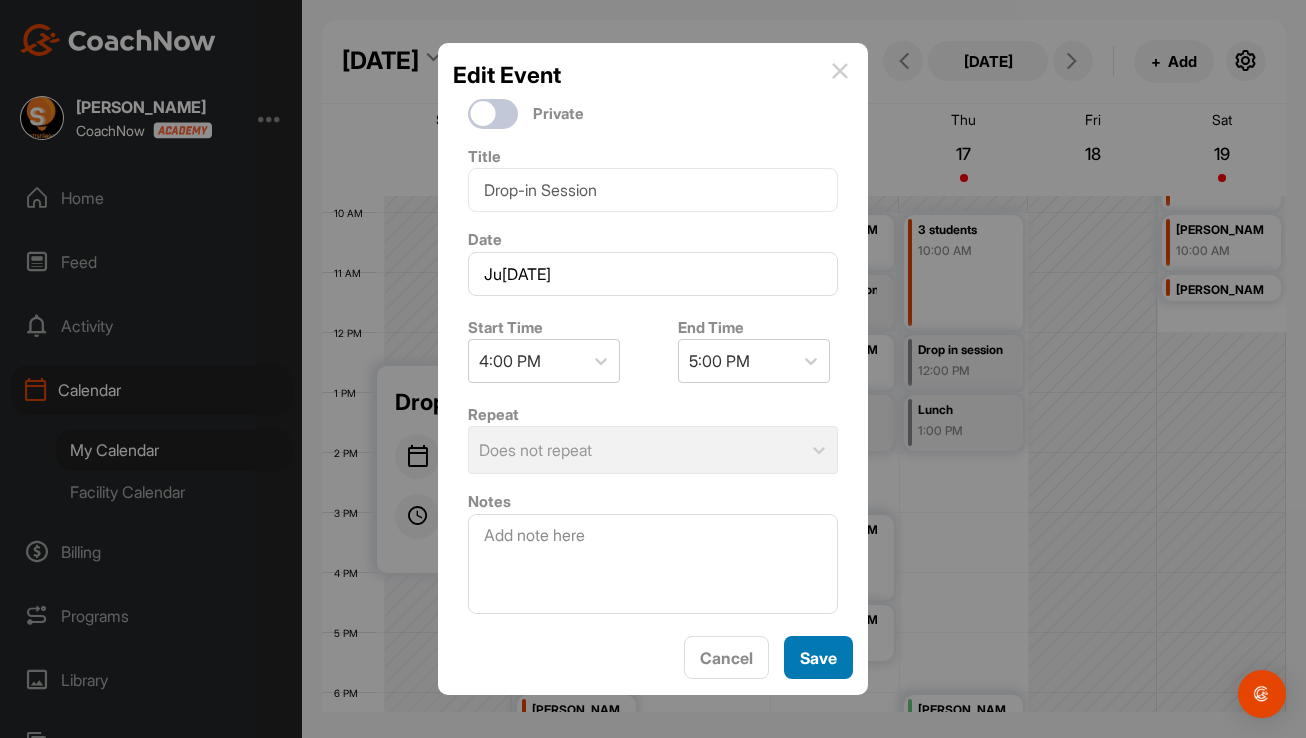 click on "Save" at bounding box center [818, 657] 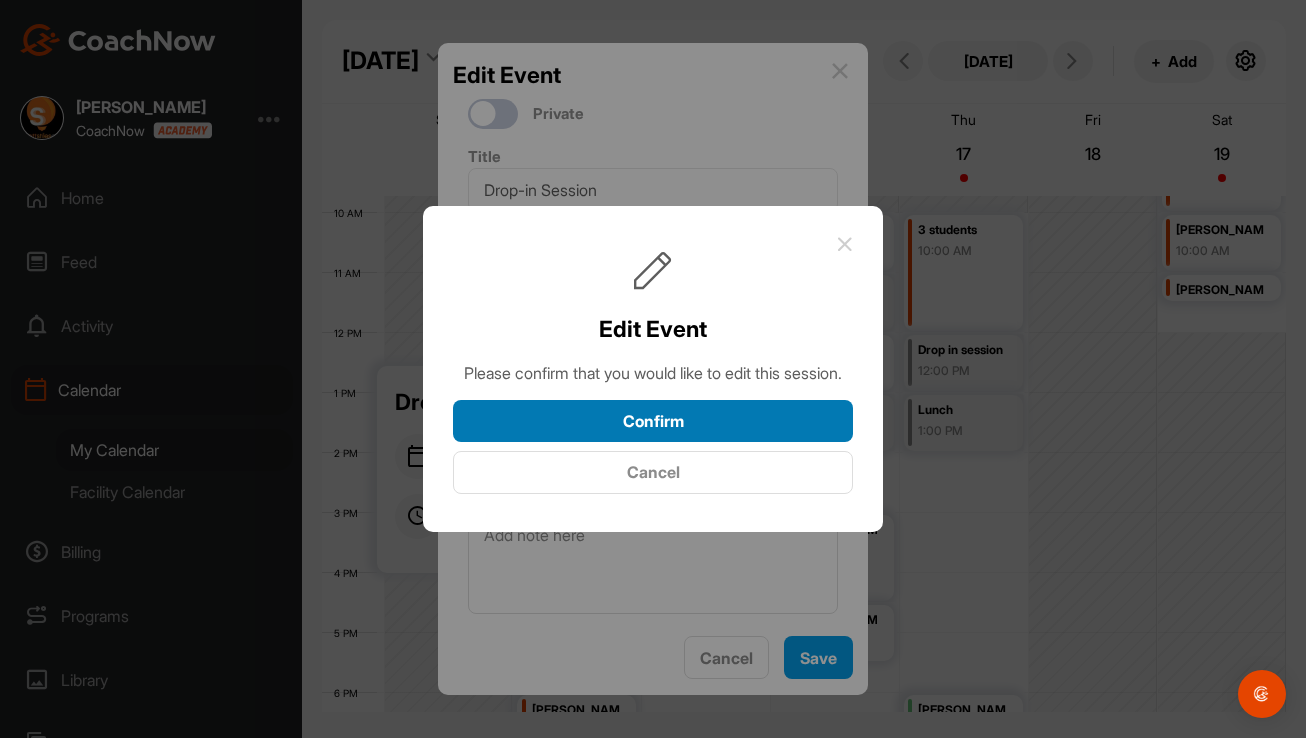 click on "Confirm" at bounding box center (653, 421) 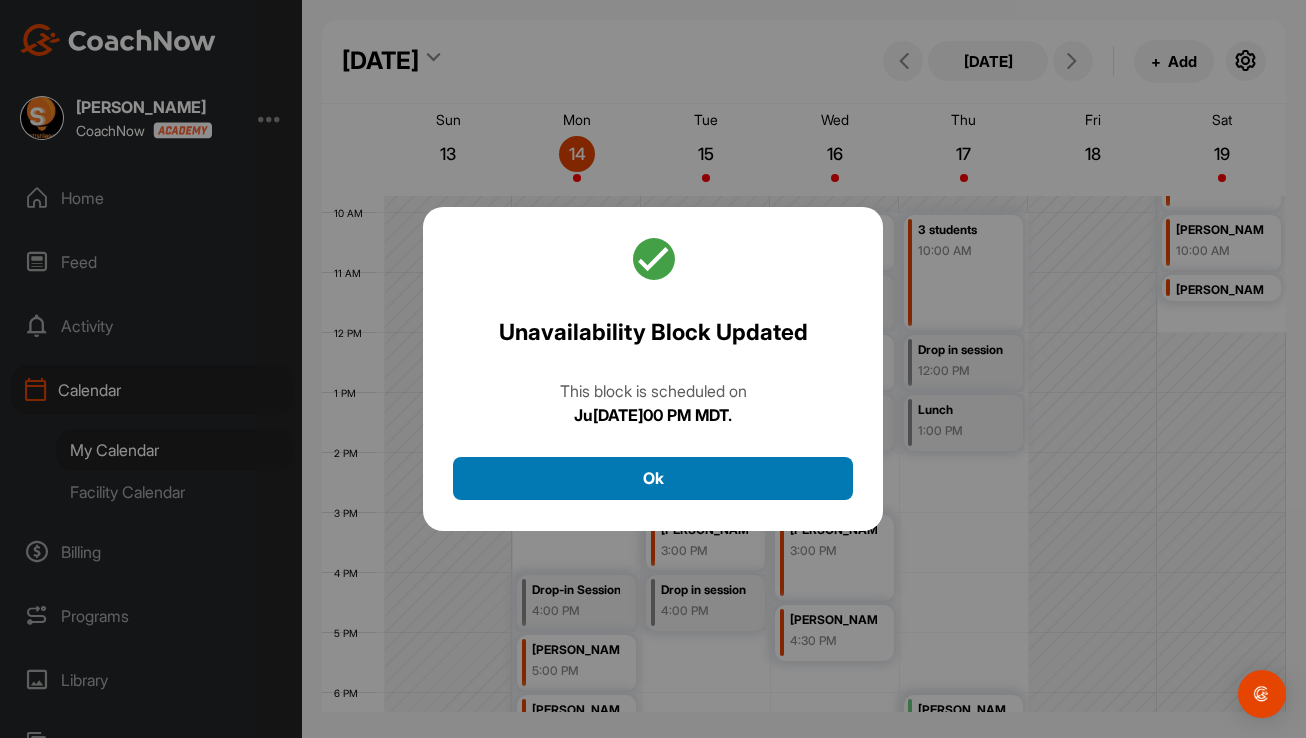 click on "Ok" at bounding box center [653, 478] 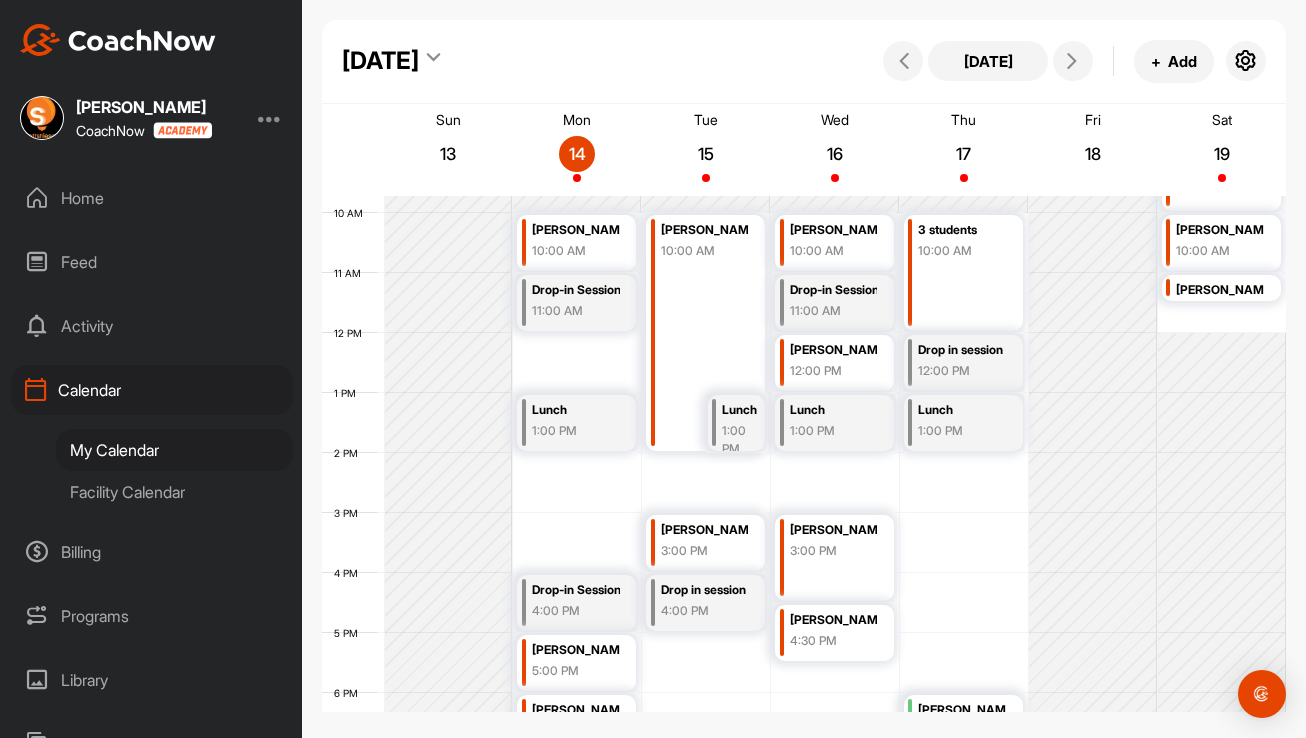 scroll, scrollTop: 717, scrollLeft: 0, axis: vertical 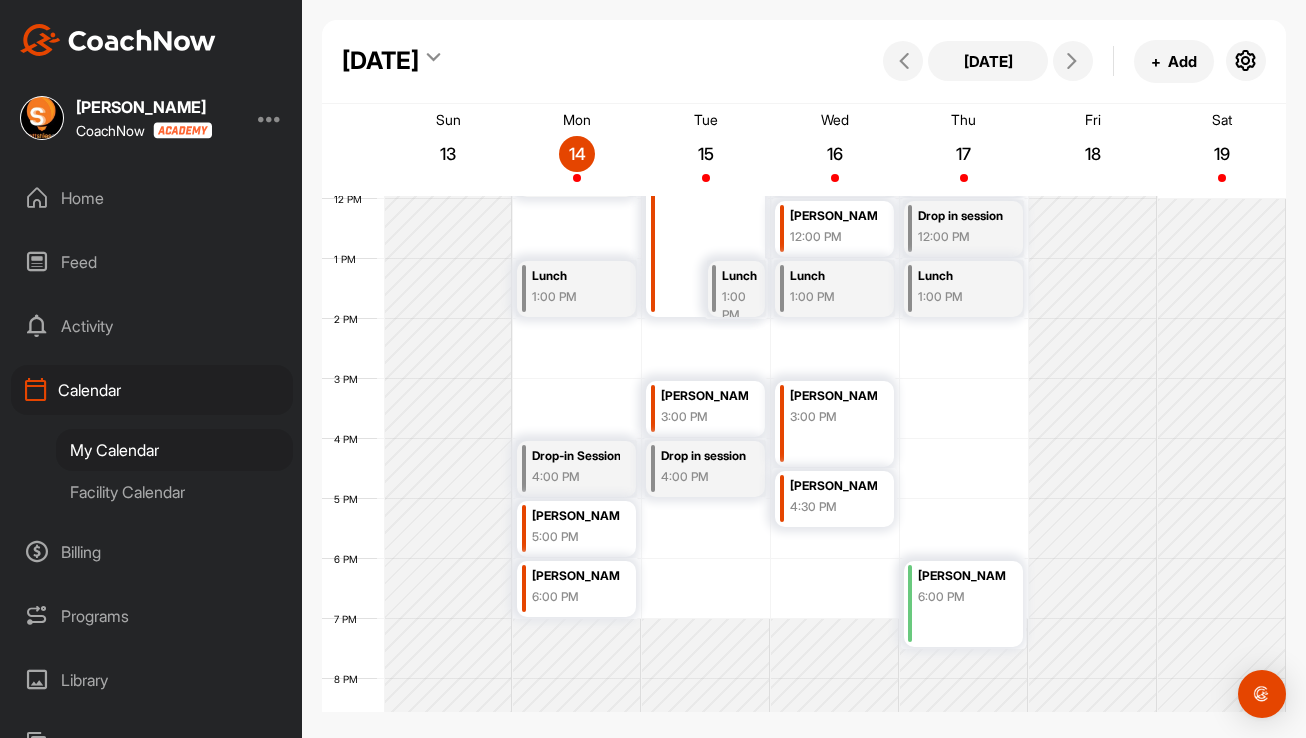 click on "12 AM 1 AM 2 AM 3 AM 4 AM 5 AM 6 AM 7 AM 8 AM 9 AM 10 AM 11 AM 12 PM 1 PM 2 PM 3 PM 4 PM 5 PM 6 PM 7 PM 8 PM 9 PM 10 PM 11 PM [PERSON_NAME] 10:00 AM Drop-in Session 11:00 AM Lunch 1:00 PM Drop-in Session 4:00 PM [PERSON_NAME] 5:00 PM [PERSON_NAME] 6:00 PM [PERSON_NAME] 10:00 AM Lunch 1:00 PM Dadâs Birthday 7:00 A[PERSON_NAME] 3:00 PM Drop in session  4:00 P[PERSON_NAME] 10:00 AM Drop-in Session 11:00 A[PERSON_NAME]ni 12:00 PM Lunch 1:00 P[PERSON_NAME] 3:00 P[PERSON_NAME] 4:30 PM 3 students 10:00 AM Drop in session 12:00 PM Lunch 1:00 P[PERSON_NAME]ik Group Program 6:00 P[PERSON_NAME] 9:00 A[PERSON_NAME] 10:00 A[PERSON_NAME] 11:00 AM" at bounding box center (804, 199) 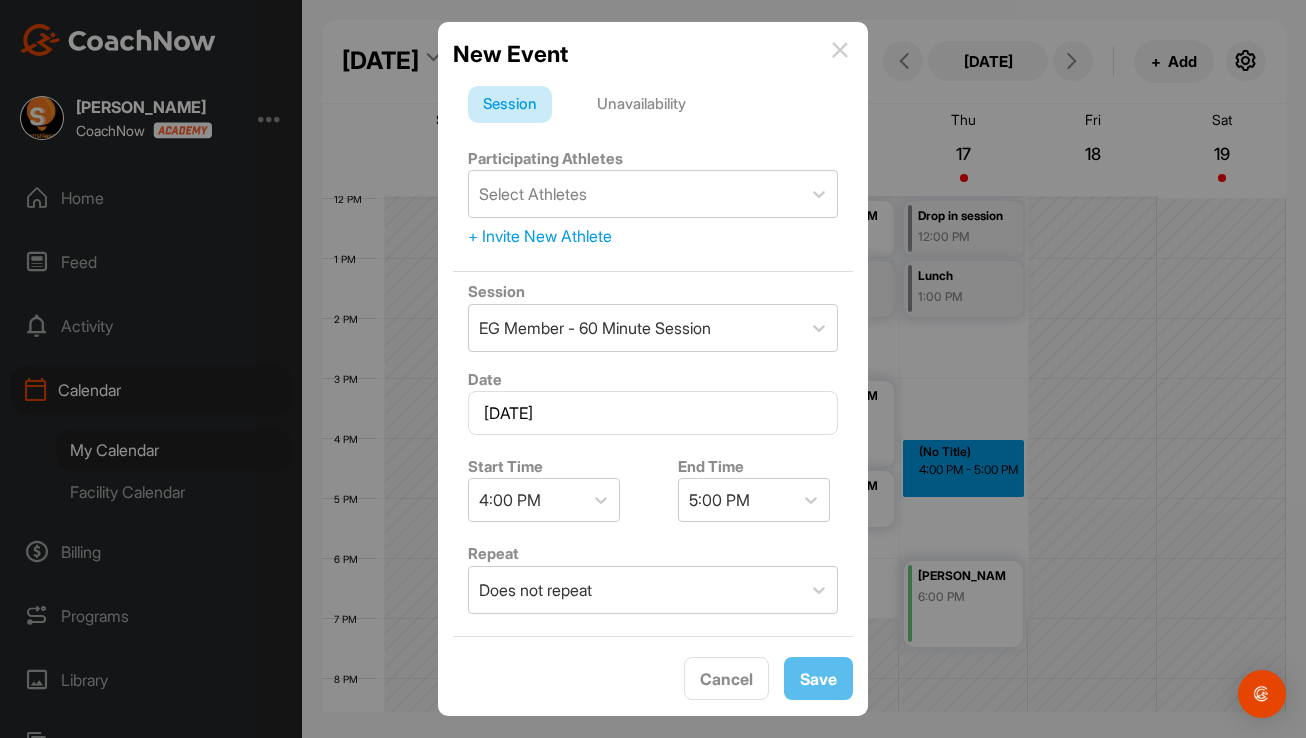 click on "Unavailability" at bounding box center [641, 105] 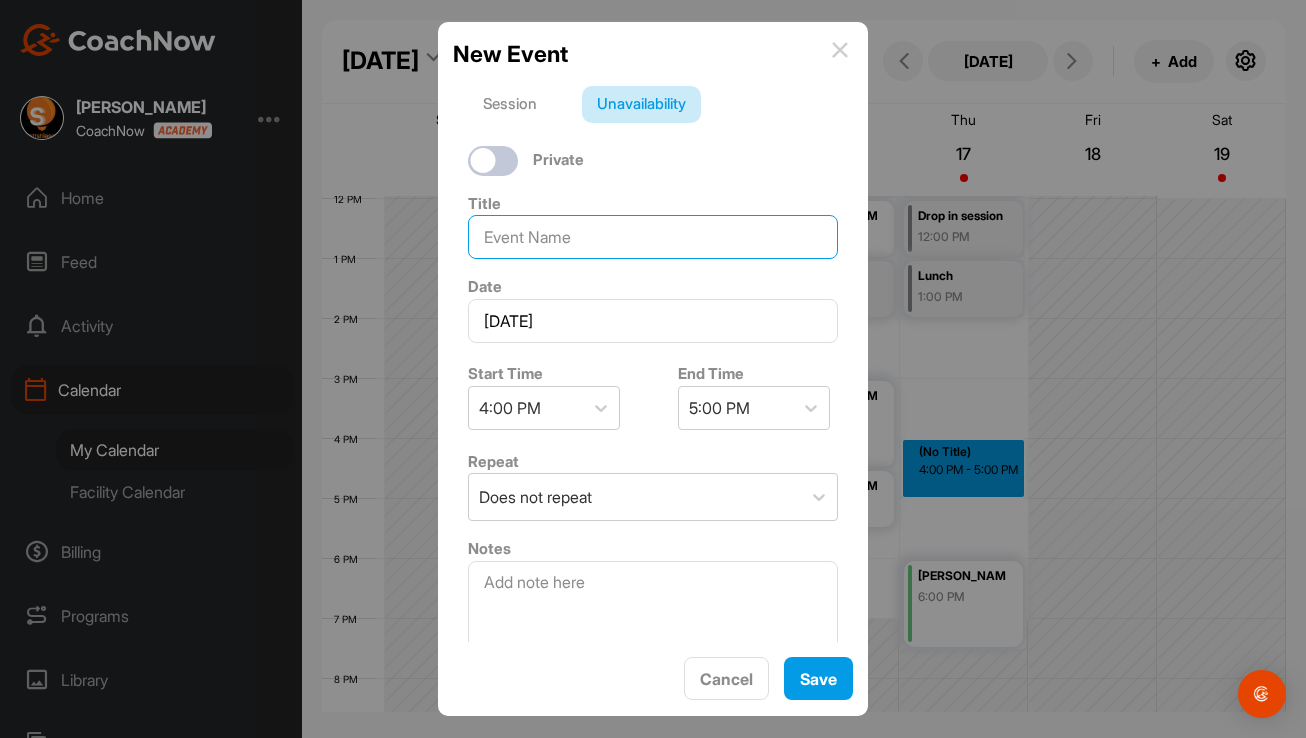 click at bounding box center [653, 237] 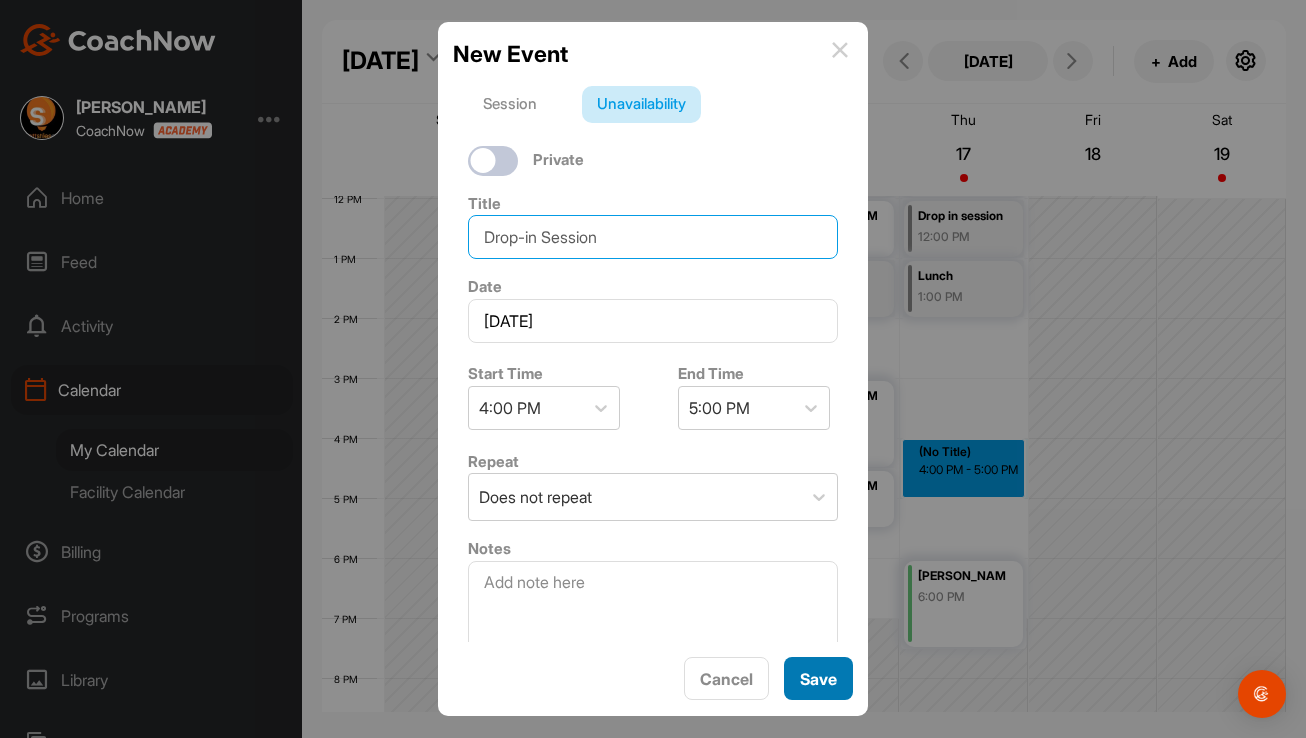 type on "Drop-in Session" 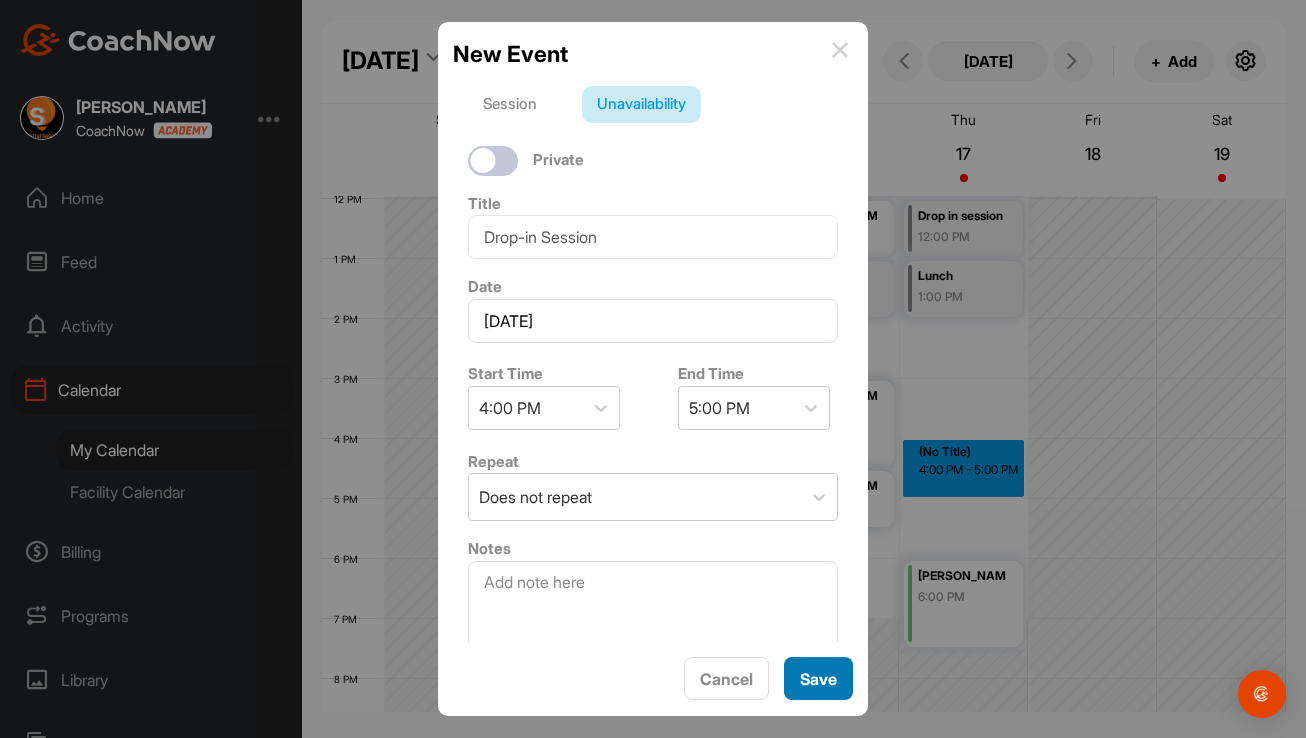 click on "Save" at bounding box center (818, 678) 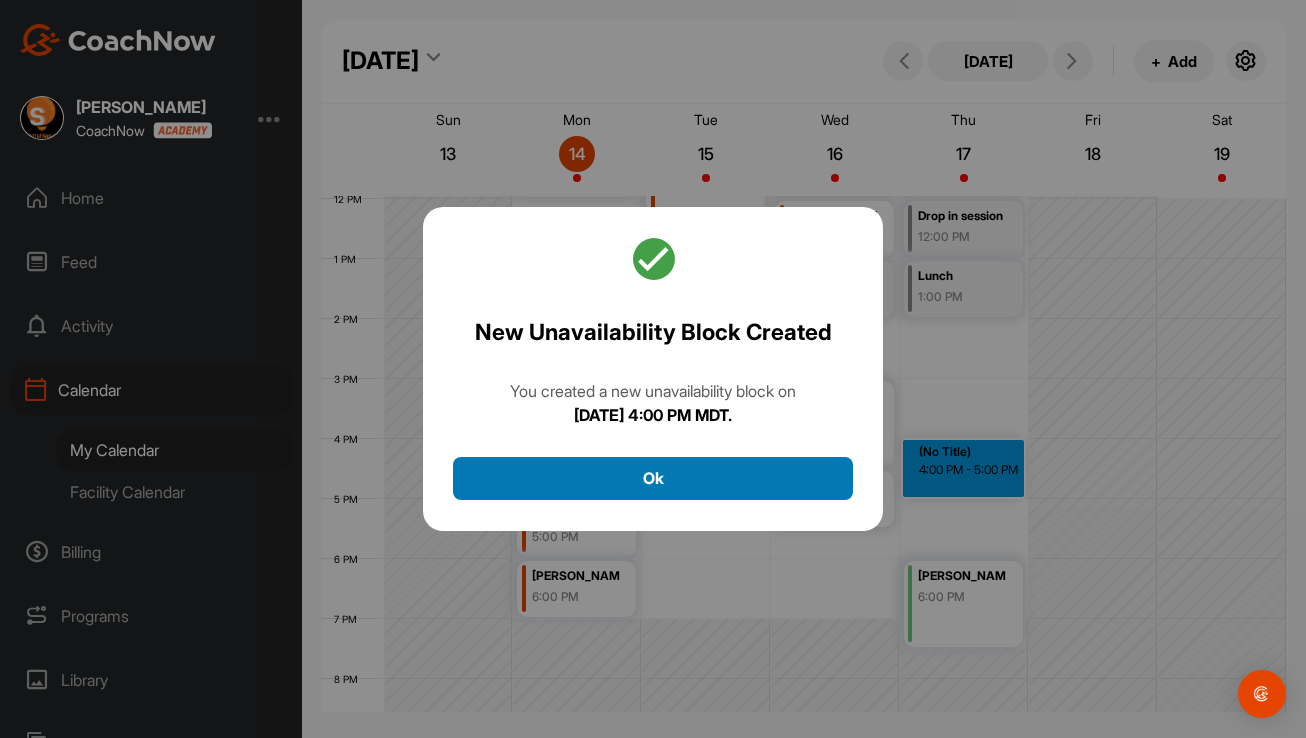 click on "Ok" at bounding box center (653, 478) 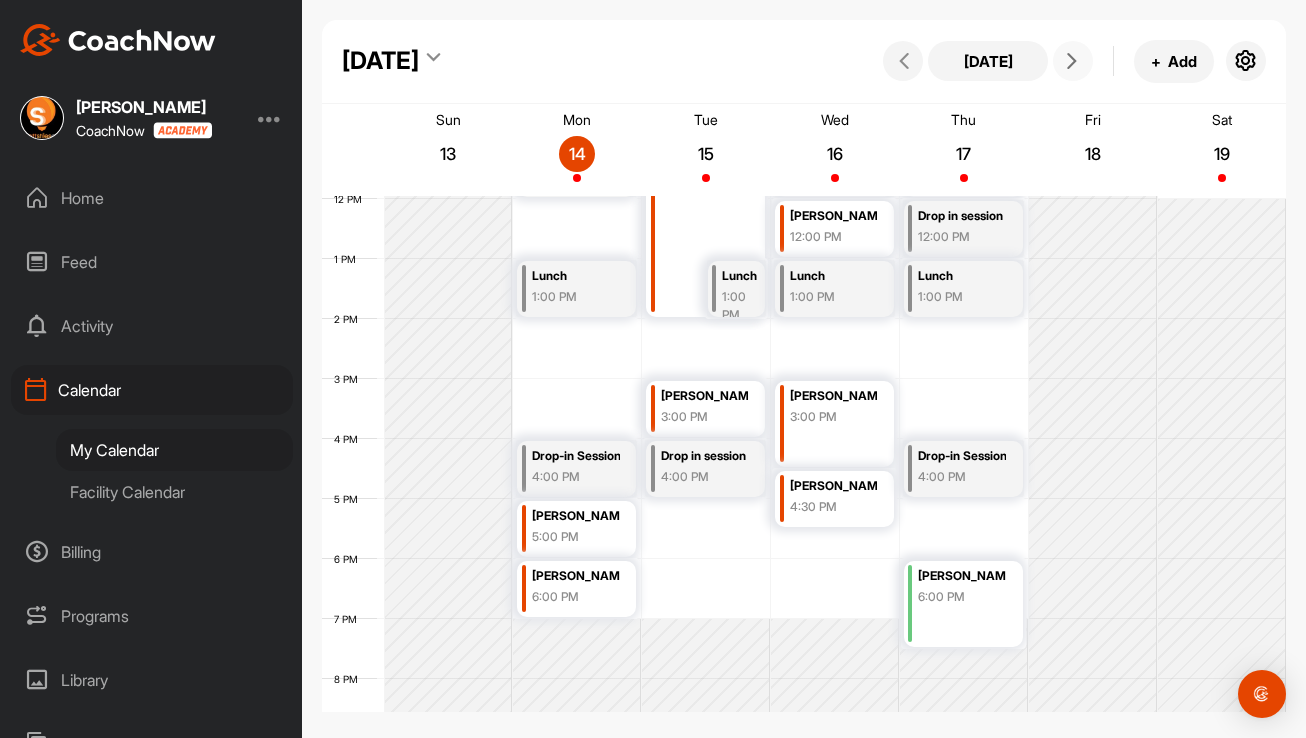 click at bounding box center [1072, 61] 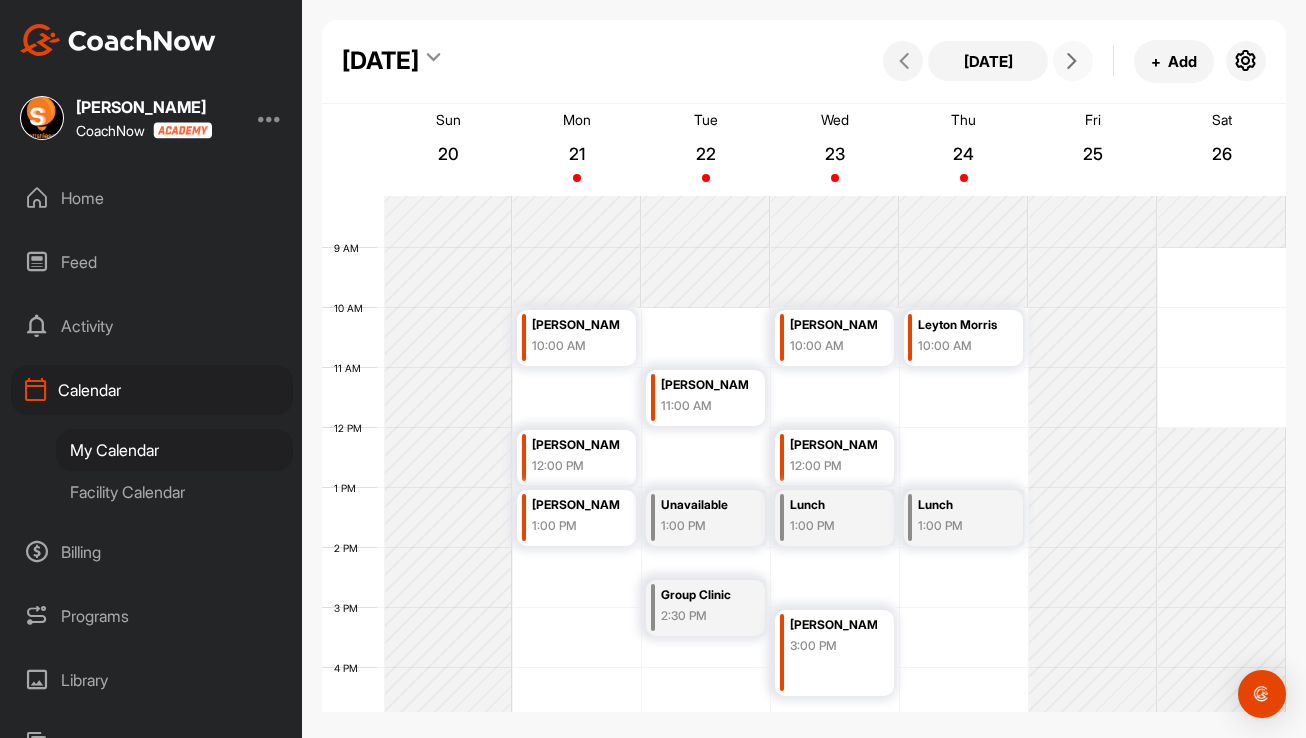 scroll, scrollTop: 485, scrollLeft: 0, axis: vertical 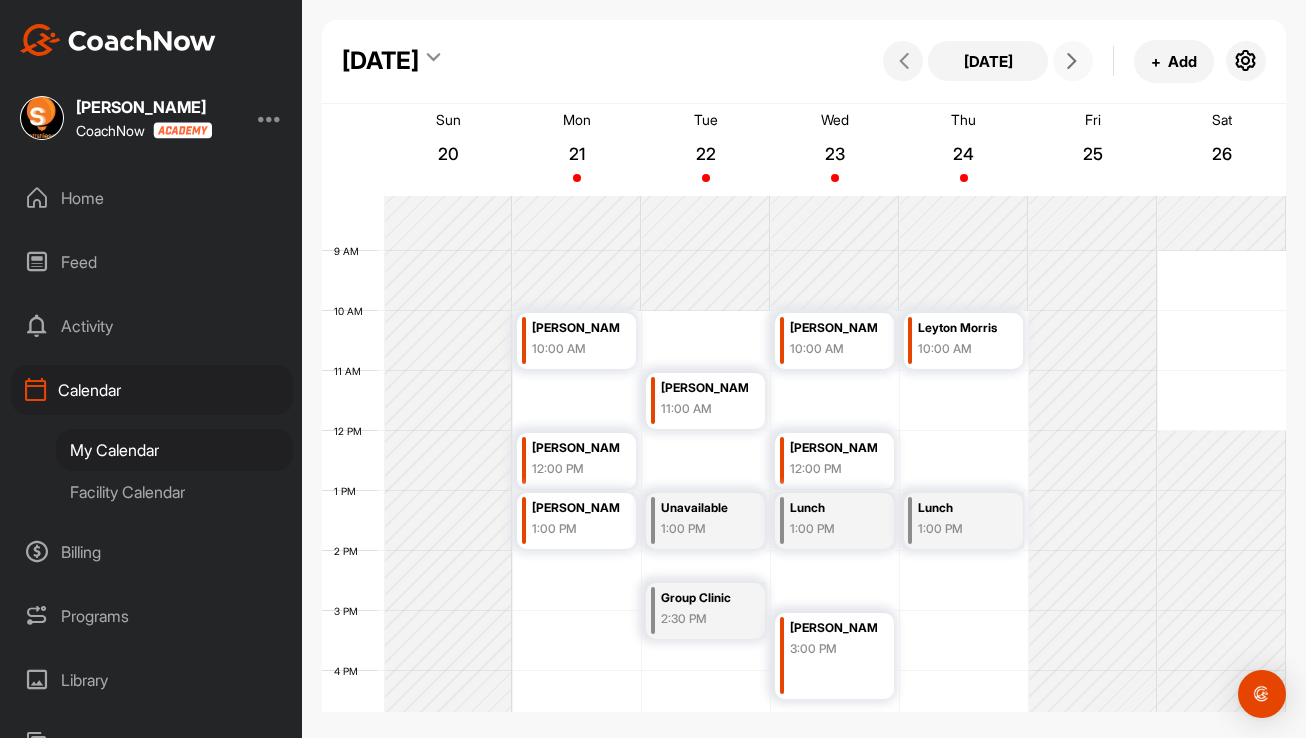 click on "12 AM 1 AM 2 AM 3 AM 4 AM 5 AM 6 AM 7 AM 8 AM 9 AM 10 AM 11 AM 12 PM 1 PM 2 PM 3 PM 4 PM 5 PM 6 PM 7 PM 8 PM 9 PM 10 PM 11 PM [PERSON_NAME] 10:00 AM [PERSON_NAME] 12:00 PM [PERSON_NAME] 1:00 PM [PERSON_NAME] Birthday 7:00 AM [PERSON_NAME] 11:00 AM Unavailable 1:00 PM Group Clinic 2:30 PM [PERSON_NAME] Birthday 7:00 AM [PERSON_NAME] 10:00 AM [PERSON_NAME] 12:00 PM Lunch 1:00 PM [PERSON_NAME] 3:00 PM Leyton Morris 10:00 AM Lunch 1:00 PM [PERSON_NAME] Group Program 6:00 PM" at bounding box center [804, 431] 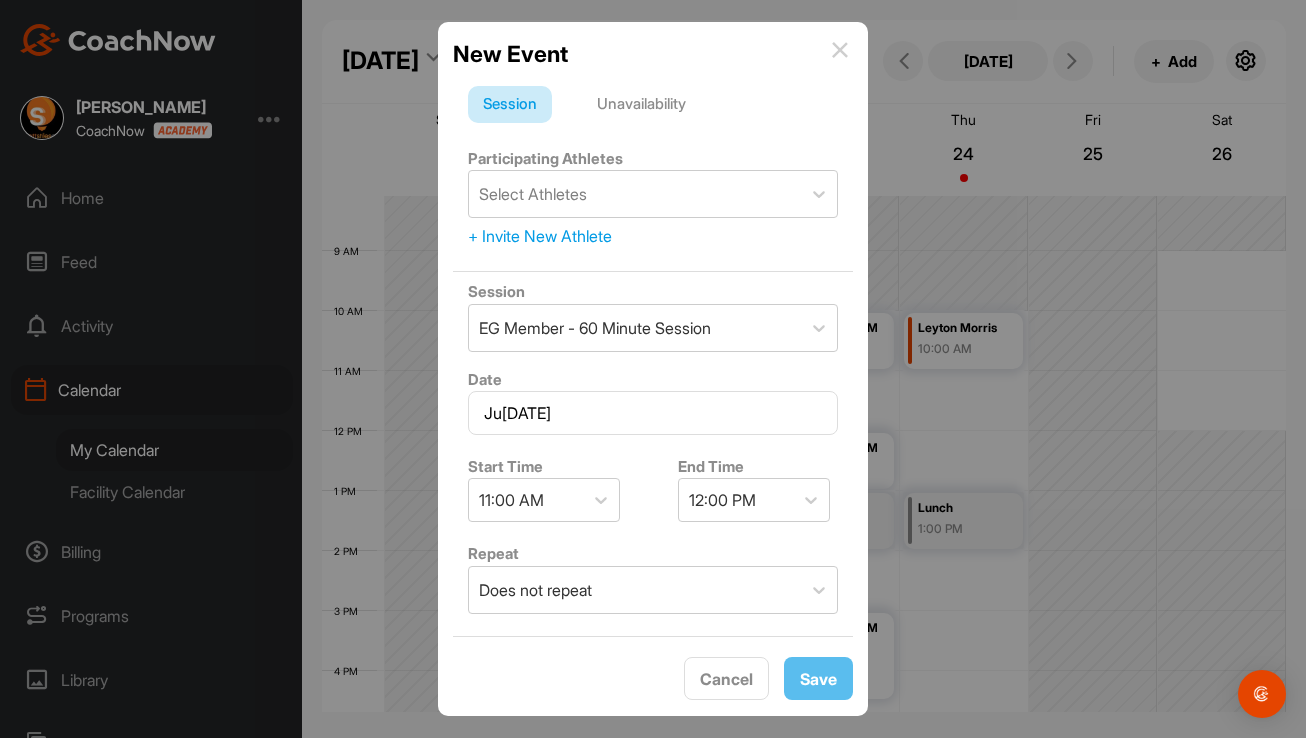 click on "Unavailability" at bounding box center [641, 105] 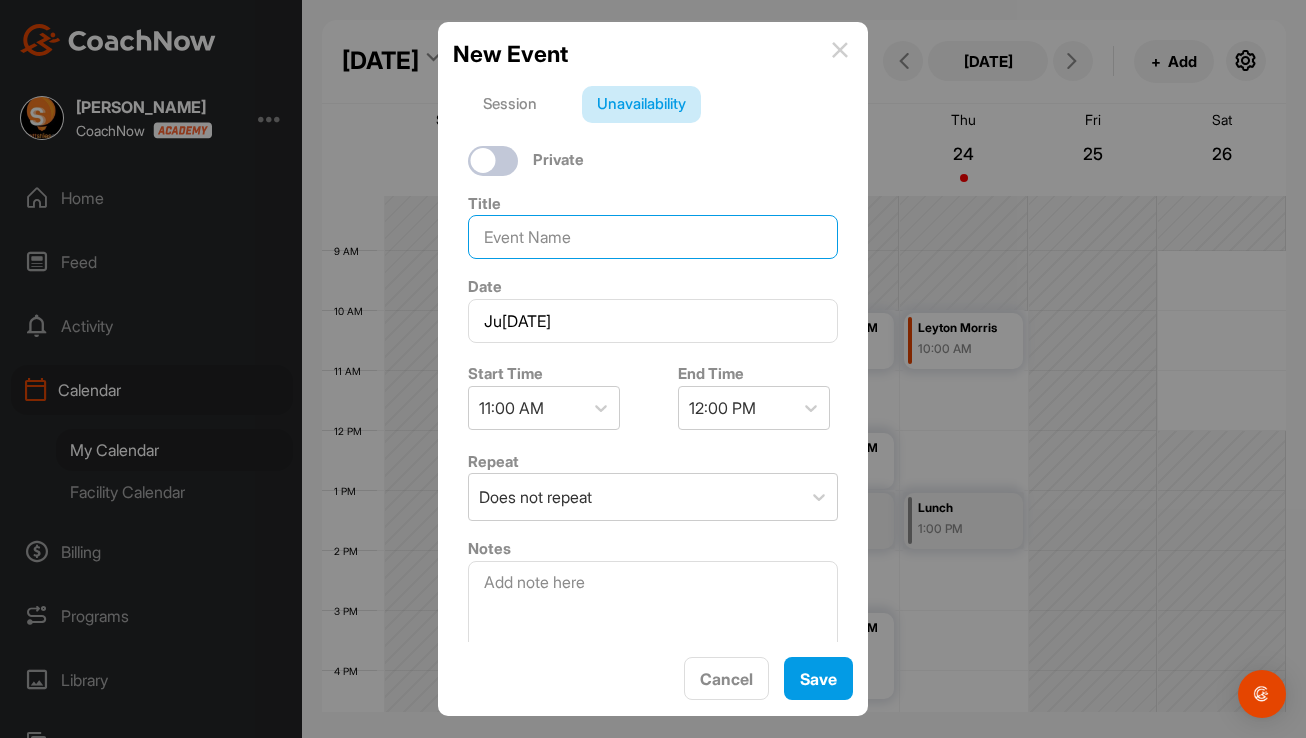 click at bounding box center [653, 237] 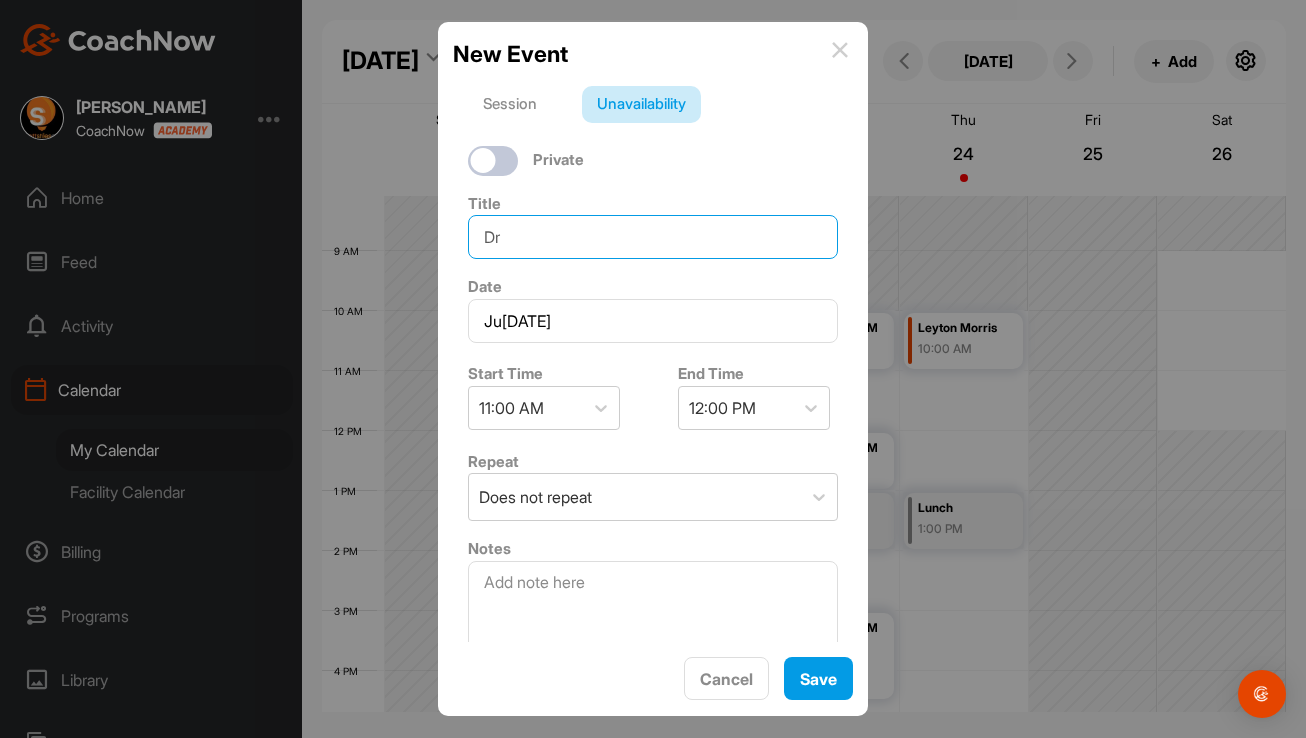 type on "D" 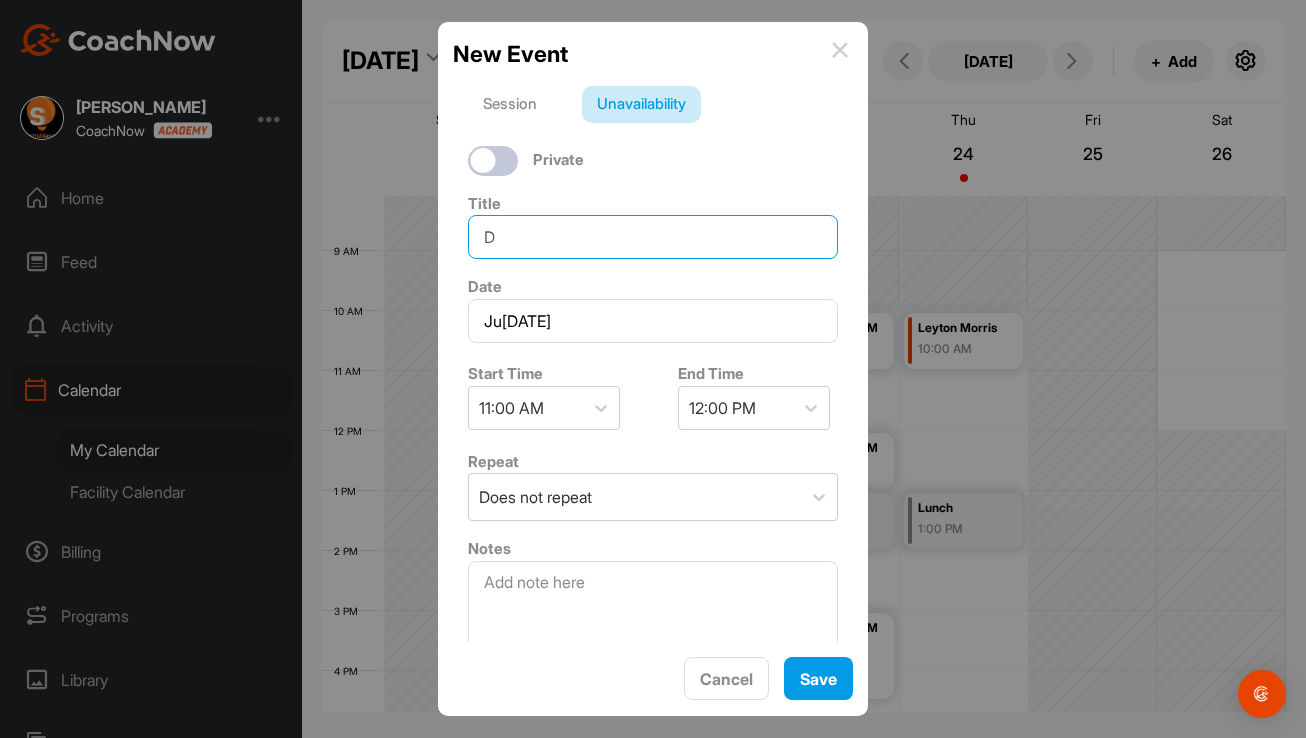 type 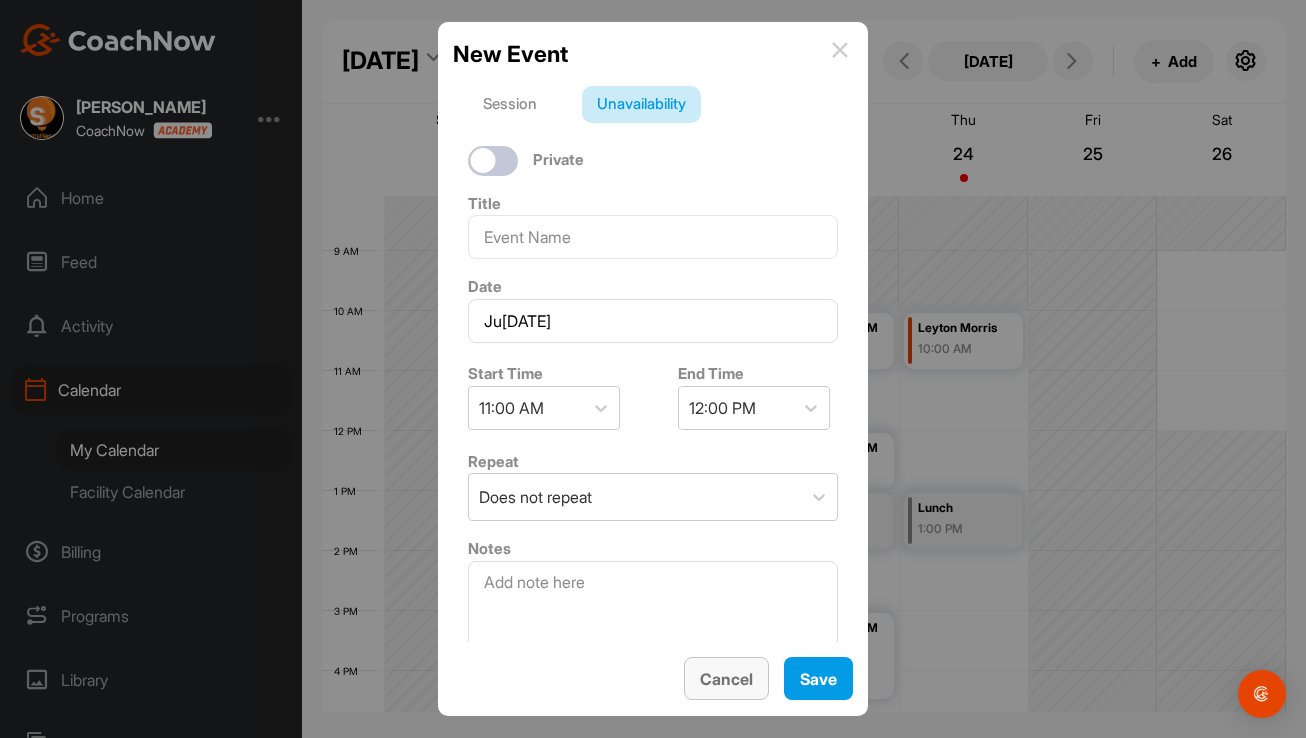 click on "Cancel" at bounding box center (726, 678) 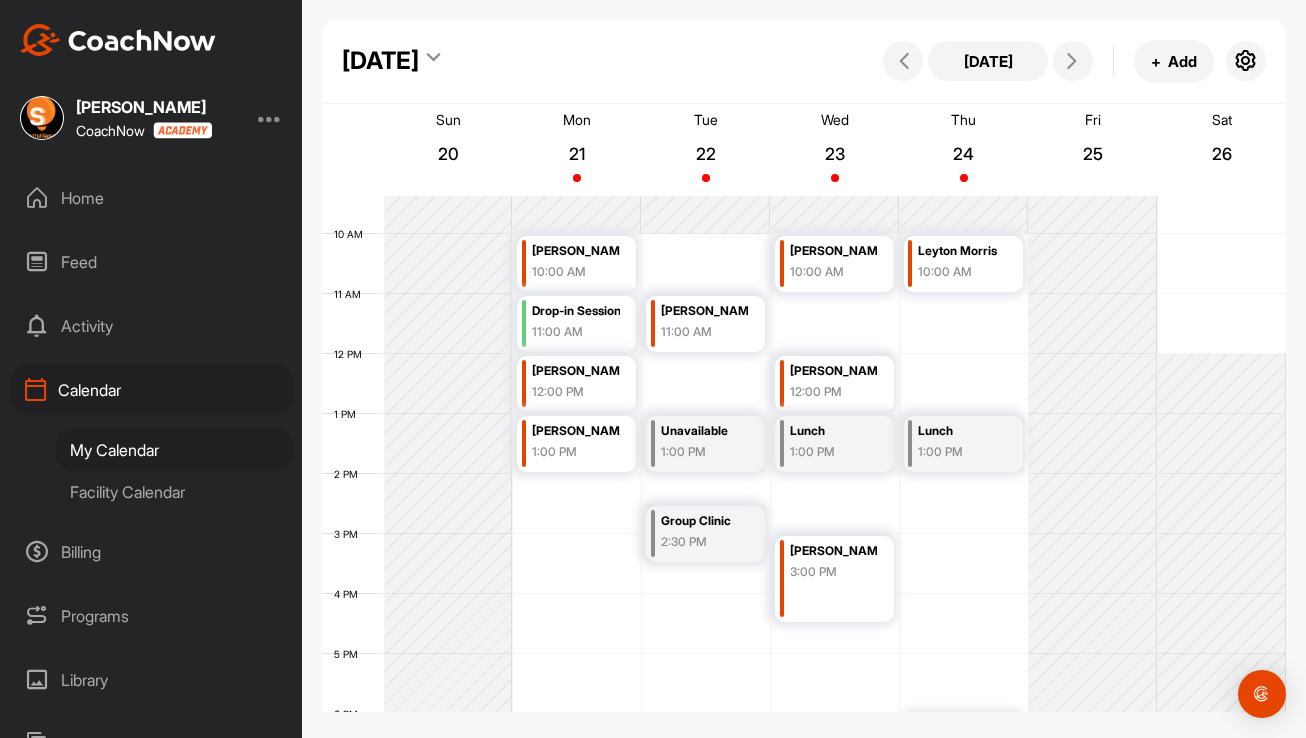 scroll, scrollTop: 560, scrollLeft: 0, axis: vertical 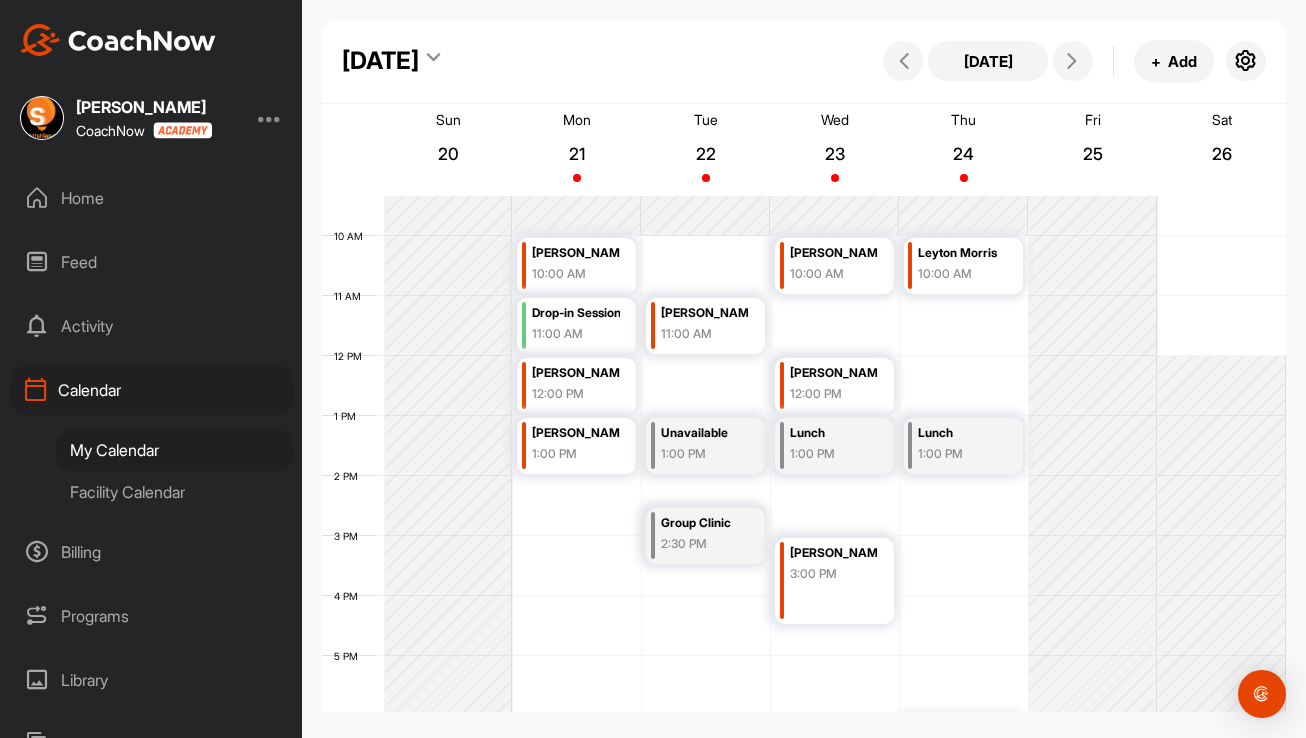click on "Drop-in Session" at bounding box center (576, 313) 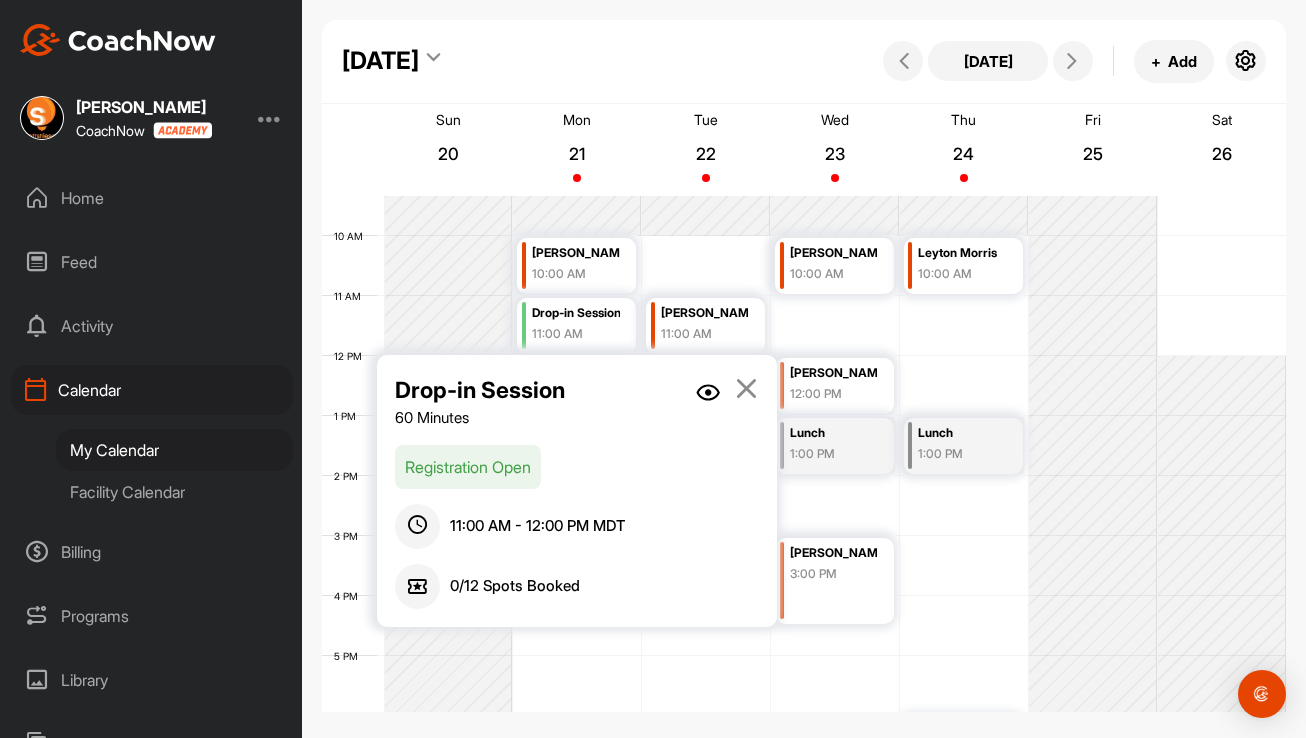 click at bounding box center [746, 388] 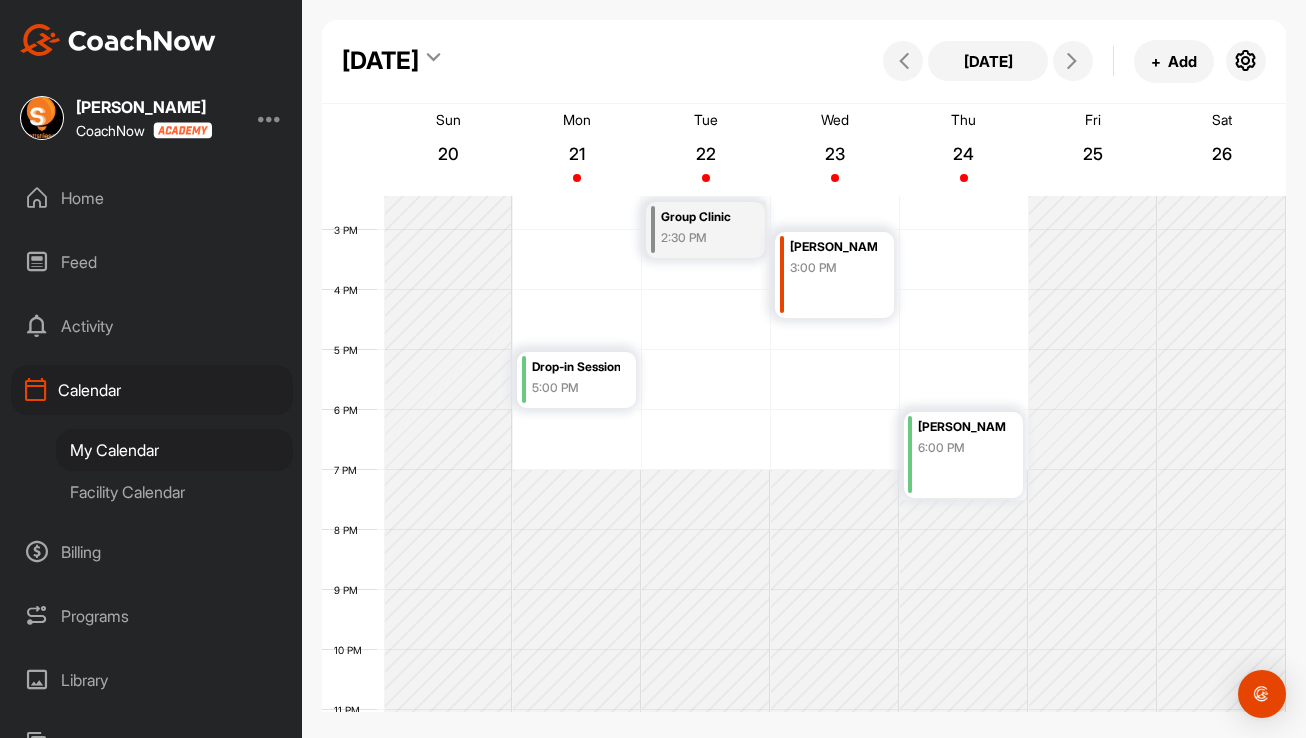 scroll, scrollTop: 883, scrollLeft: 0, axis: vertical 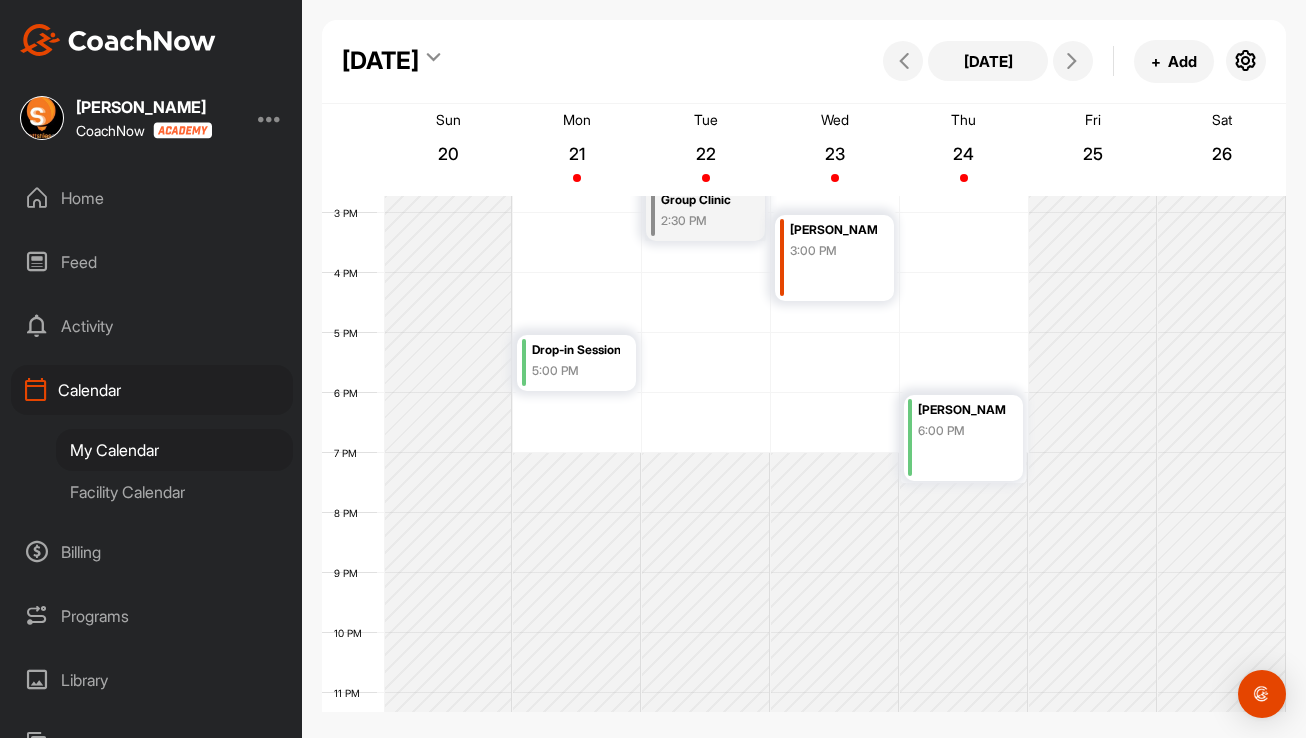 click on "Home" at bounding box center [152, 198] 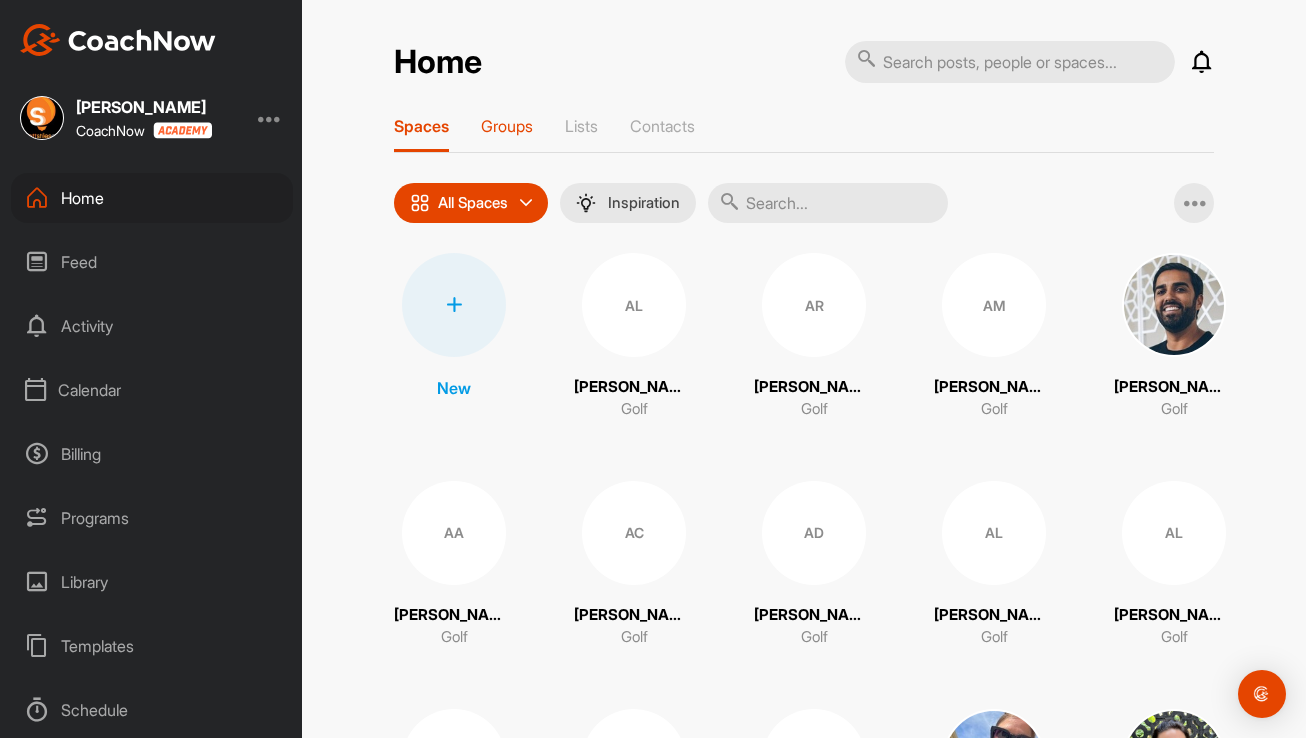 click on "Groups" at bounding box center (507, 126) 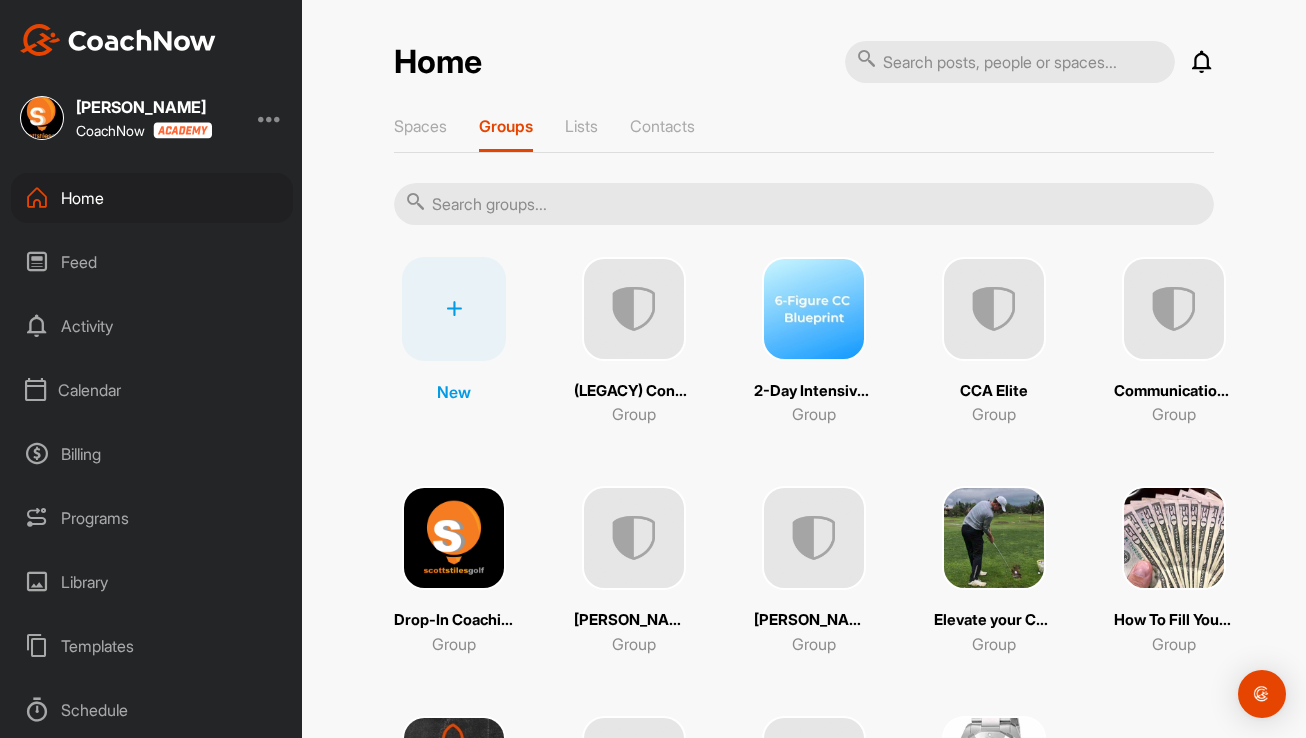 click at bounding box center (454, 538) 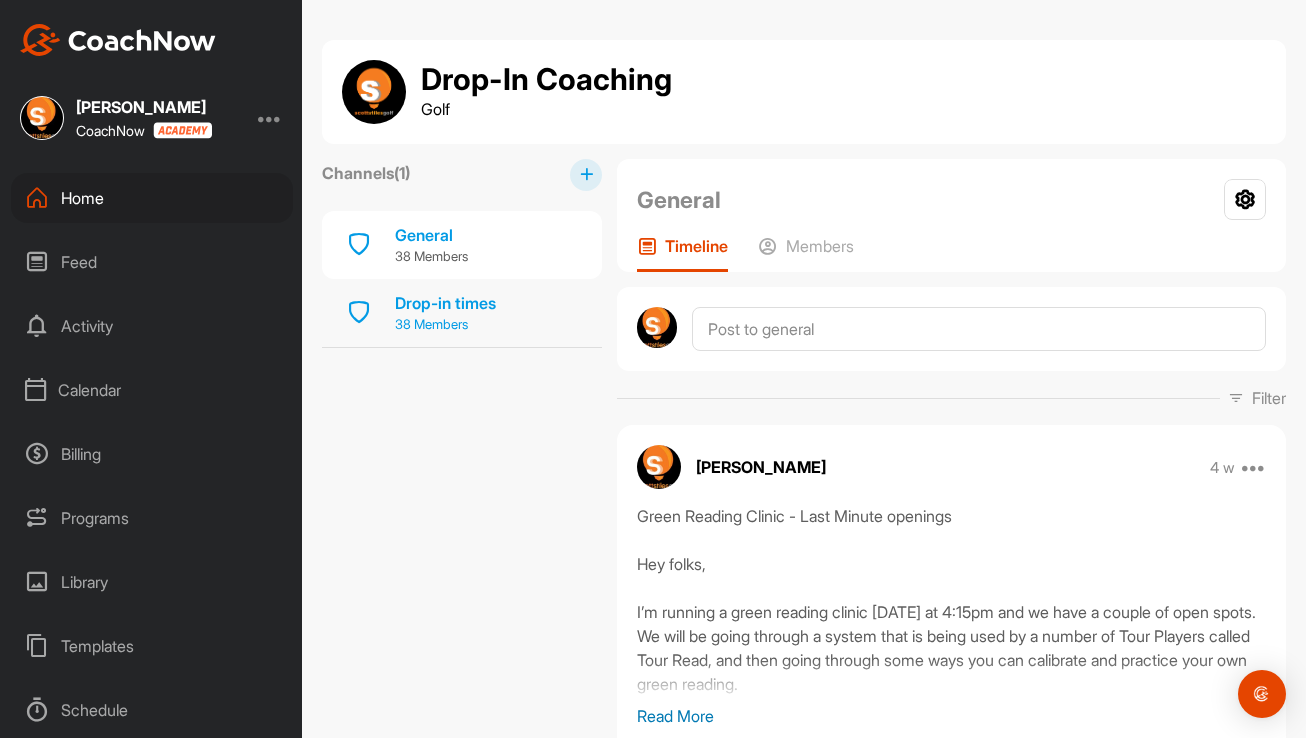 click on "Drop-in times" at bounding box center [445, 303] 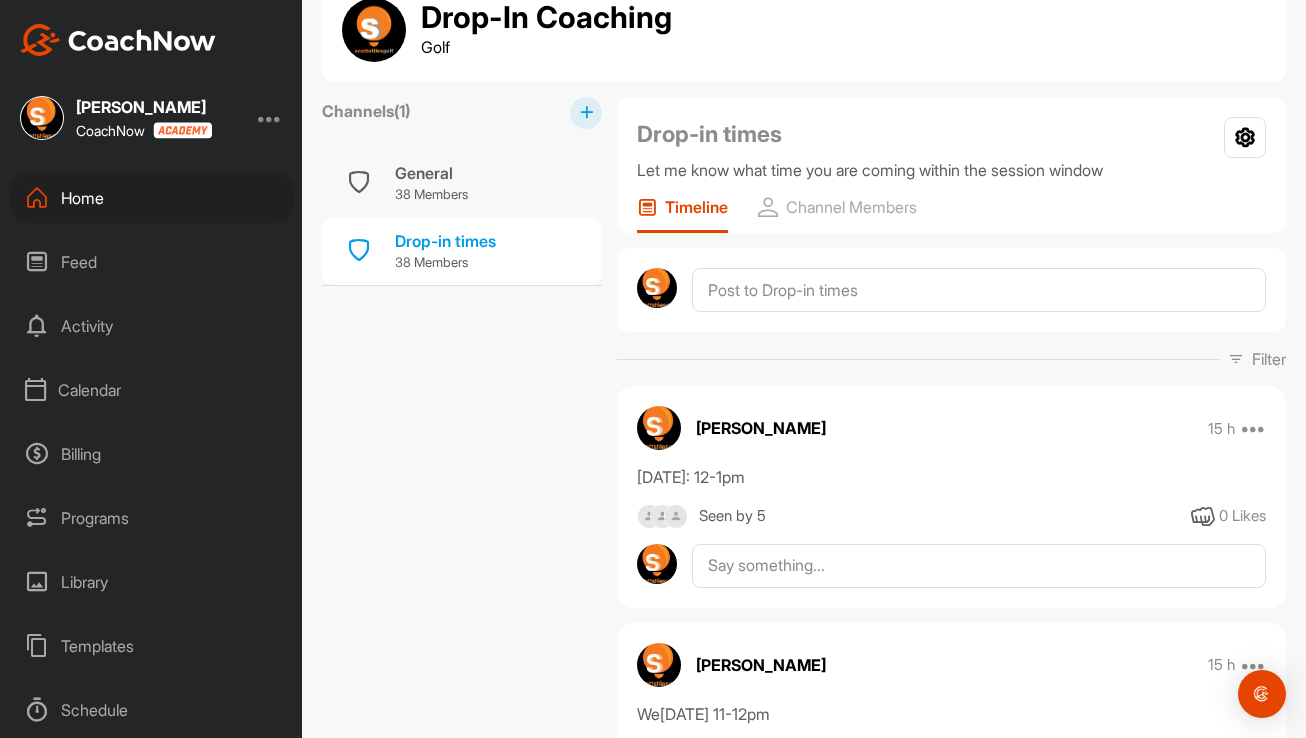 scroll, scrollTop: 63, scrollLeft: 0, axis: vertical 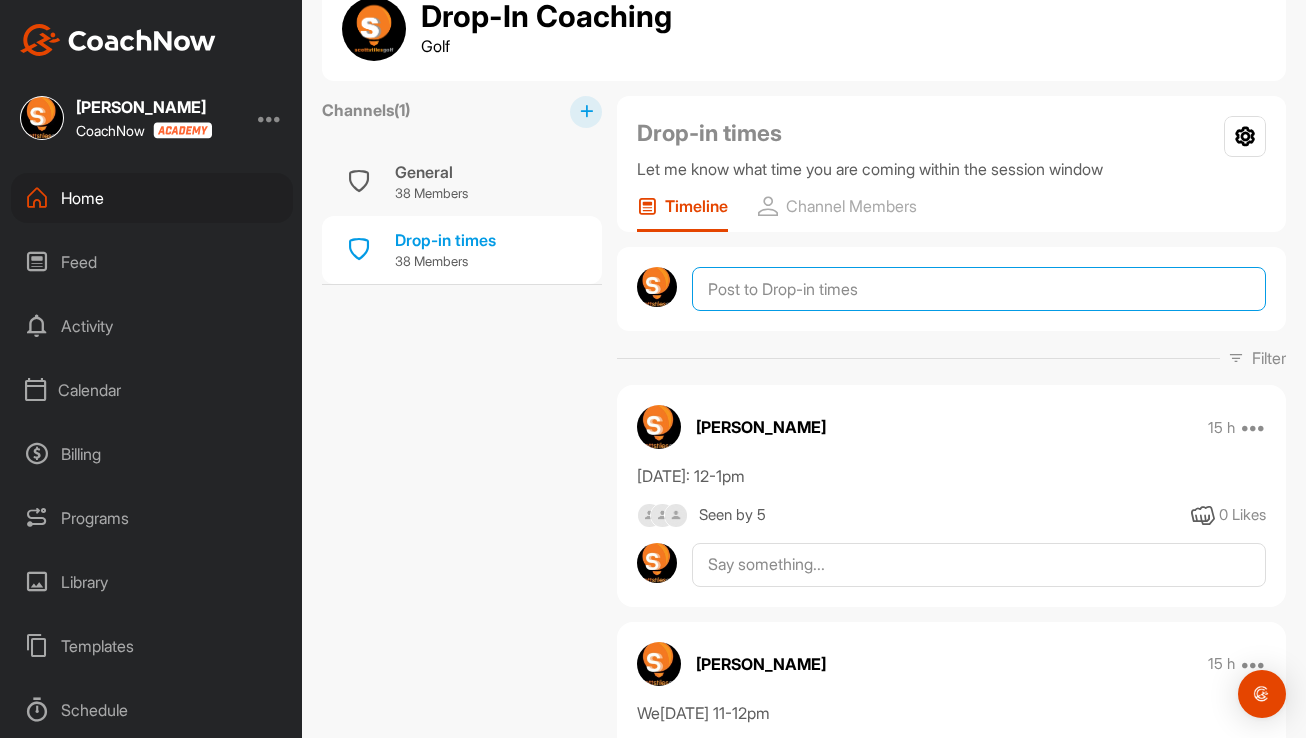 click at bounding box center [979, 289] 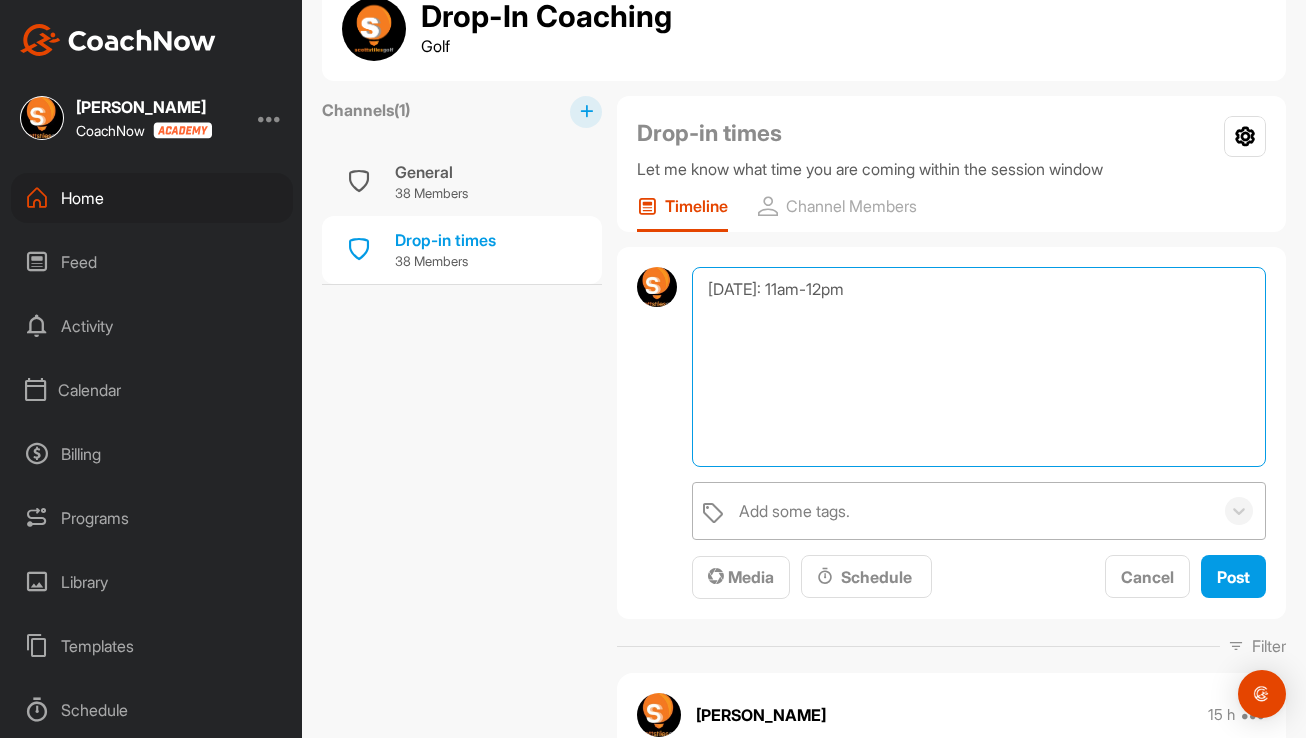 type on "[DATE]: 11am-12pm" 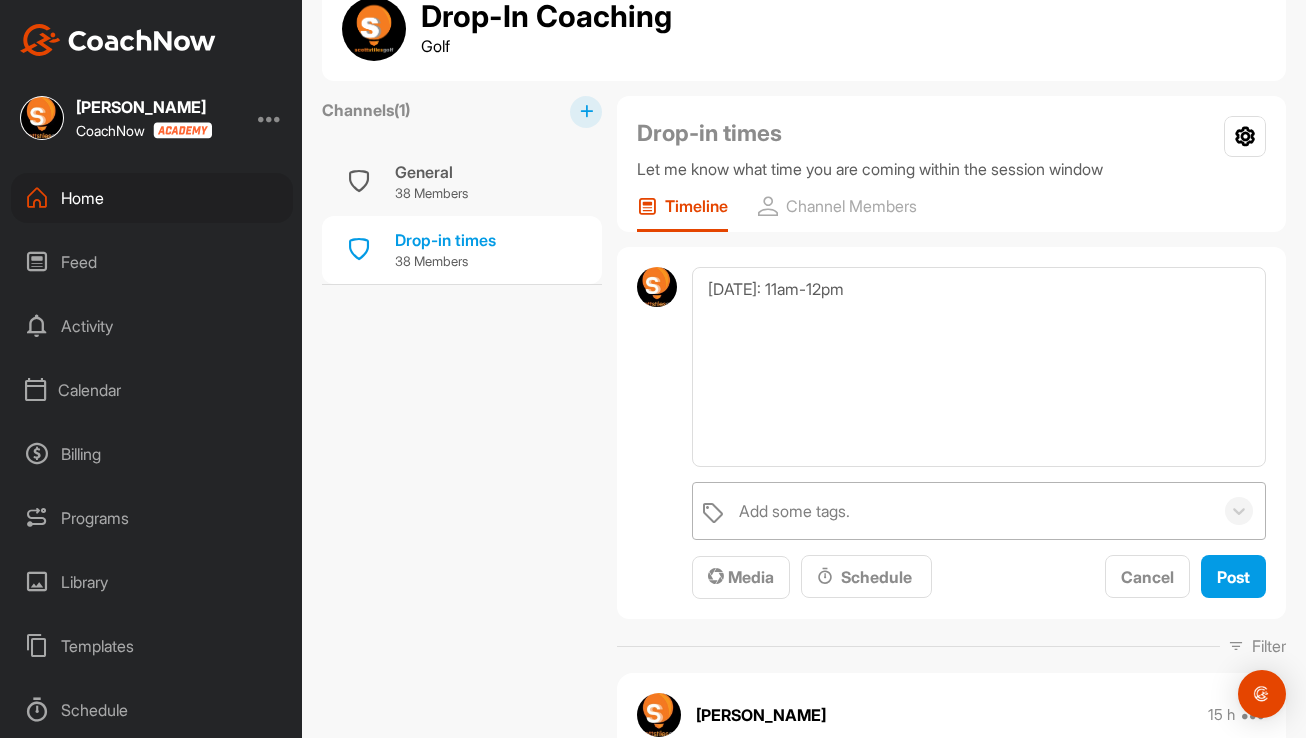 click on "Add some tags." at bounding box center (971, 511) 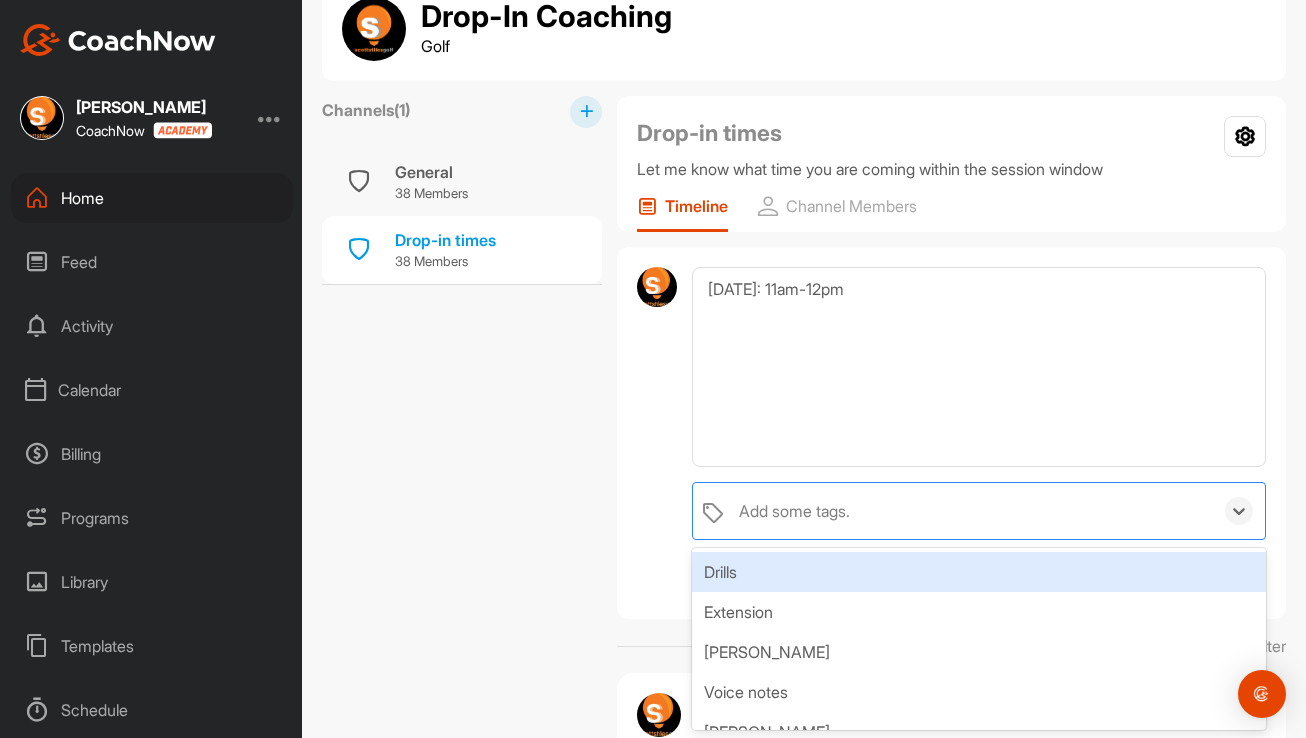 type on "c" 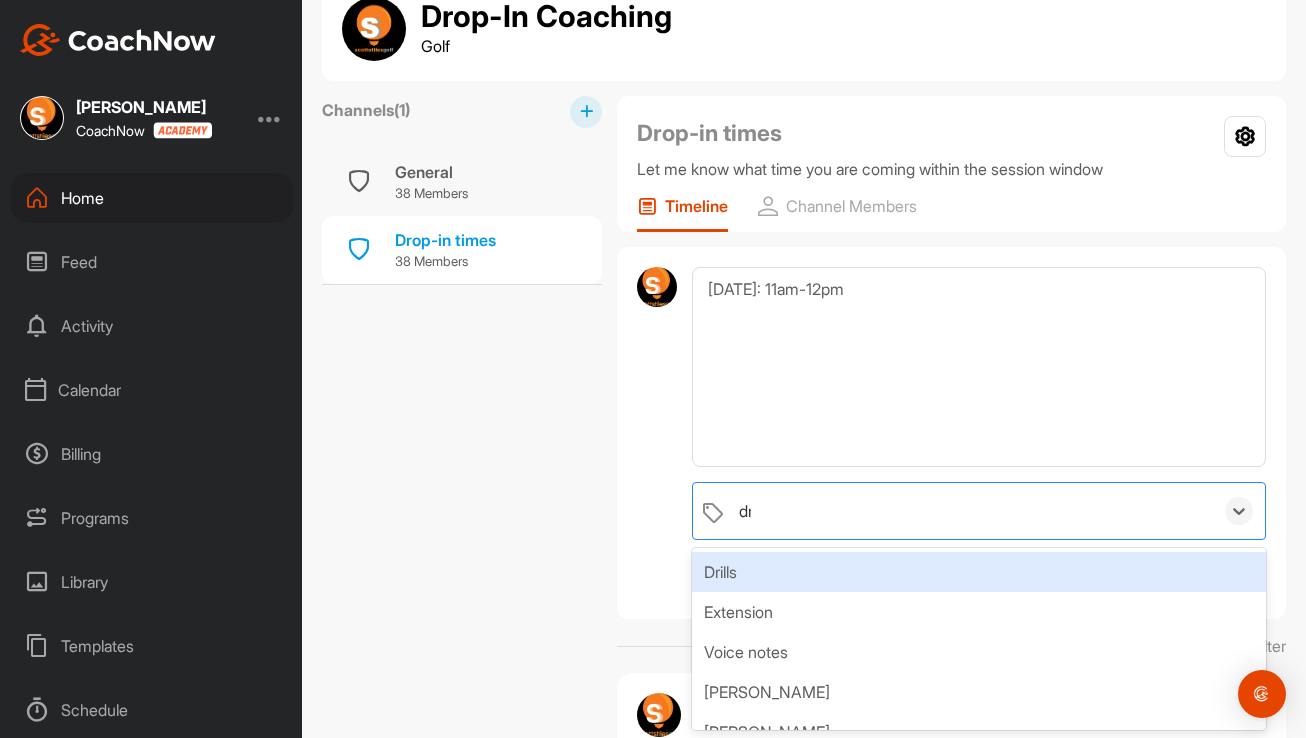 type on "dro" 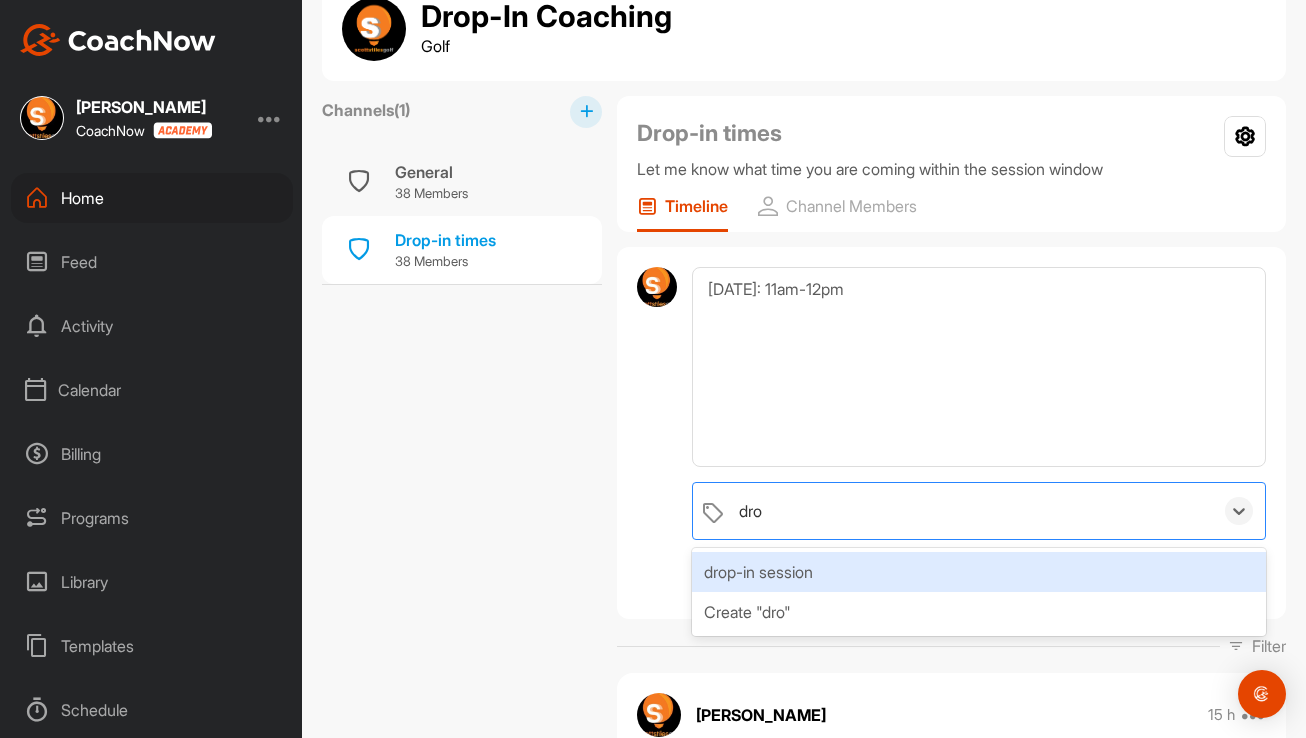 click on "drop-in session" at bounding box center [979, 572] 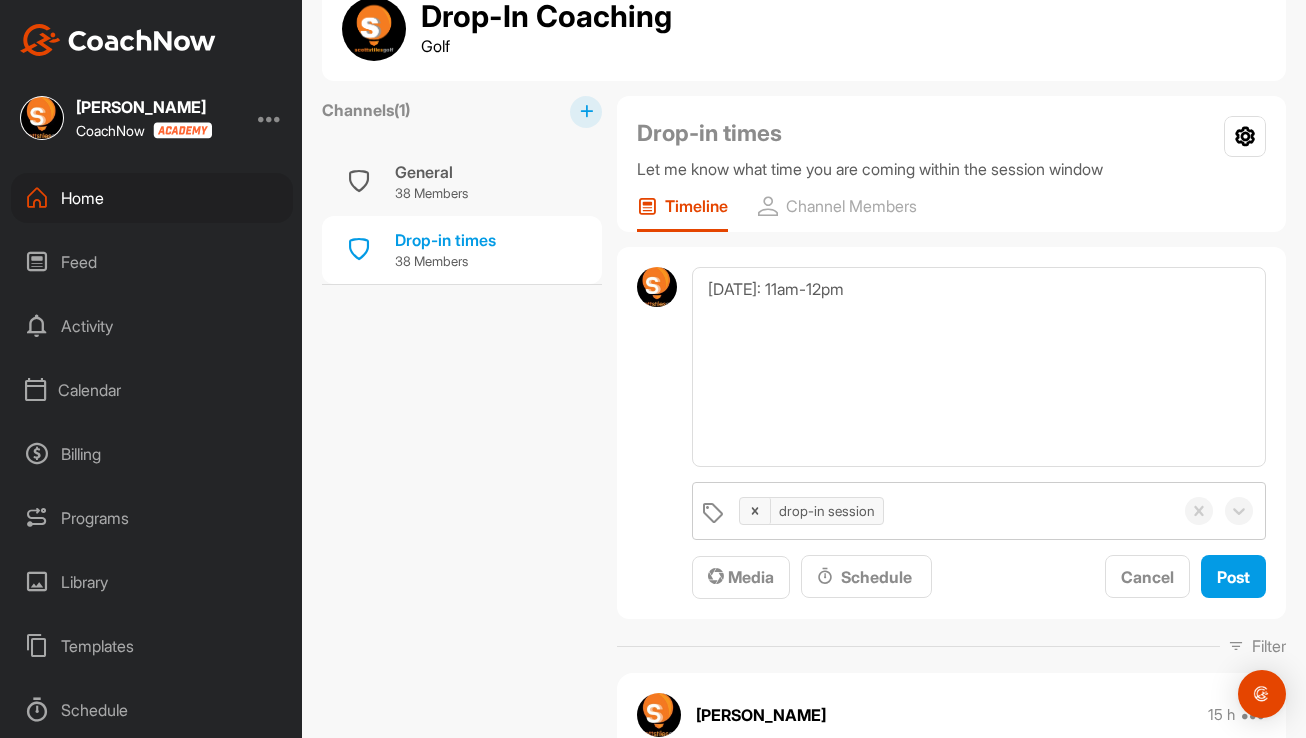 click at bounding box center [657, 433] 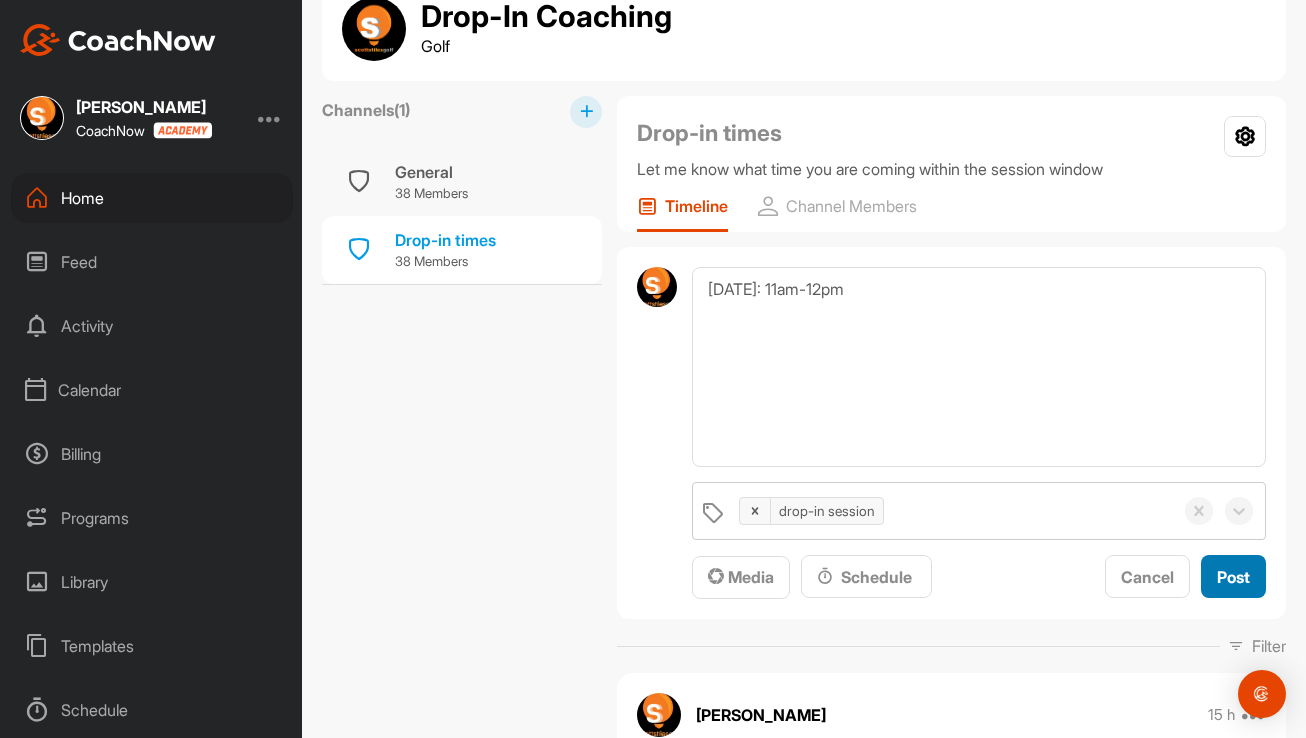 click on "Post" at bounding box center (1233, 577) 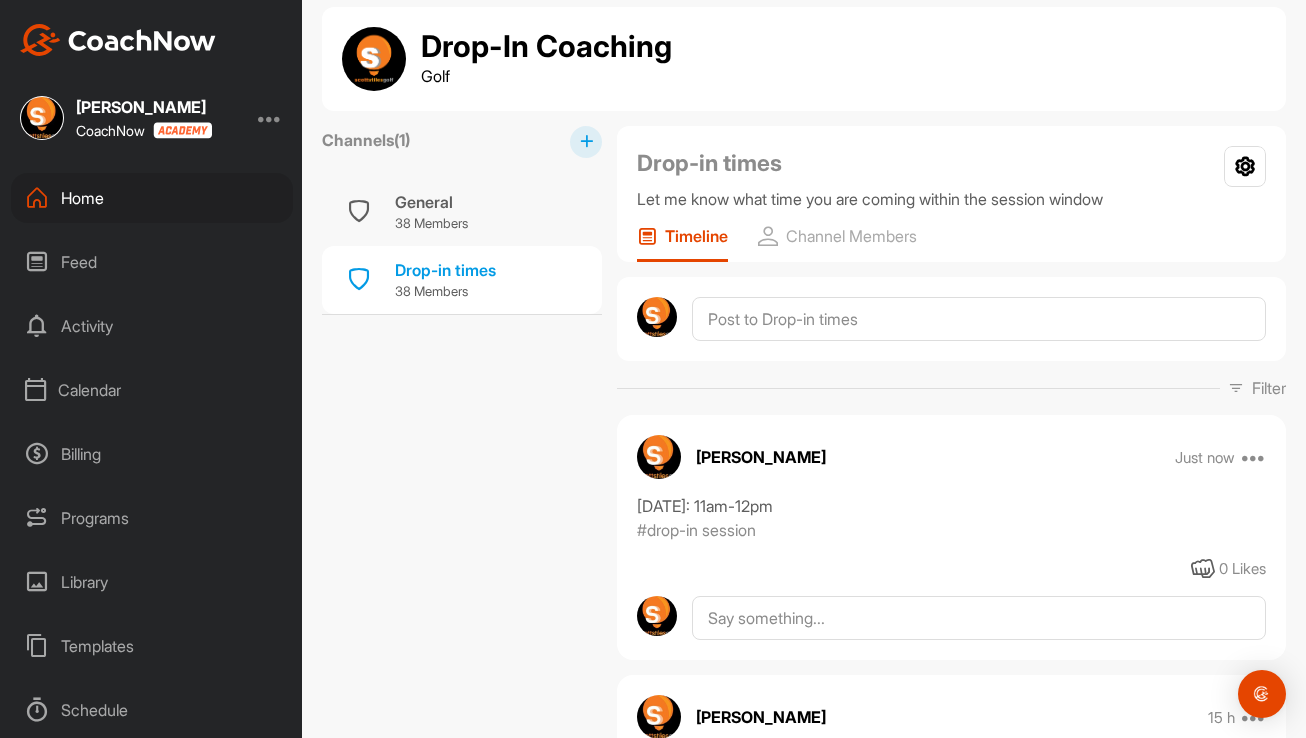 scroll, scrollTop: 0, scrollLeft: 0, axis: both 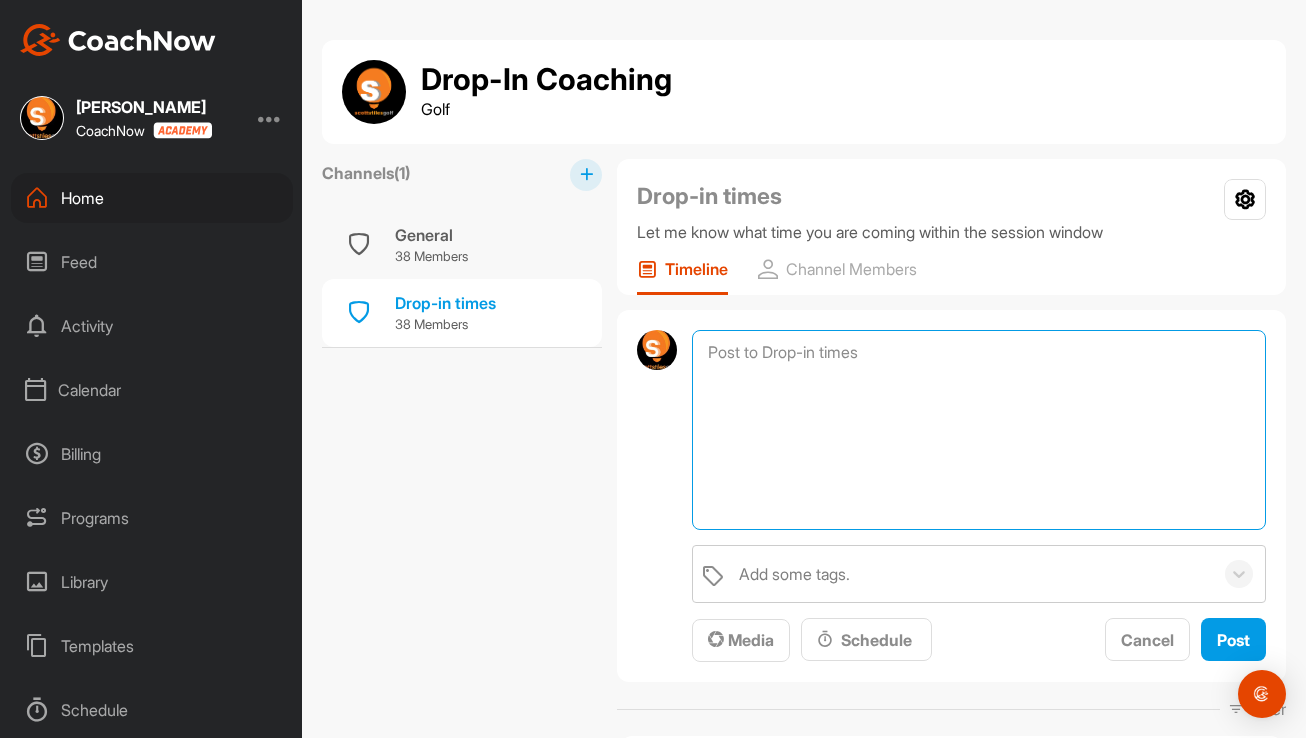 click at bounding box center (979, 430) 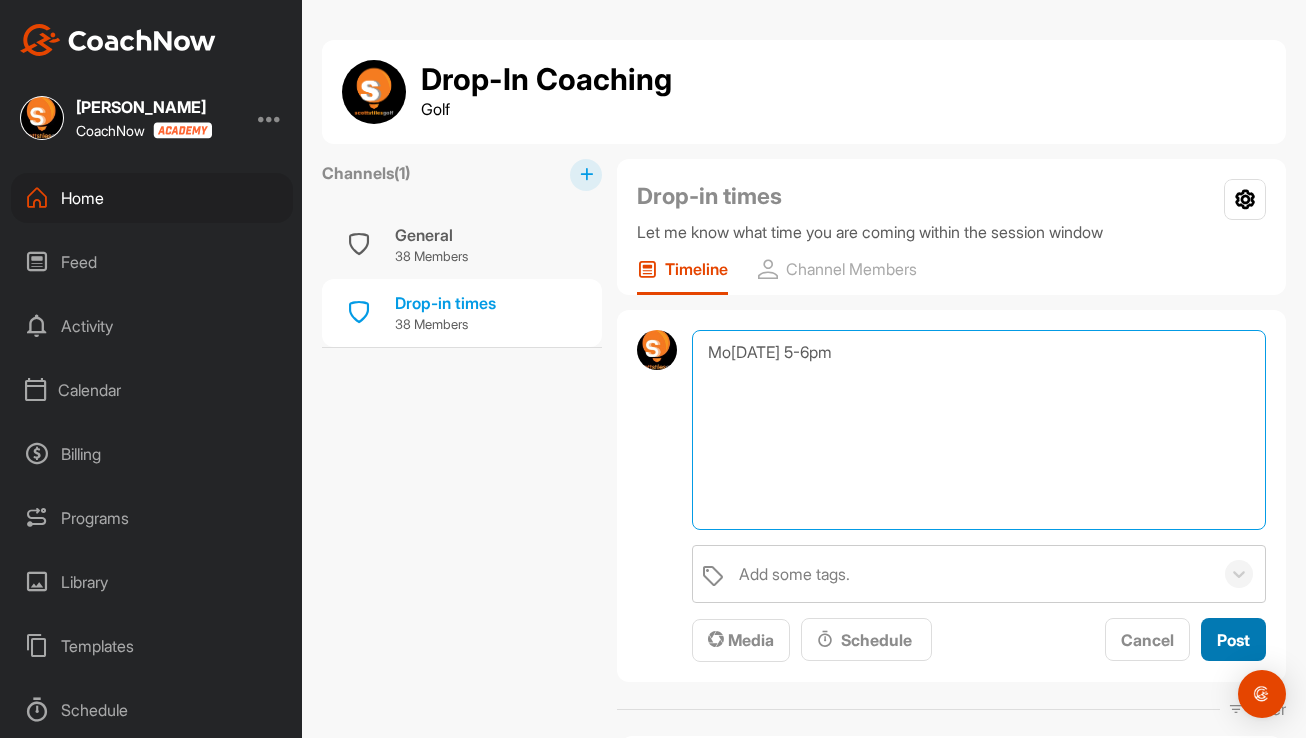 type on "Mo[DATE] 5-6pm" 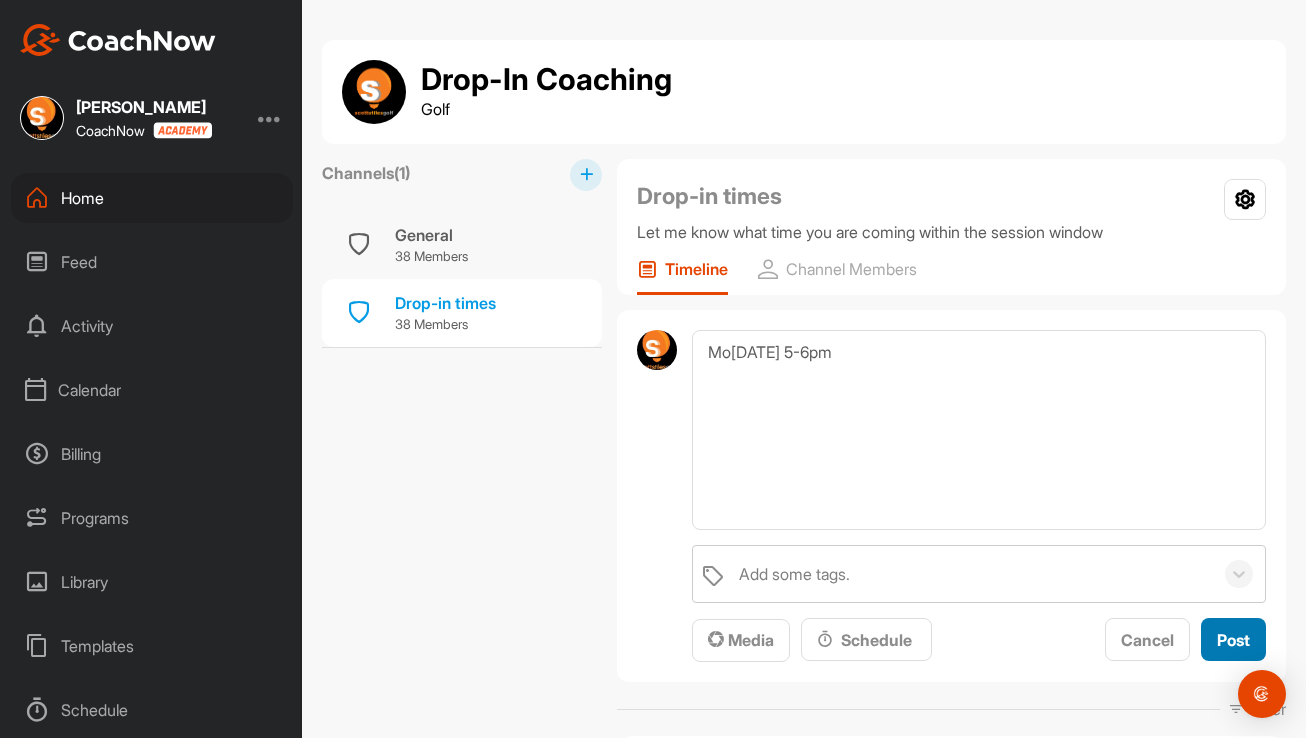 click on "Post" at bounding box center (1233, 640) 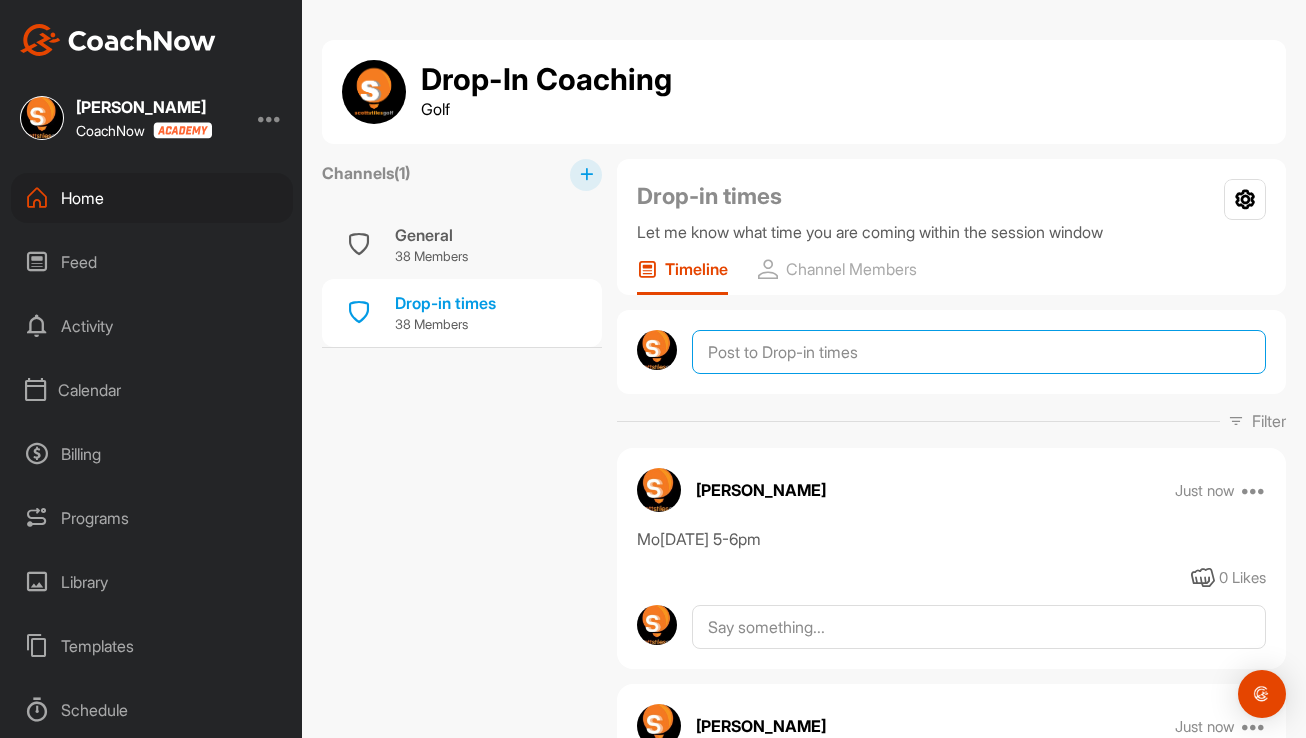 click at bounding box center [979, 352] 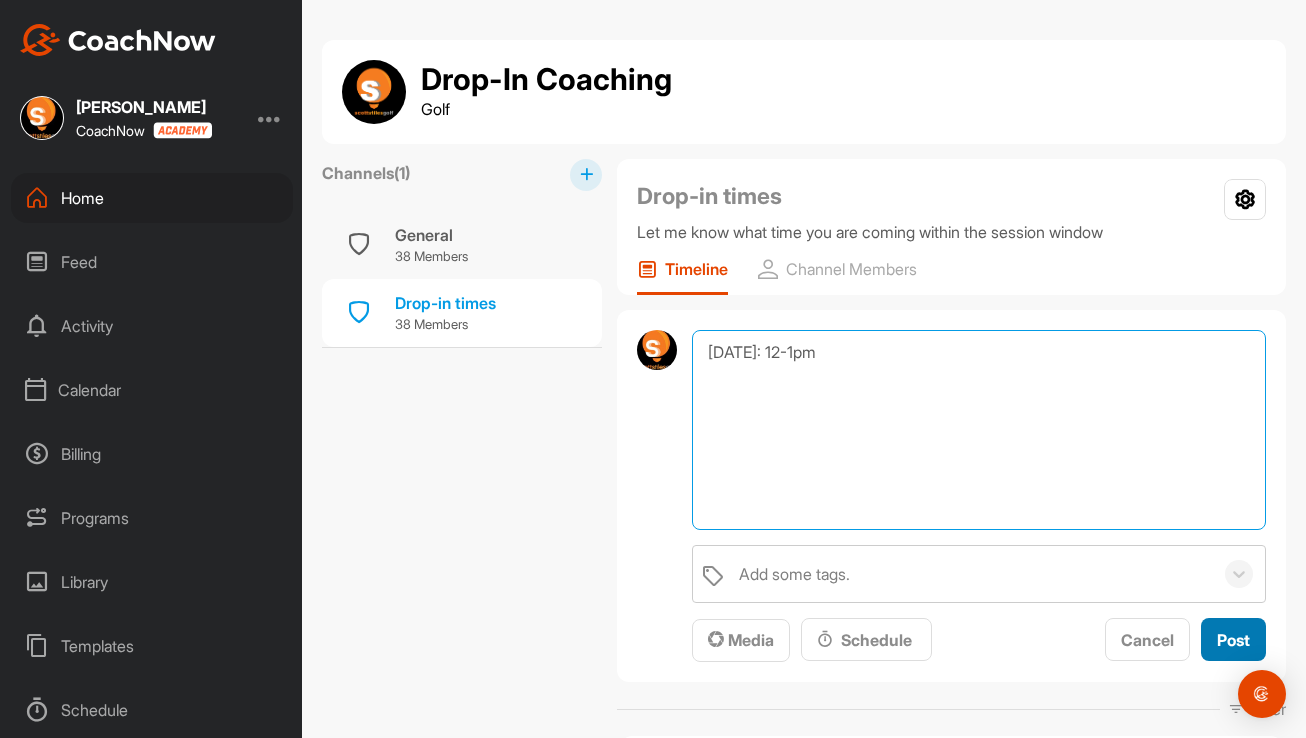 type on "[DATE]: 12-1pm" 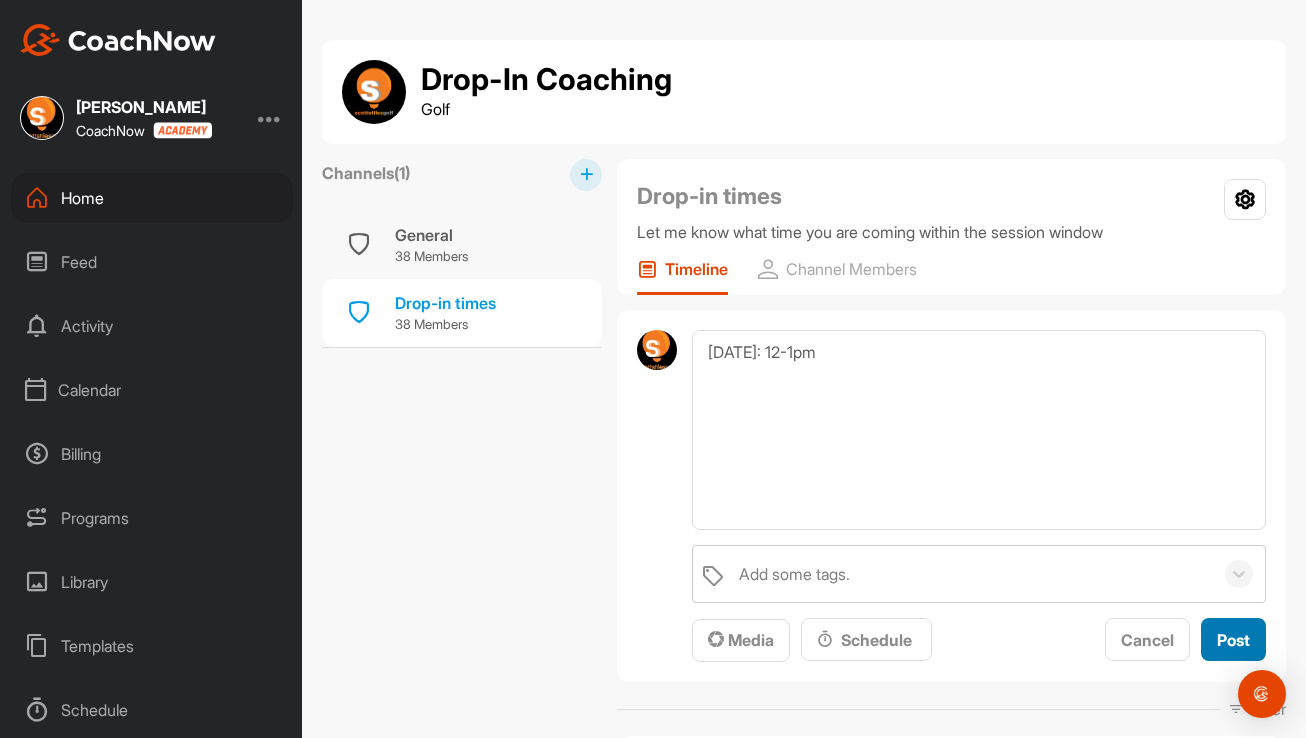 click on "Post" at bounding box center (1233, 640) 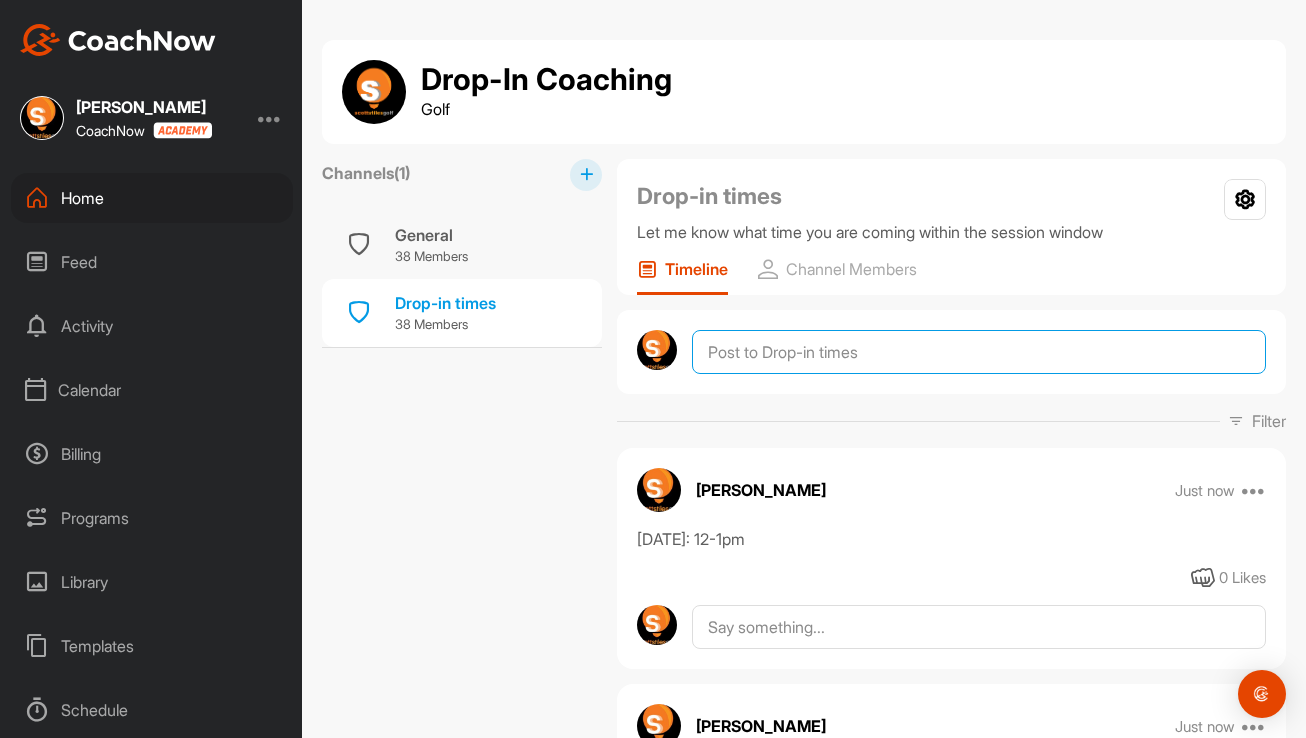 click at bounding box center (979, 352) 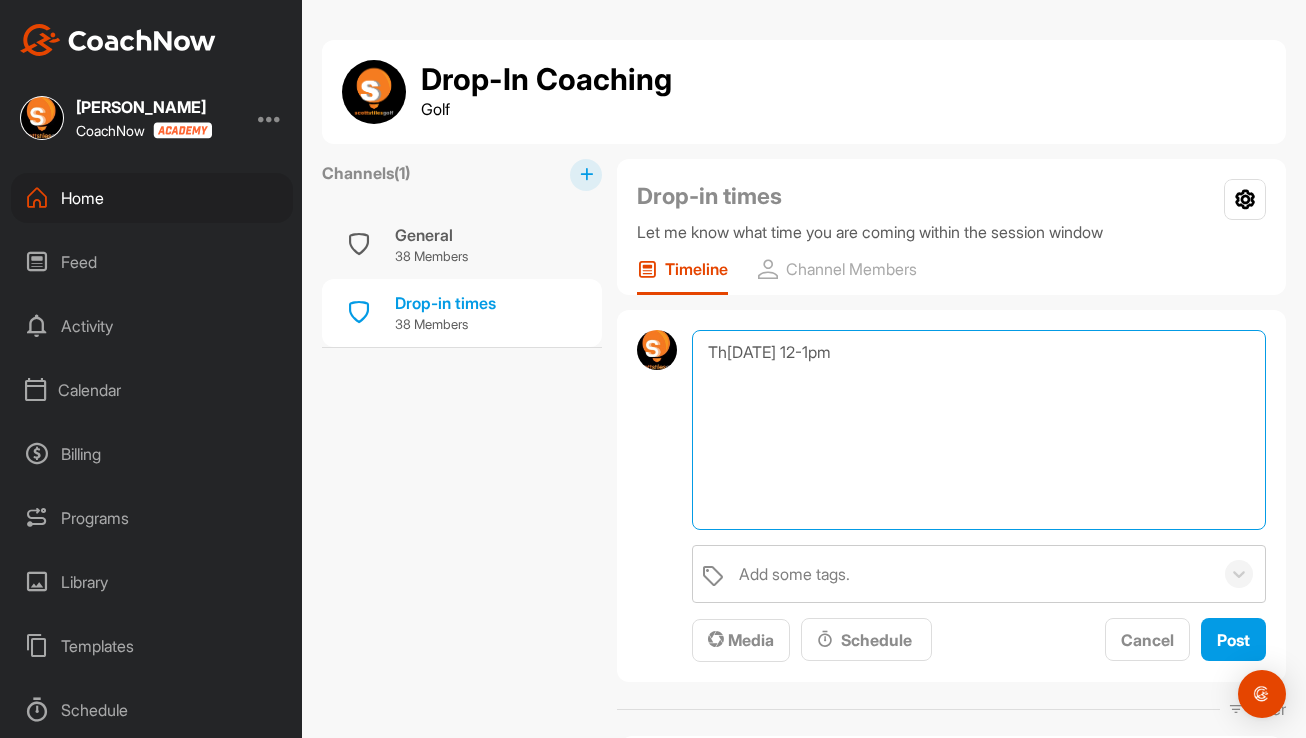 type on "Th[DATE] 12-1pm" 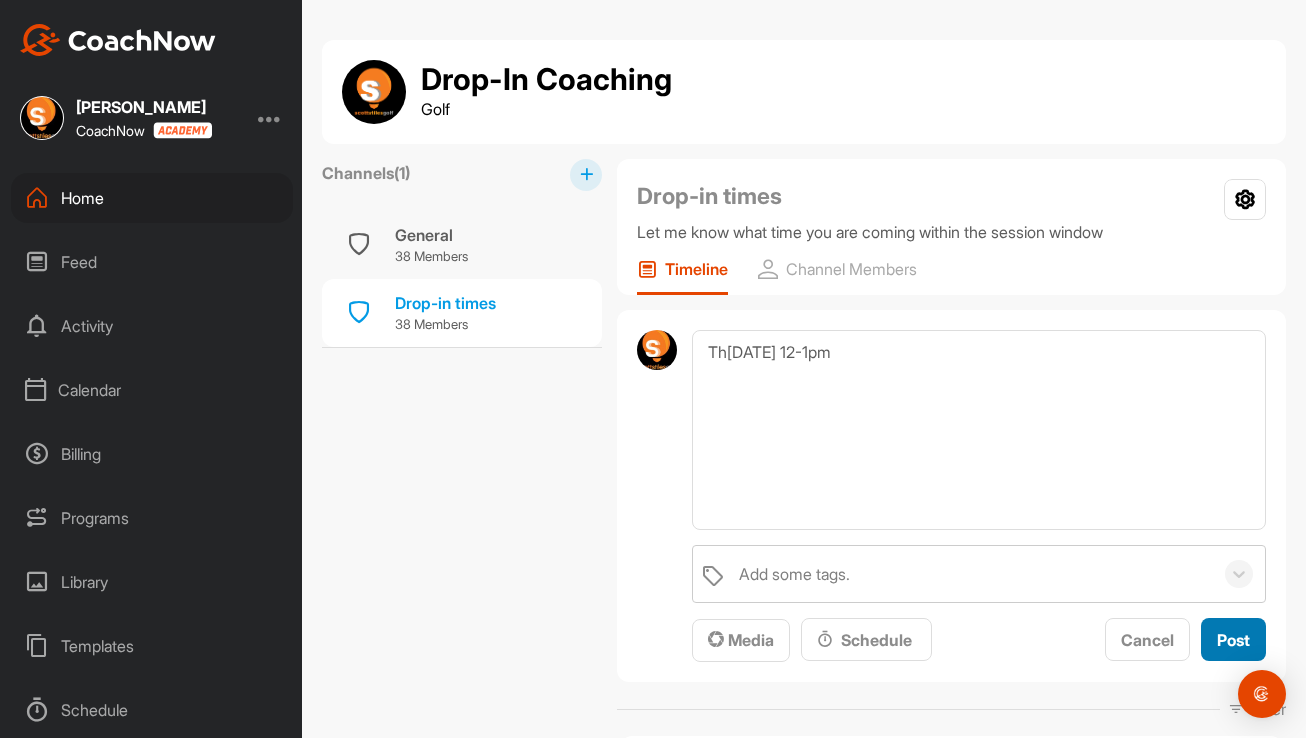 click on "Post" at bounding box center [1233, 640] 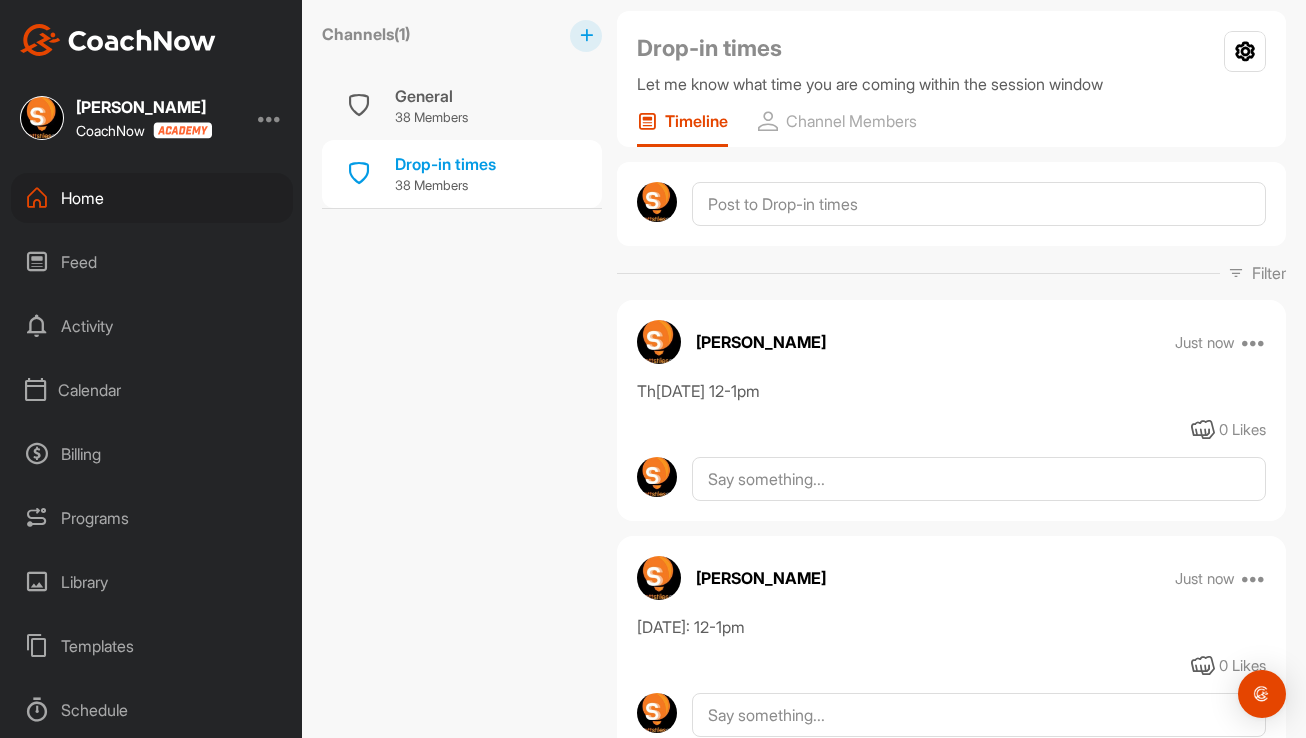 scroll, scrollTop: 0, scrollLeft: 0, axis: both 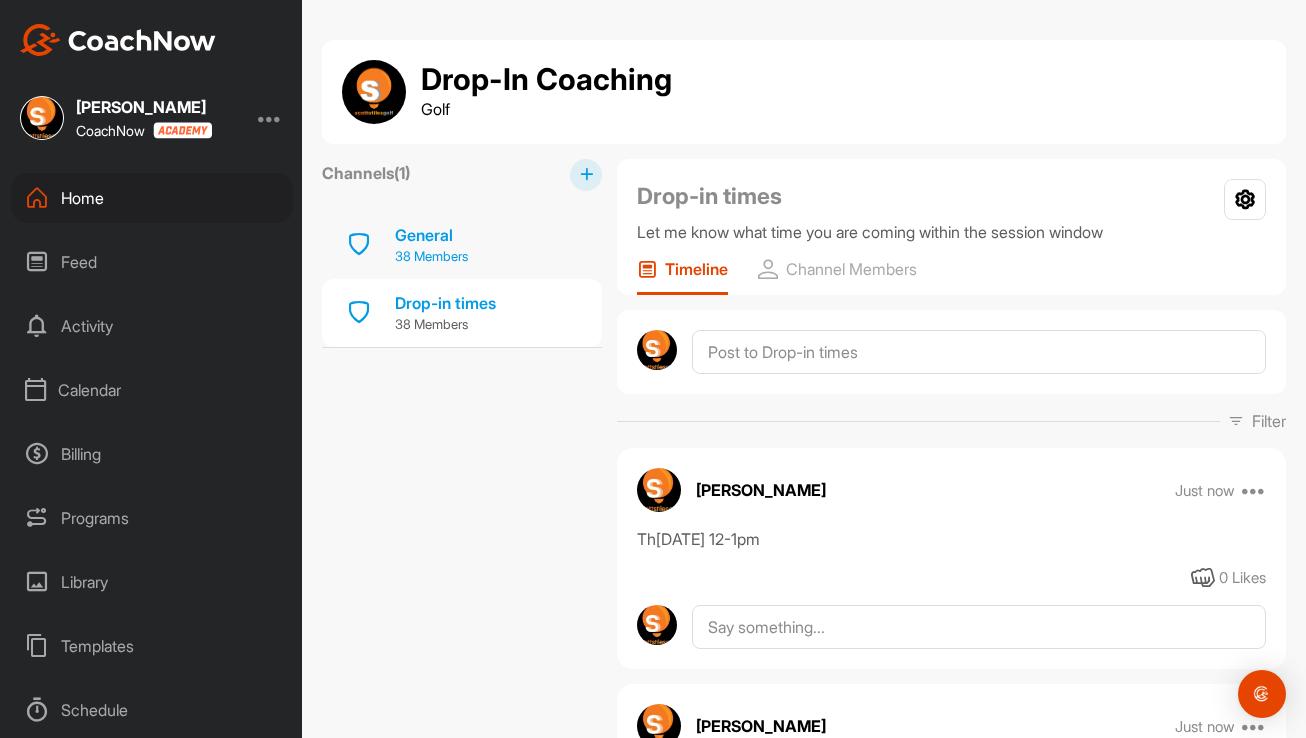 click on "38 Members" at bounding box center [431, 257] 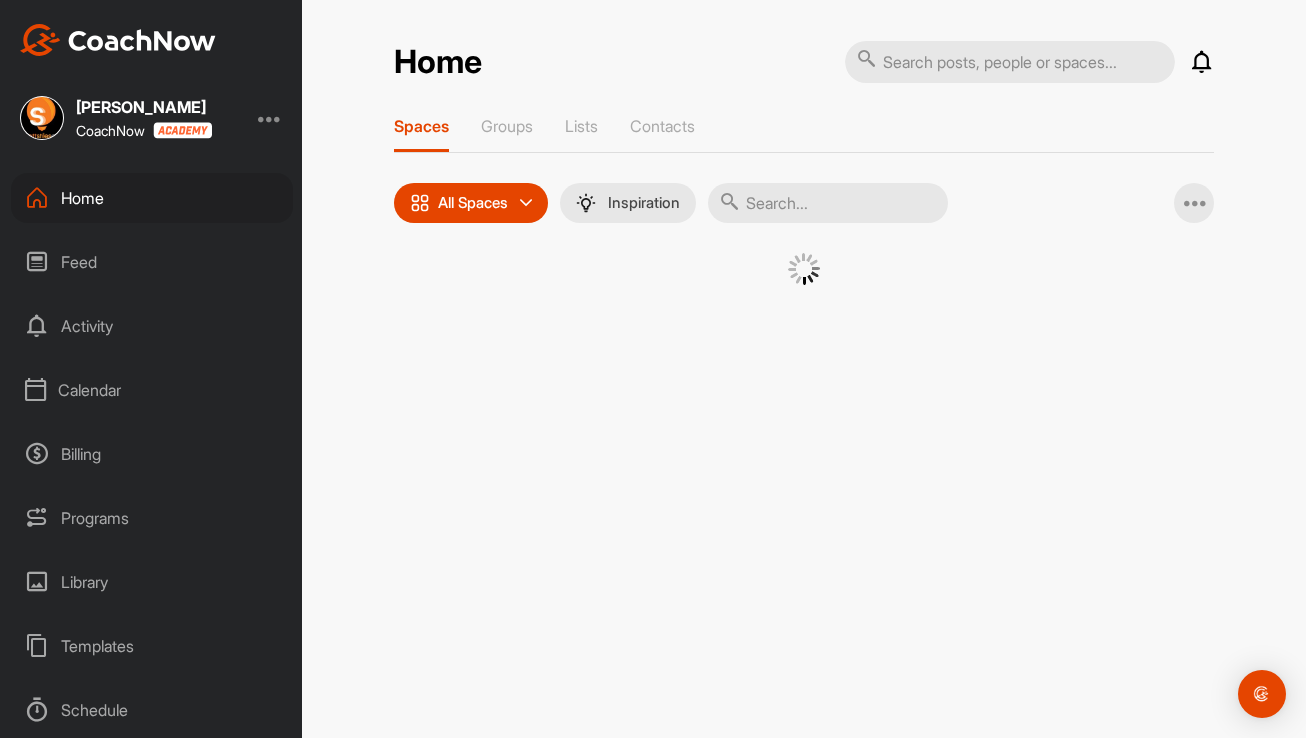 scroll, scrollTop: 0, scrollLeft: 0, axis: both 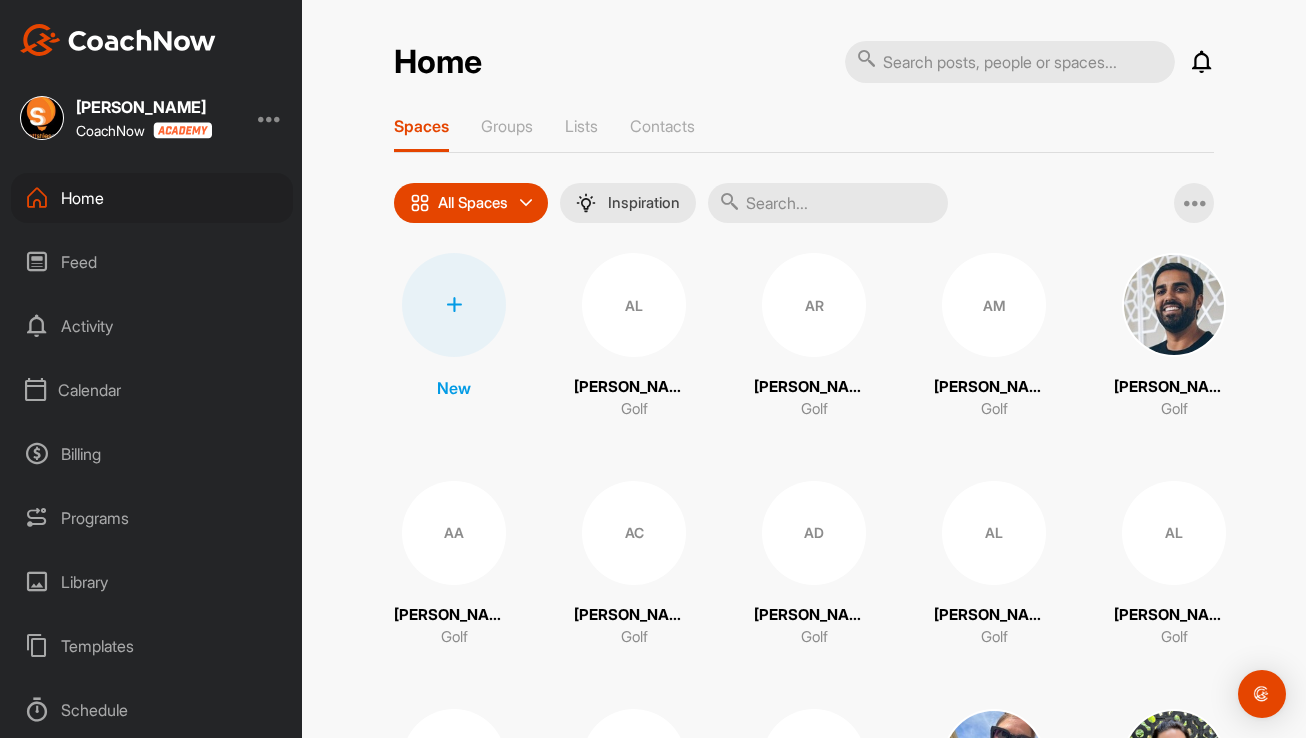 click on "Programs" at bounding box center [152, 518] 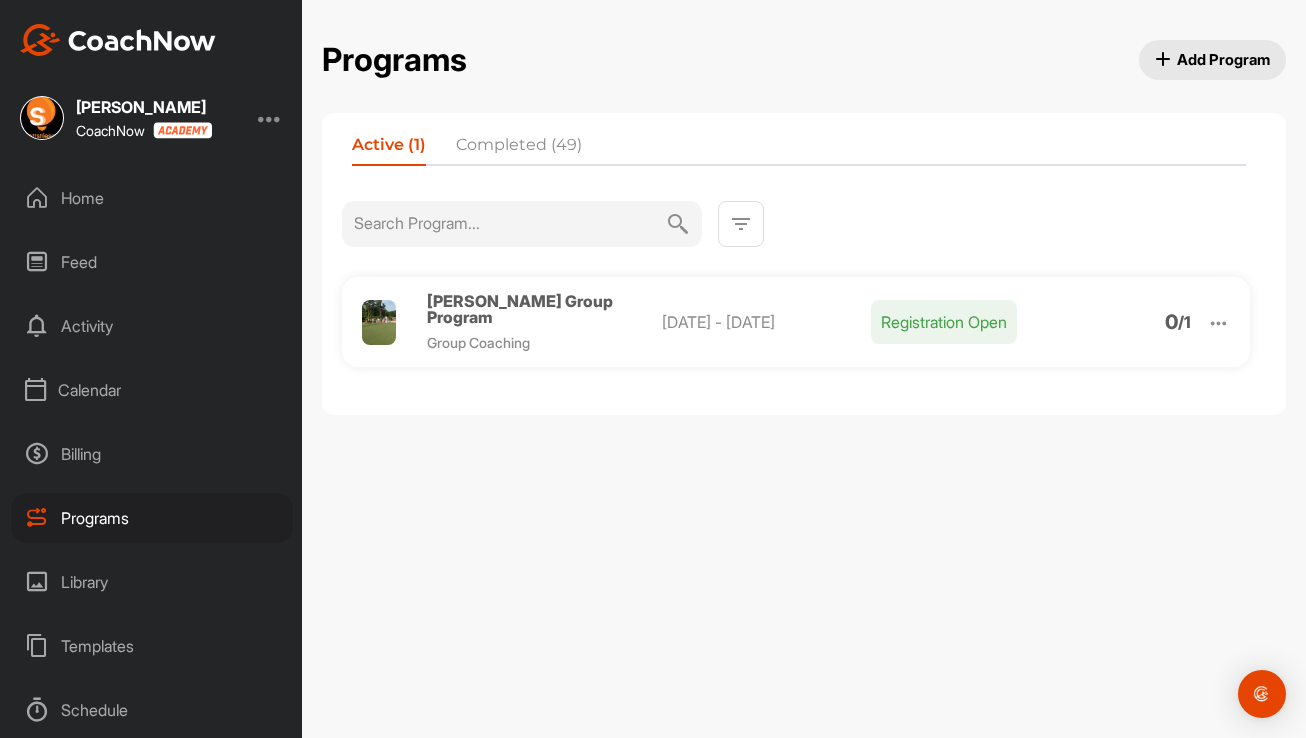 click on "Completed (49)" at bounding box center (519, 149) 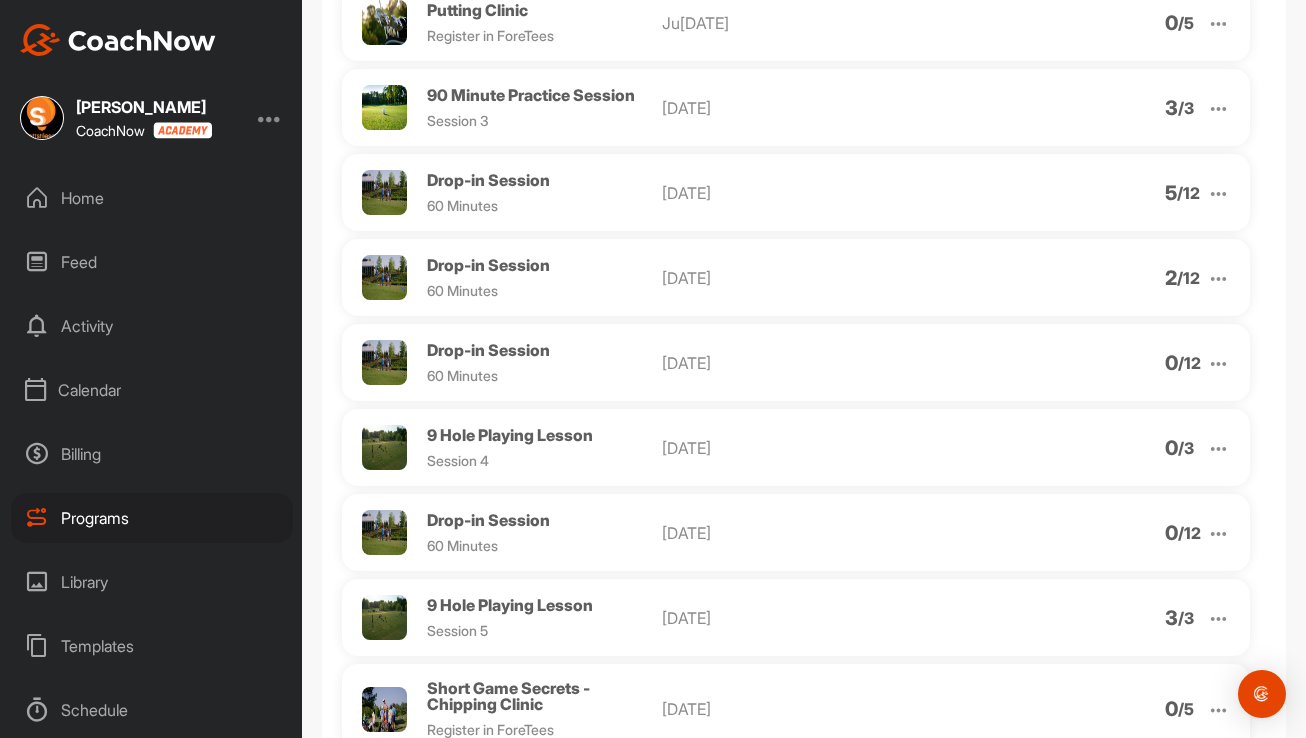 scroll, scrollTop: 3511, scrollLeft: 0, axis: vertical 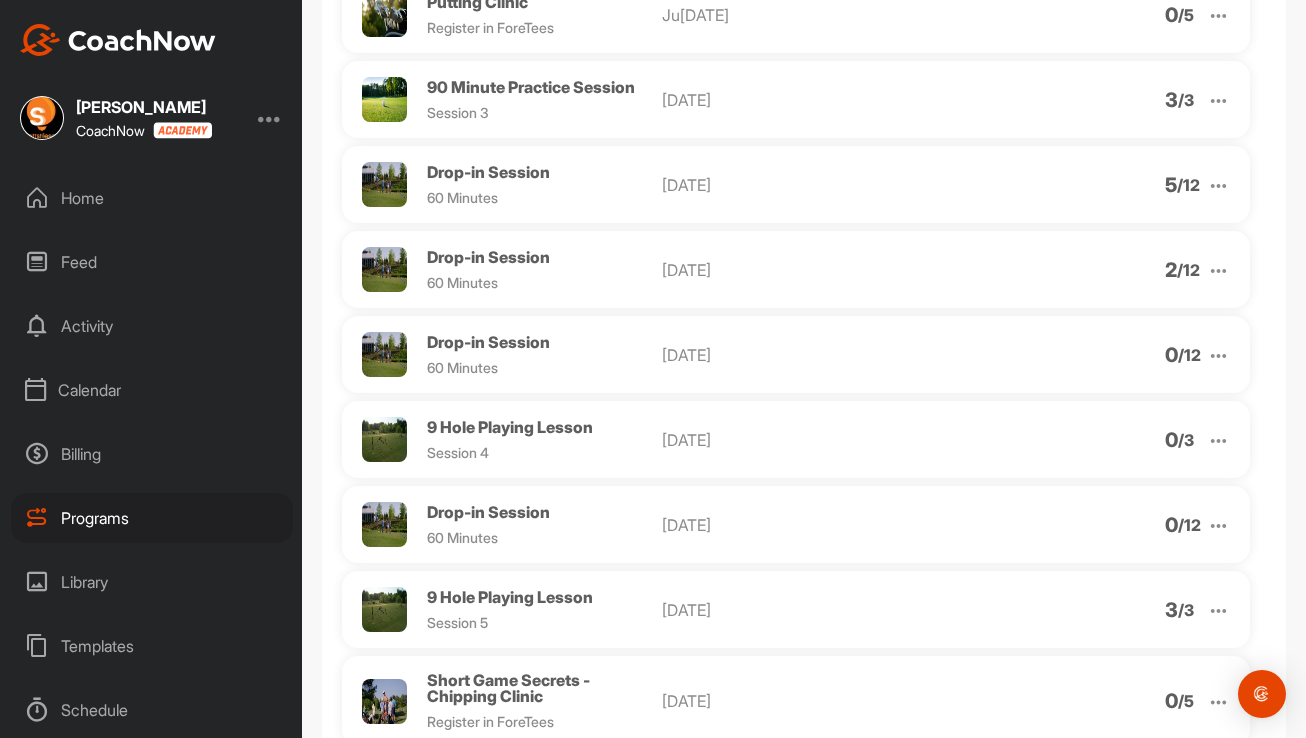 click at bounding box center [1218, 525] 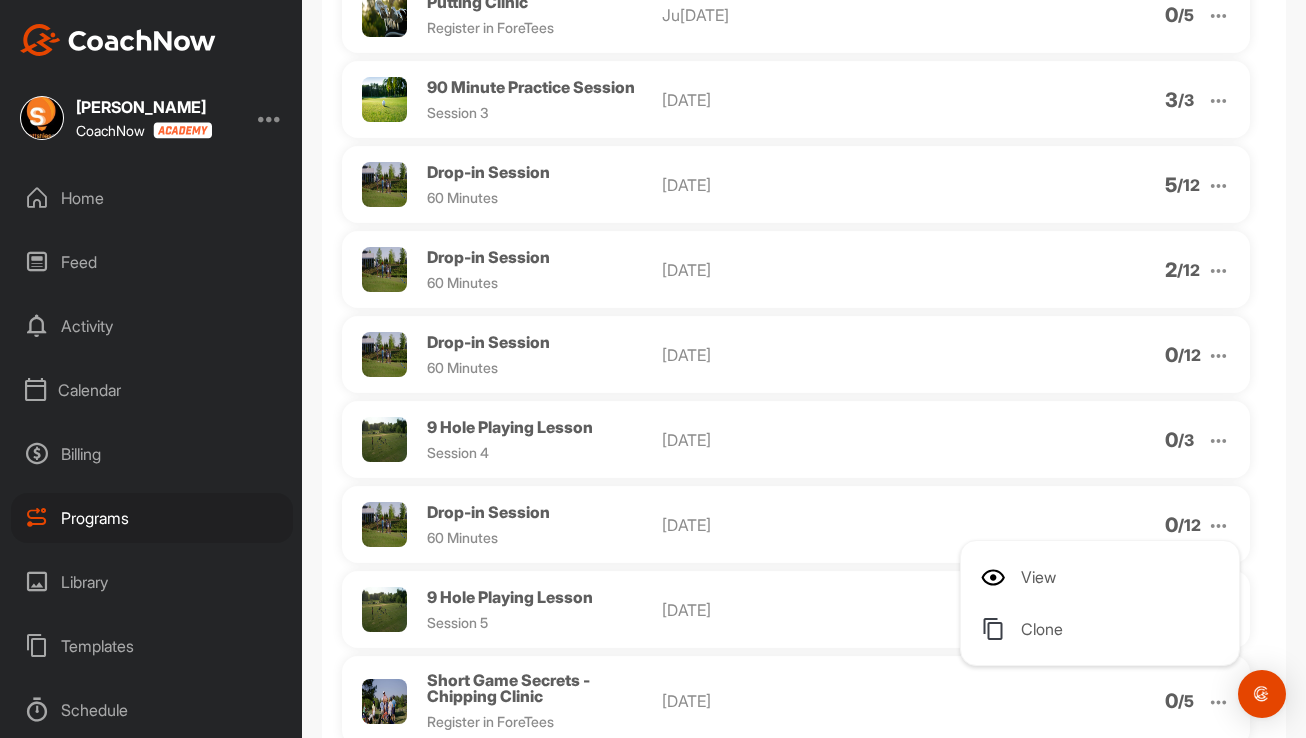 click on "Clone" at bounding box center [1104, 629] 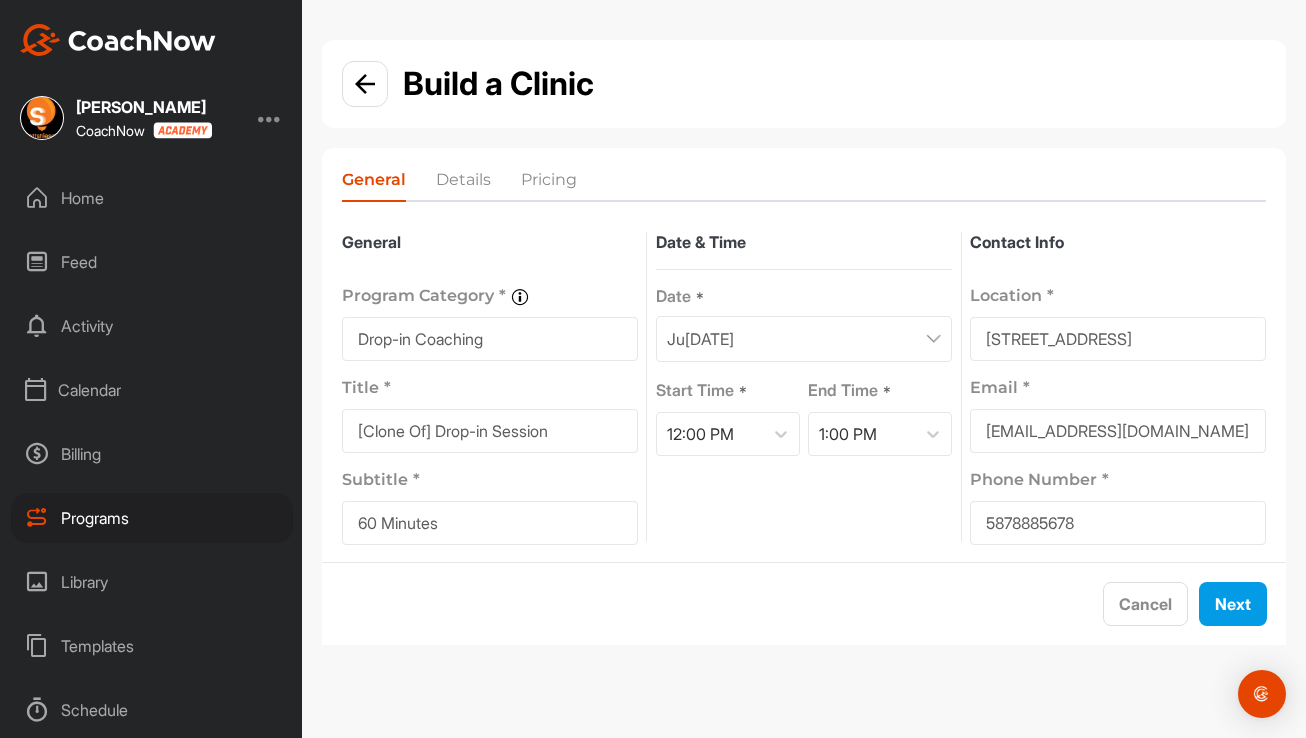 drag, startPoint x: 437, startPoint y: 429, endPoint x: 238, endPoint y: 455, distance: 200.6913 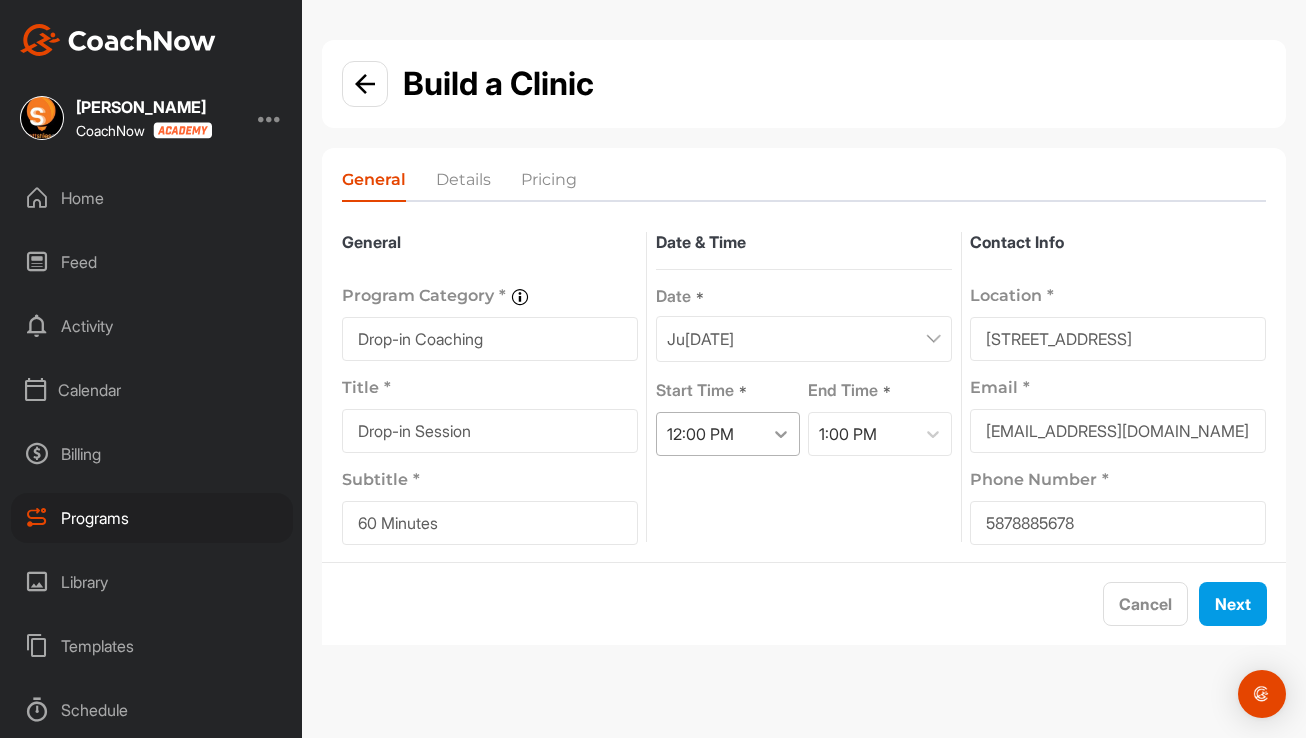 type on "Drop-in Session" 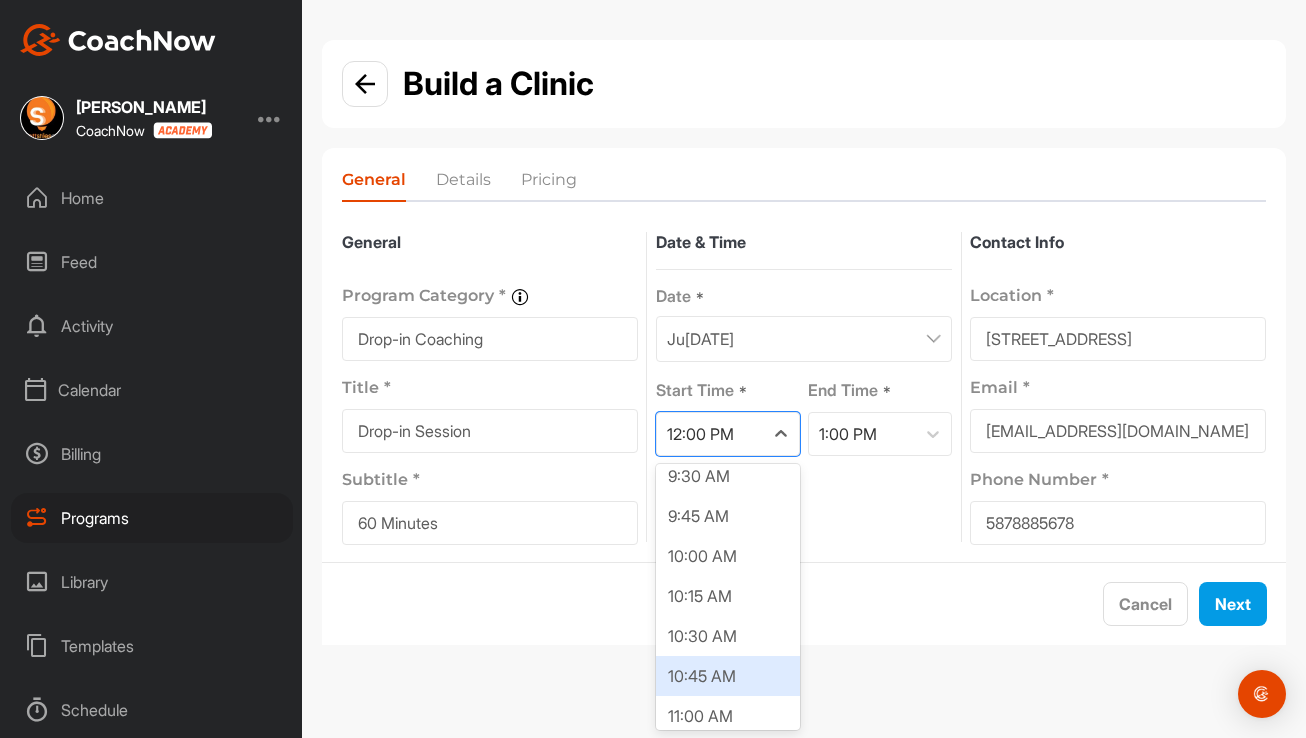scroll, scrollTop: 1534, scrollLeft: 0, axis: vertical 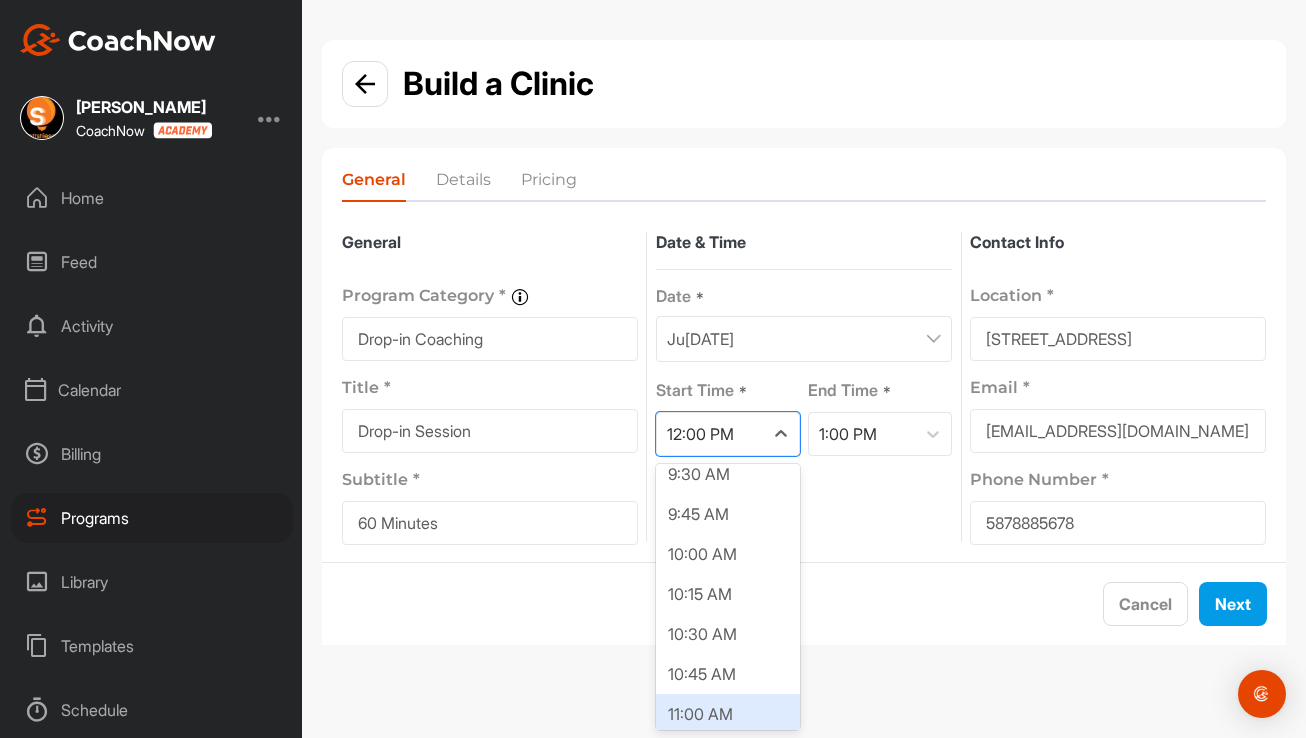 click on "11:00 AM" at bounding box center [728, 714] 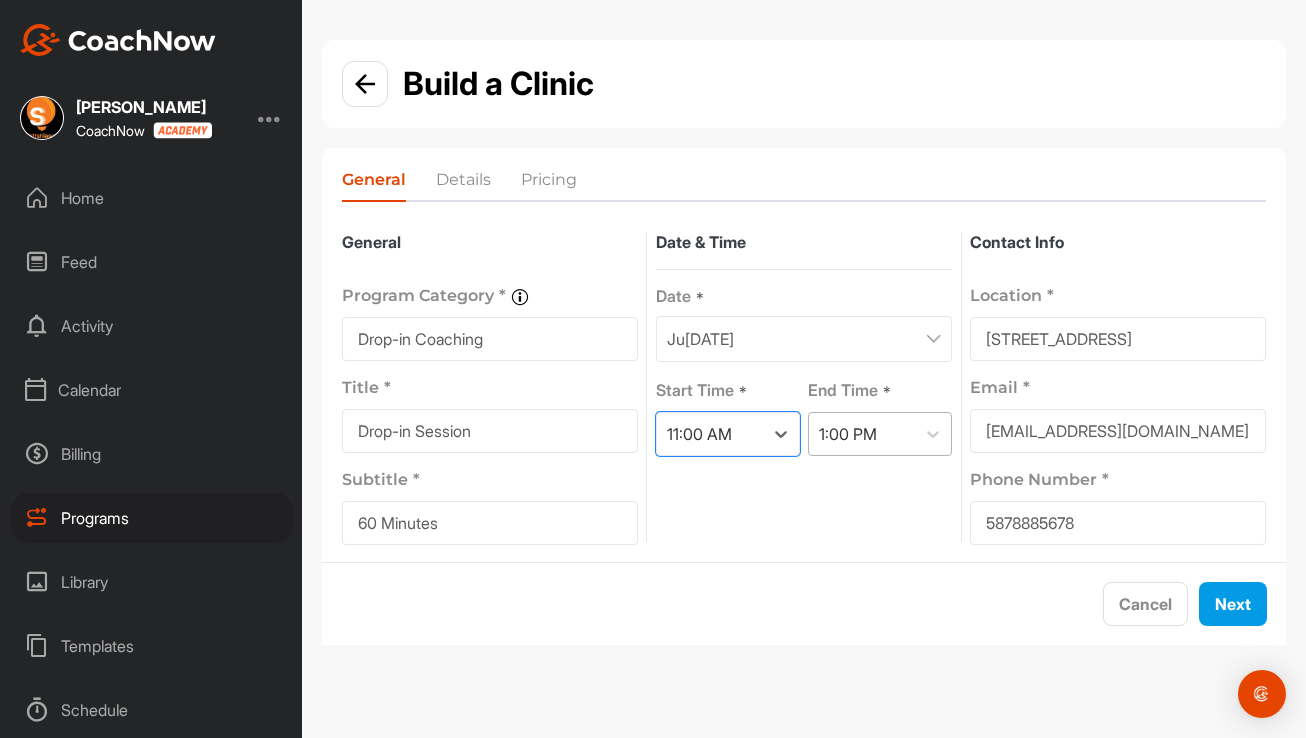 click on "1:00 PM" at bounding box center (862, 434) 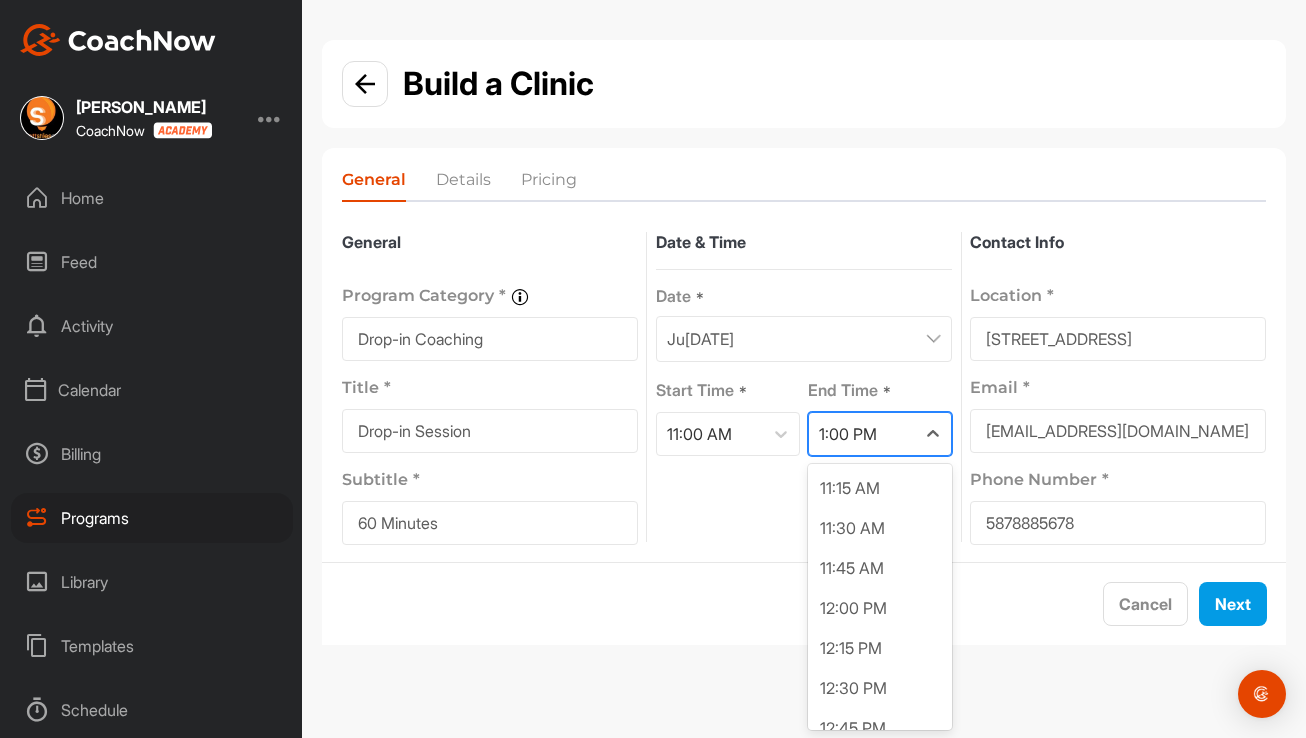 scroll, scrollTop: 37, scrollLeft: 0, axis: vertical 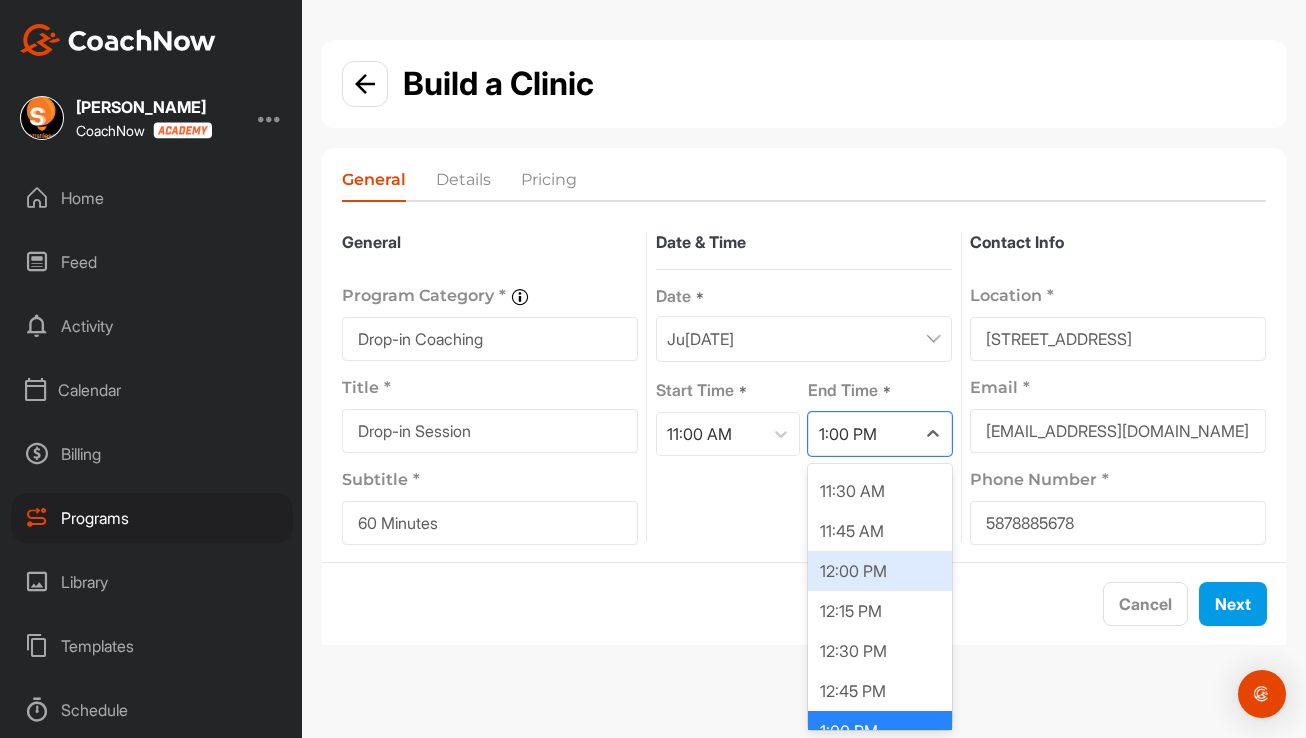 click on "12:00 PM" at bounding box center (880, 571) 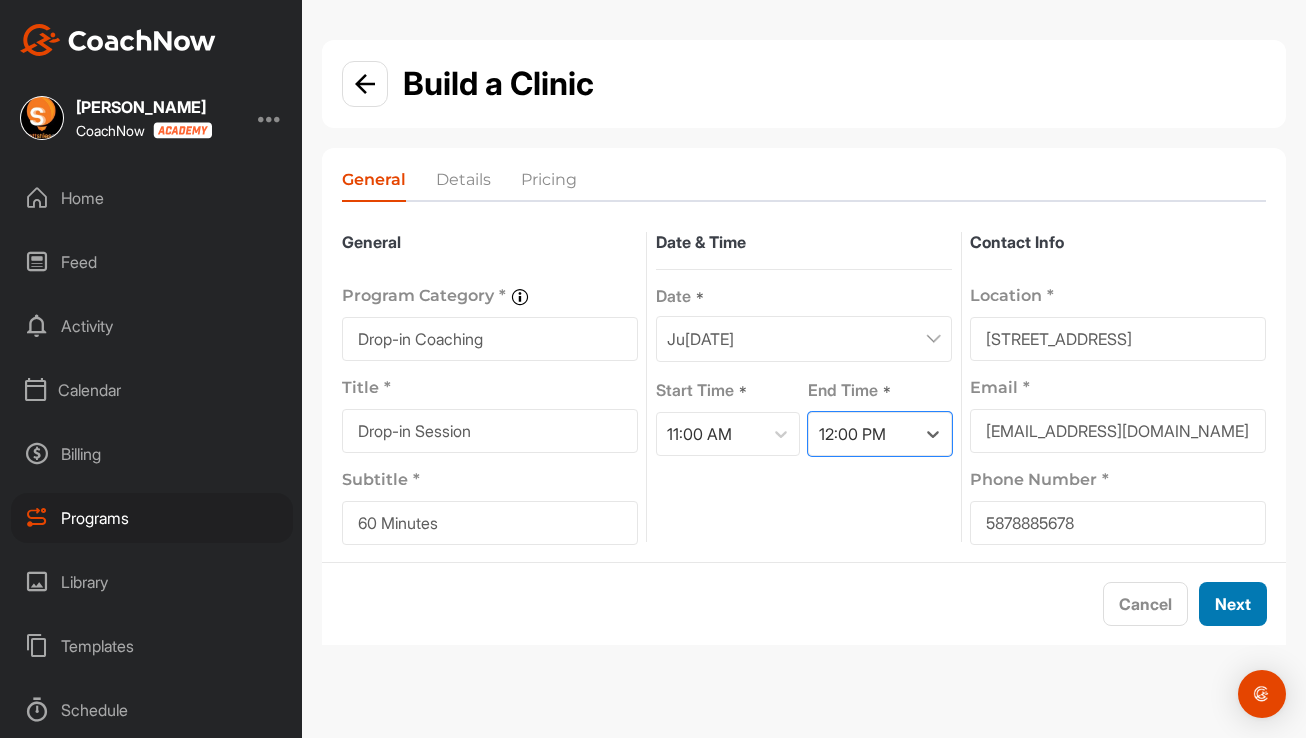 click on "Next" at bounding box center (1233, 604) 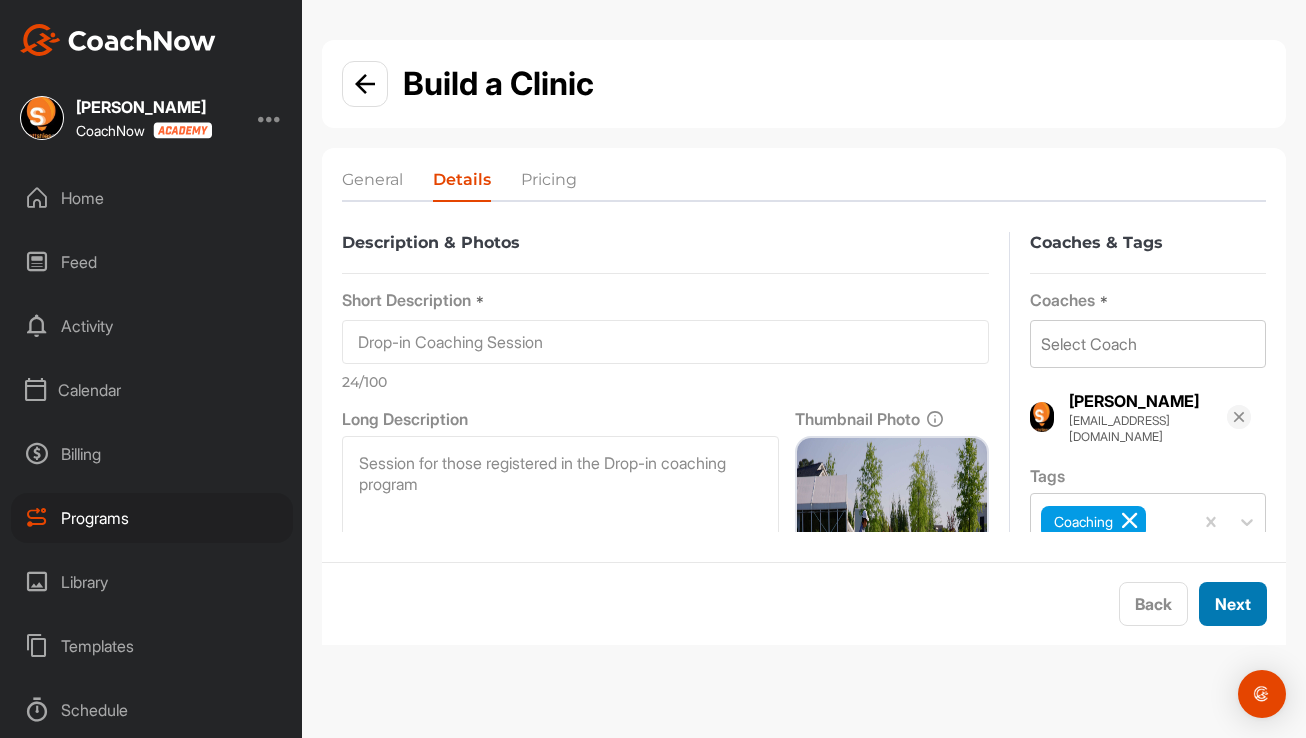 click on "Next" at bounding box center [1233, 604] 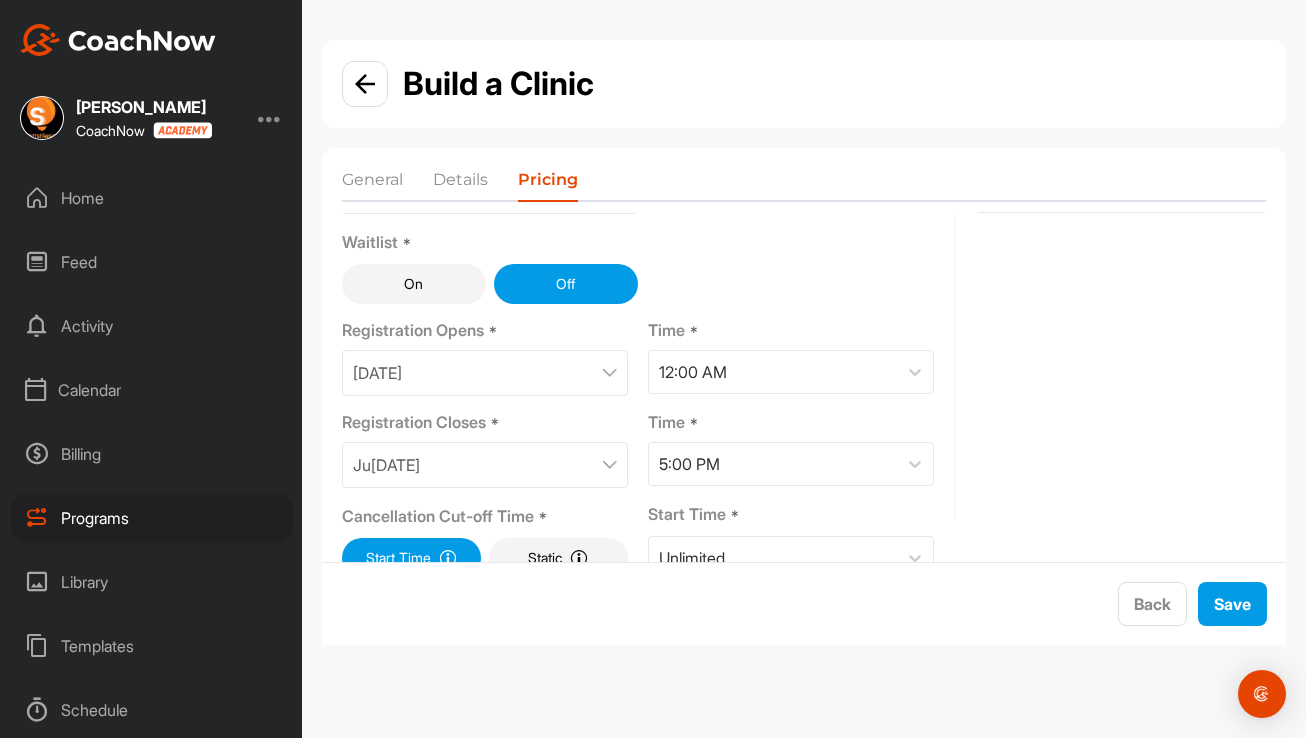 scroll, scrollTop: 185, scrollLeft: 0, axis: vertical 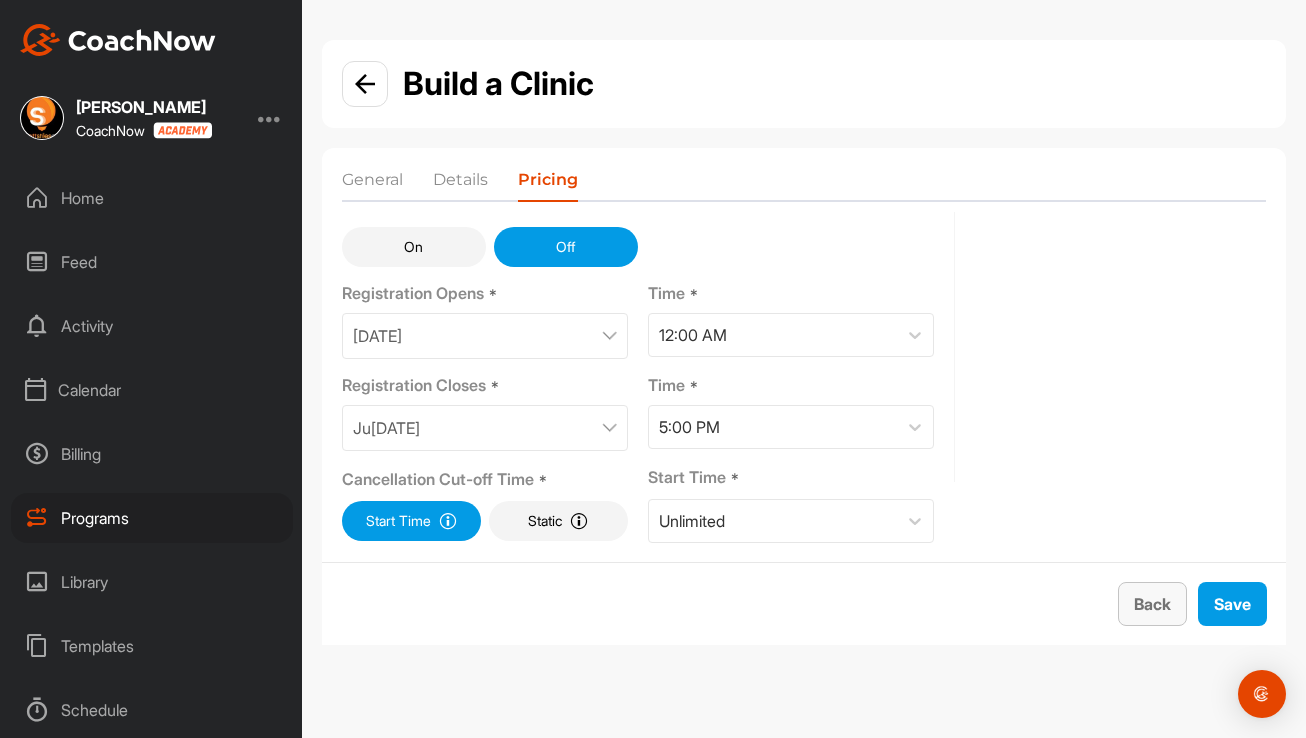 click on "Back" at bounding box center (1152, 604) 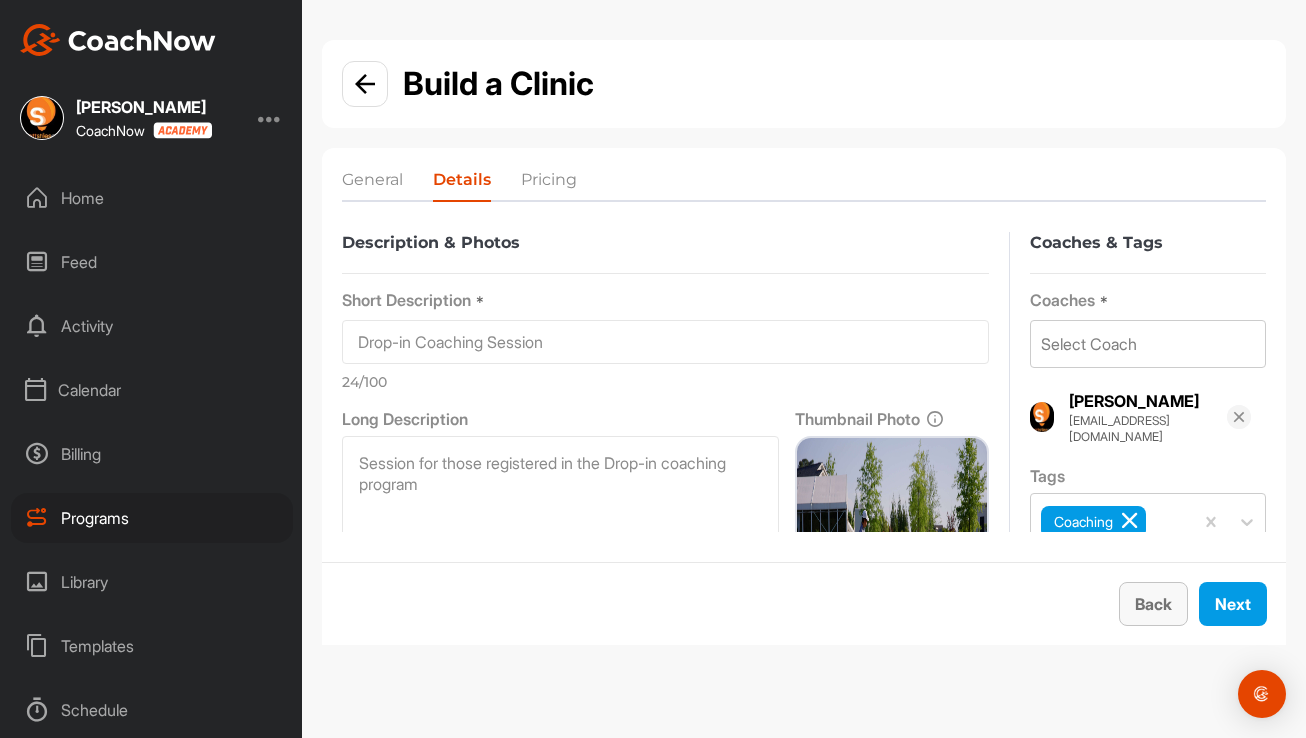 click on "Back" at bounding box center [1153, 604] 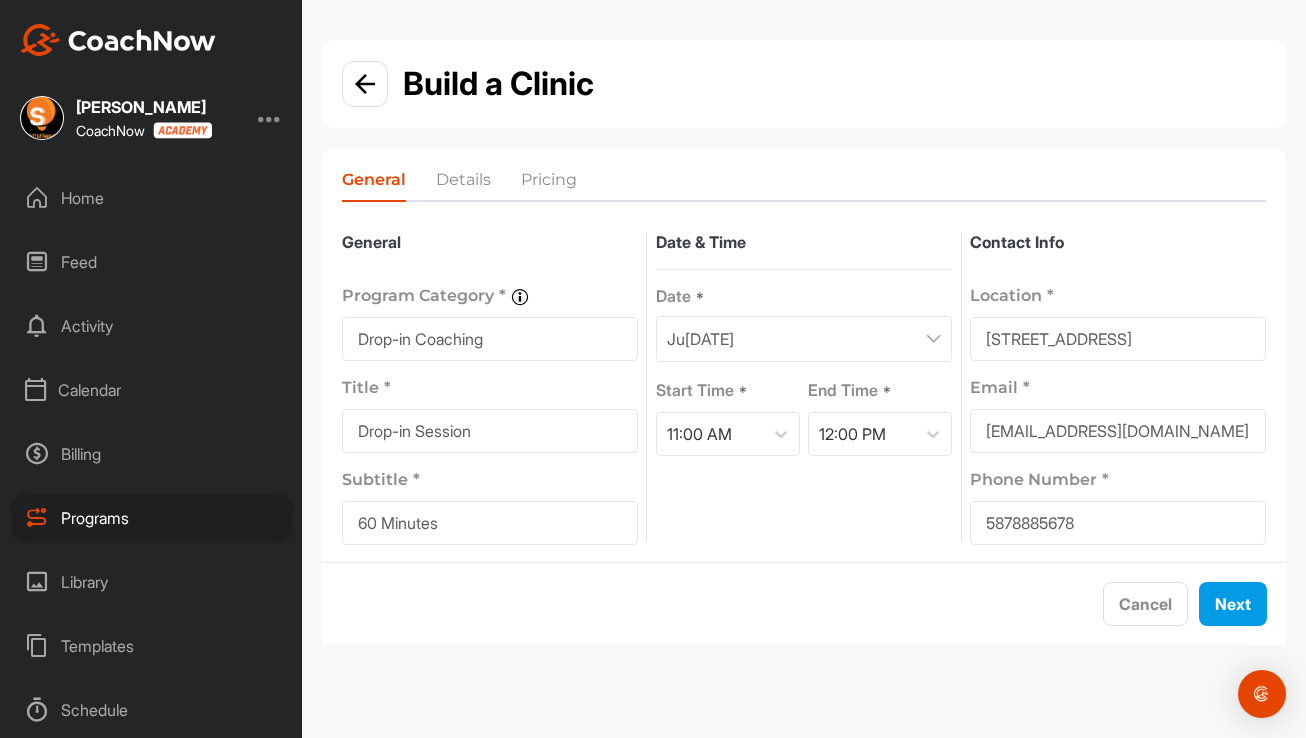 click on "June 26, 2025" at bounding box center [804, 339] 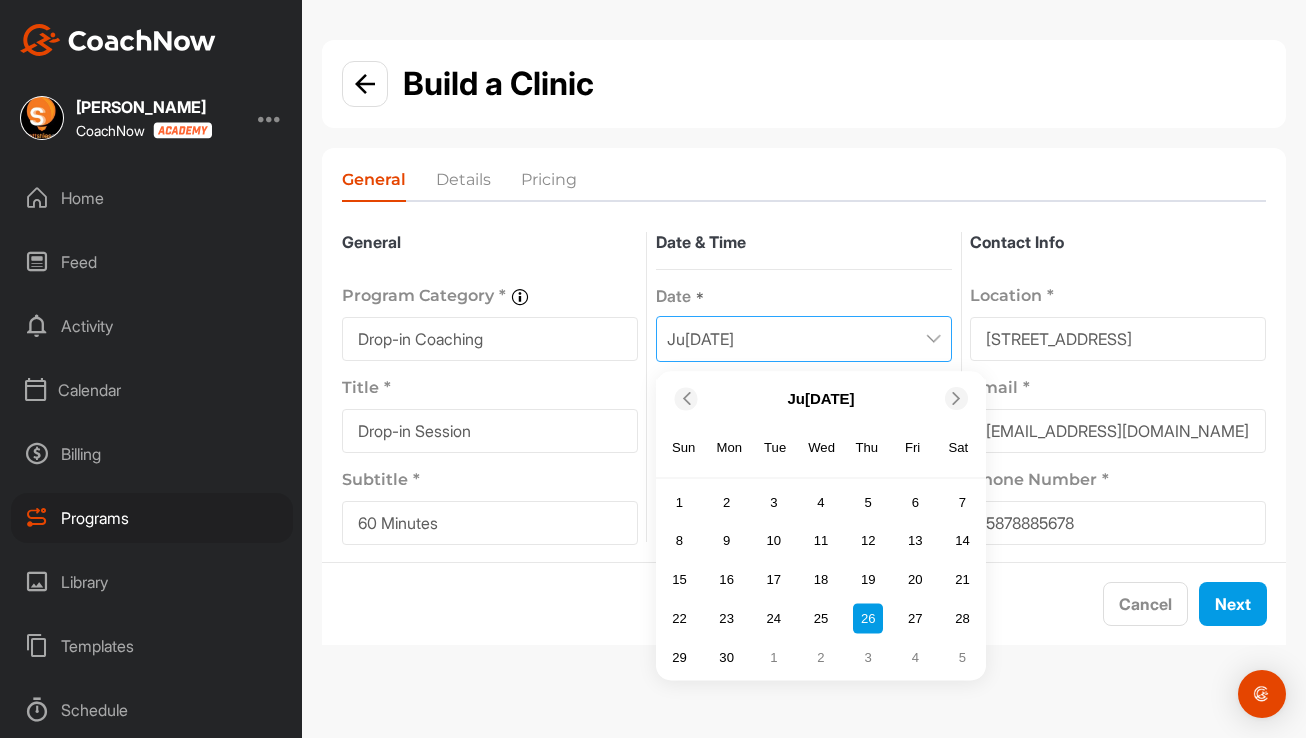 click at bounding box center (956, 398) 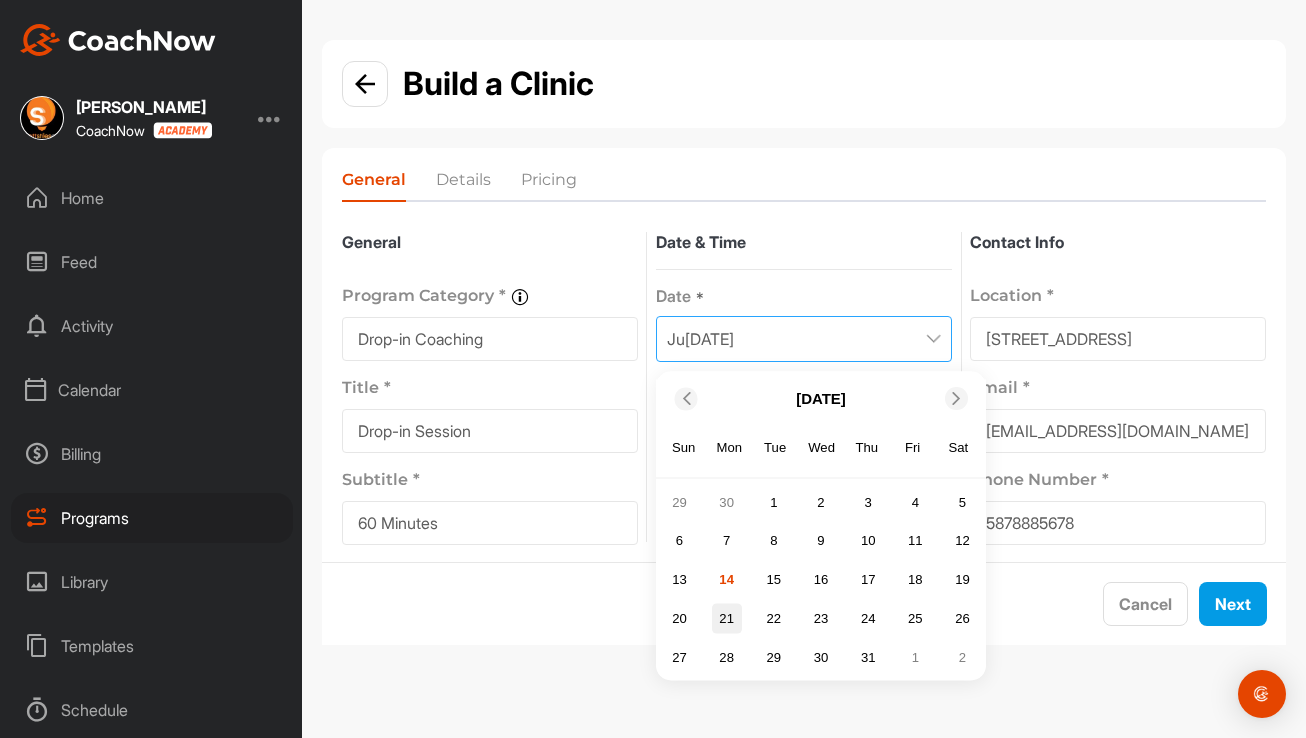 click on "21" at bounding box center [727, 618] 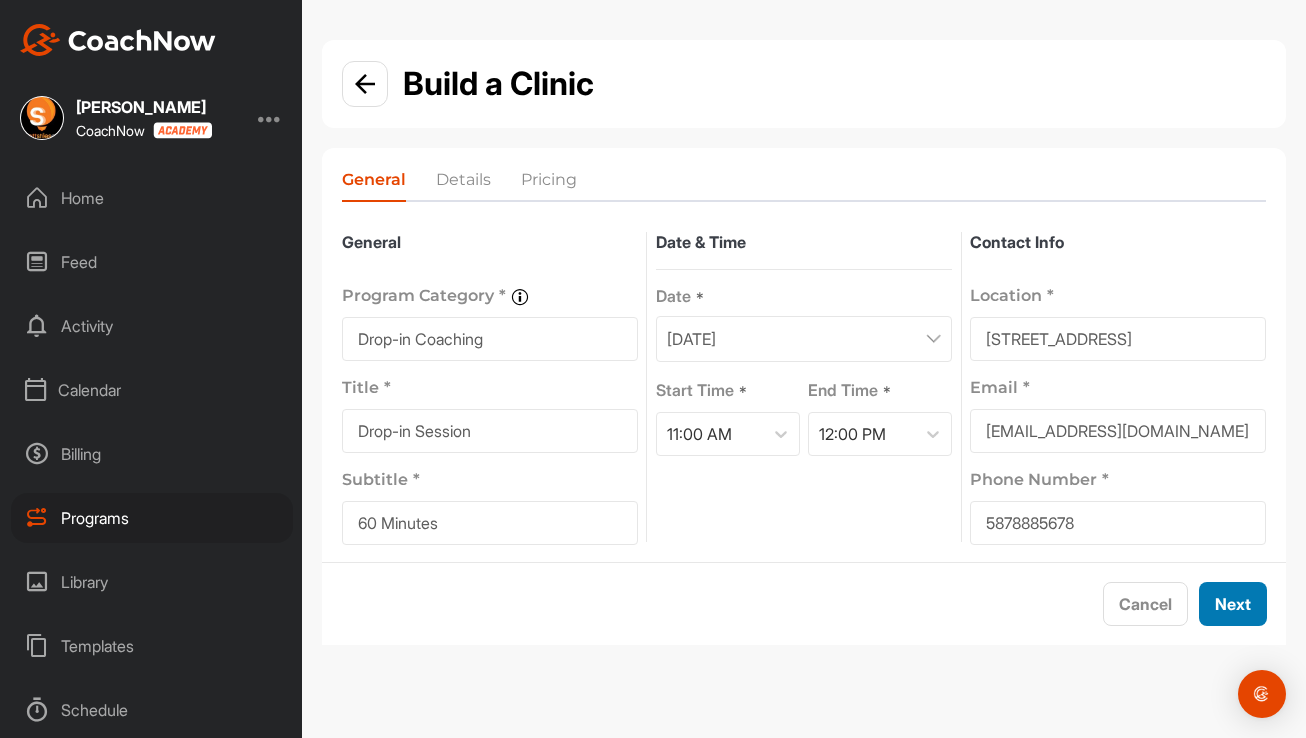 click on "Next" at bounding box center [1233, 604] 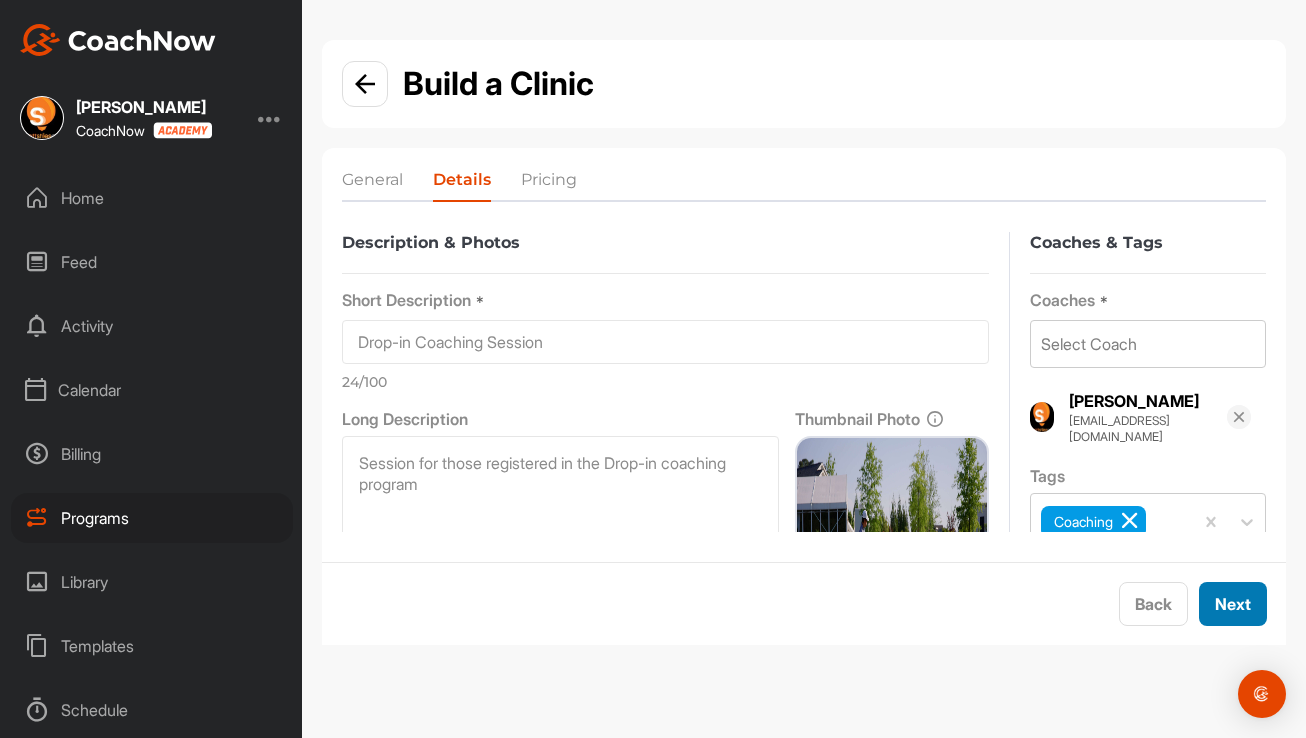 click on "Next" at bounding box center [1233, 604] 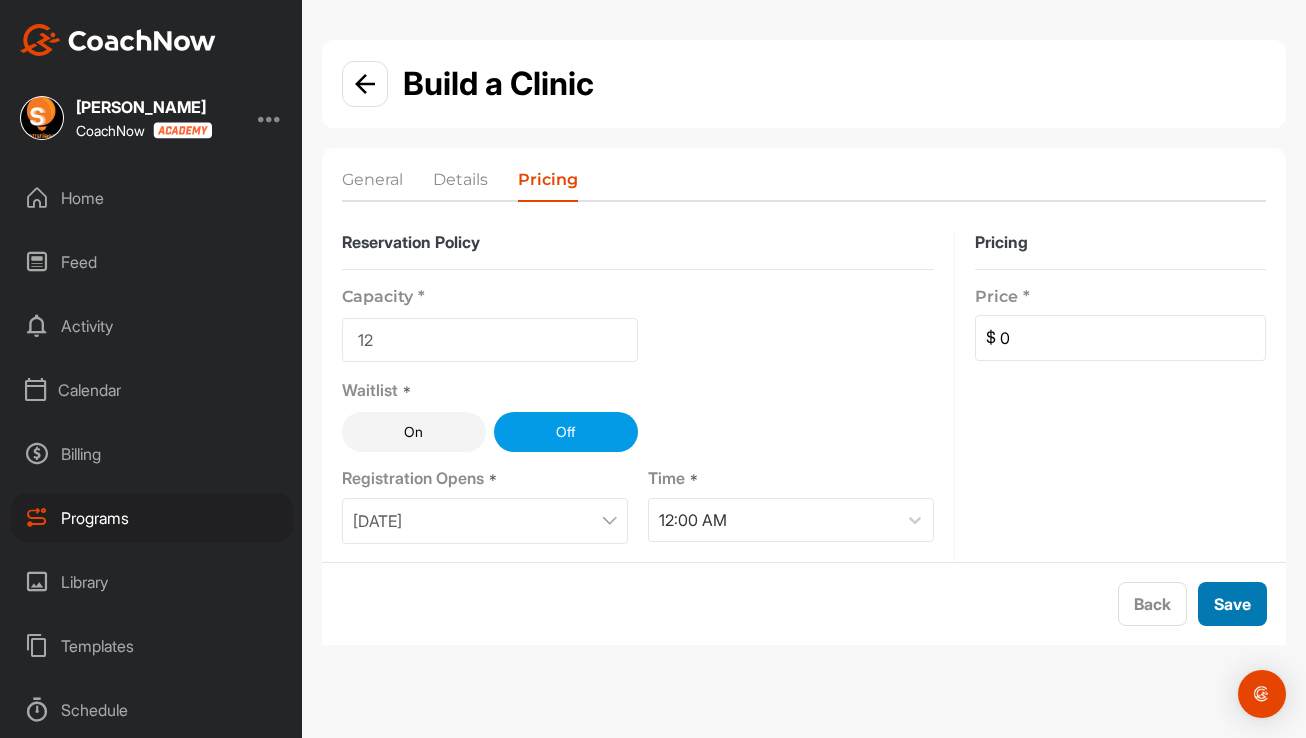 click on "Save" at bounding box center [1232, 604] 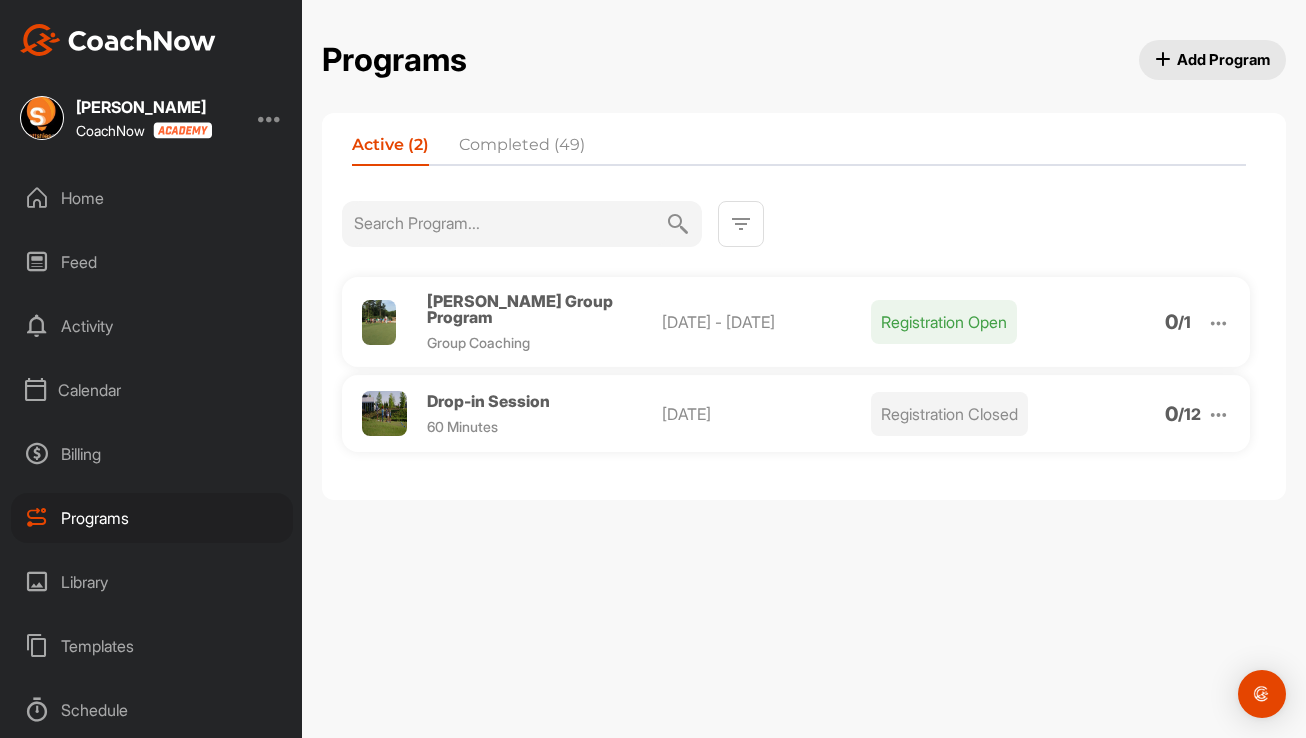 click at bounding box center (1218, 414) 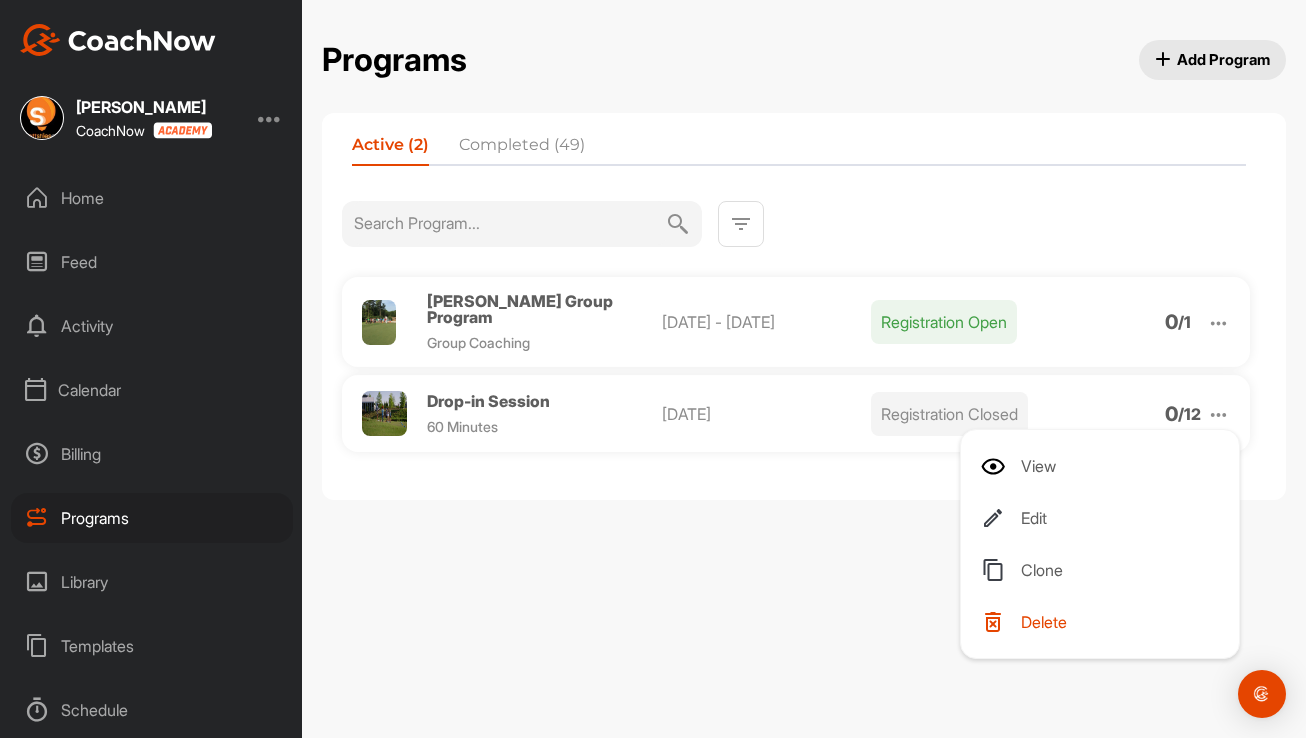click on "Edit" at bounding box center (1104, 518) 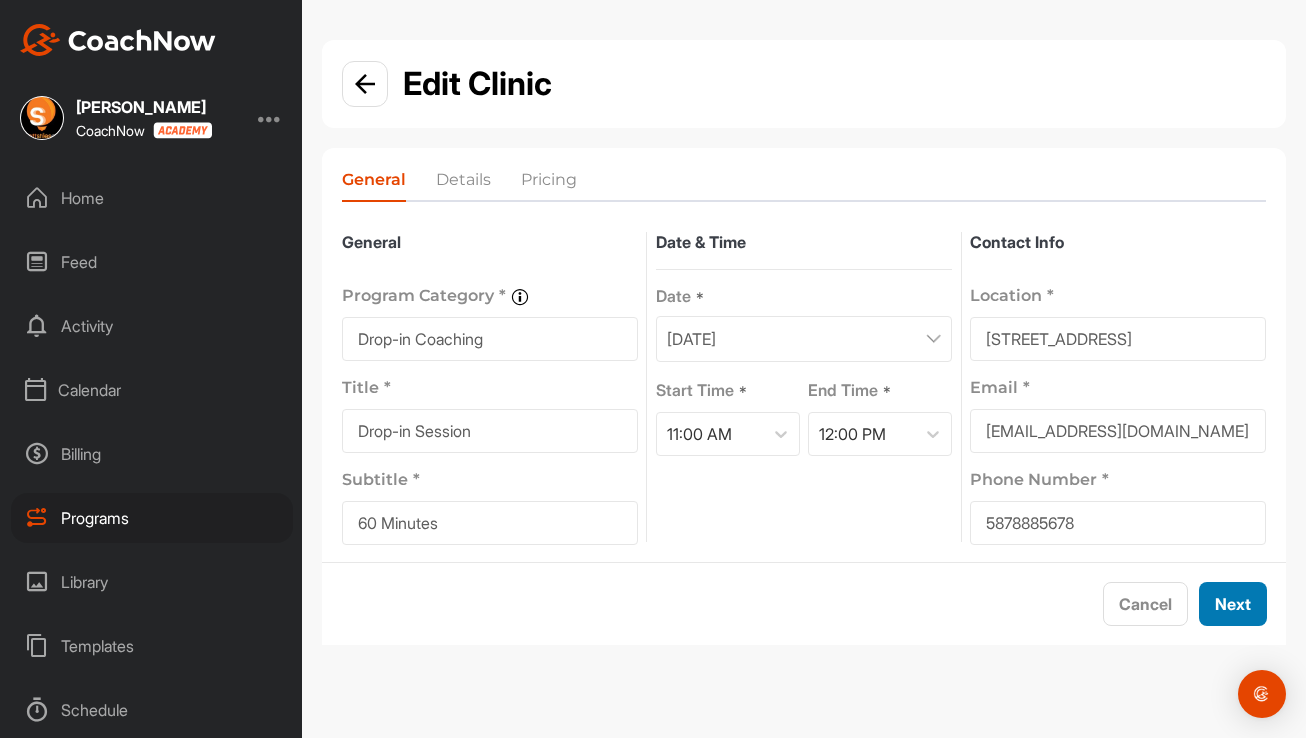 click on "Next" at bounding box center [1233, 604] 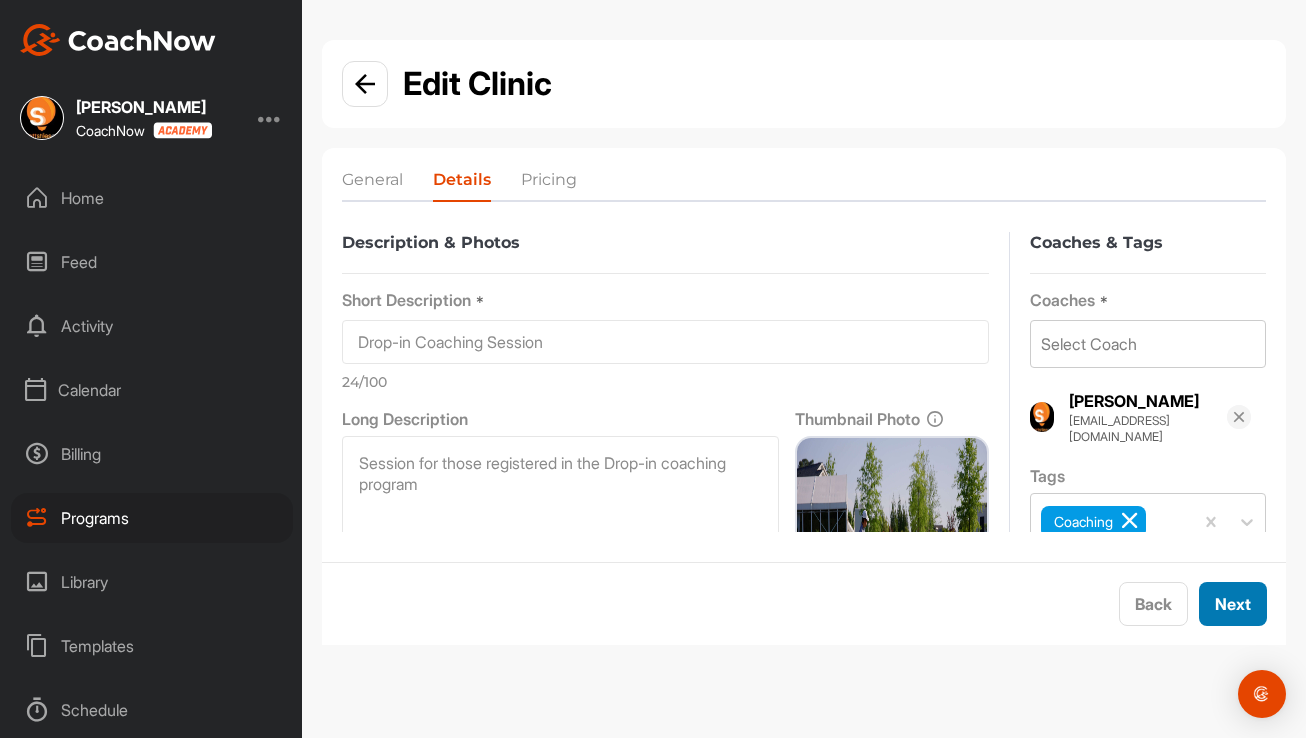 click on "Next" at bounding box center [1233, 604] 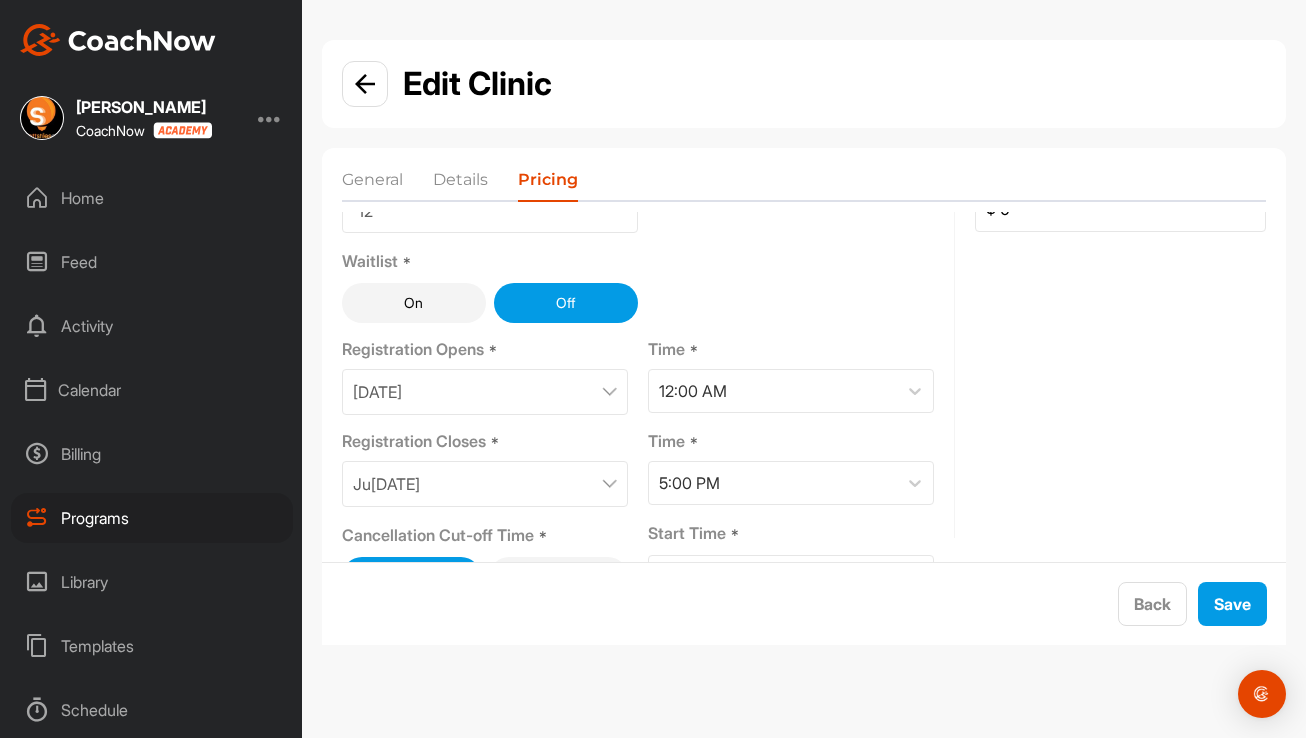 scroll, scrollTop: 174, scrollLeft: 0, axis: vertical 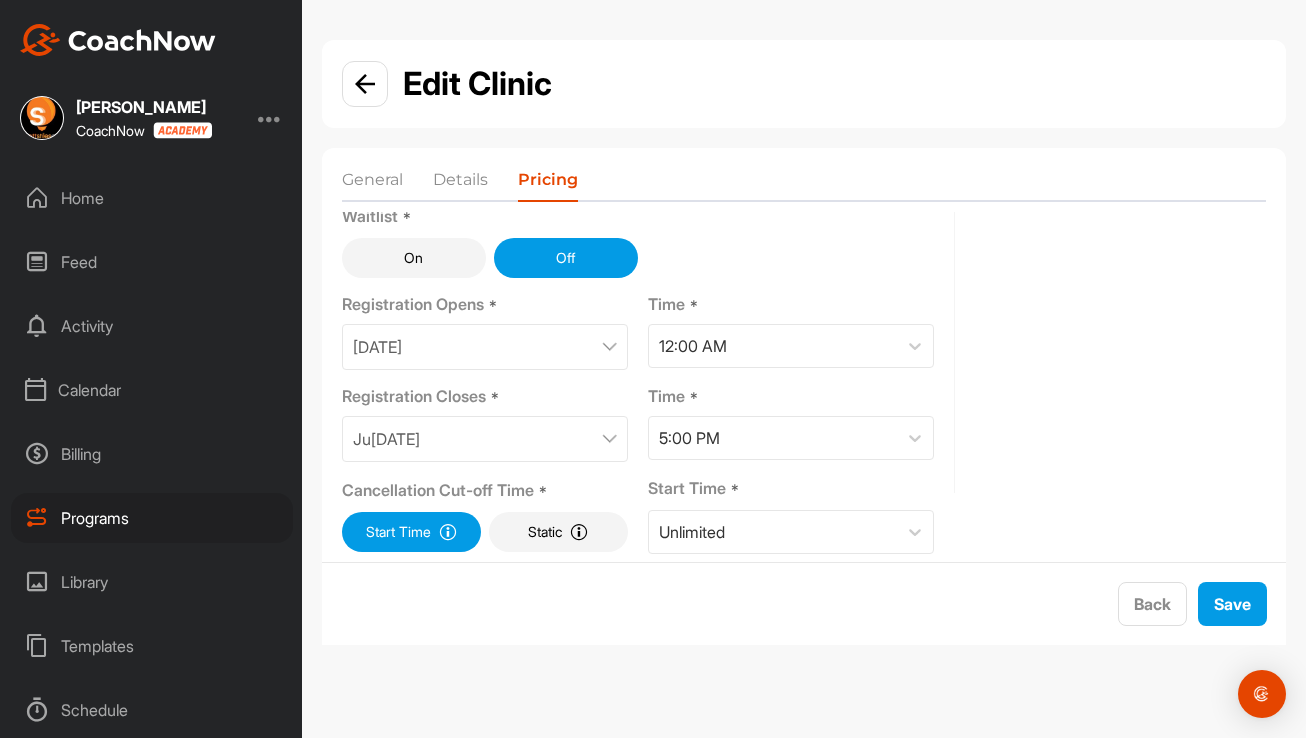 click on "June 26, 2025" at bounding box center (485, 439) 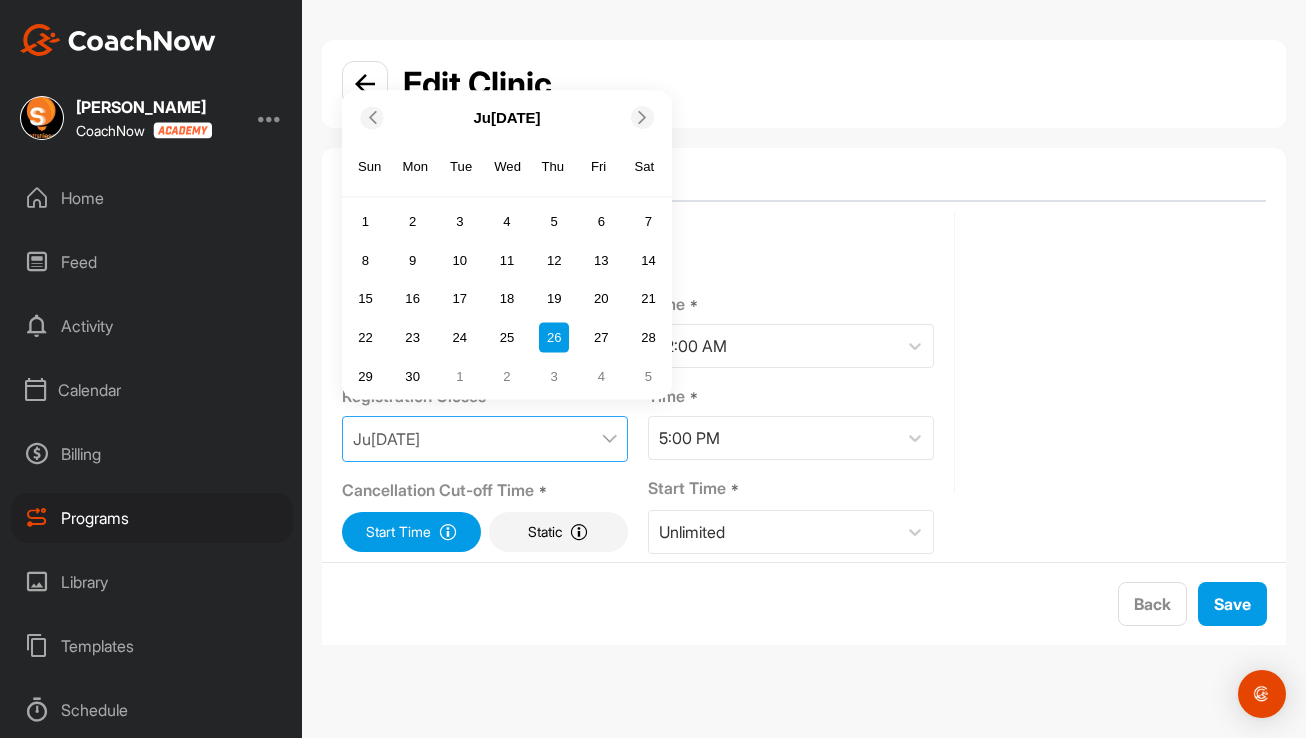 click at bounding box center [642, 117] 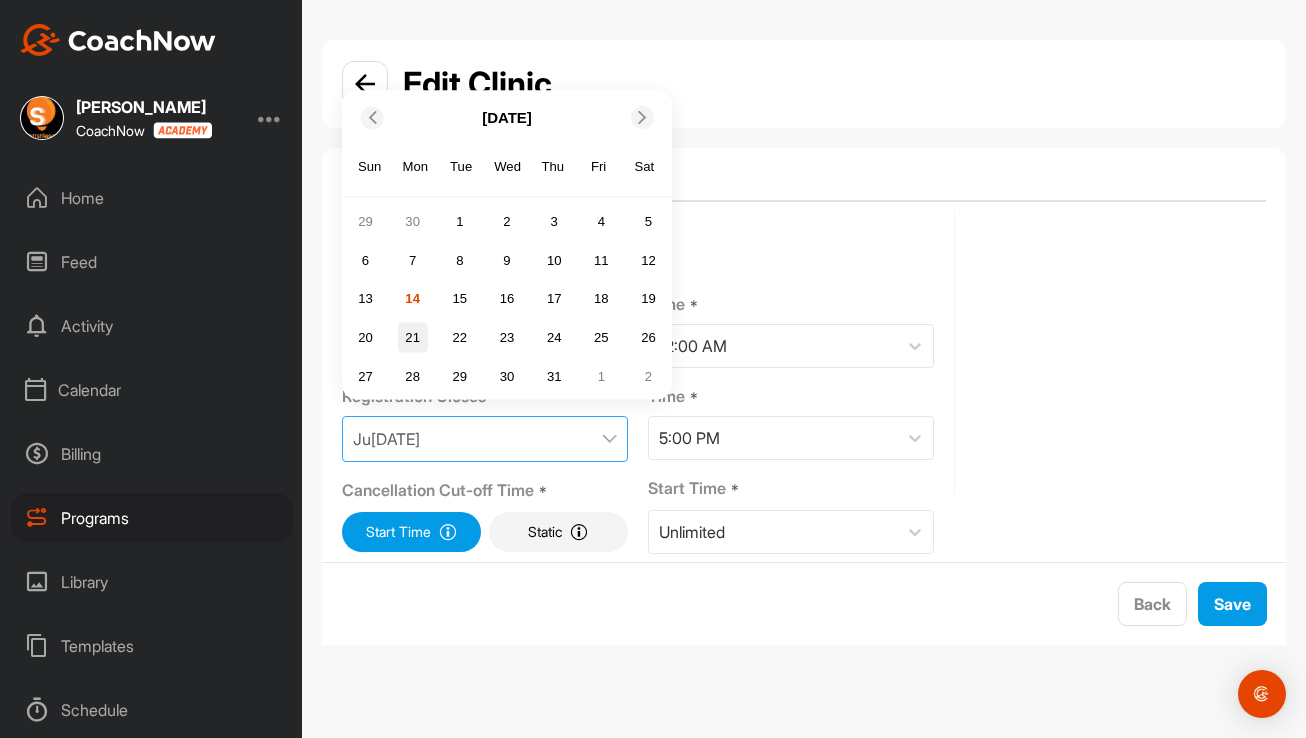 click on "21" at bounding box center [413, 337] 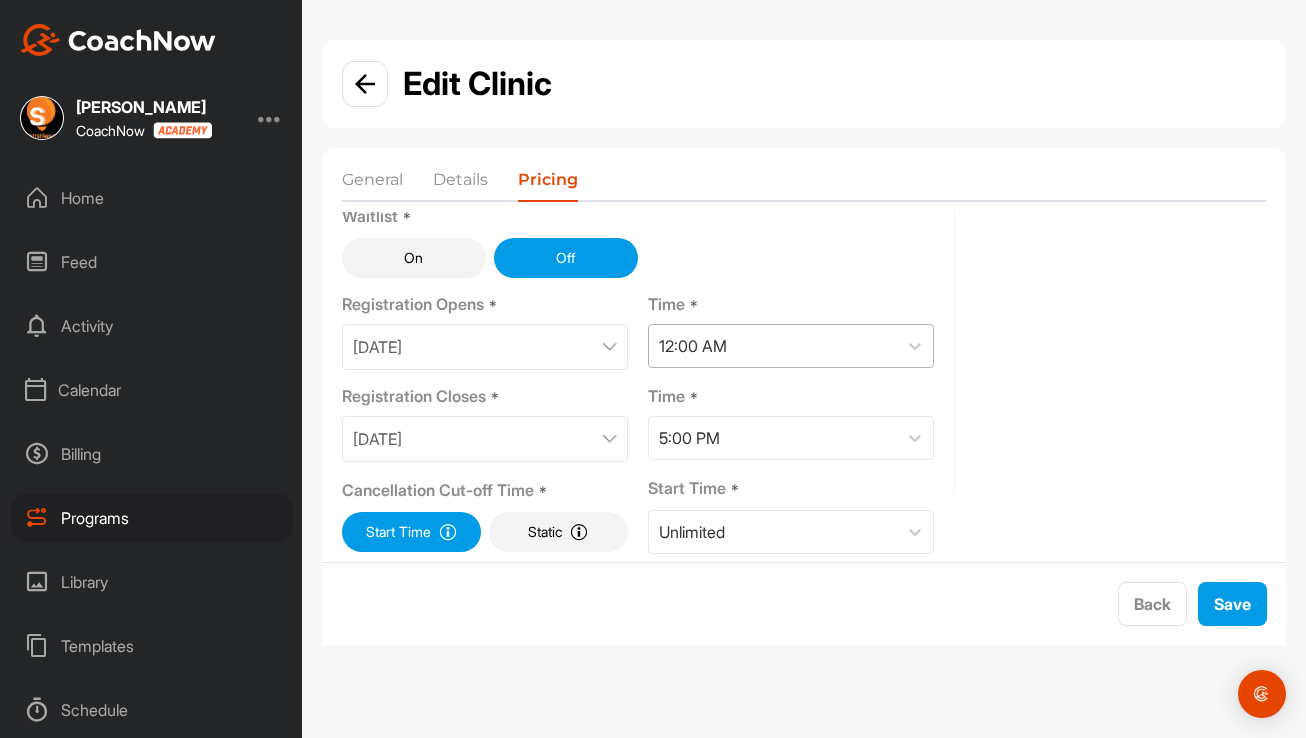 click on "12:00 AM" at bounding box center [773, 346] 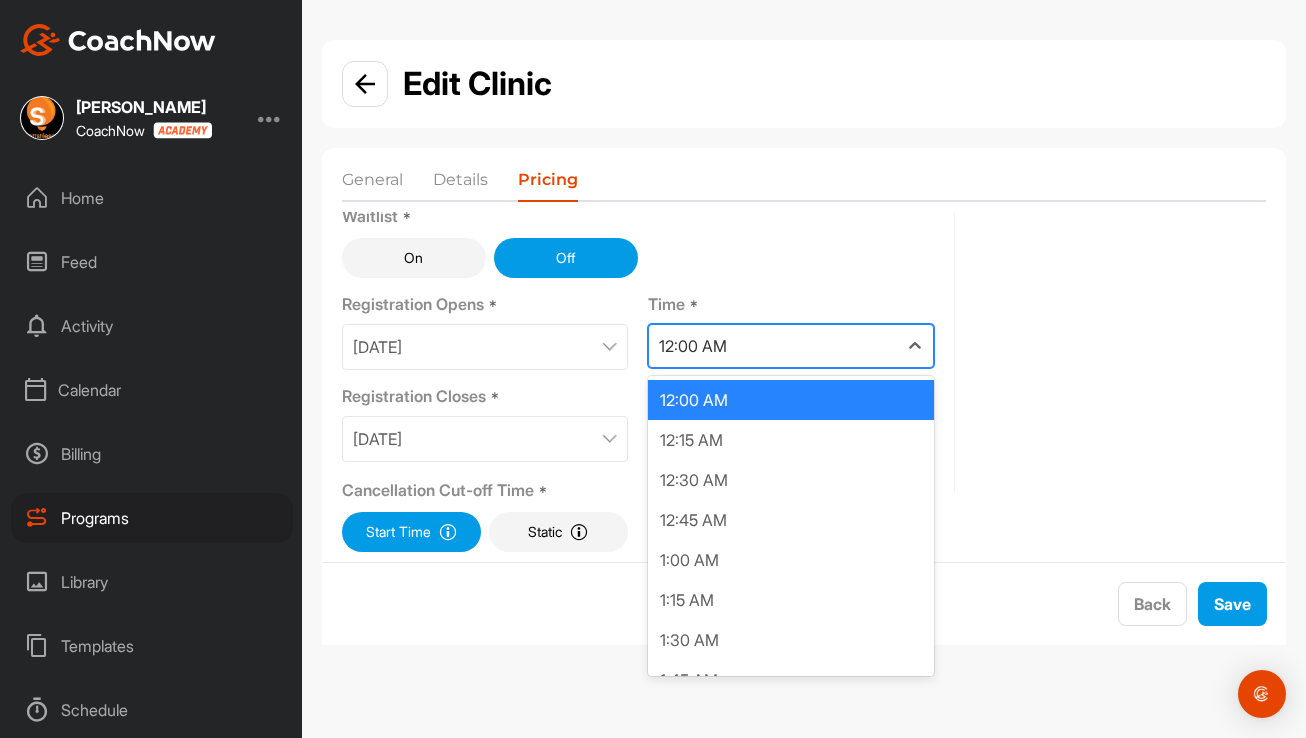 click on "12:00 AM" at bounding box center [773, 346] 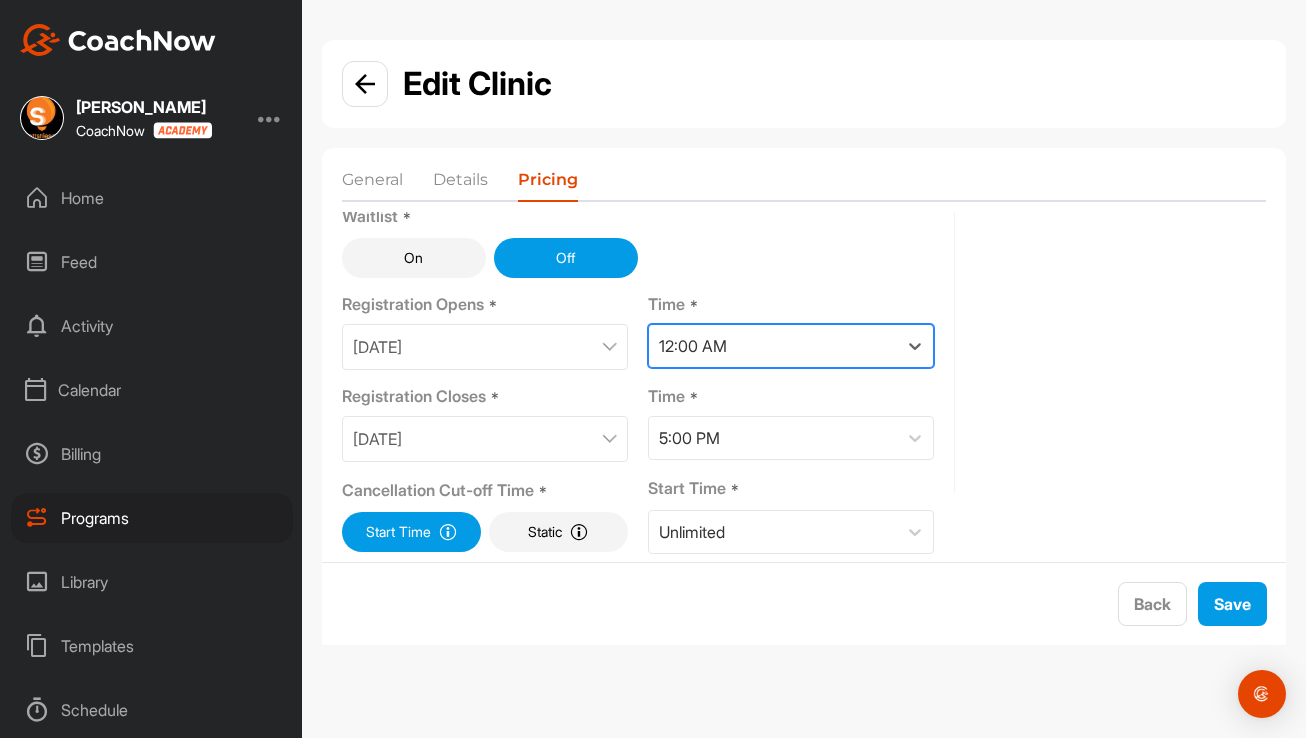 click on "12:00 AM" at bounding box center [773, 346] 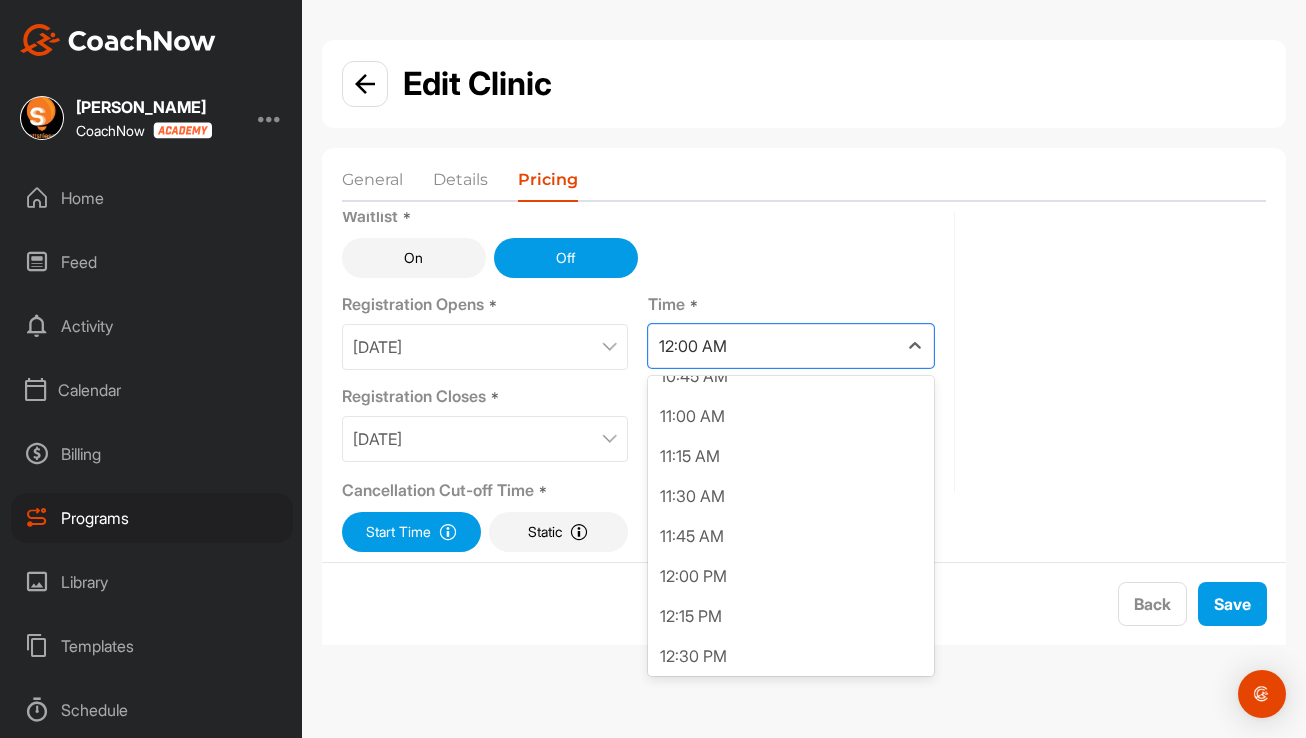 scroll, scrollTop: 1750, scrollLeft: 0, axis: vertical 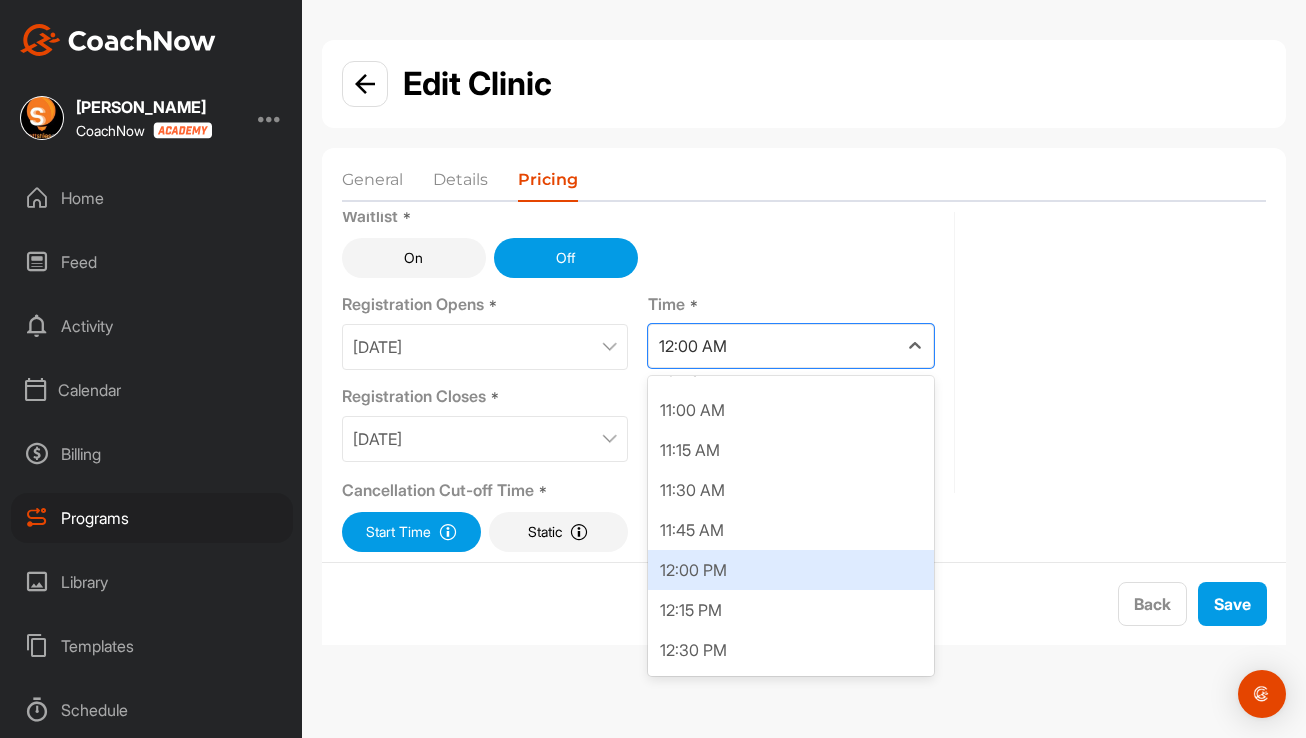 click on "12:00 PM" at bounding box center [791, 570] 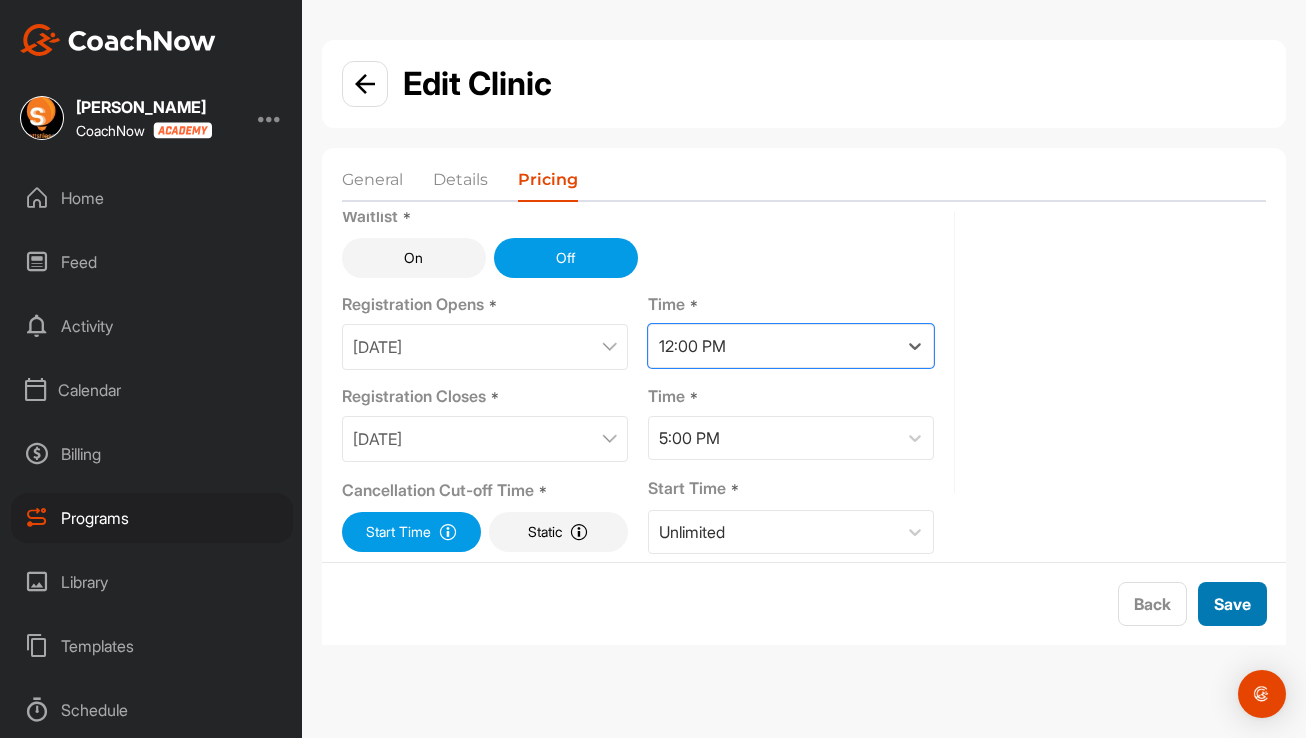 click on "Save" at bounding box center [1232, 604] 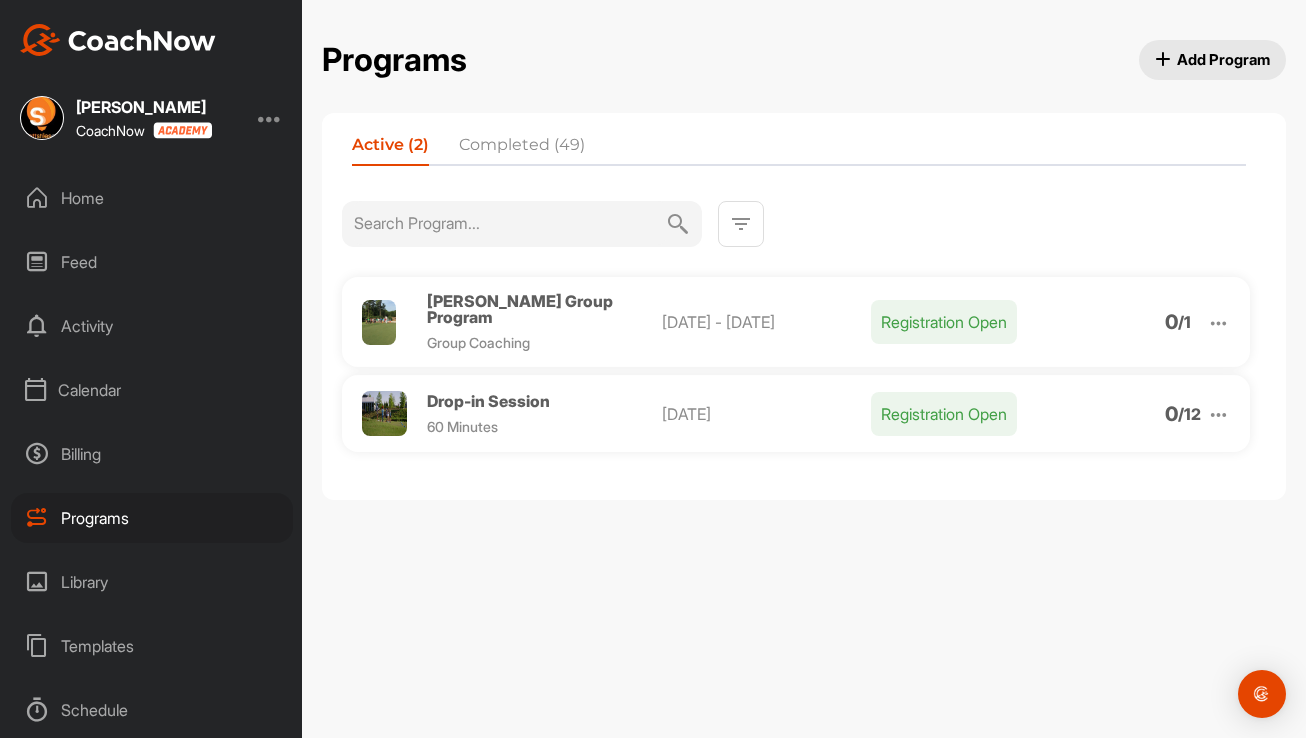 click at bounding box center [1218, 414] 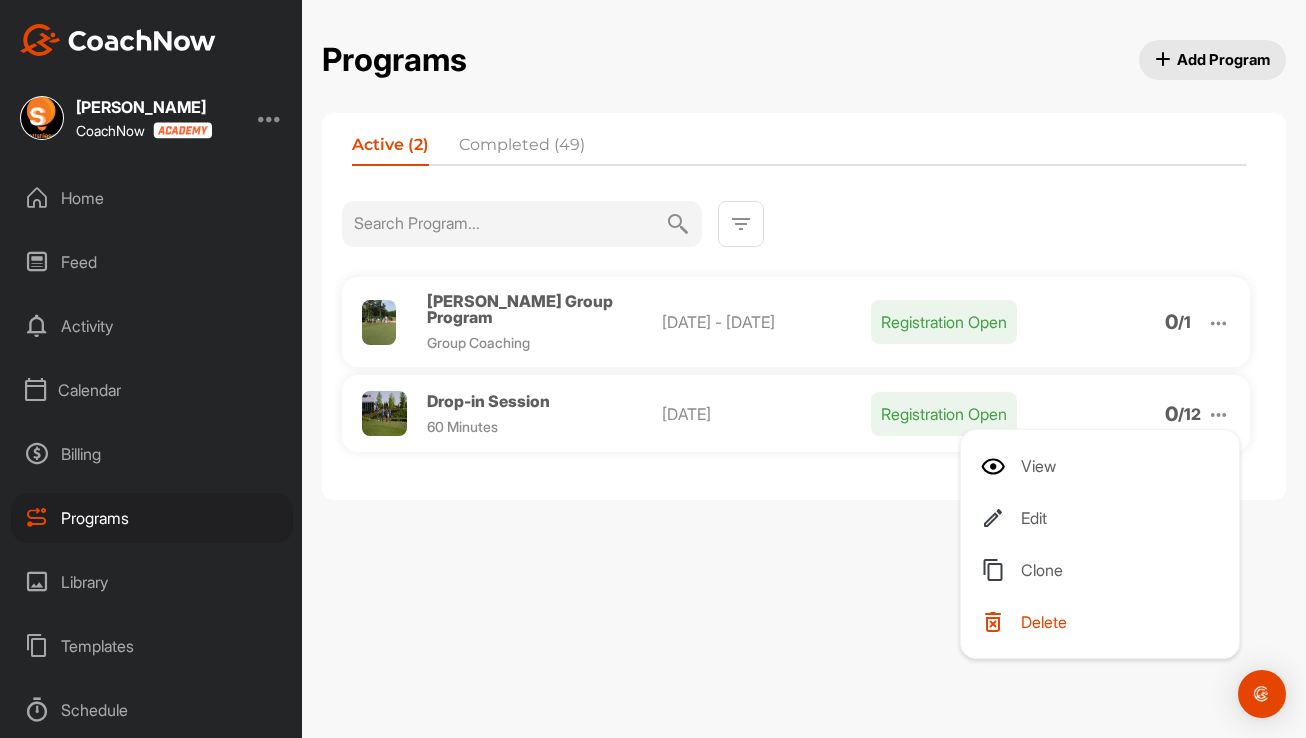 click on "Clone" at bounding box center (1104, 570) 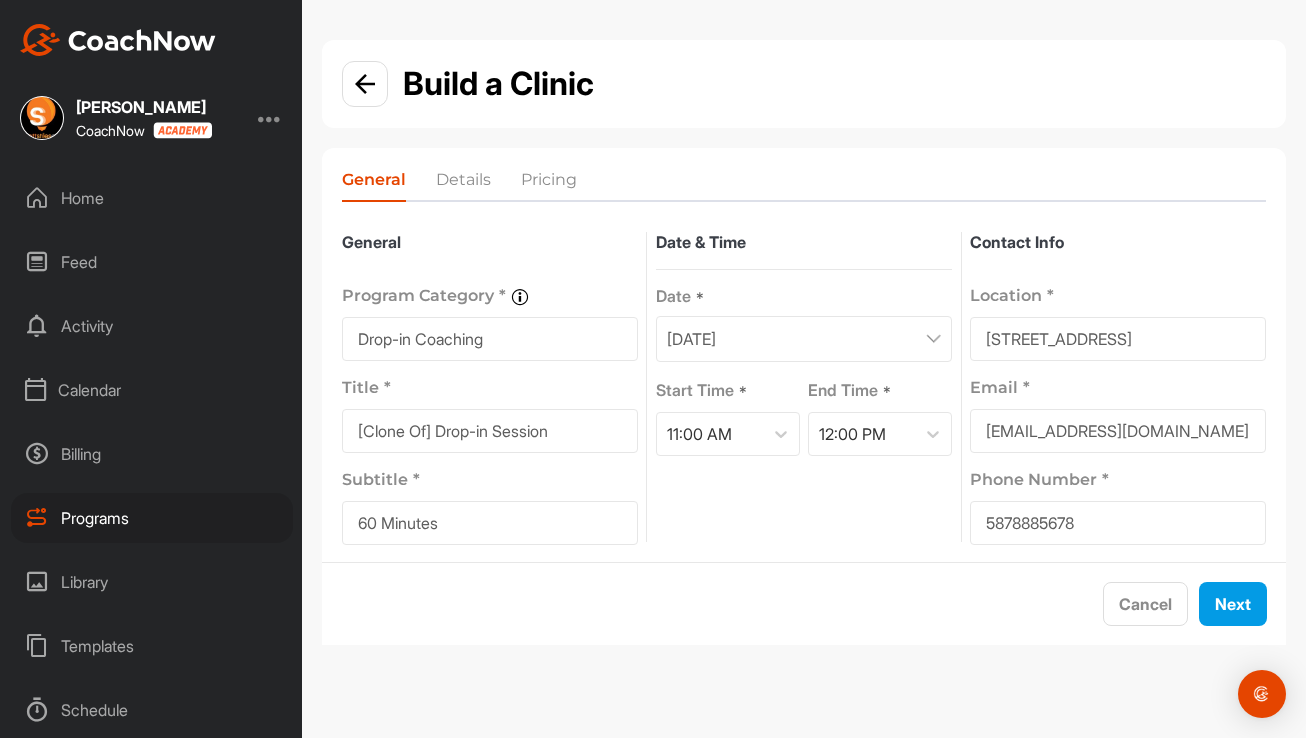 drag, startPoint x: 439, startPoint y: 430, endPoint x: 295, endPoint y: 427, distance: 144.03125 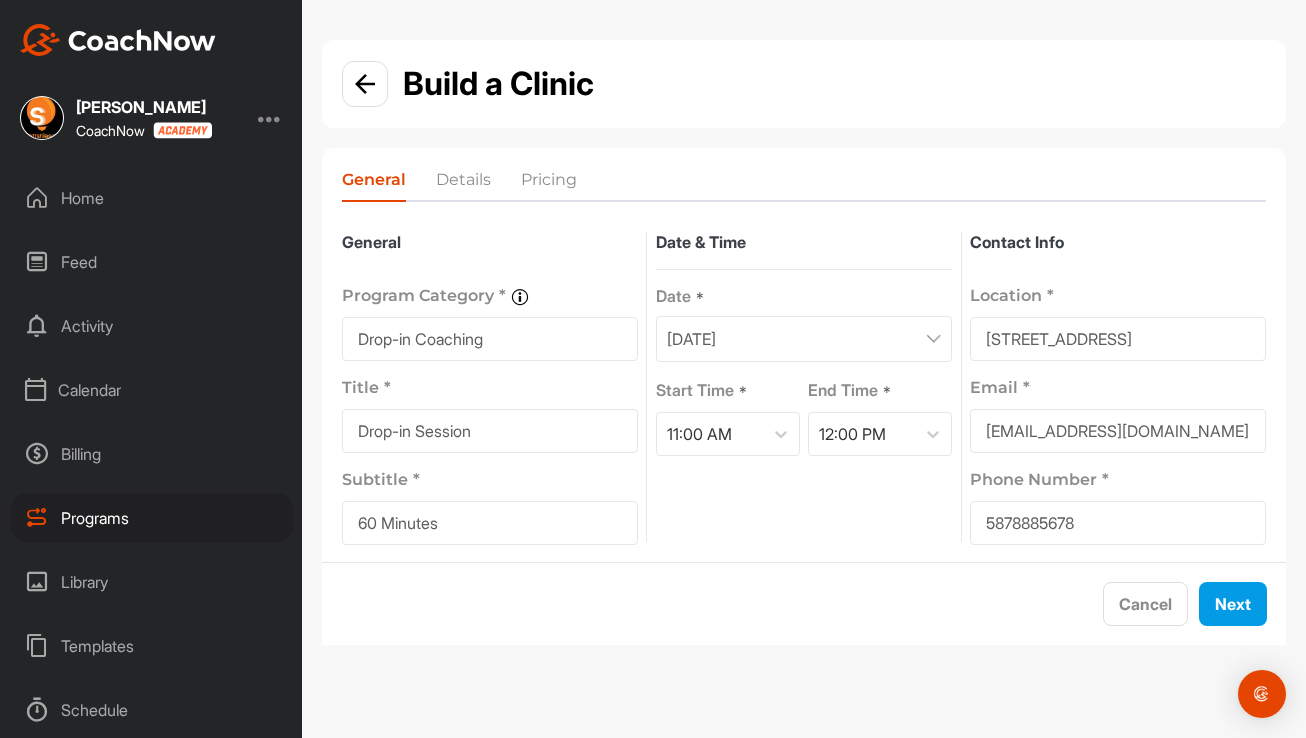 type on "Drop-in Session" 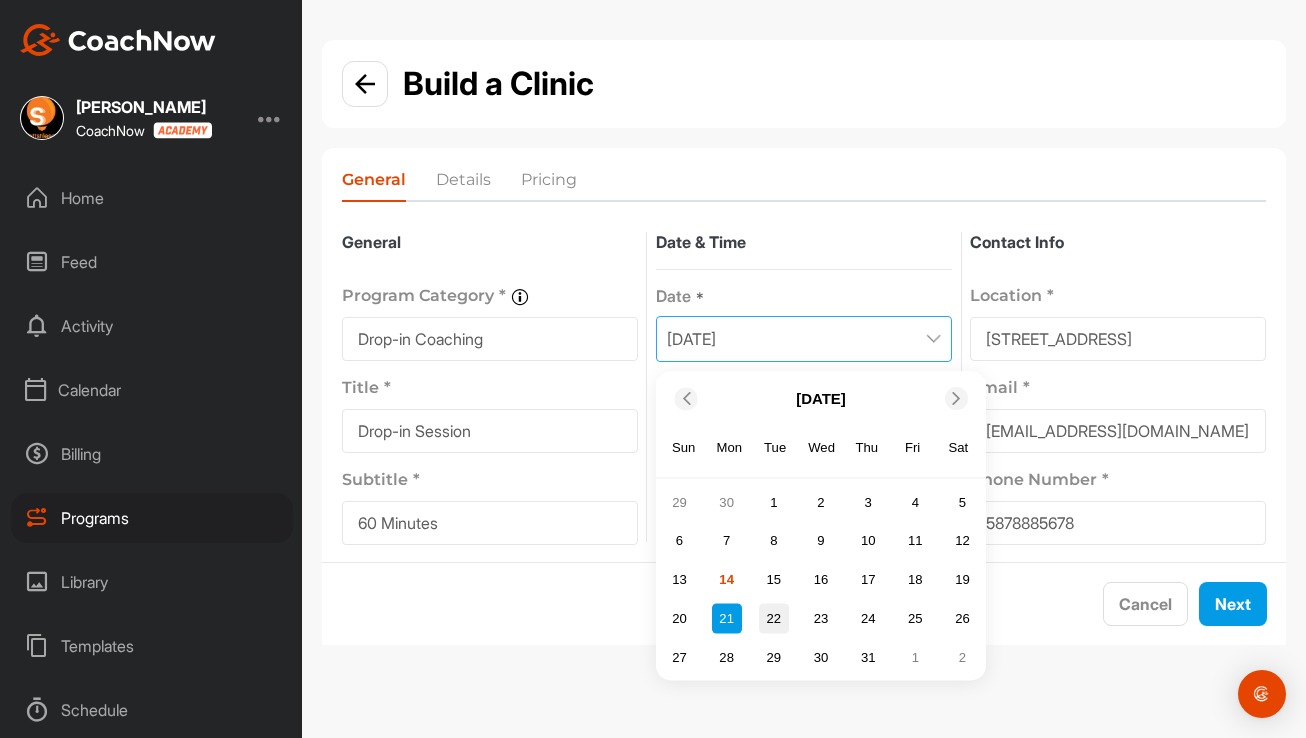 click on "22" at bounding box center (774, 618) 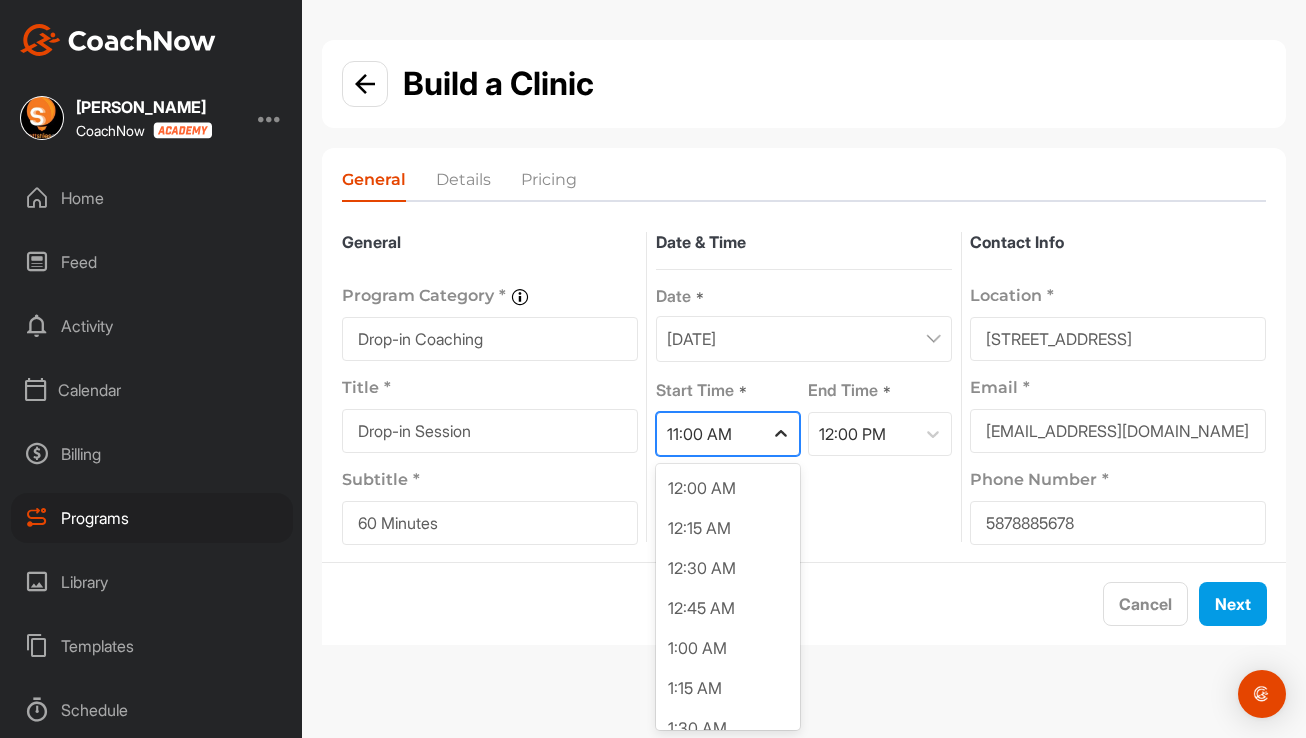 click at bounding box center [781, 434] 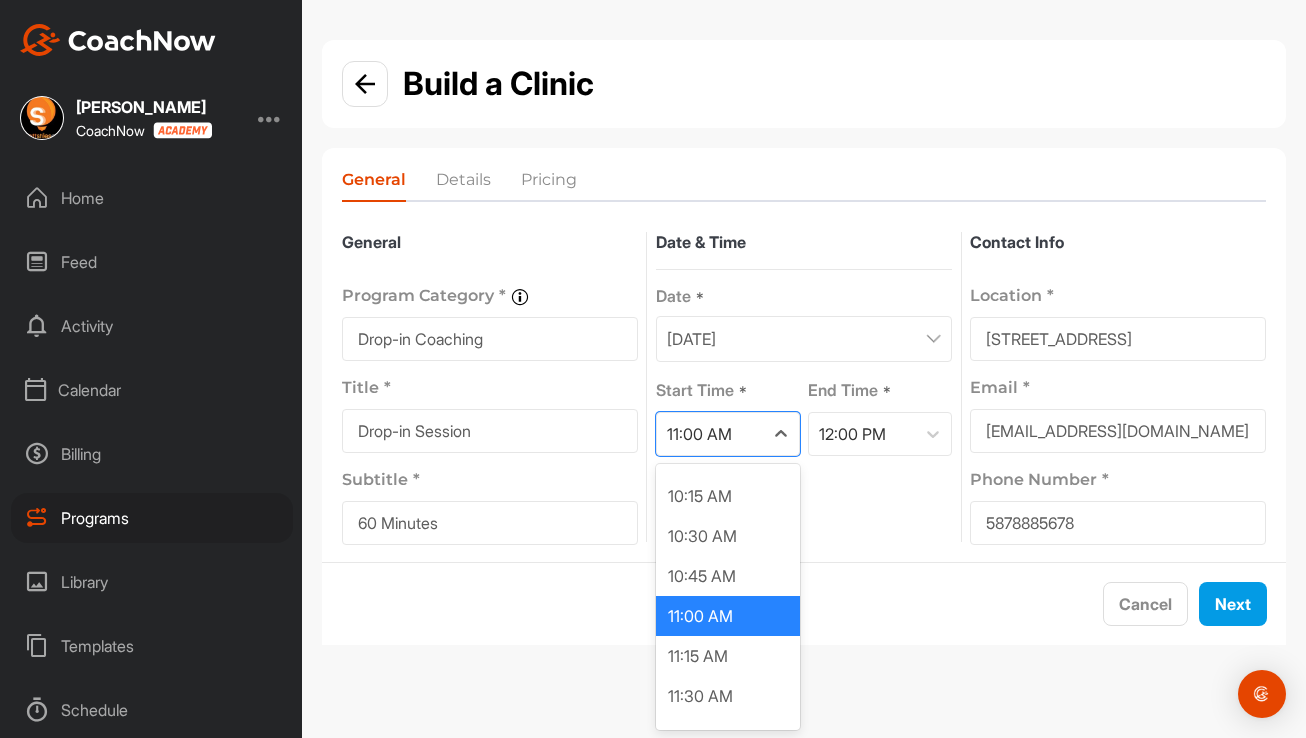 scroll, scrollTop: 1661, scrollLeft: 0, axis: vertical 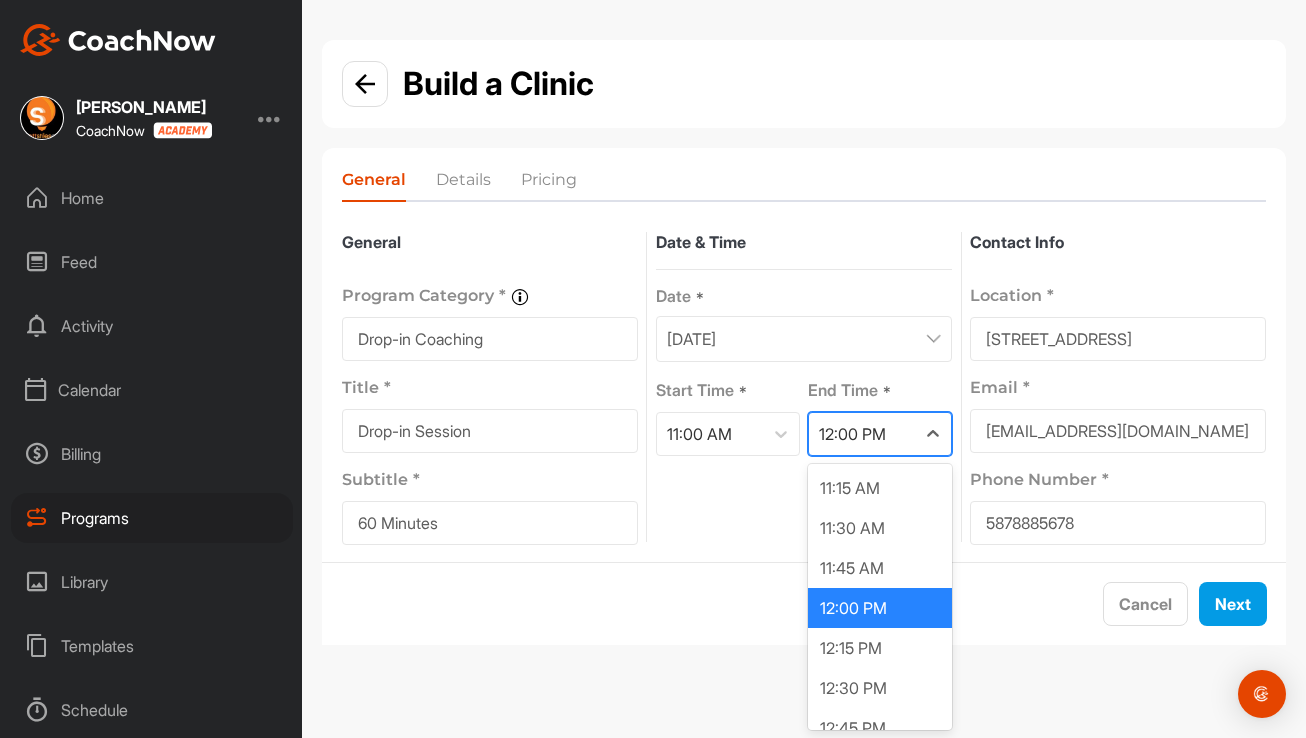 click on "12:00 PM" at bounding box center [862, 434] 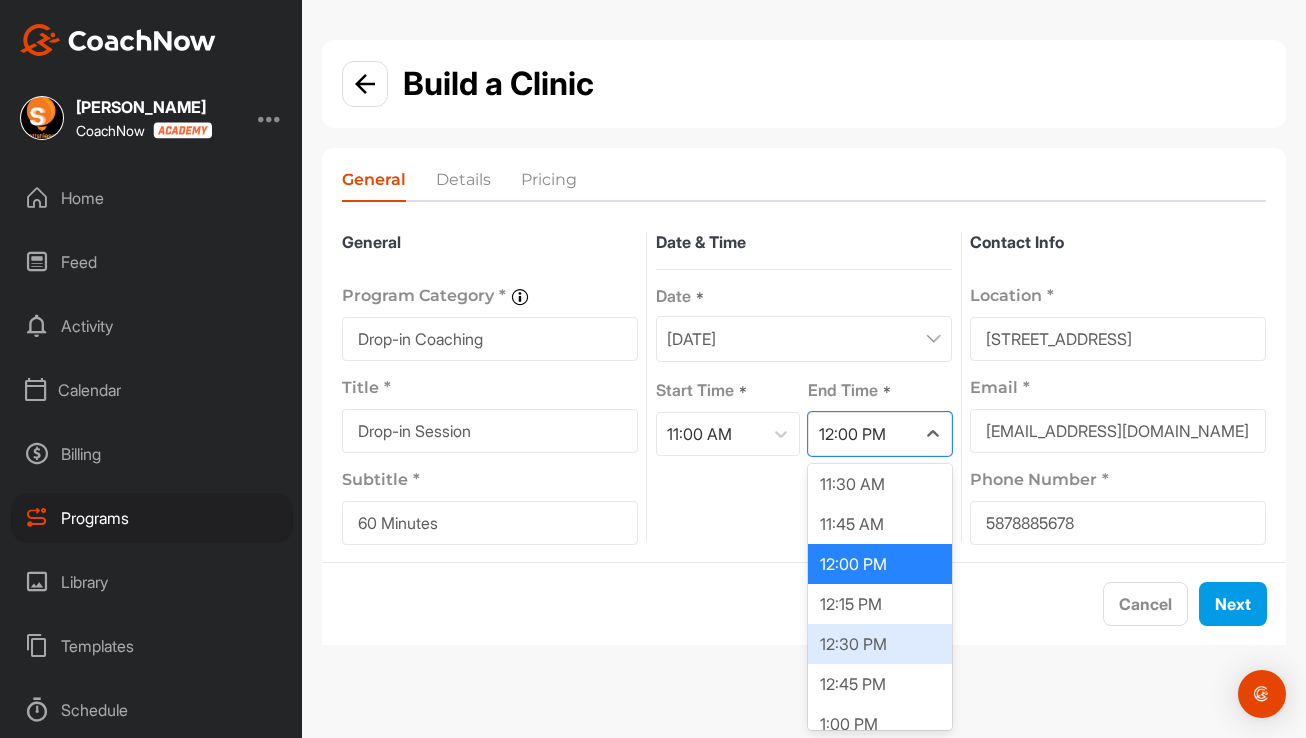 scroll, scrollTop: 43, scrollLeft: 0, axis: vertical 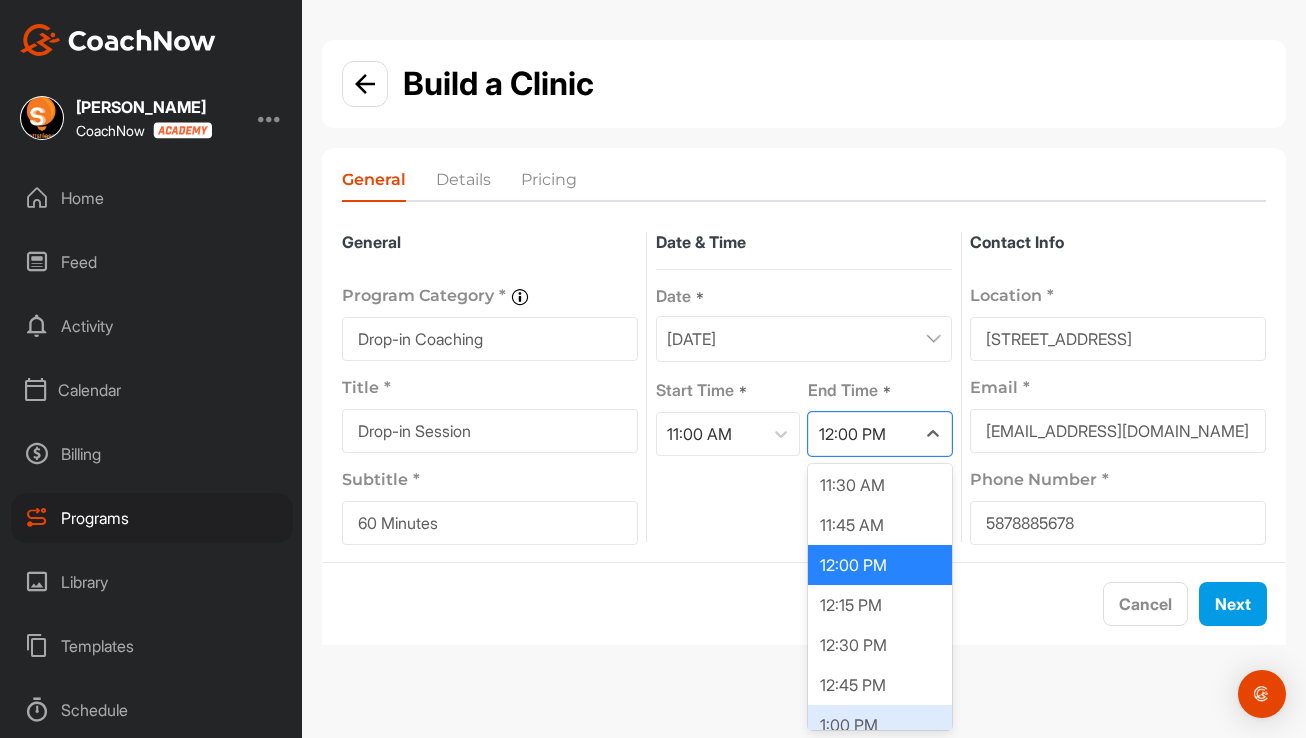 click on "1:00 PM" at bounding box center [880, 725] 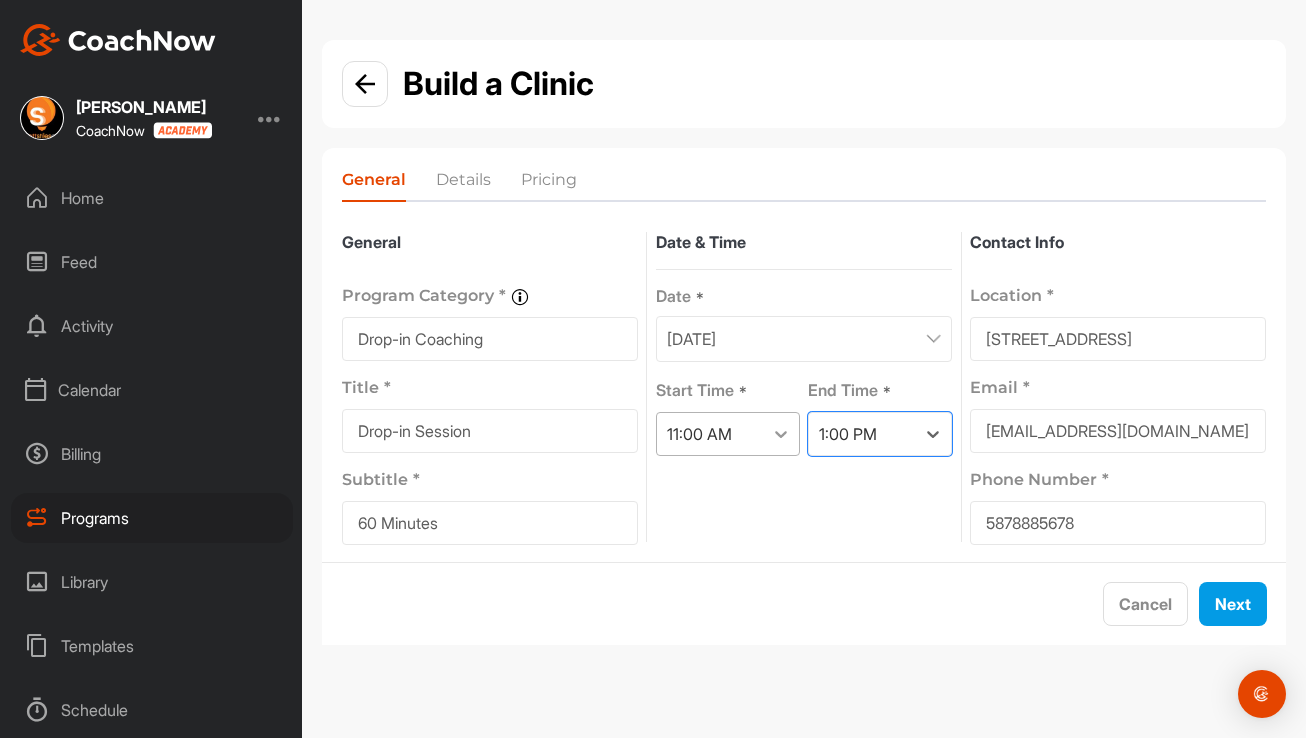 click at bounding box center (781, 434) 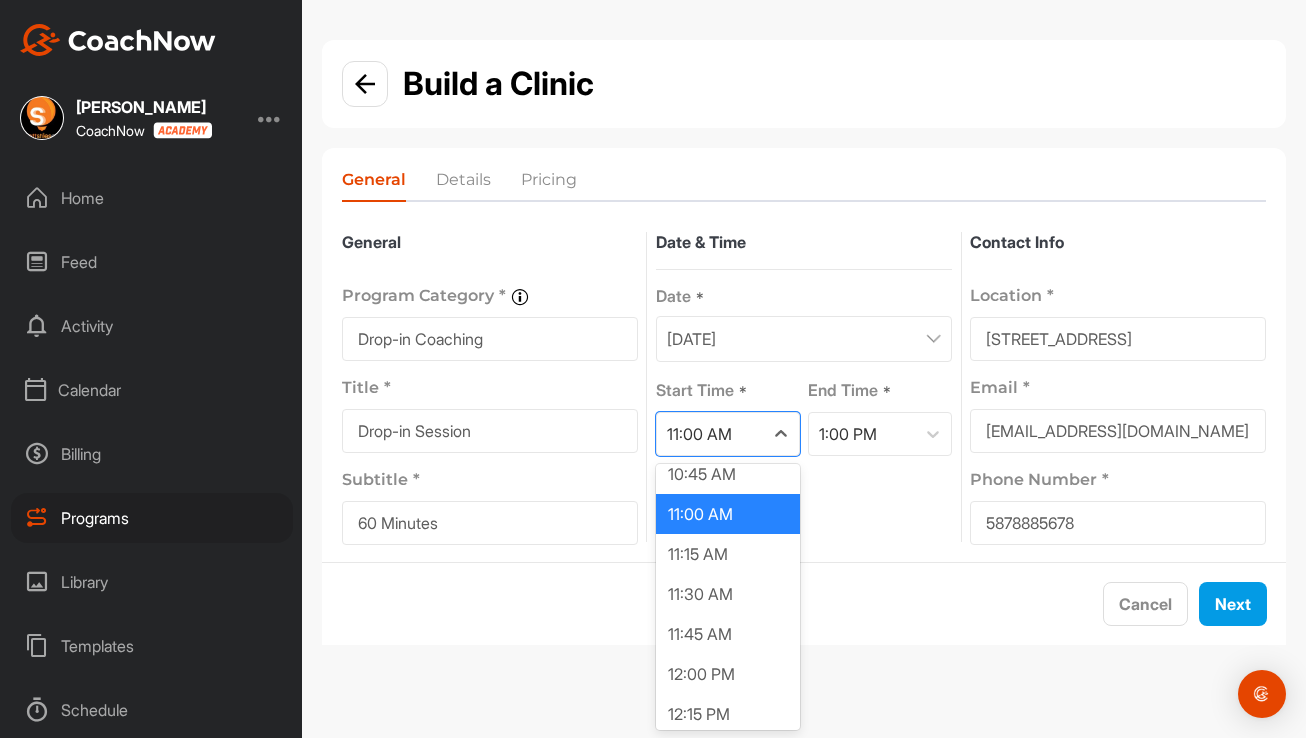 scroll, scrollTop: 1737, scrollLeft: 0, axis: vertical 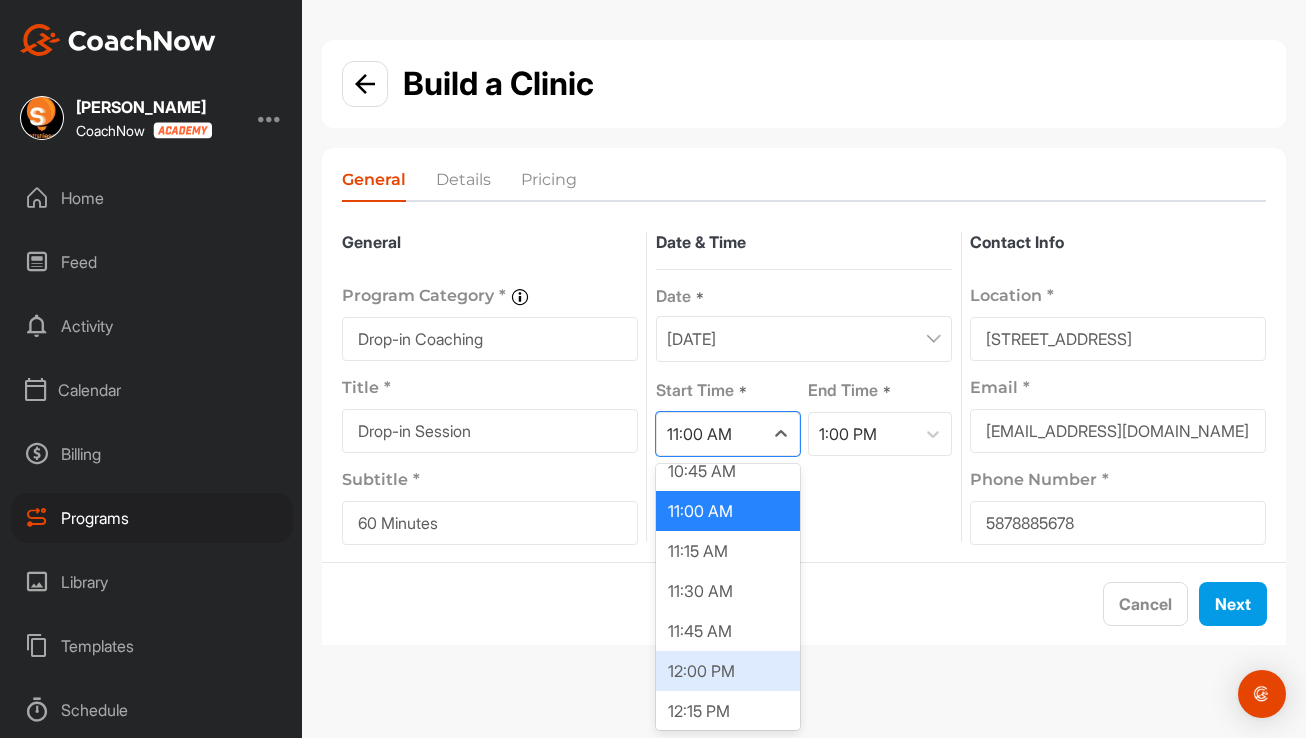 click on "12:00 PM" at bounding box center [728, 671] 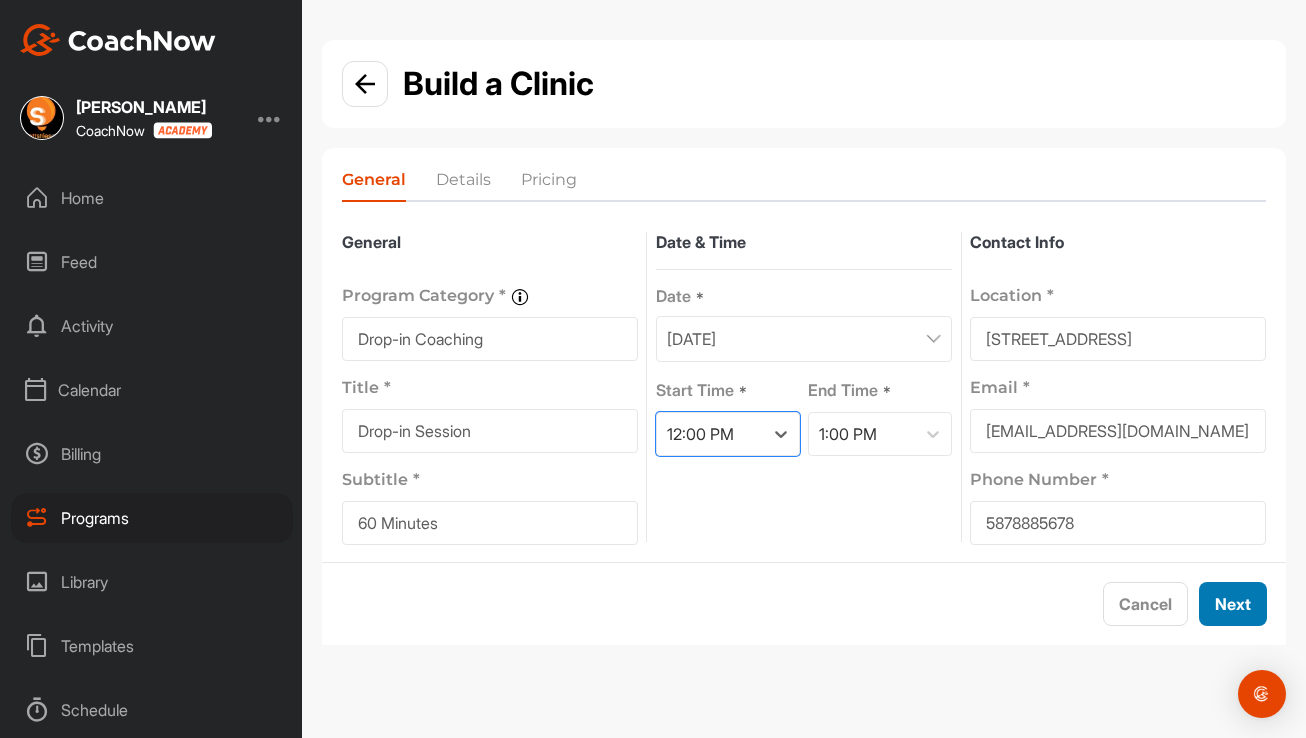 click on "Next" at bounding box center (1233, 604) 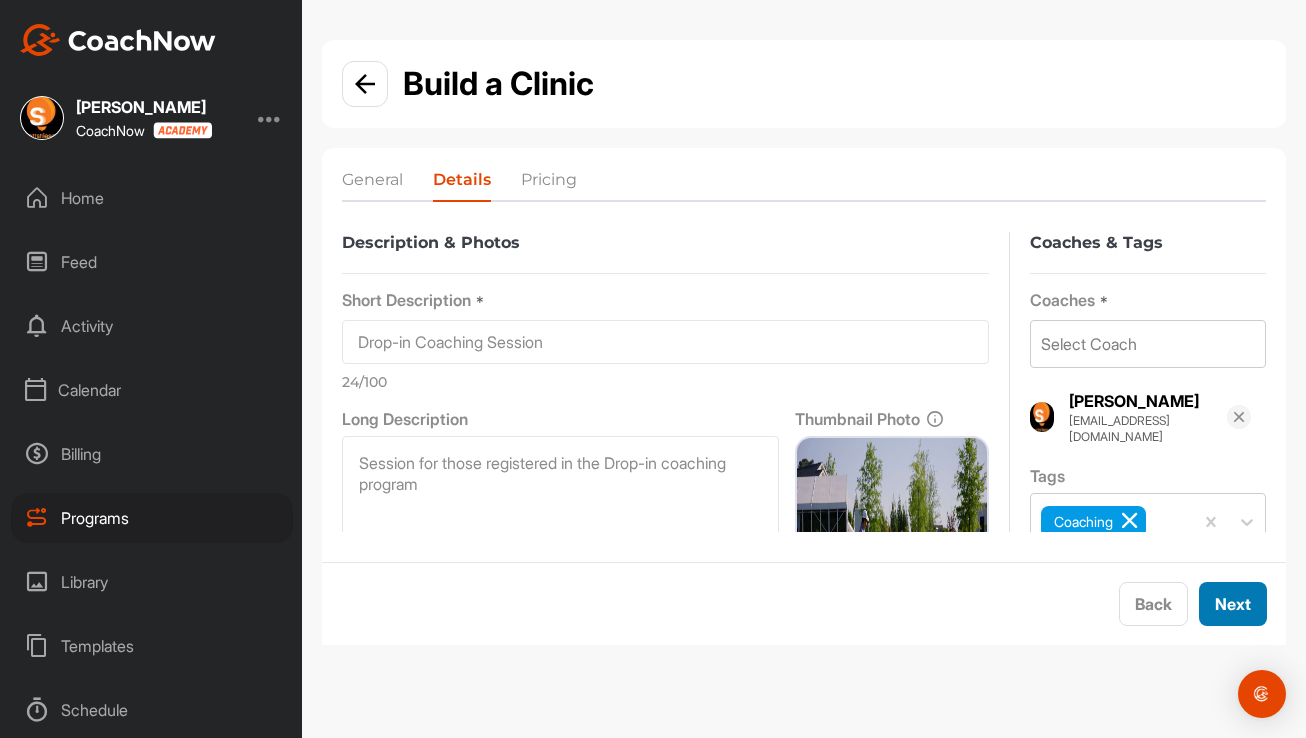 click on "Next" at bounding box center [1233, 604] 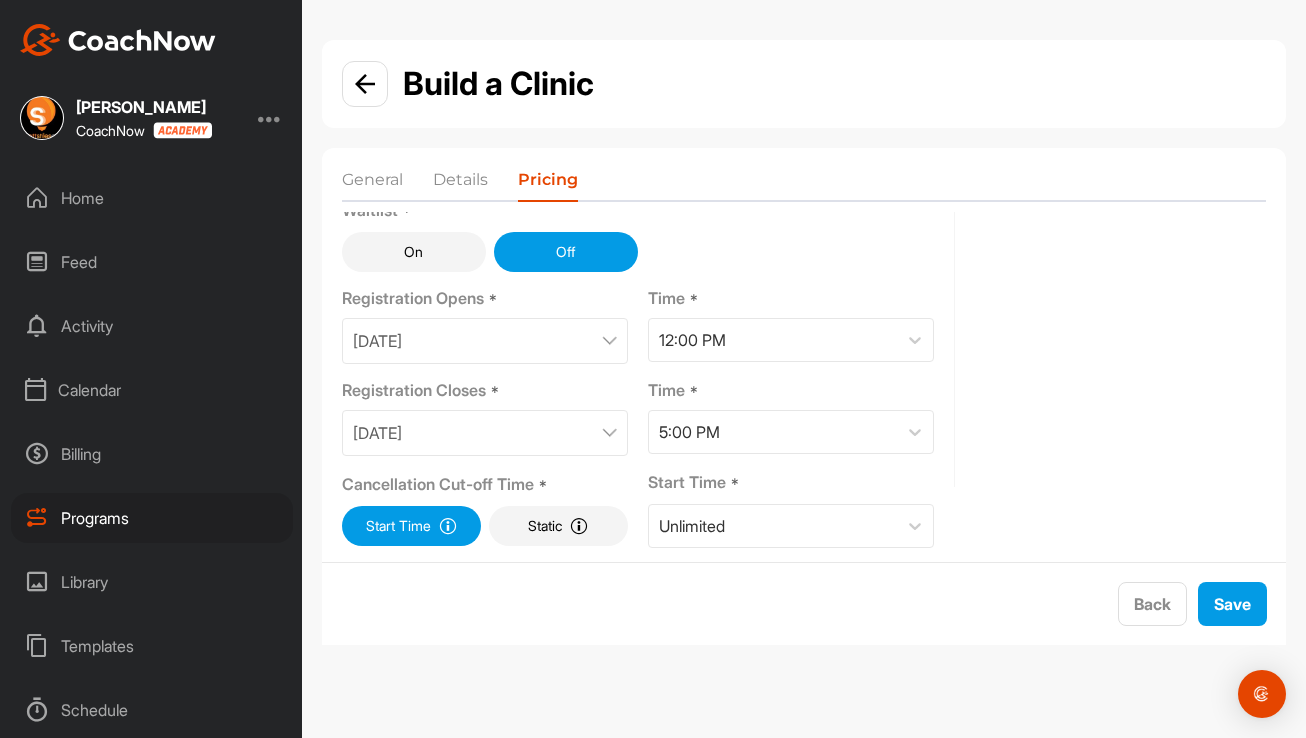 scroll, scrollTop: 185, scrollLeft: 0, axis: vertical 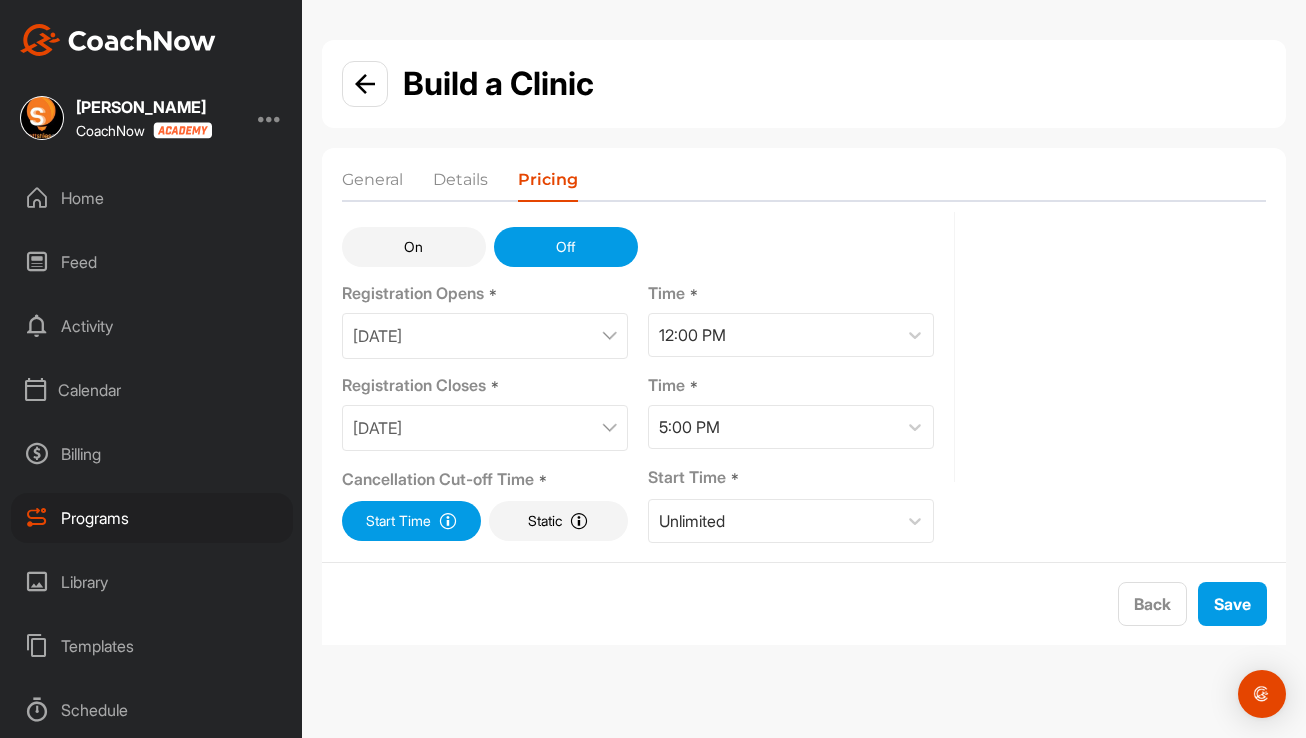 click at bounding box center [609, 428] 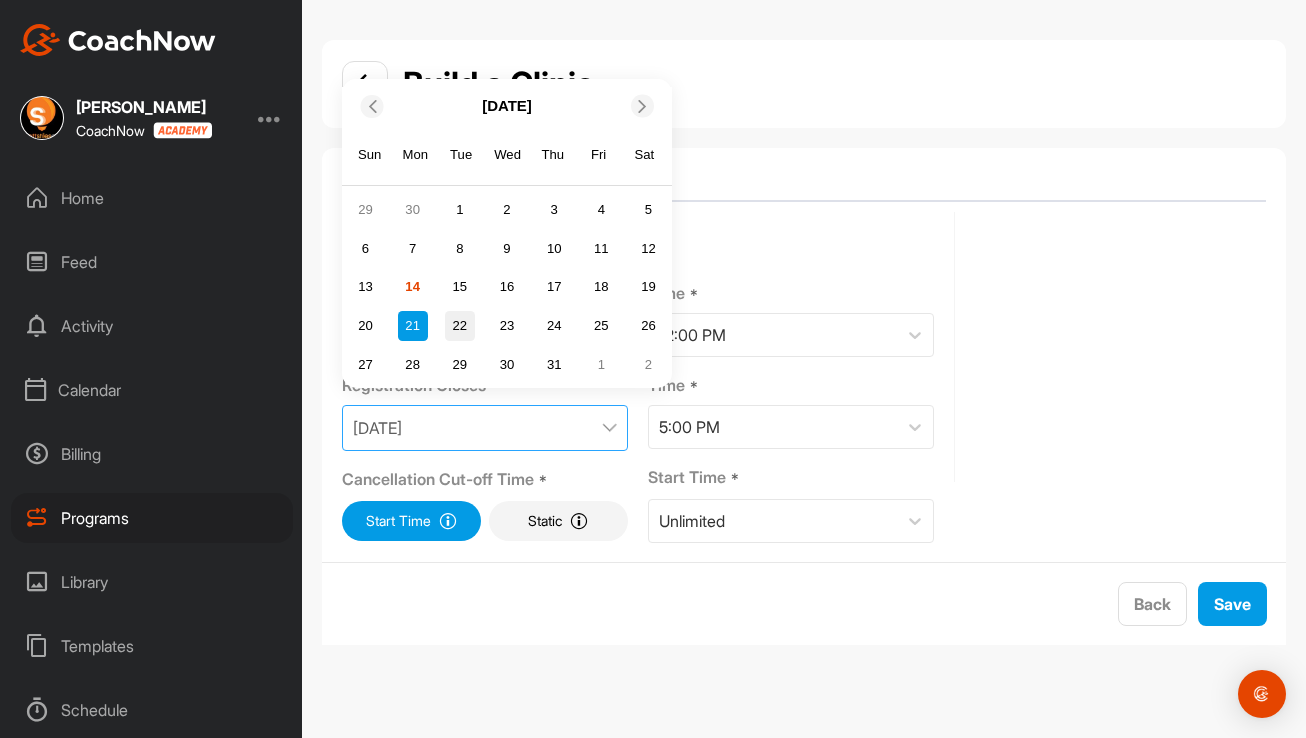 click on "22" at bounding box center [460, 326] 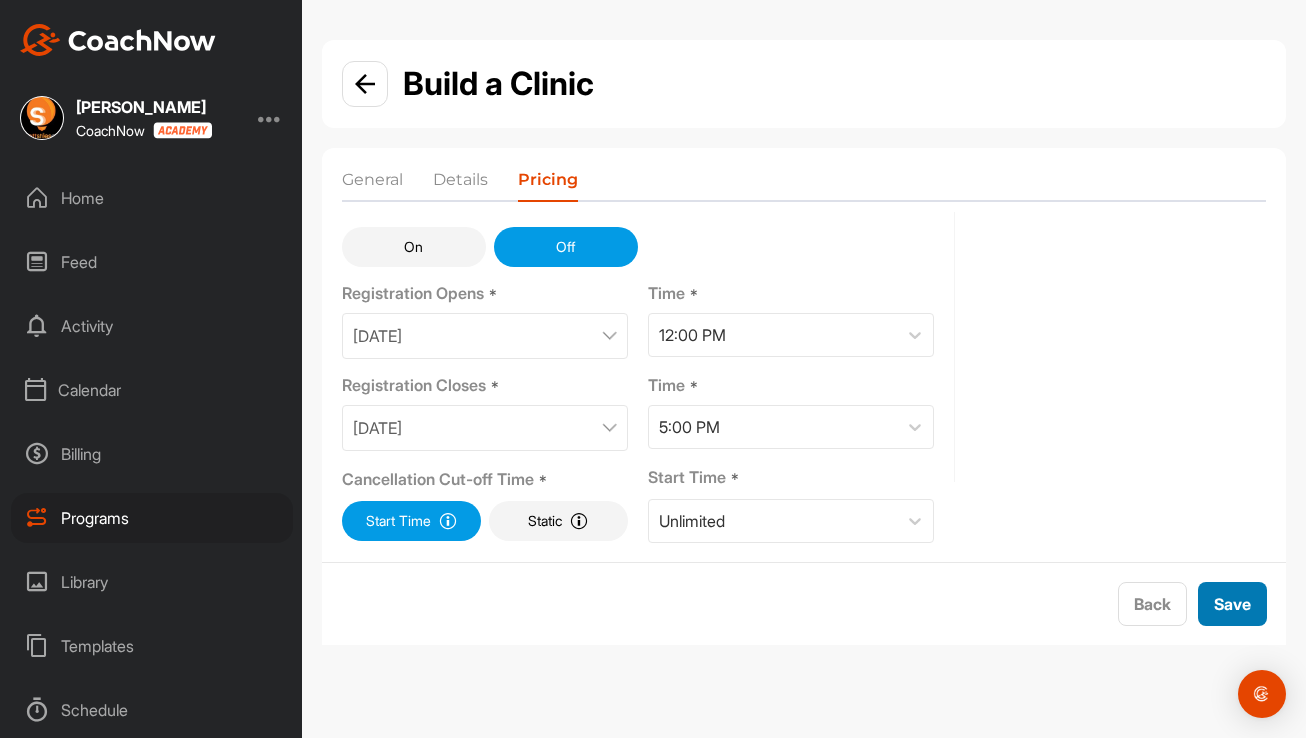 click on "Save" at bounding box center (1232, 604) 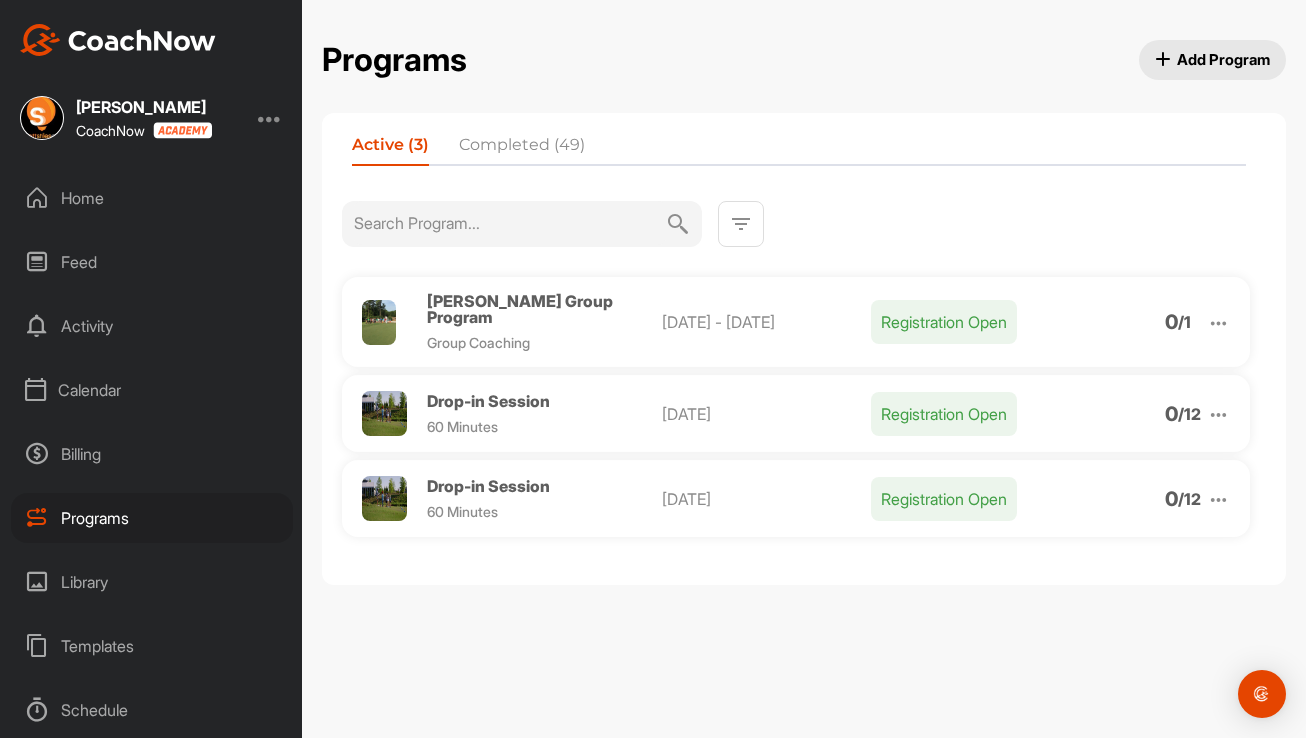 click at bounding box center [1218, 499] 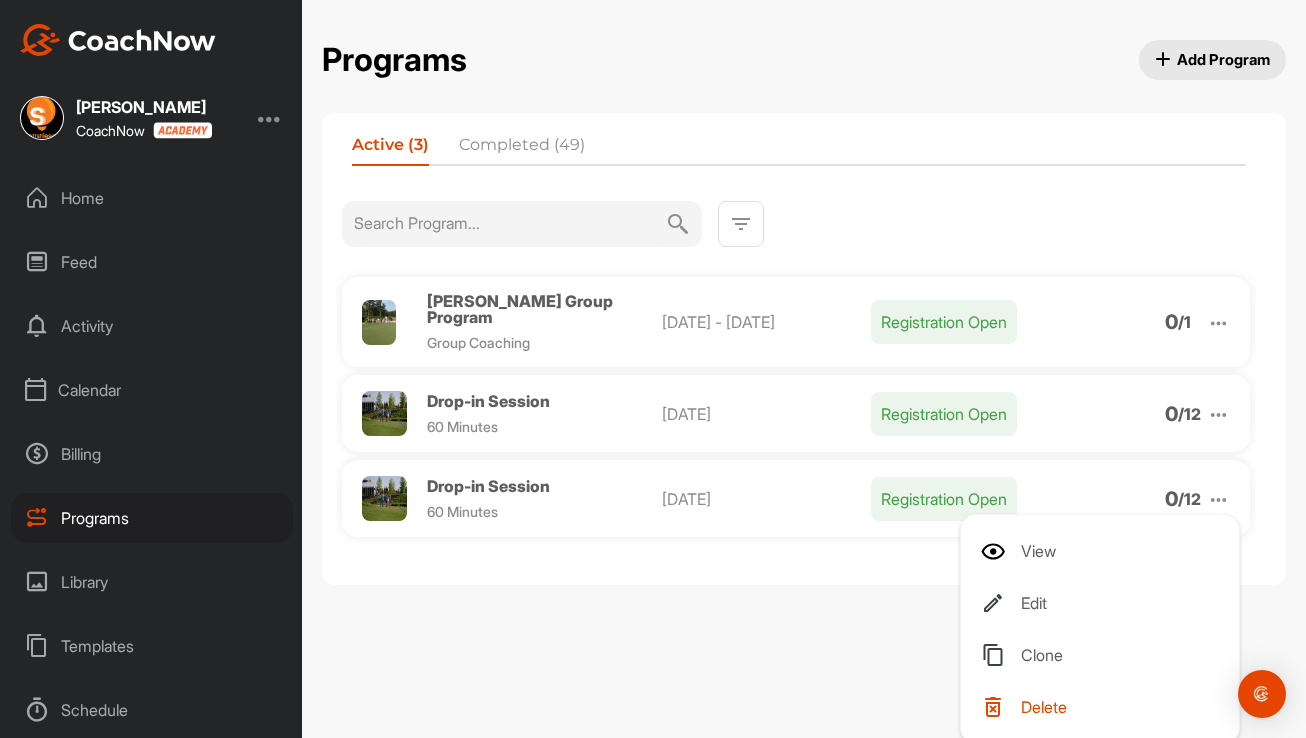 click on "Clone" at bounding box center [1104, 655] 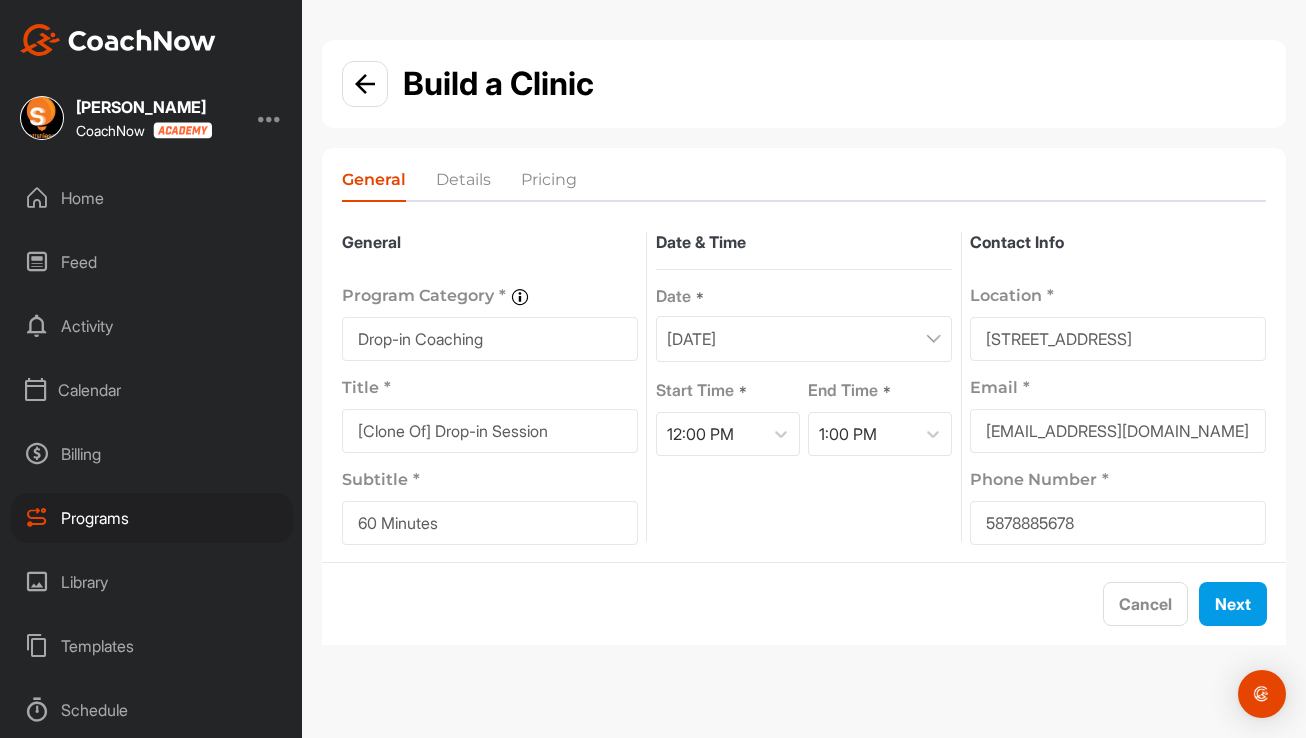 drag, startPoint x: 441, startPoint y: 424, endPoint x: 282, endPoint y: 420, distance: 159.05031 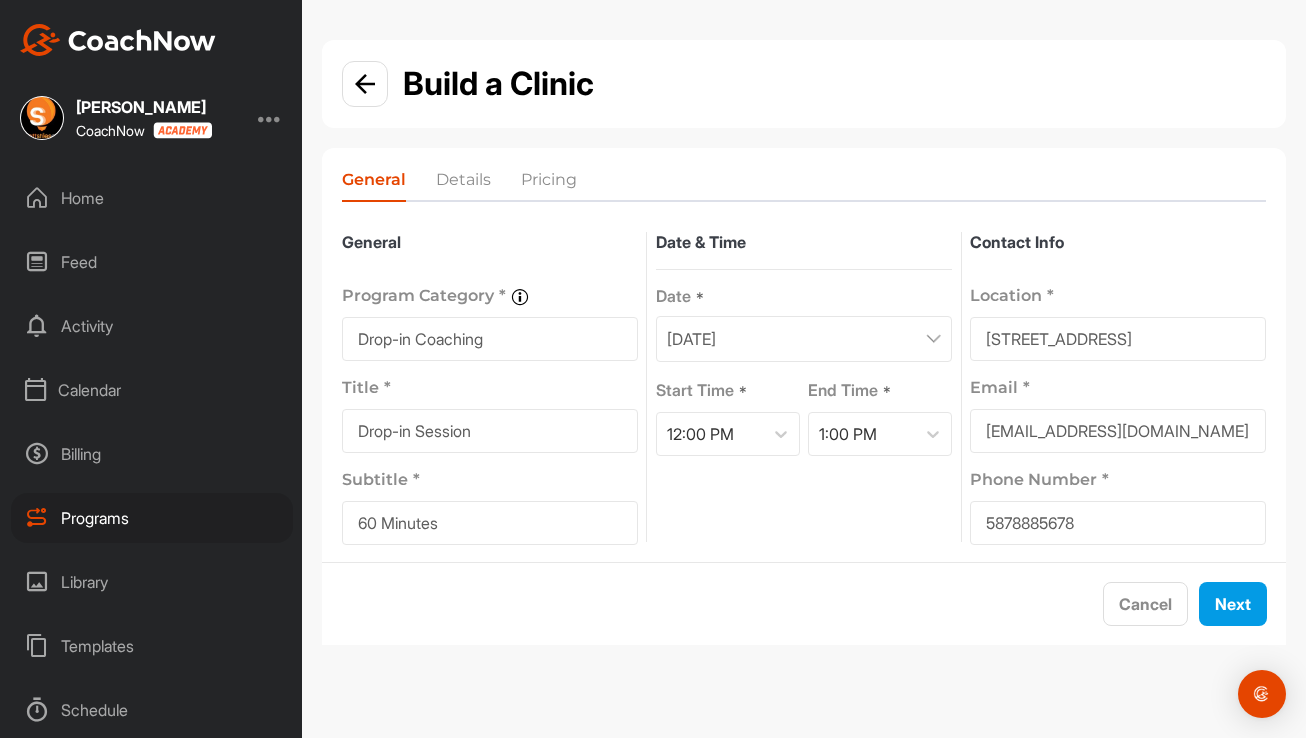 type on "Drop-in Session" 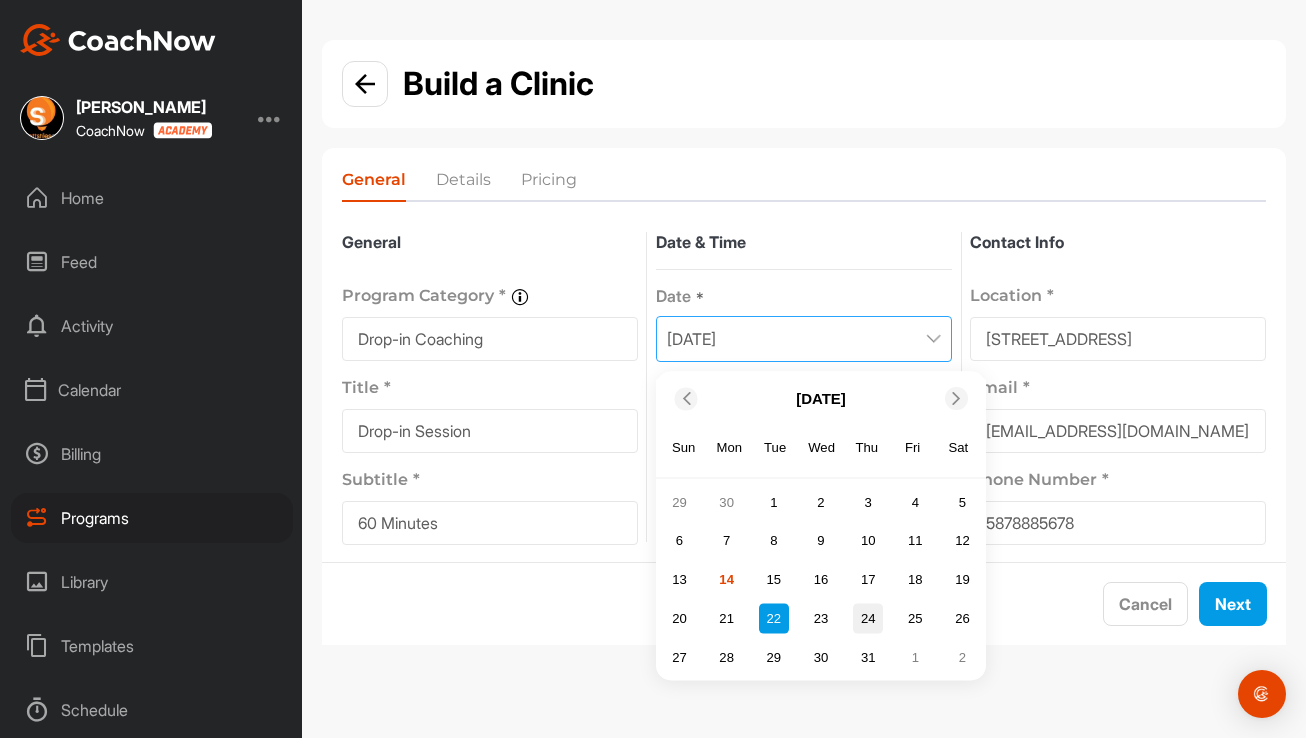 click on "24" at bounding box center [868, 618] 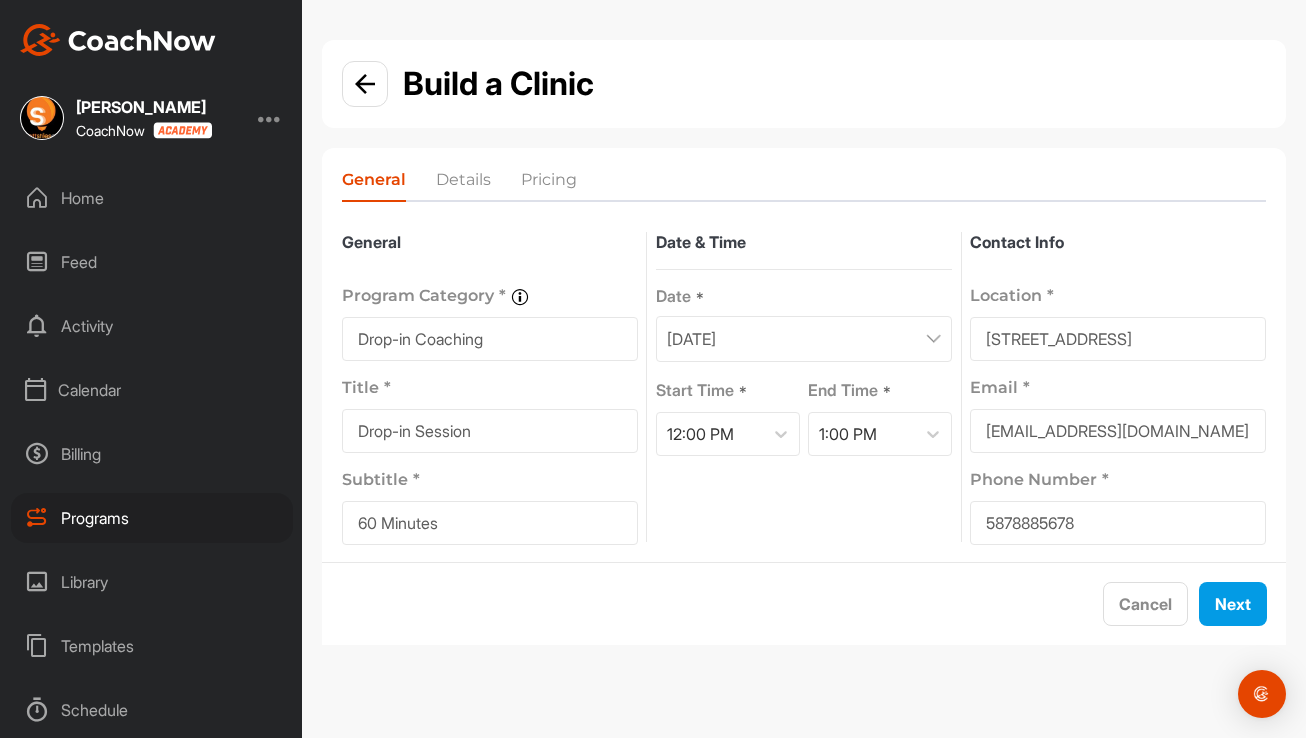 scroll, scrollTop: 72, scrollLeft: 0, axis: vertical 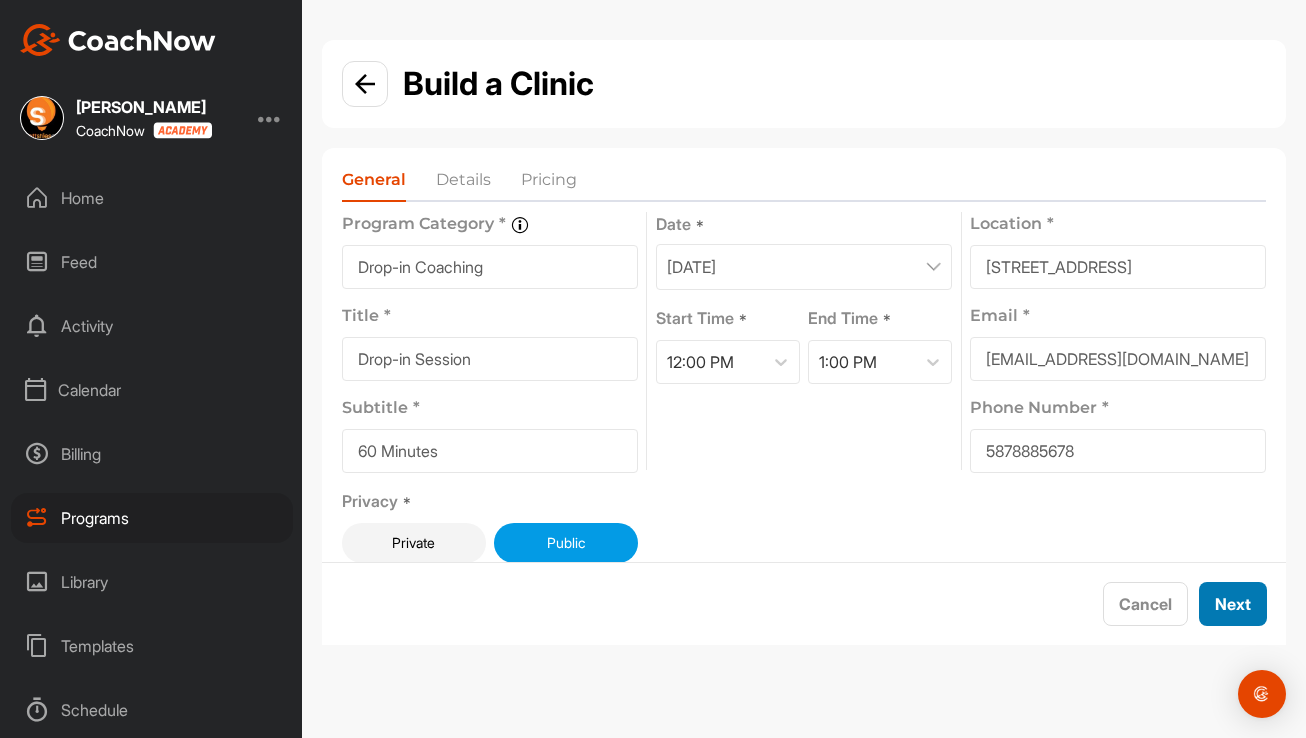 click on "Next" at bounding box center [1233, 604] 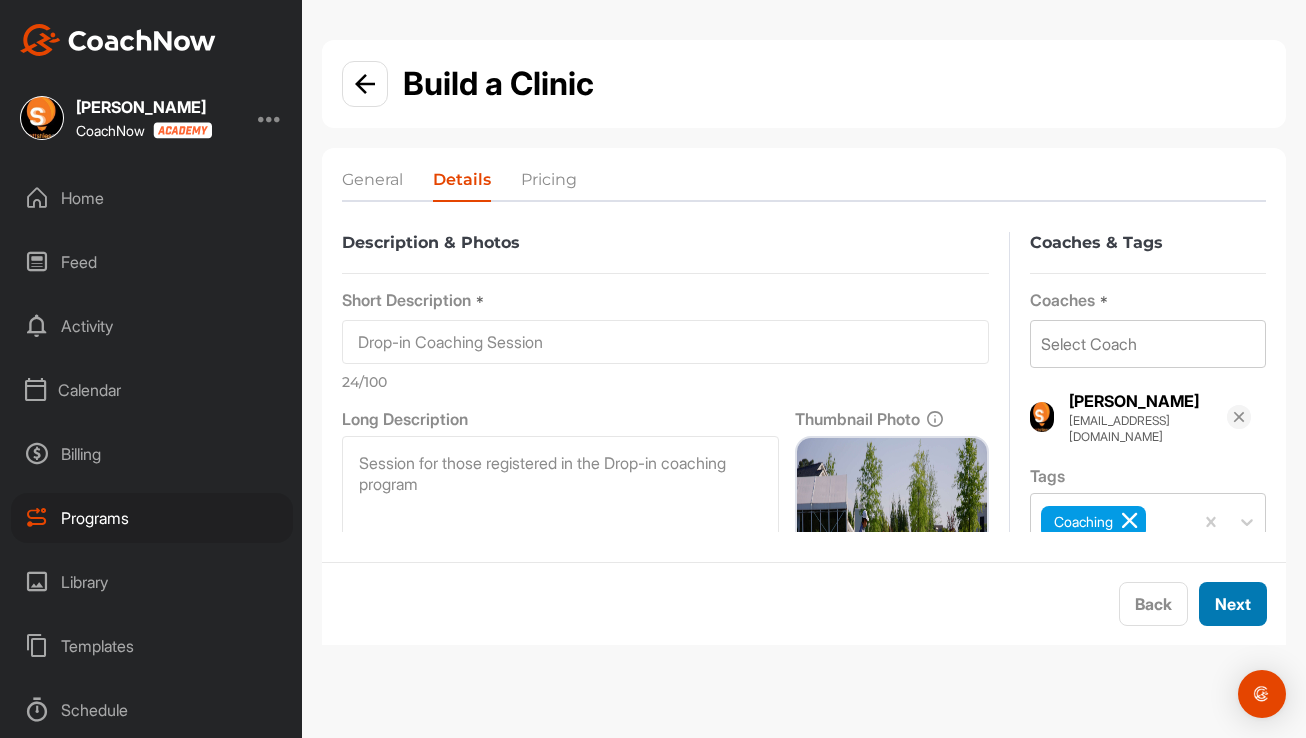 click on "Next" at bounding box center (1233, 604) 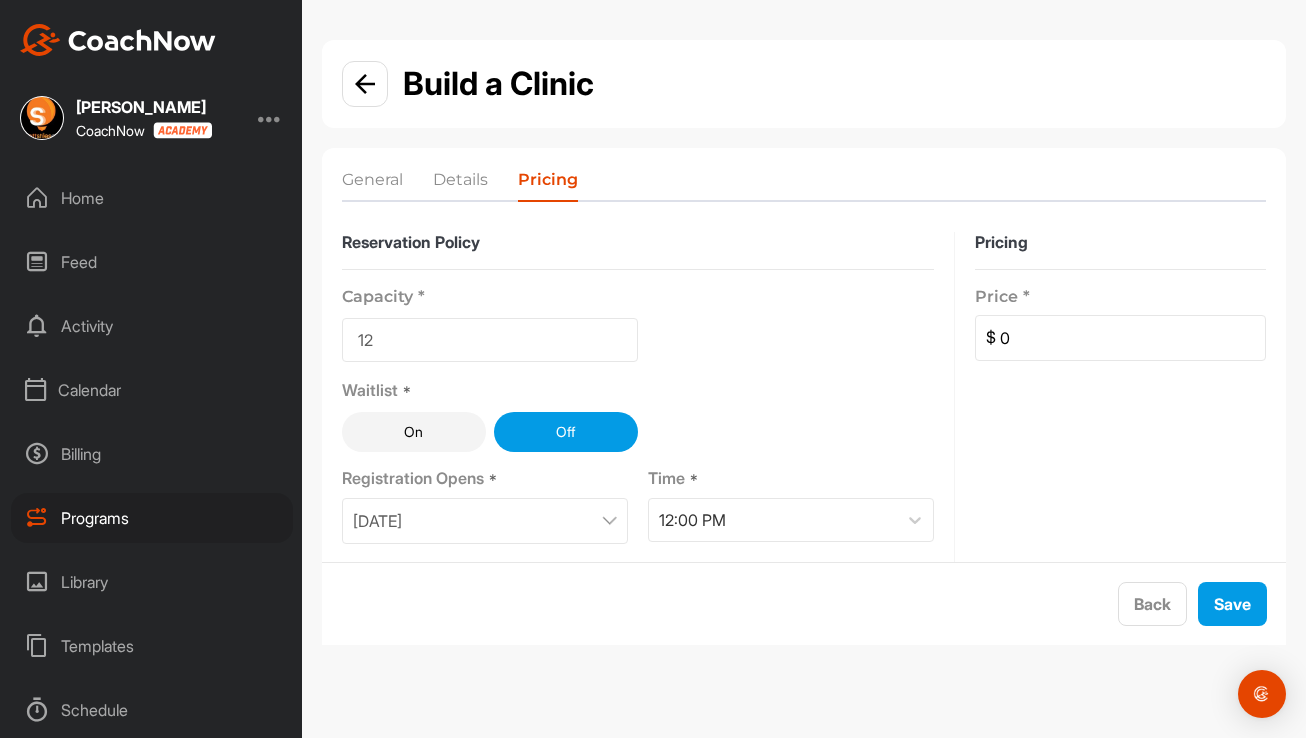scroll, scrollTop: 173, scrollLeft: 0, axis: vertical 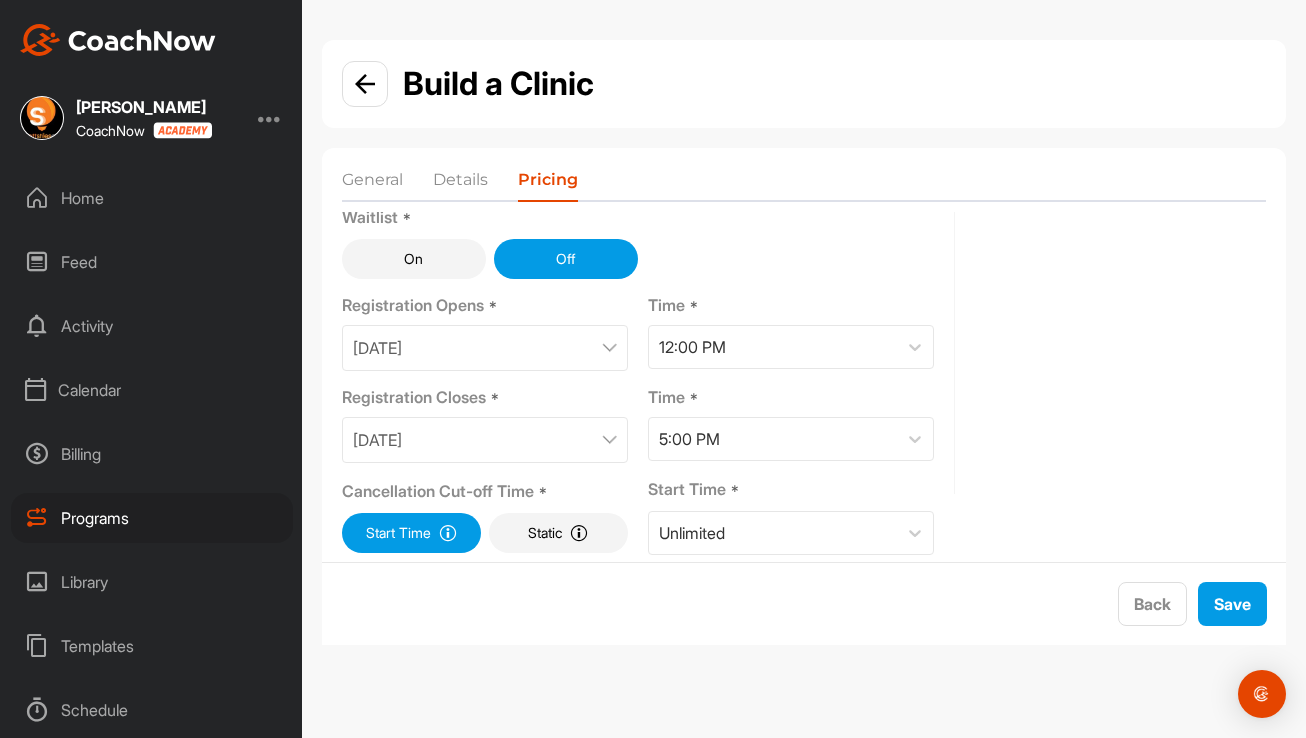 click on "[DATE]" at bounding box center (485, 440) 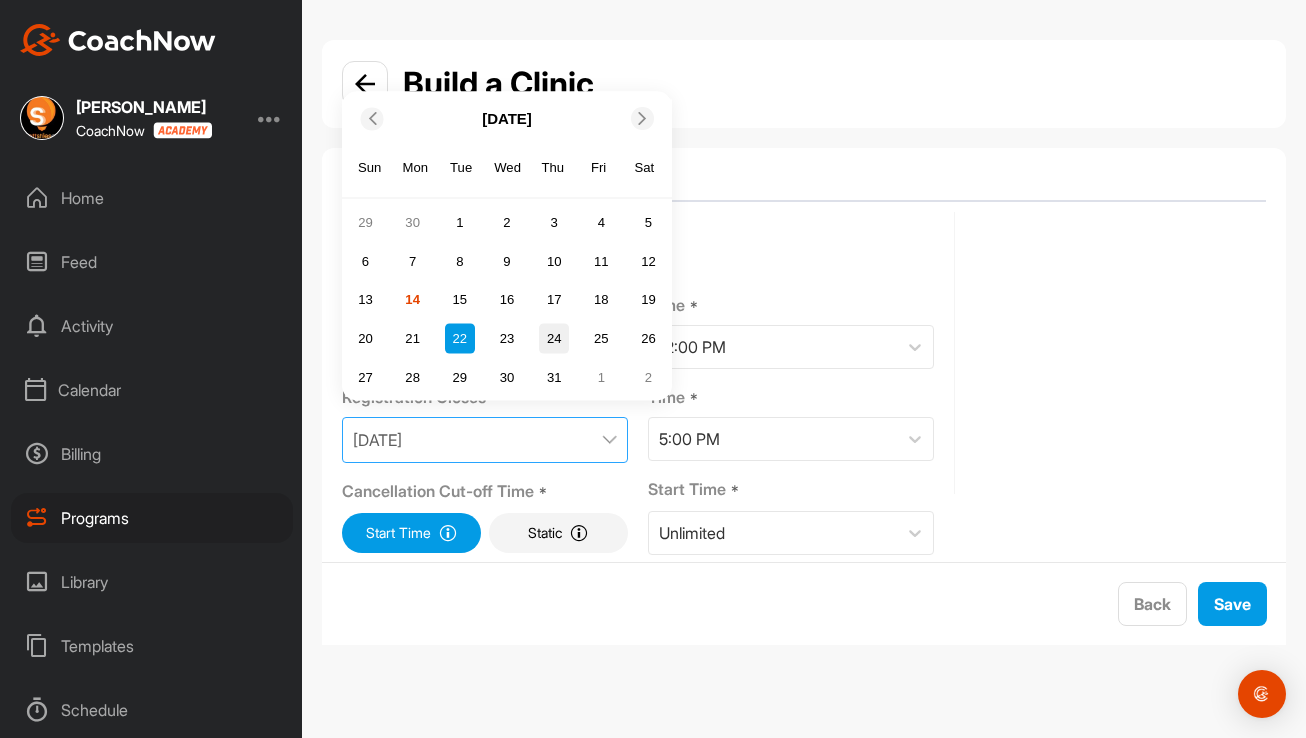 click on "24" at bounding box center (554, 338) 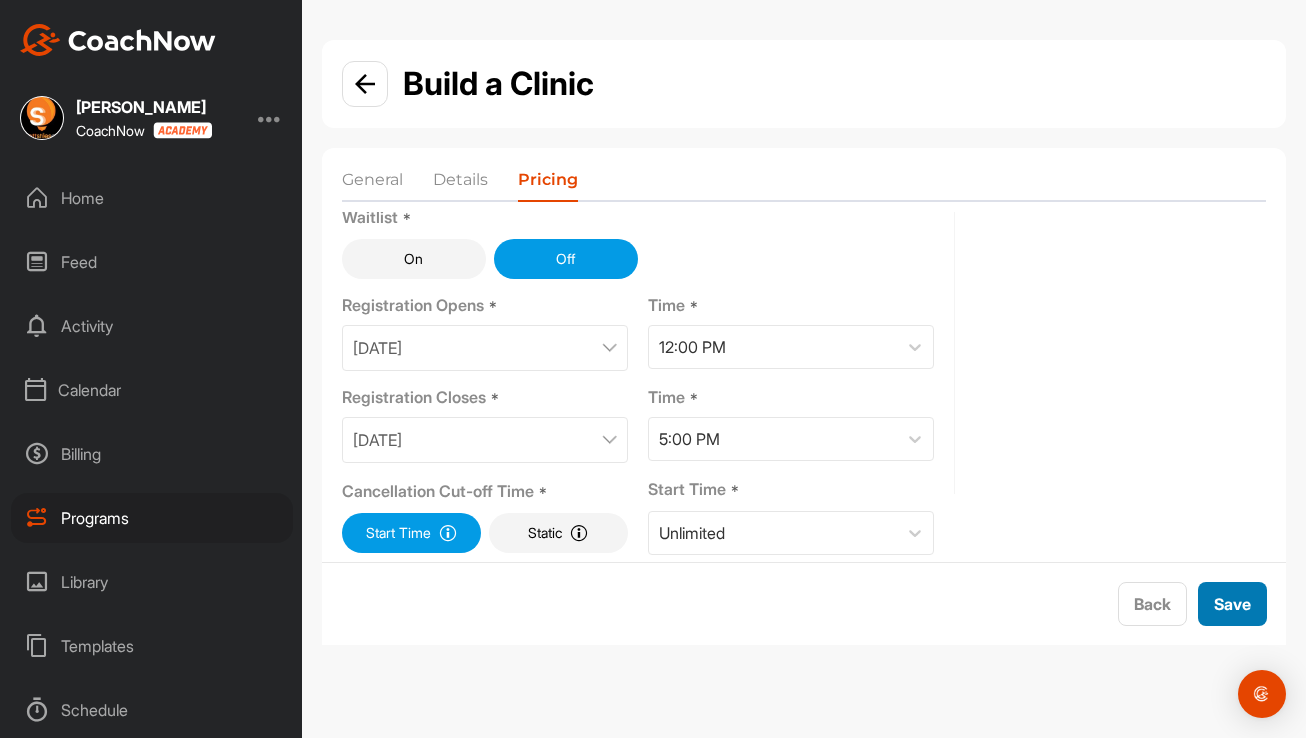 click on "Save" at bounding box center [1232, 604] 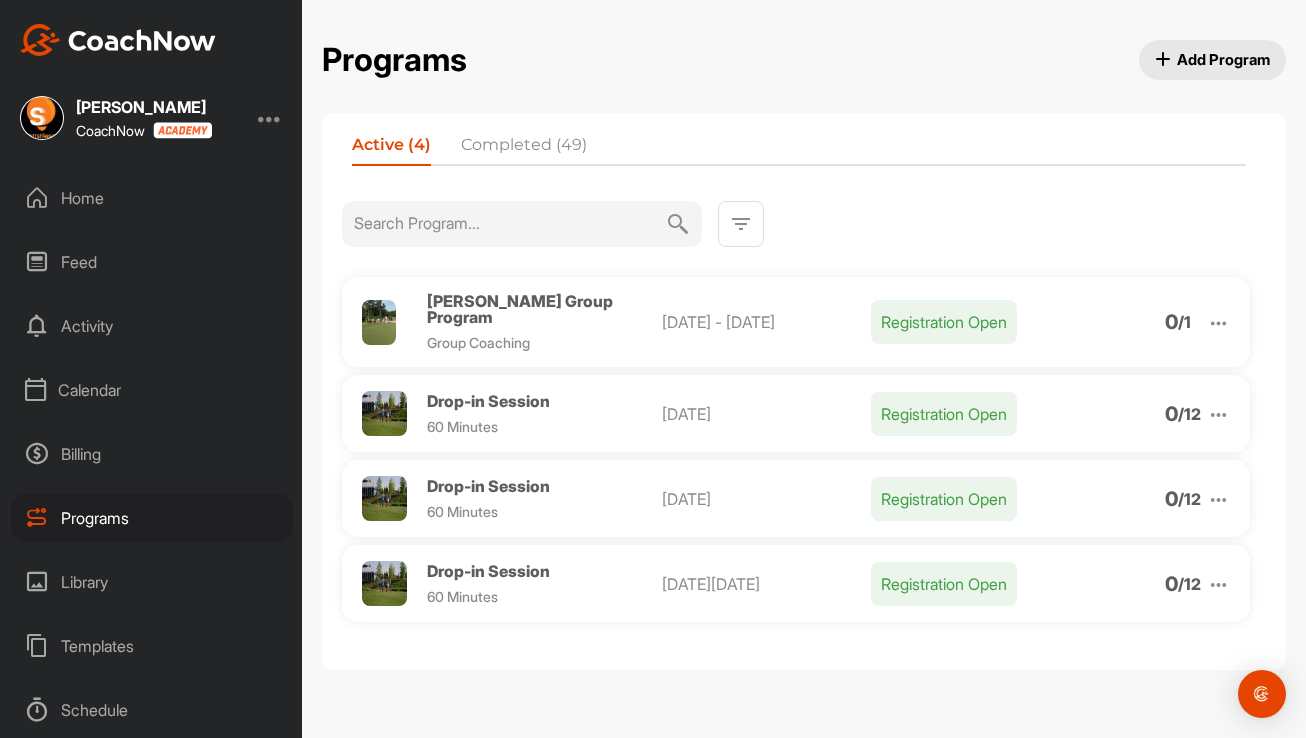 click at bounding box center [1218, 414] 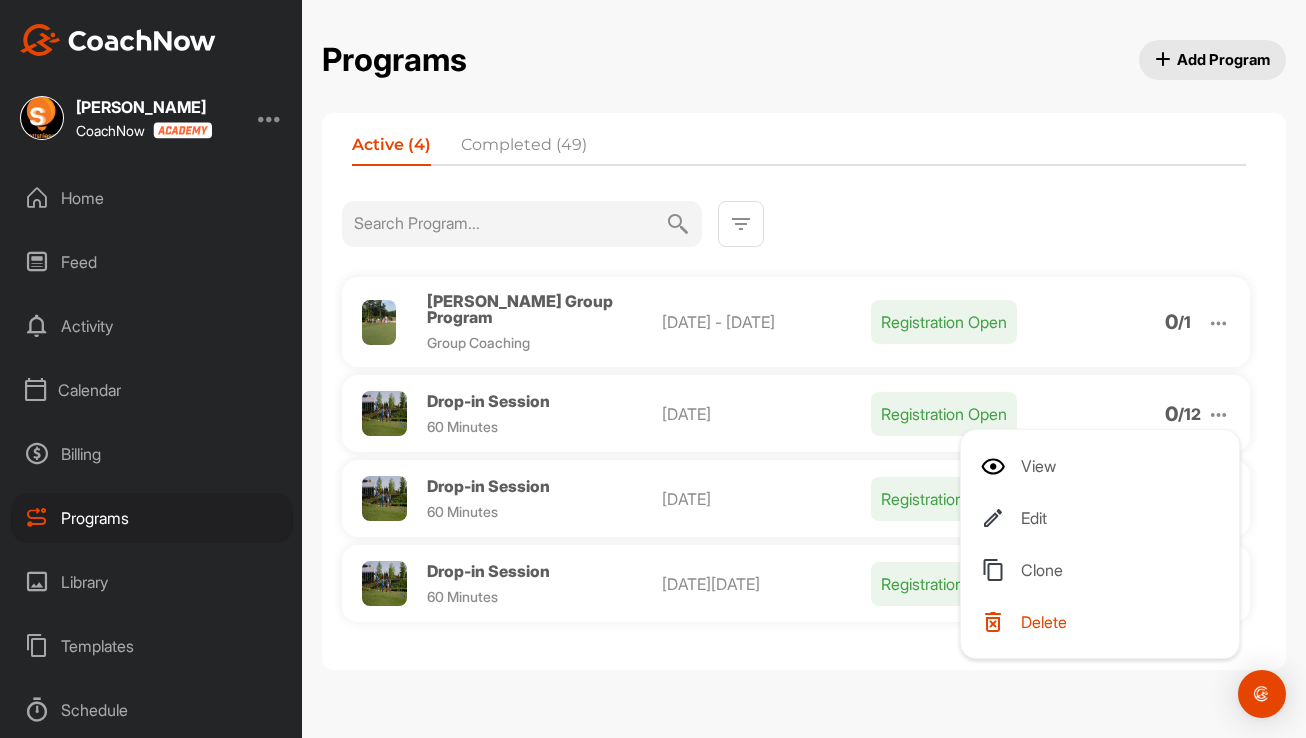 click on "Clone" at bounding box center [1104, 570] 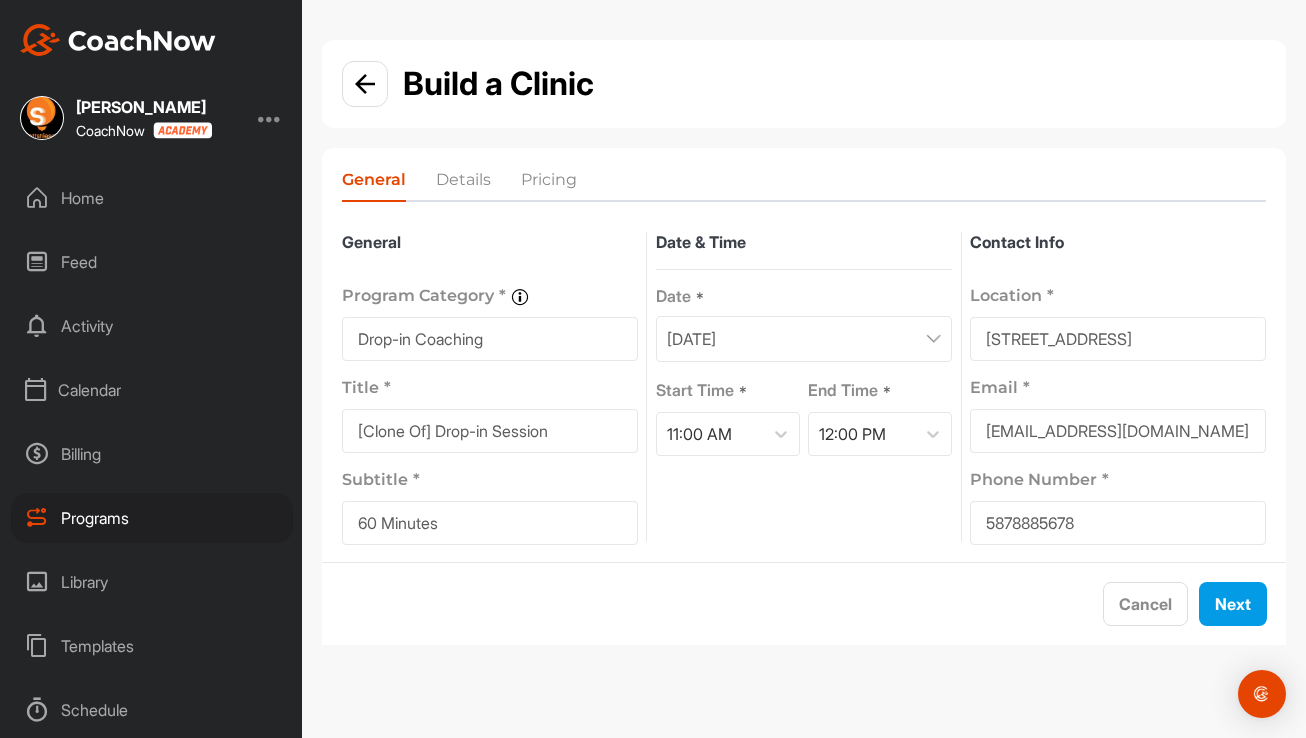 drag, startPoint x: 440, startPoint y: 437, endPoint x: 274, endPoint y: 431, distance: 166.1084 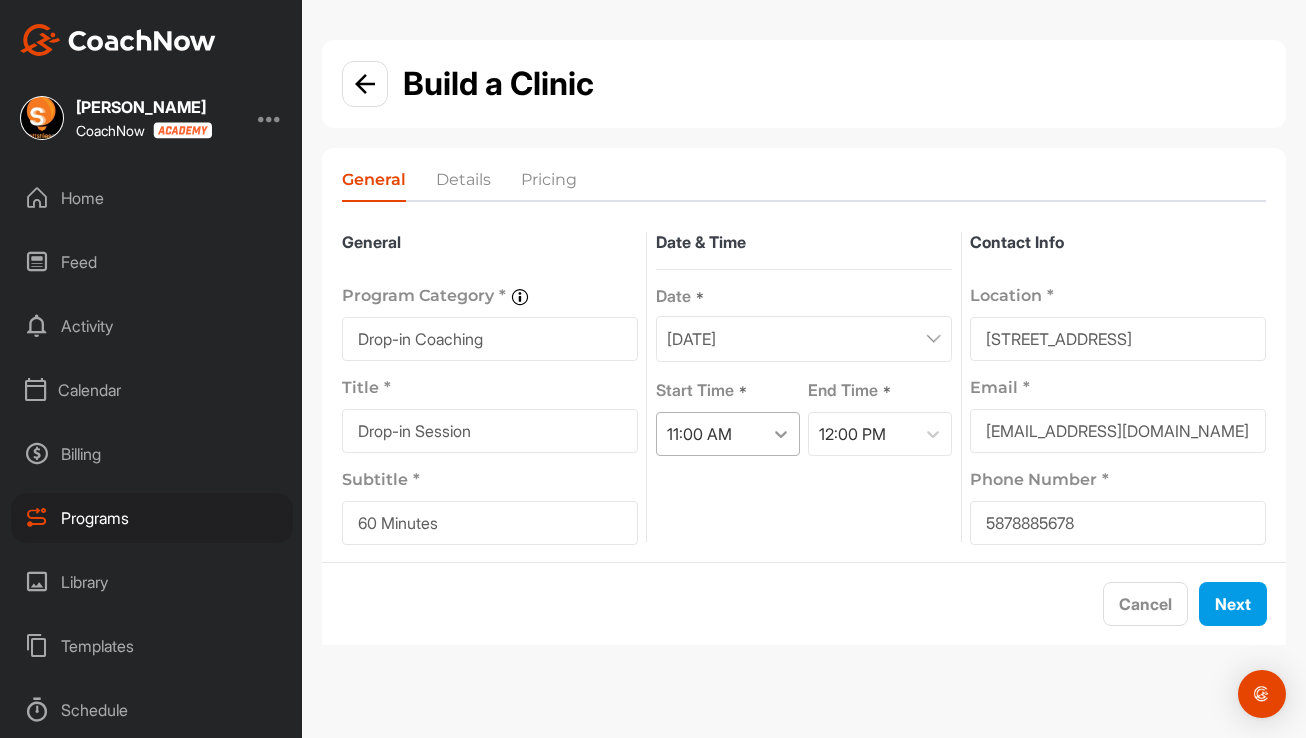 type on "Drop-in Session" 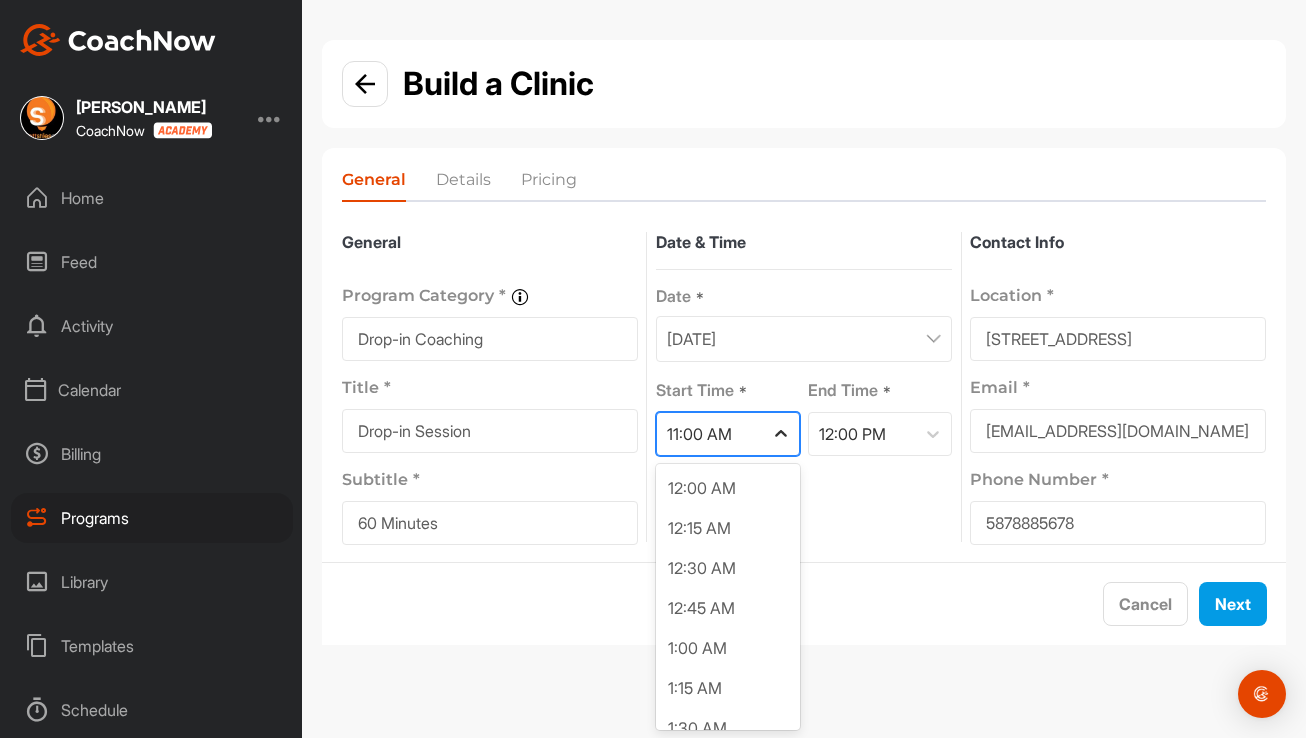 click 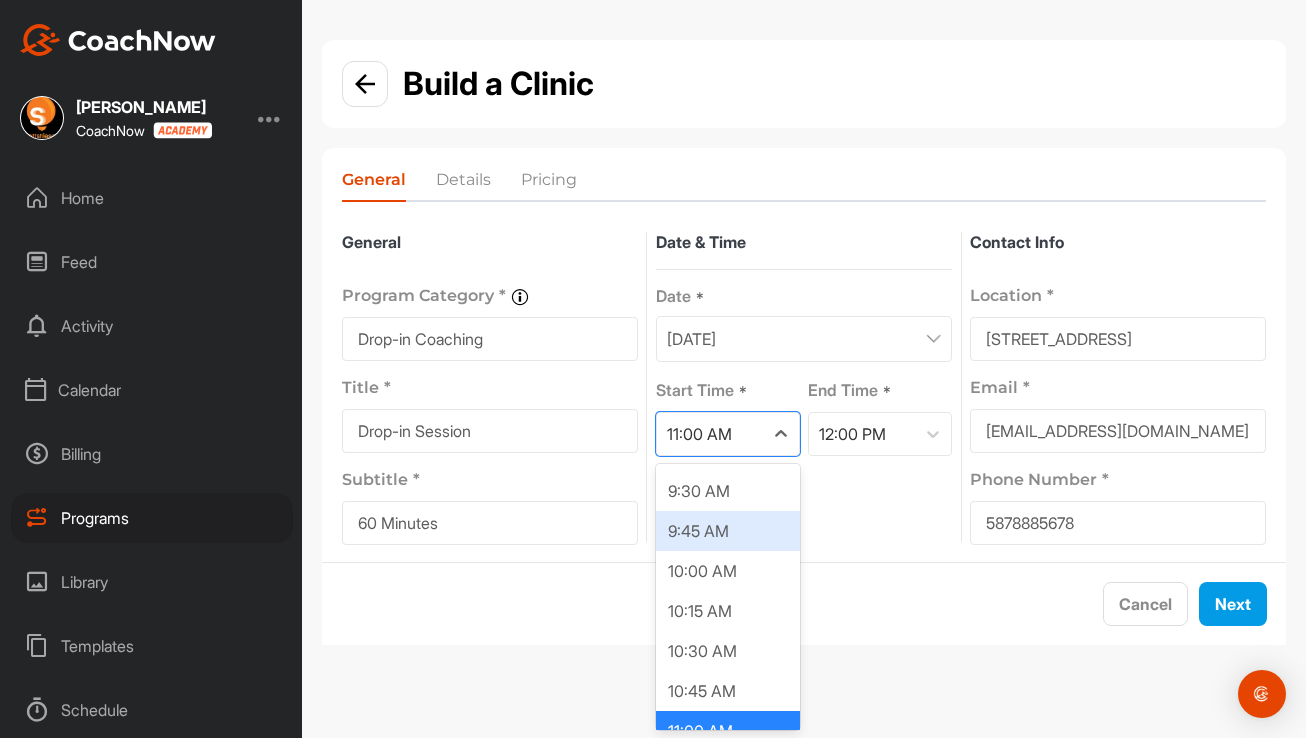 scroll, scrollTop: 1661, scrollLeft: 0, axis: vertical 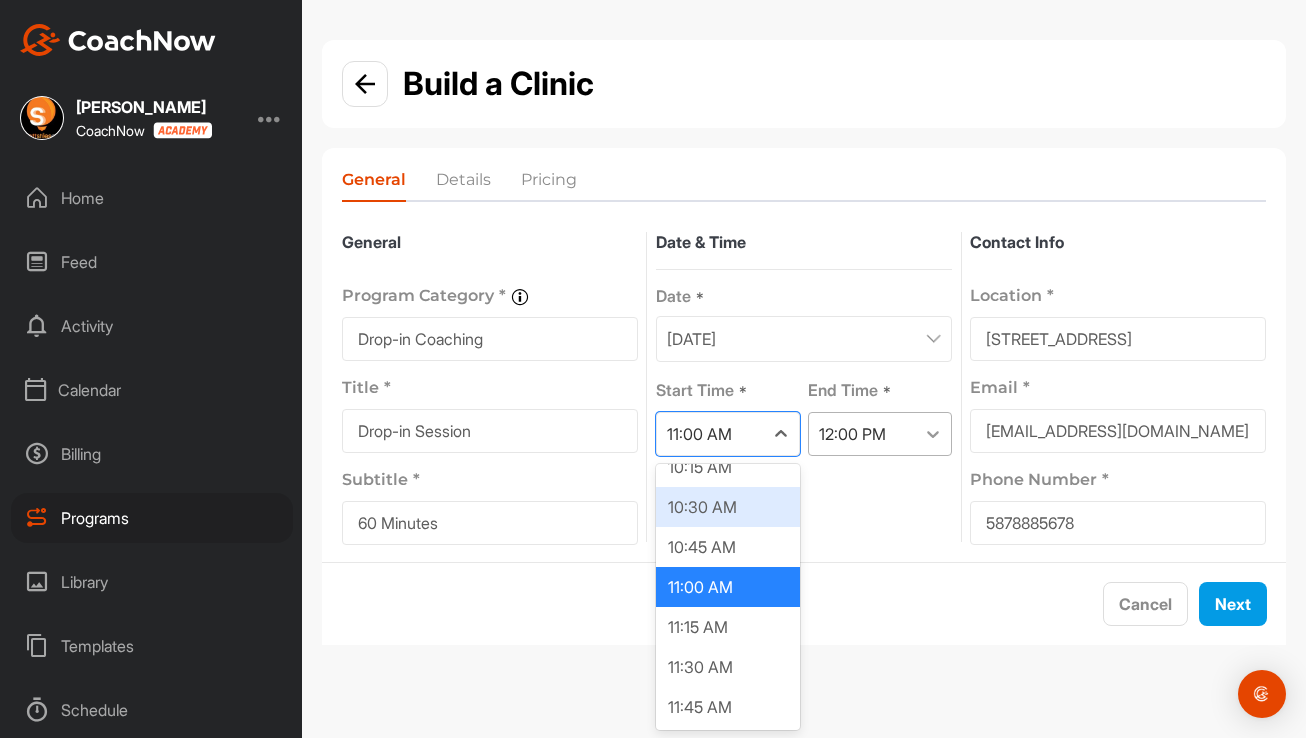 click 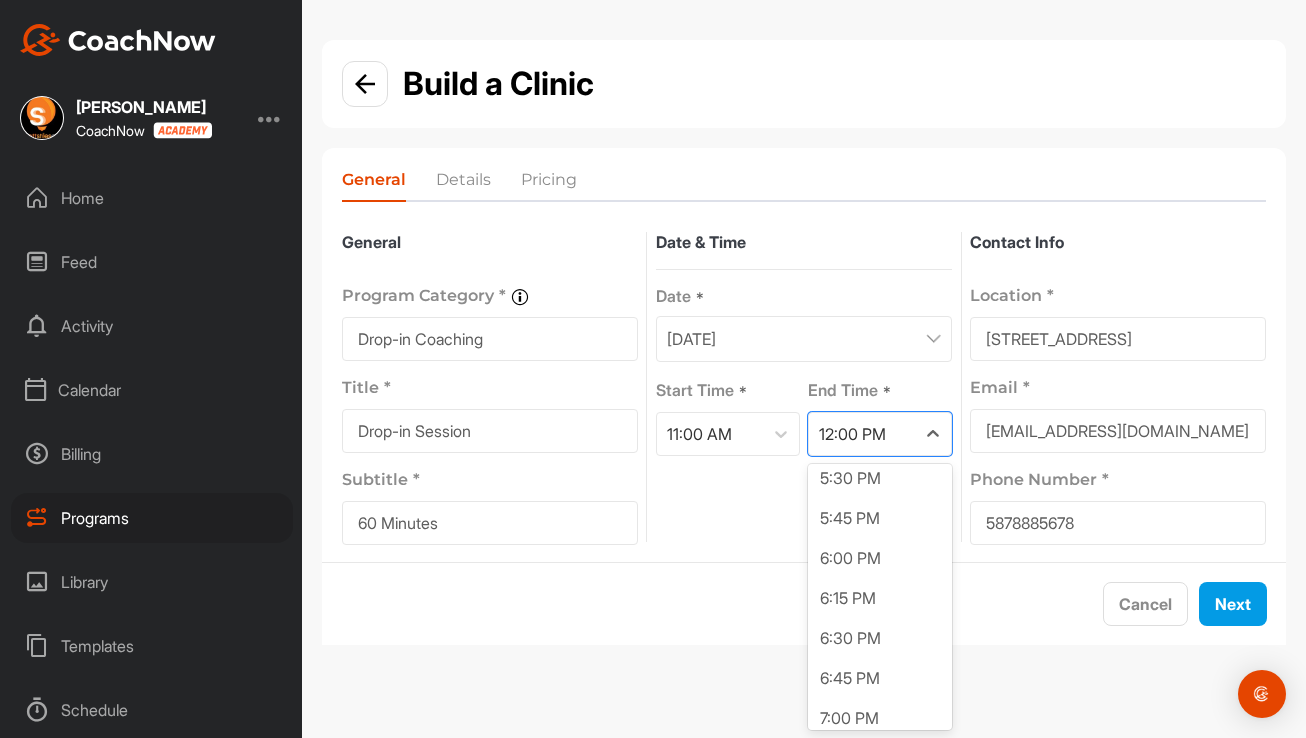 scroll, scrollTop: 1012, scrollLeft: 0, axis: vertical 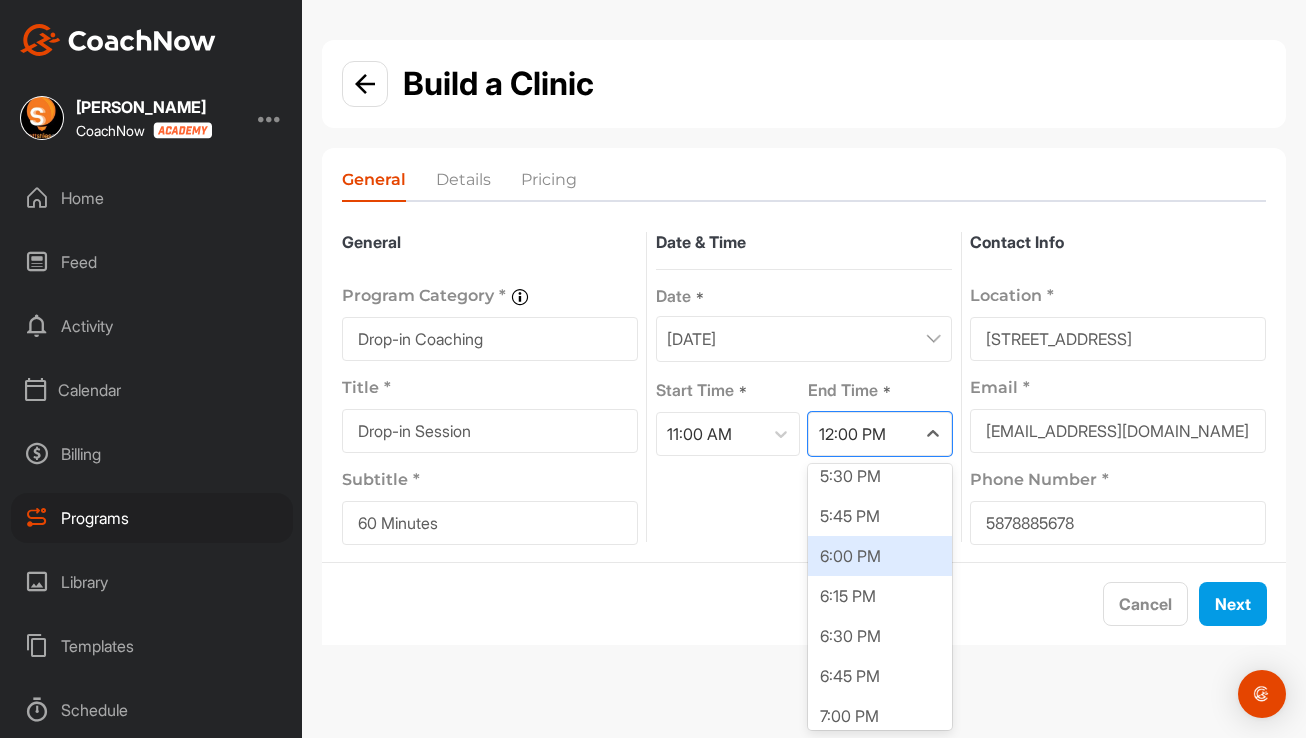 click on "6:00 PM" at bounding box center [880, 556] 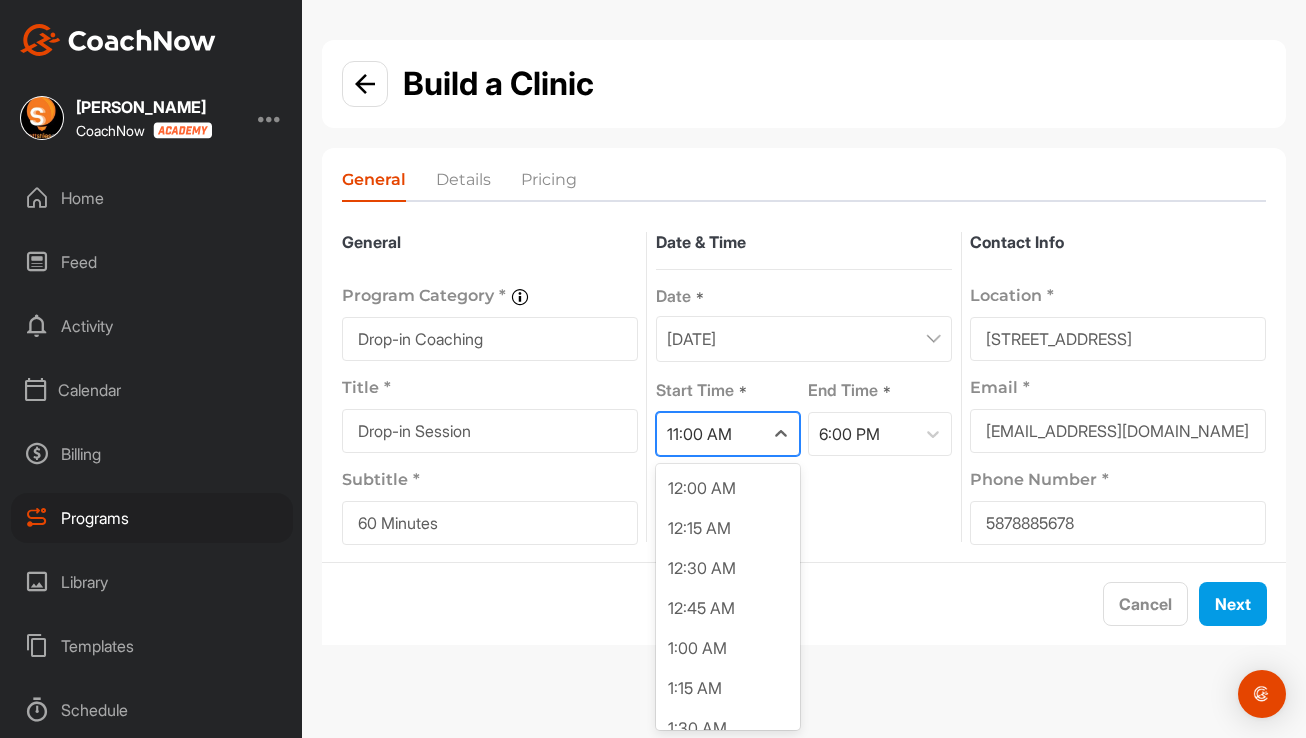 click on "11:00 AM" at bounding box center (710, 434) 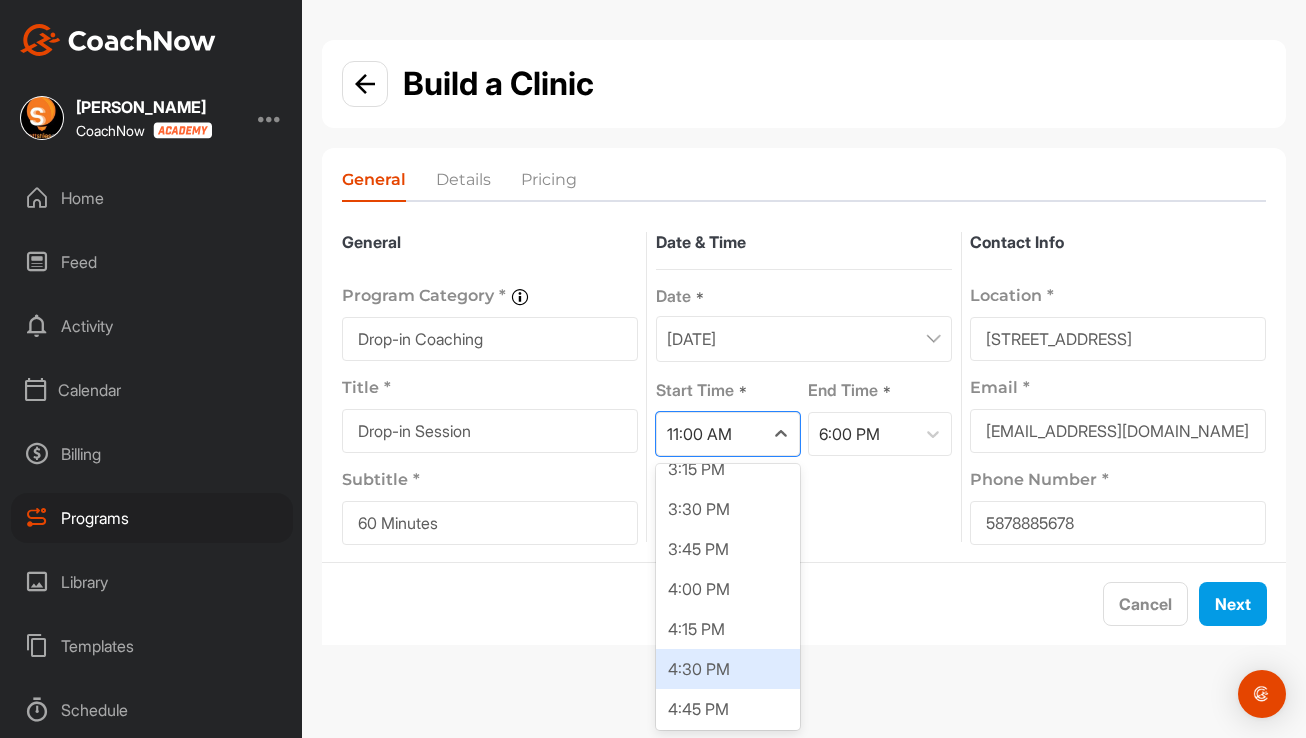 scroll, scrollTop: 2621, scrollLeft: 0, axis: vertical 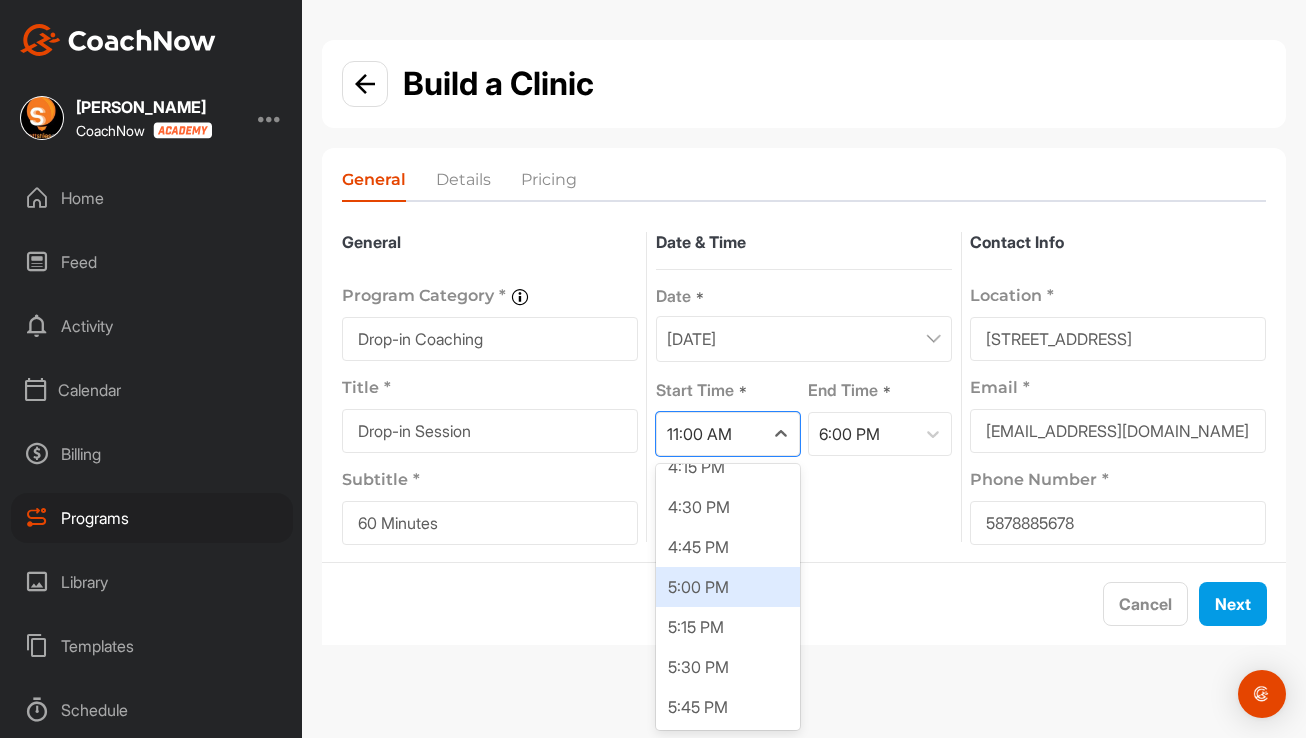 click on "5:00 PM" at bounding box center [728, 587] 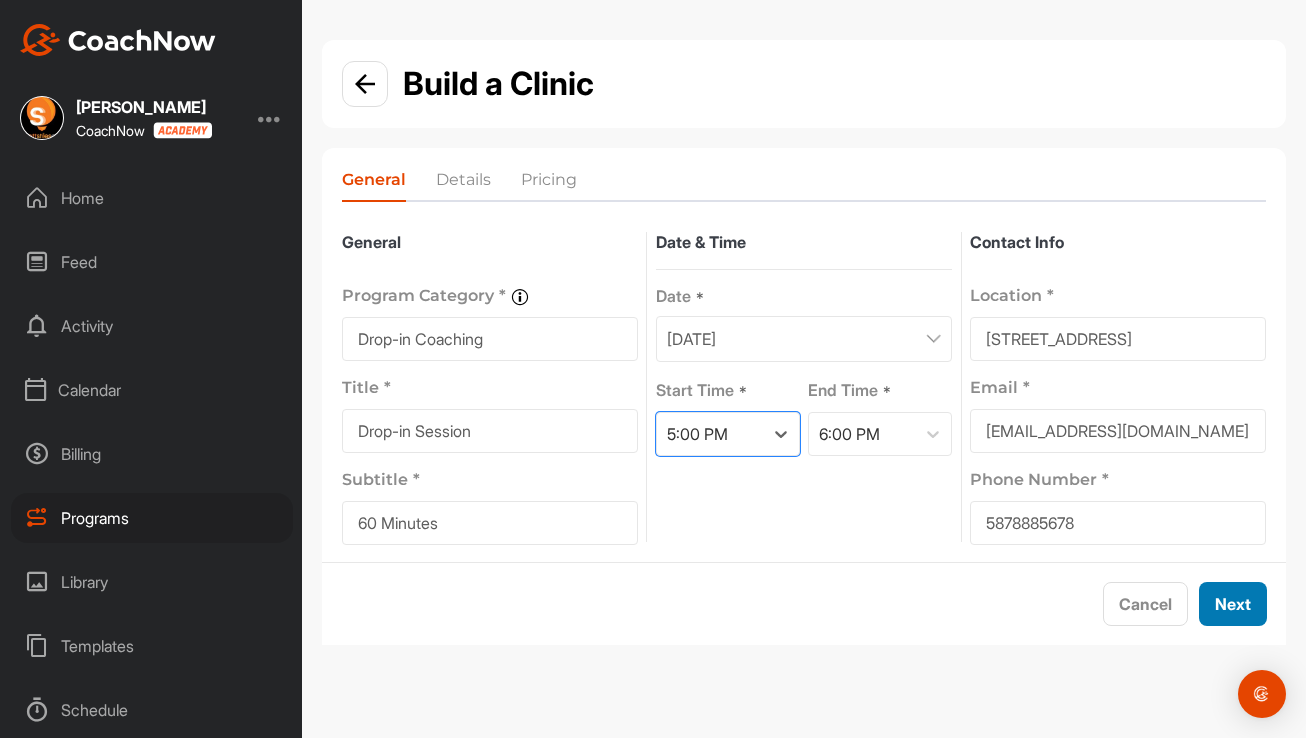 click on "Next" at bounding box center (1233, 604) 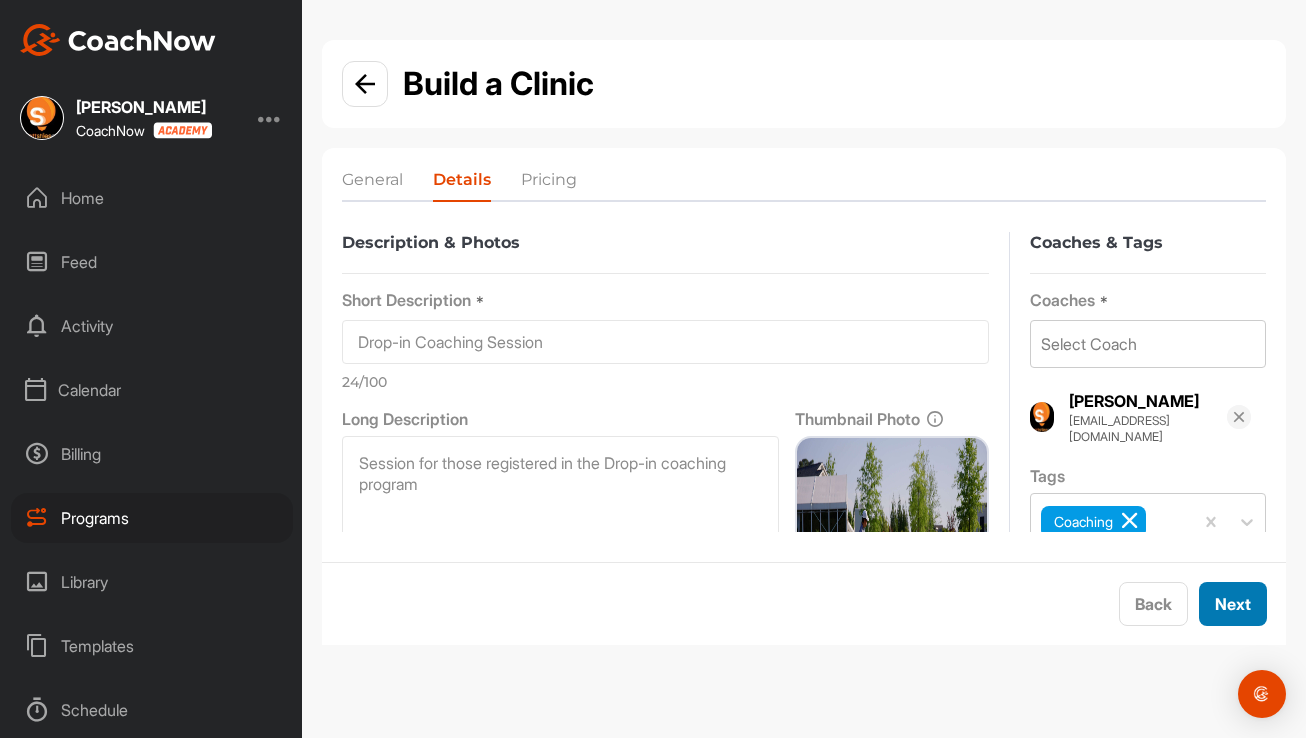 click on "Next" at bounding box center [1233, 604] 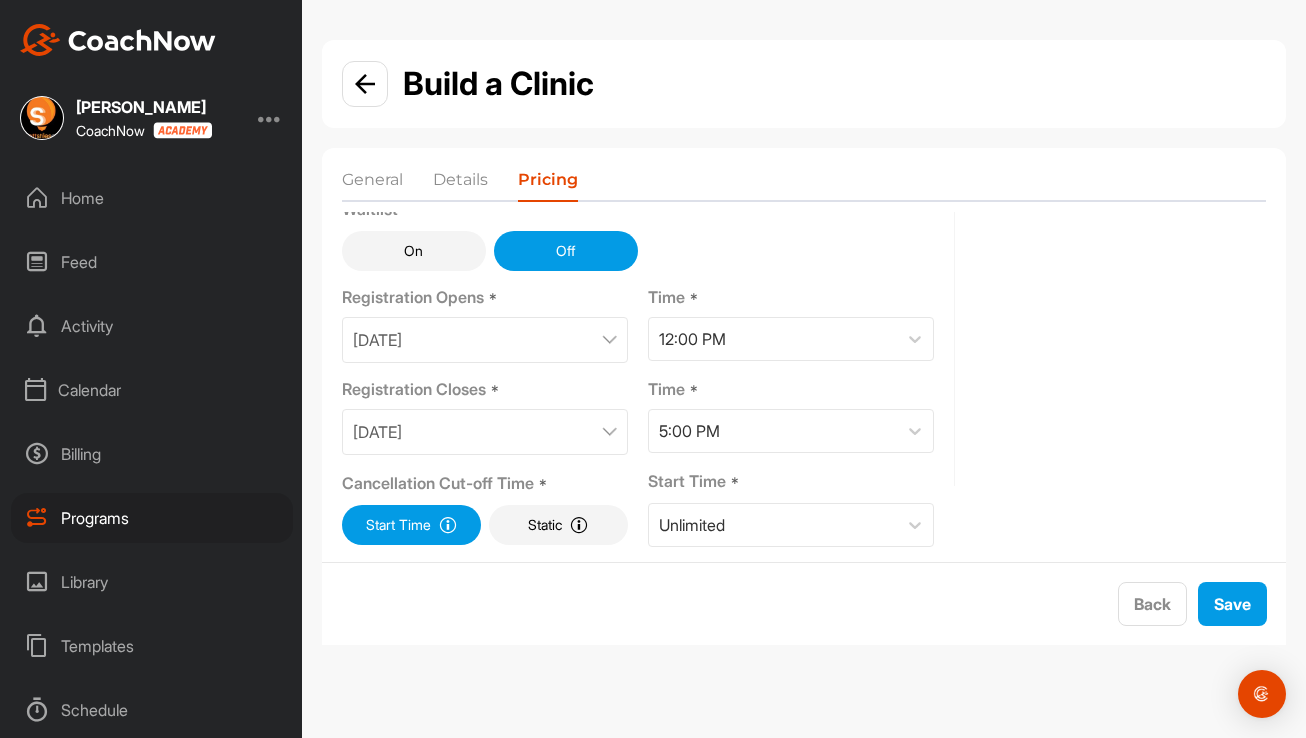 scroll, scrollTop: 185, scrollLeft: 0, axis: vertical 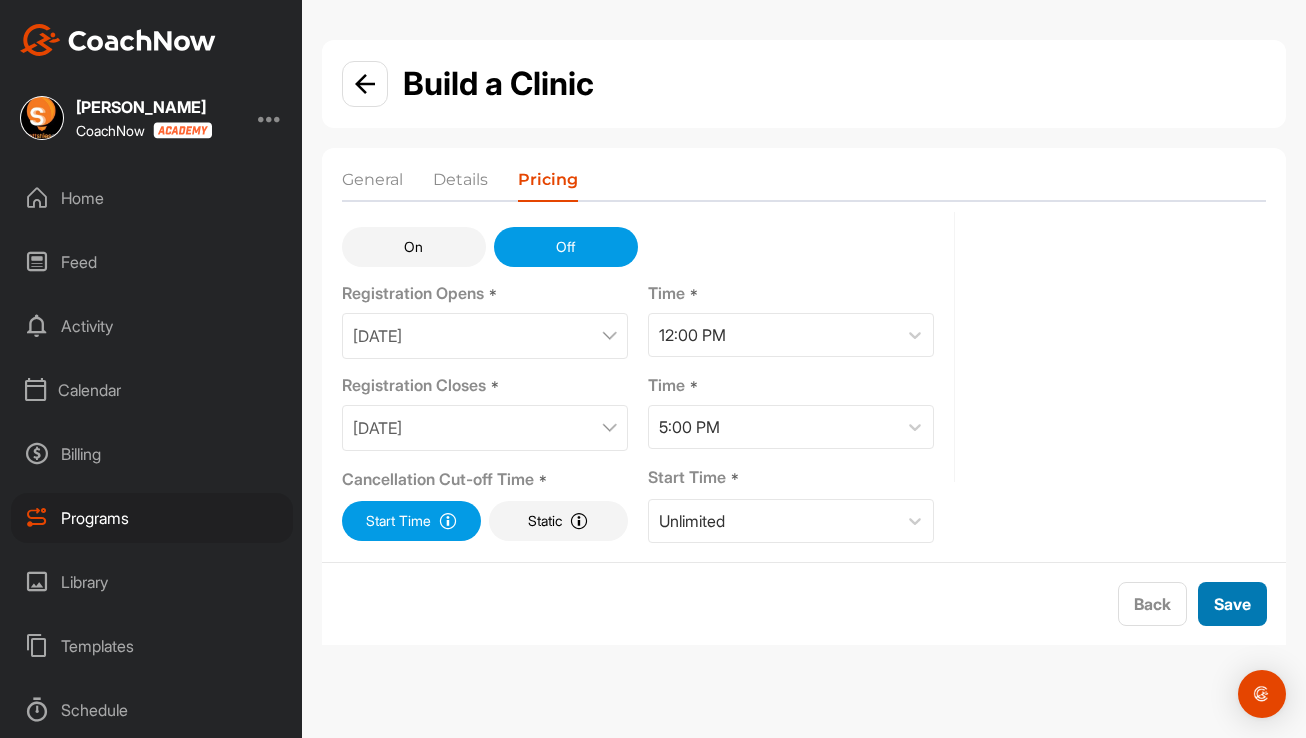 click on "Save" at bounding box center [1232, 604] 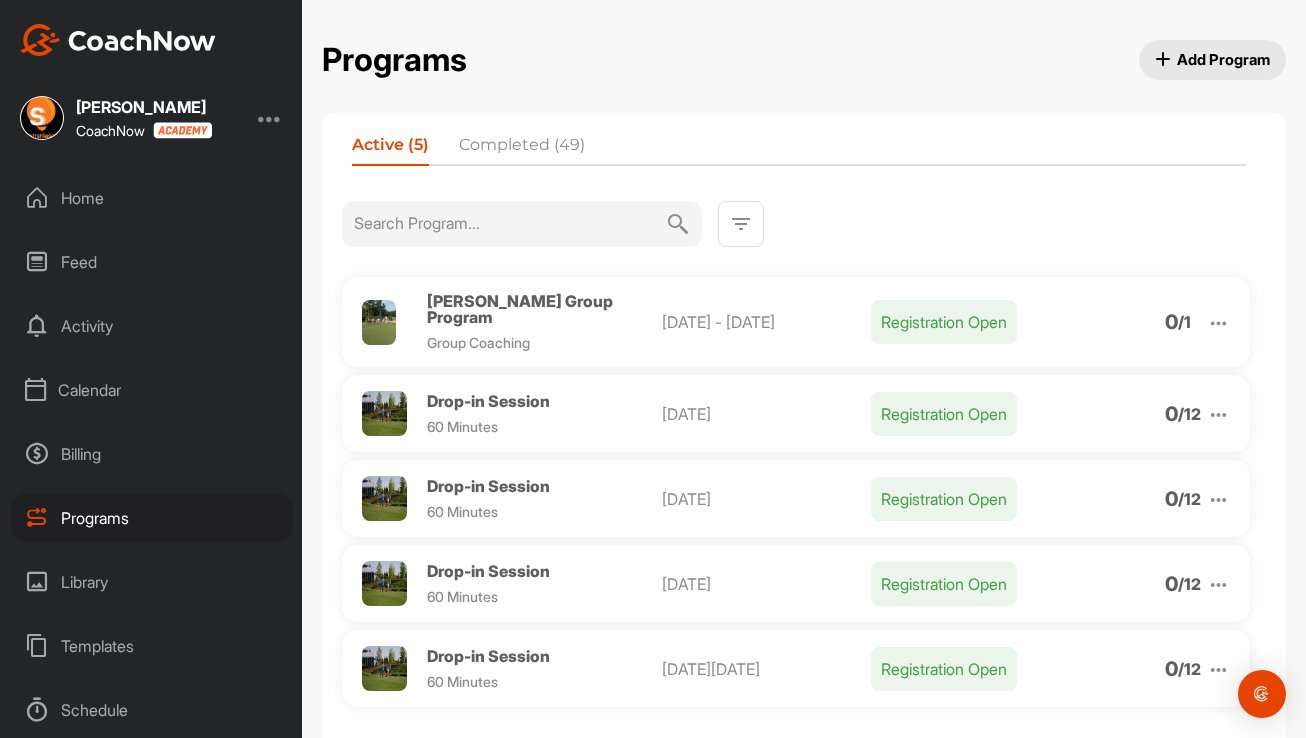 click on "Calendar" at bounding box center [152, 390] 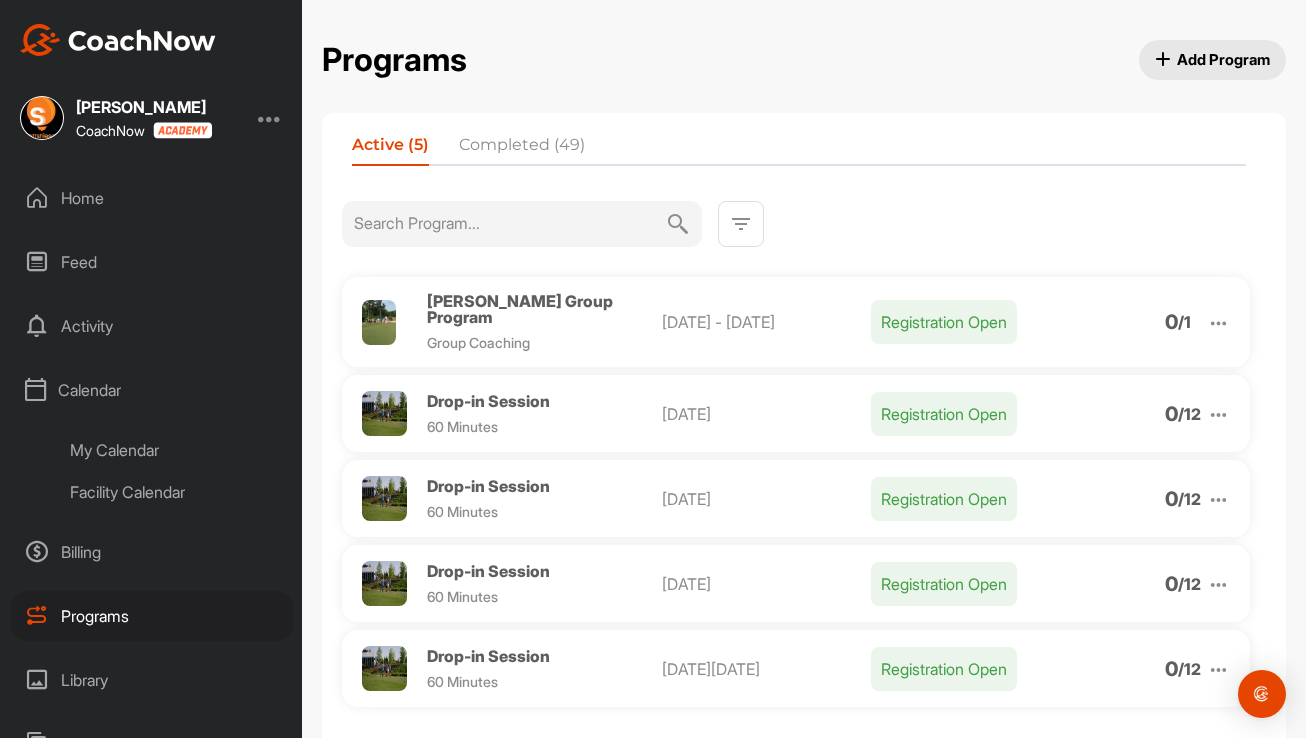 click on "My Calendar" at bounding box center [174, 450] 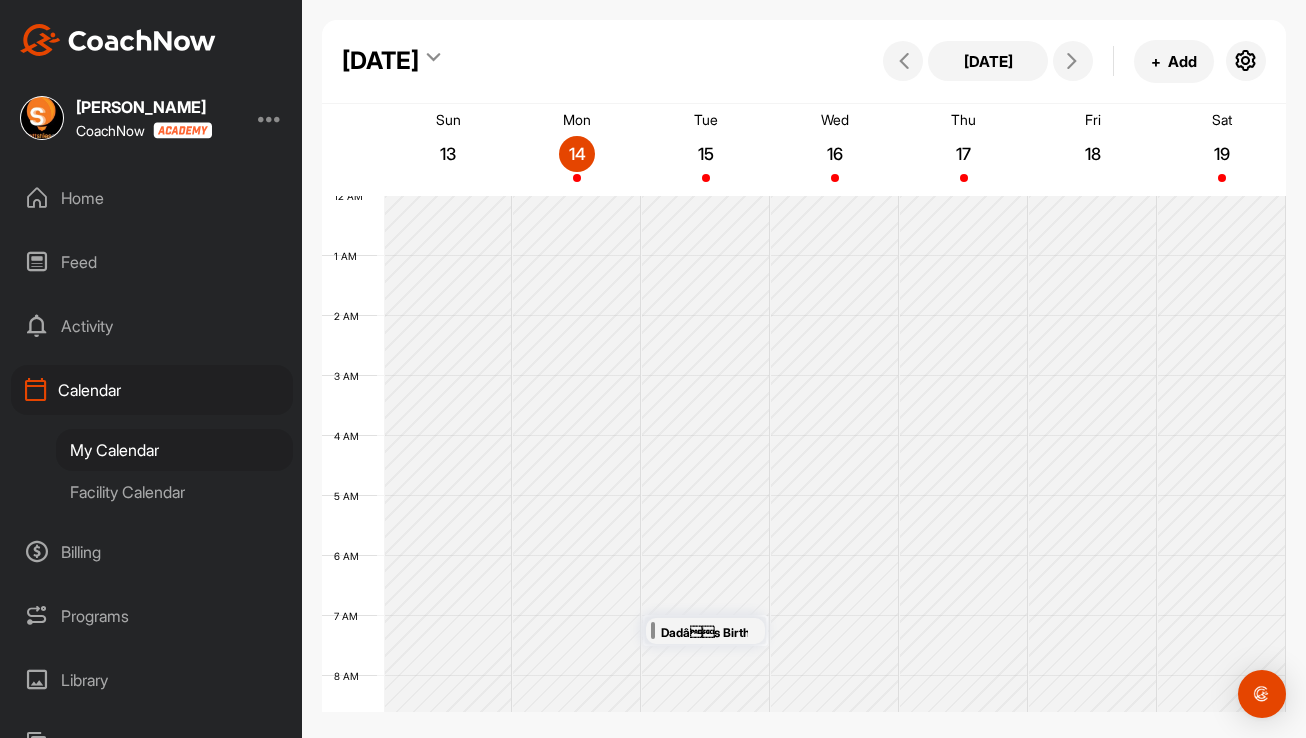 scroll, scrollTop: 346, scrollLeft: 0, axis: vertical 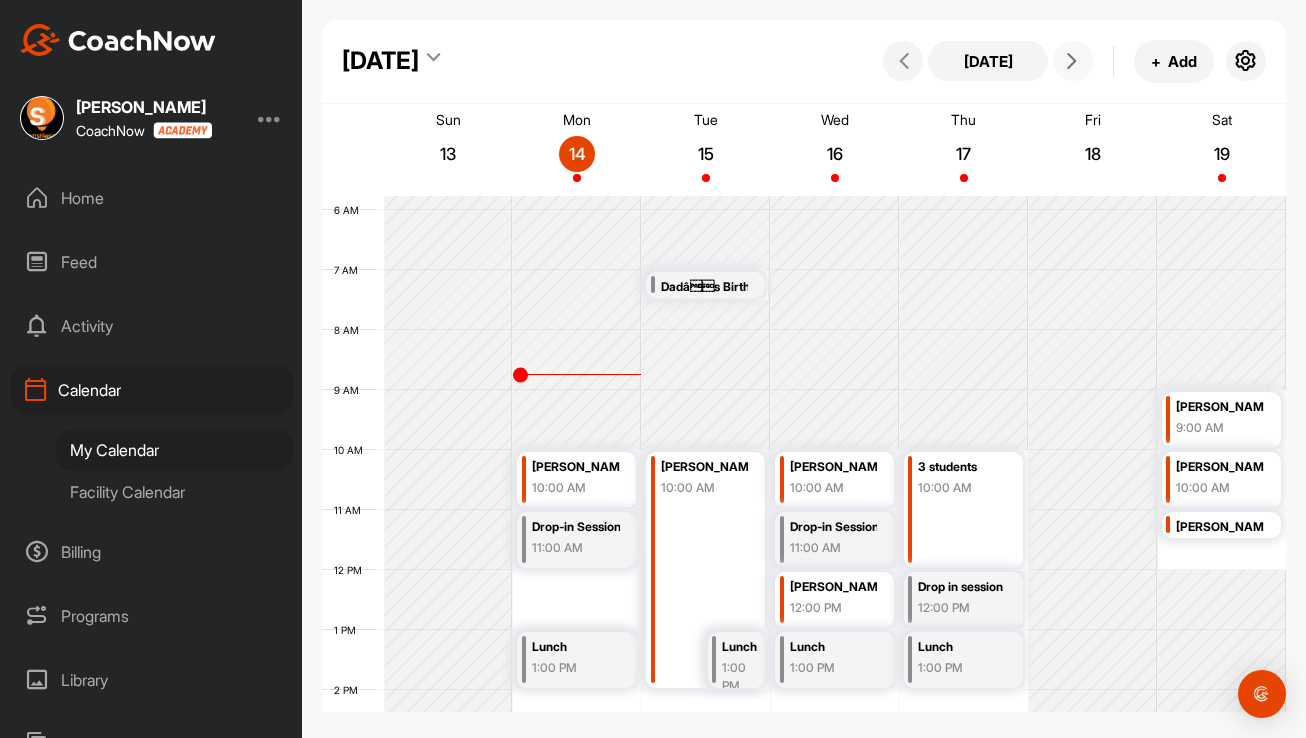 click at bounding box center [1072, 61] 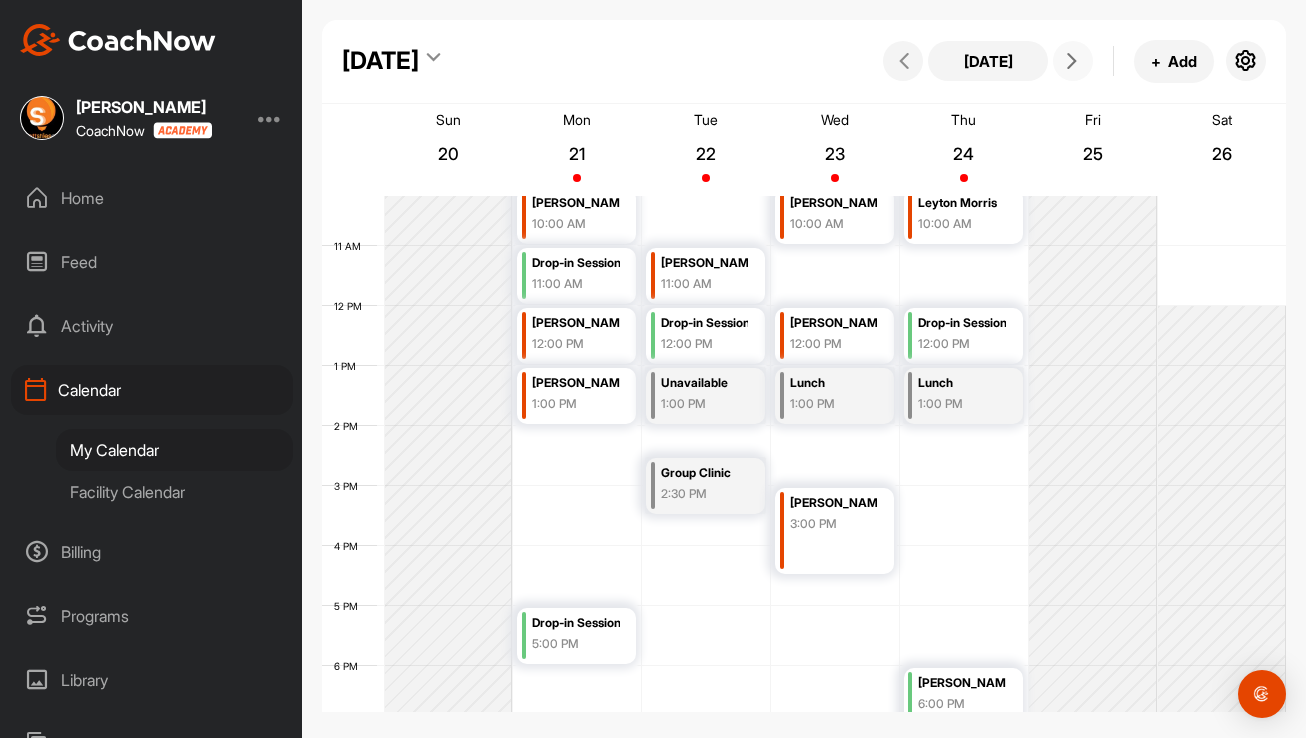 scroll, scrollTop: 418, scrollLeft: 0, axis: vertical 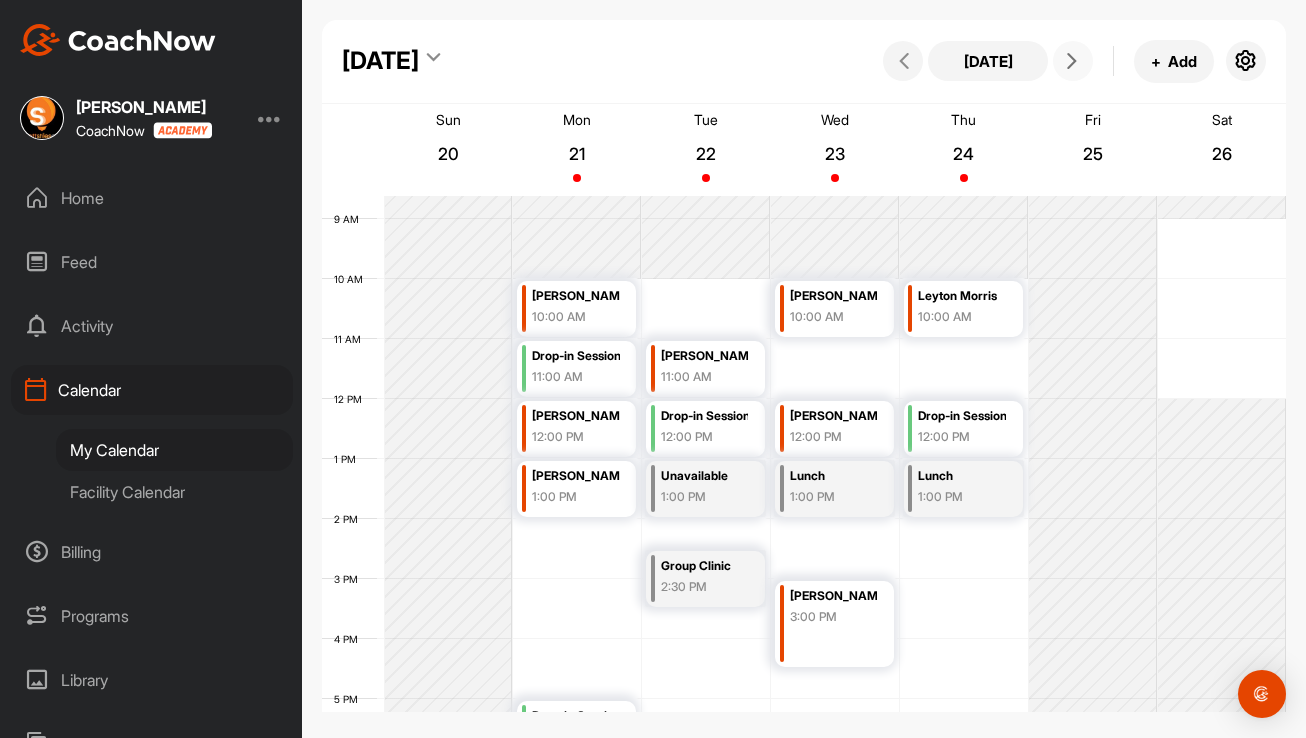 click at bounding box center [1073, 61] 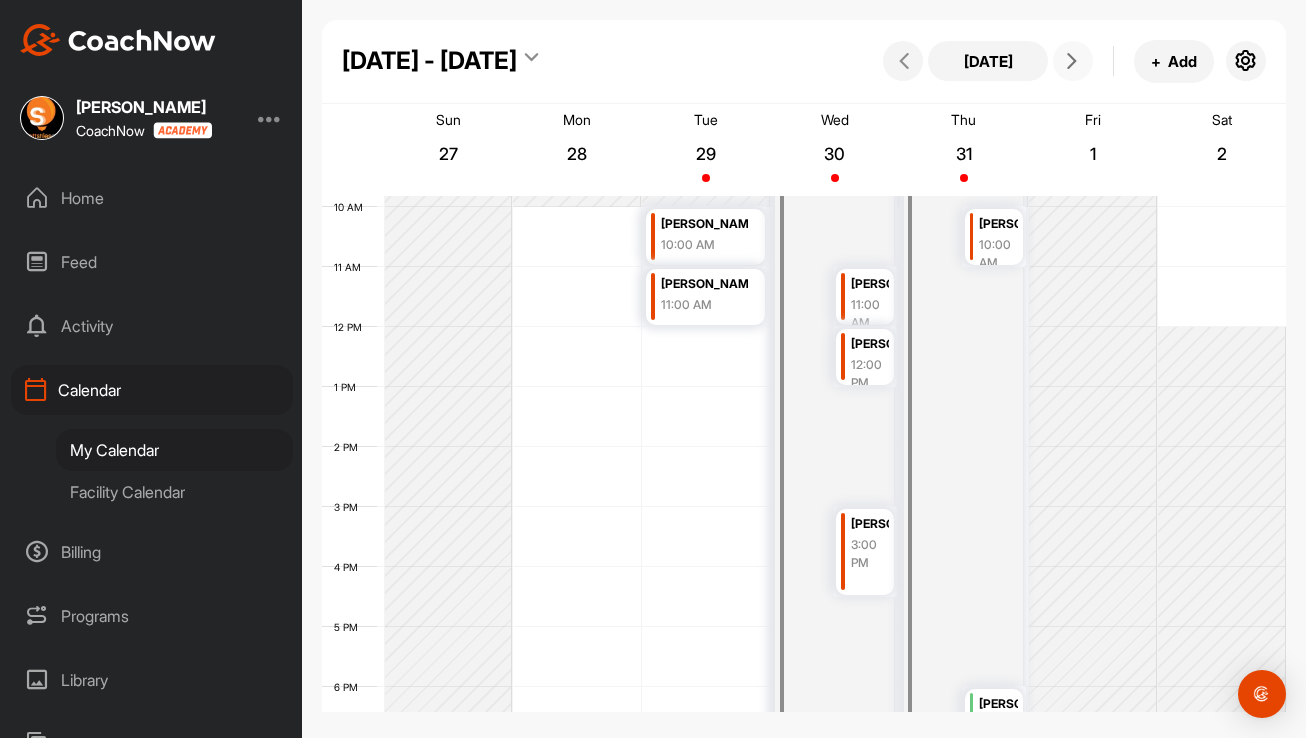 scroll, scrollTop: 597, scrollLeft: 0, axis: vertical 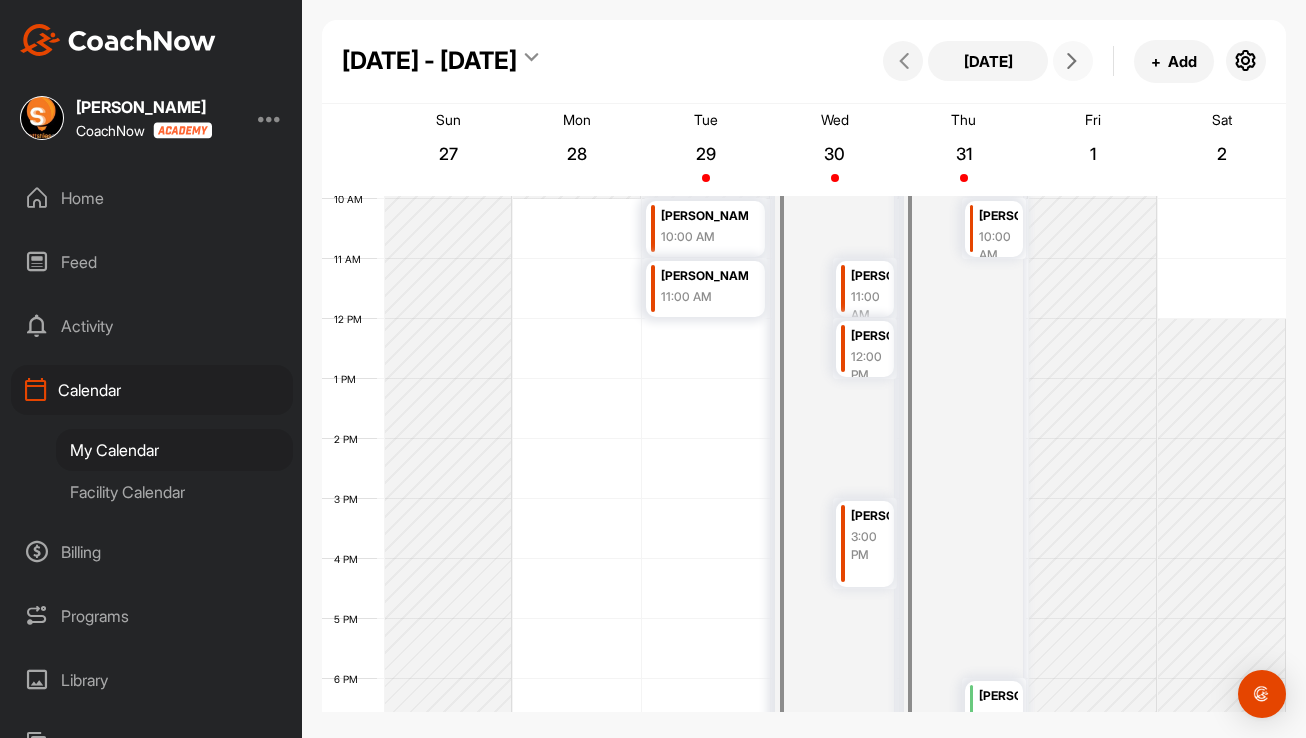 click on "12 AM 1 AM 2 AM 3 AM 4 AM 5 AM 6 AM 7 AM 8 AM 9 AM 10 AM 11 AM 12 PM 1 PM 2 PM 3 PM 4 PM 5 PM 6 PM 7 PM 8 PM 9 PM 10 PM 11 PM Doug Debnam 10:00 AM Brent Johnson 11:00 AM Tournament 9:00 AM Benjamin Nicholson 11:00 AM Afshin Devani 12:00 PM Brad Dietz 3:00 PM Tournament 9:00 AM Brent Johnson 10:00 AM Don Bialik Group Program 6:00 PM" at bounding box center (804, 319) 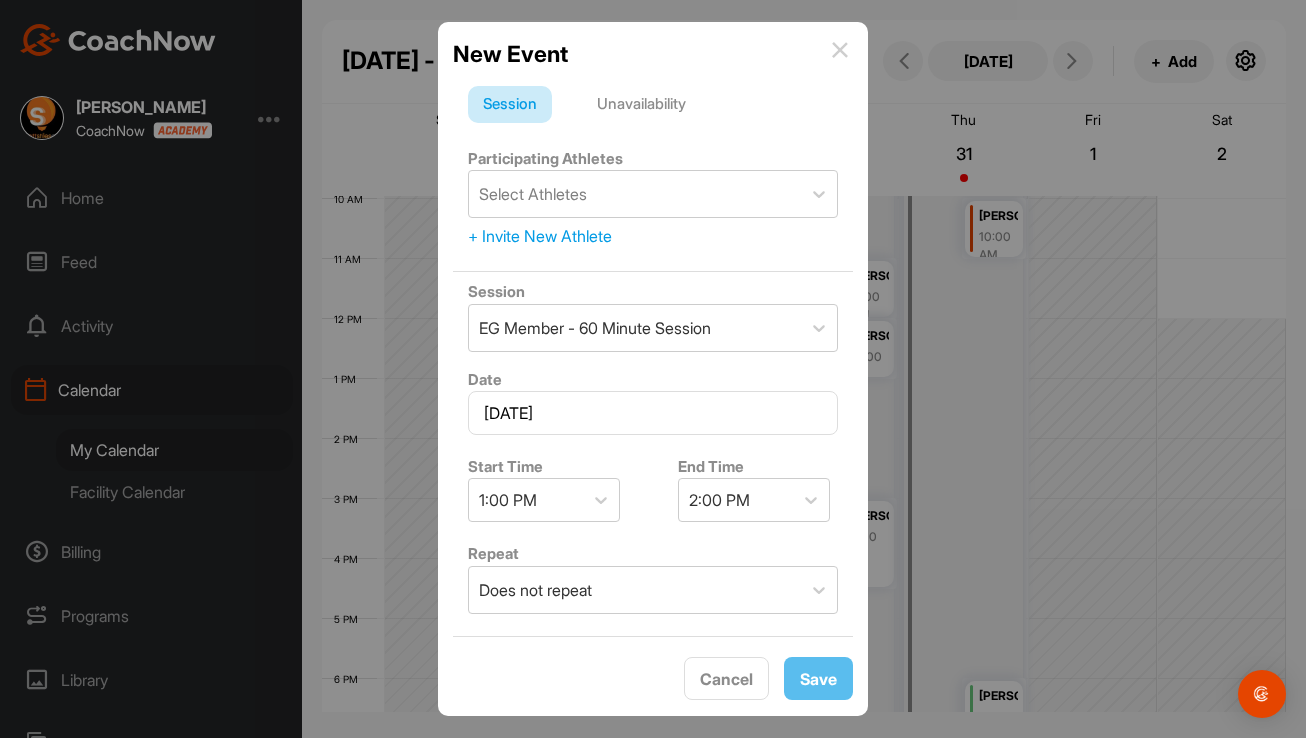 click on "Unavailability" at bounding box center [641, 105] 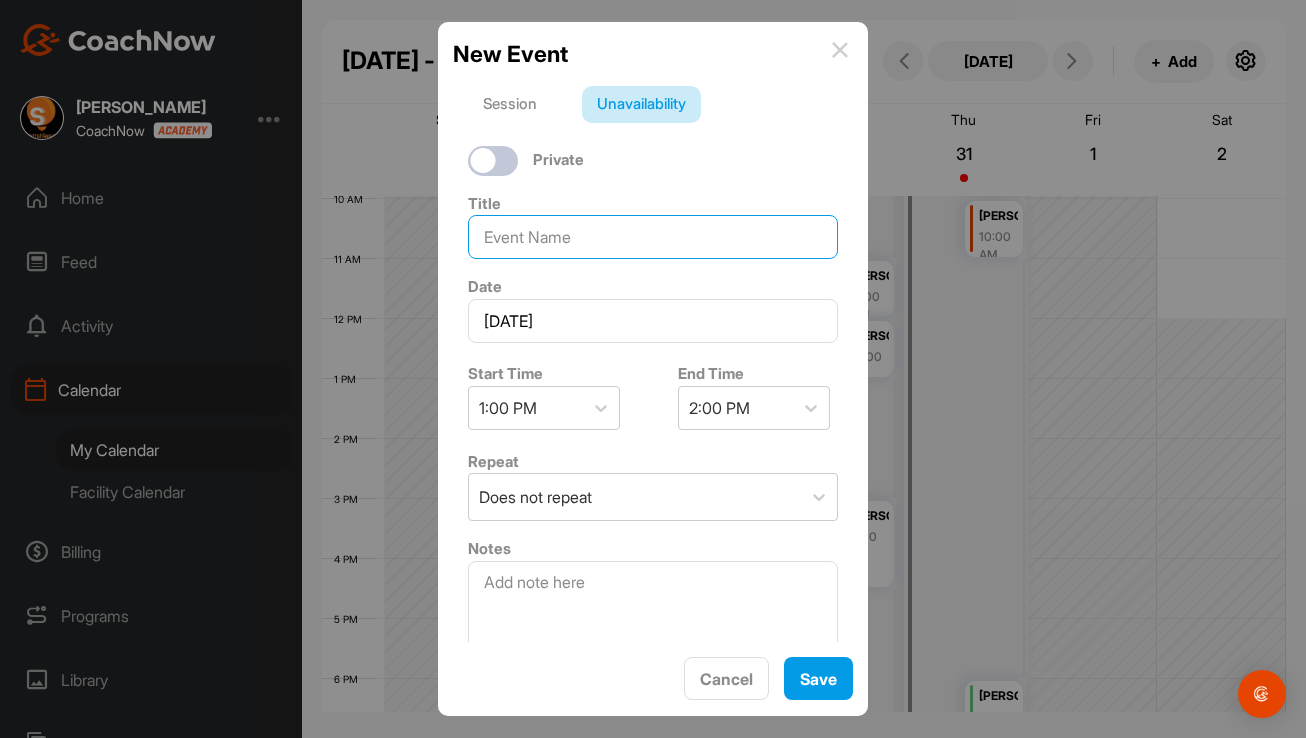 click at bounding box center (653, 237) 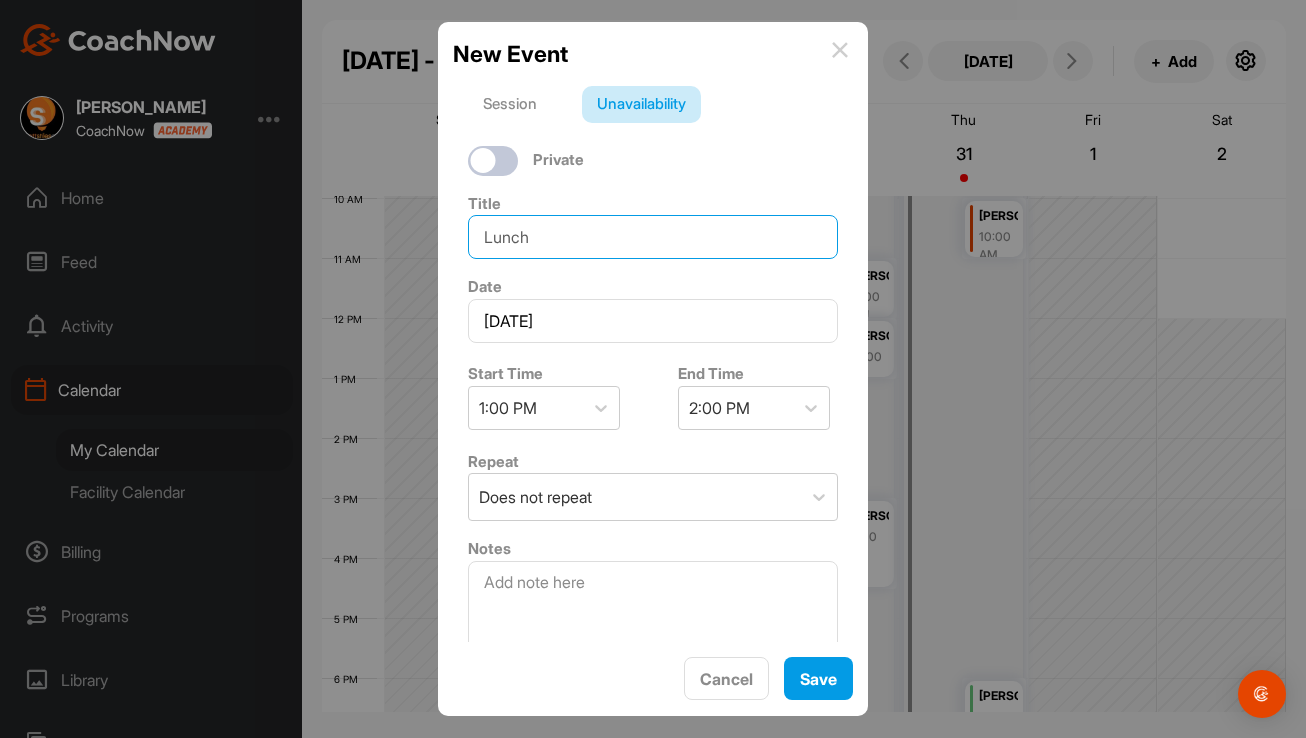 type on "Lunch" 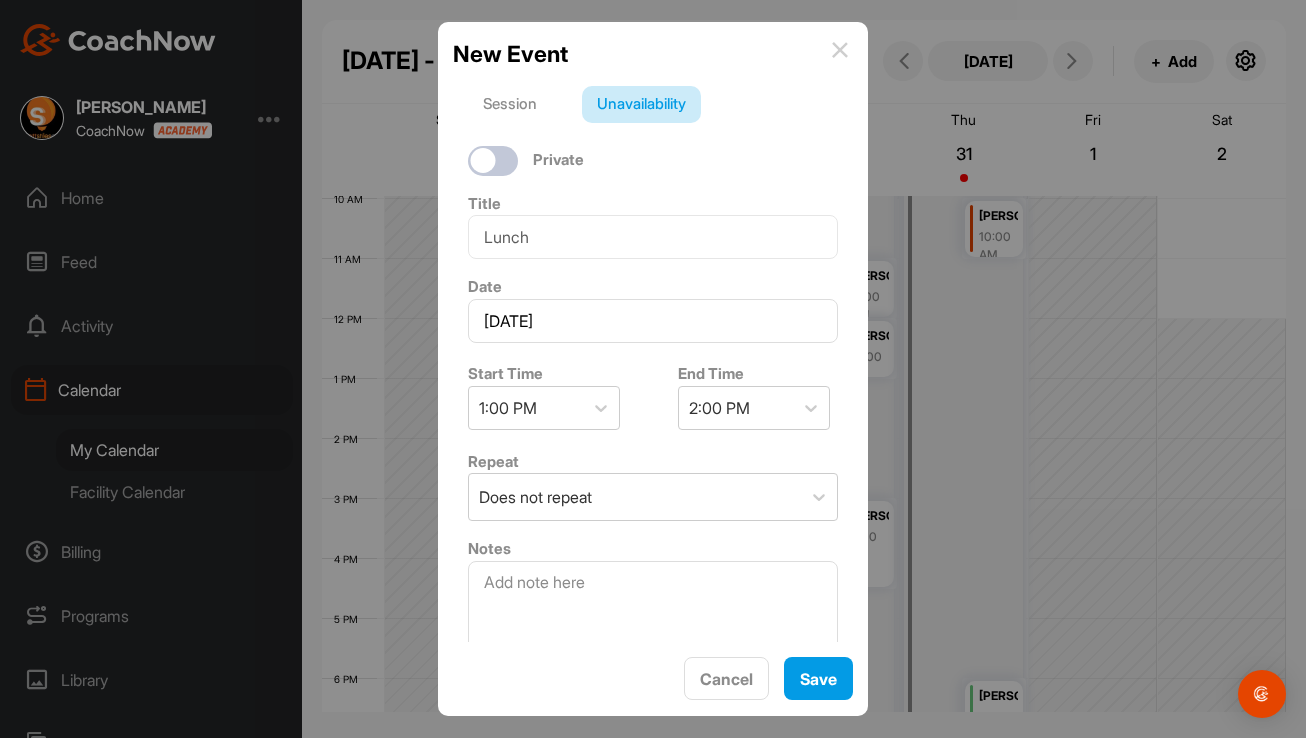 click at bounding box center (483, 160) 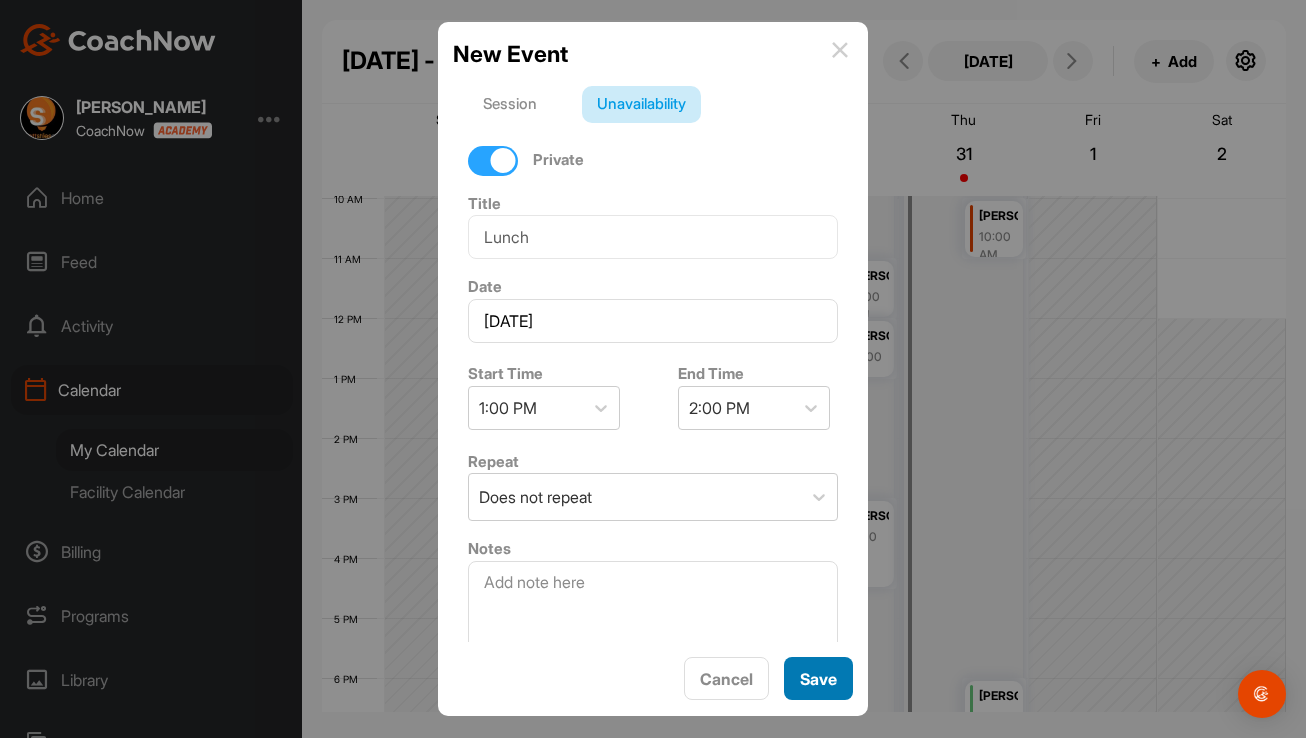 click on "Save" at bounding box center (818, 678) 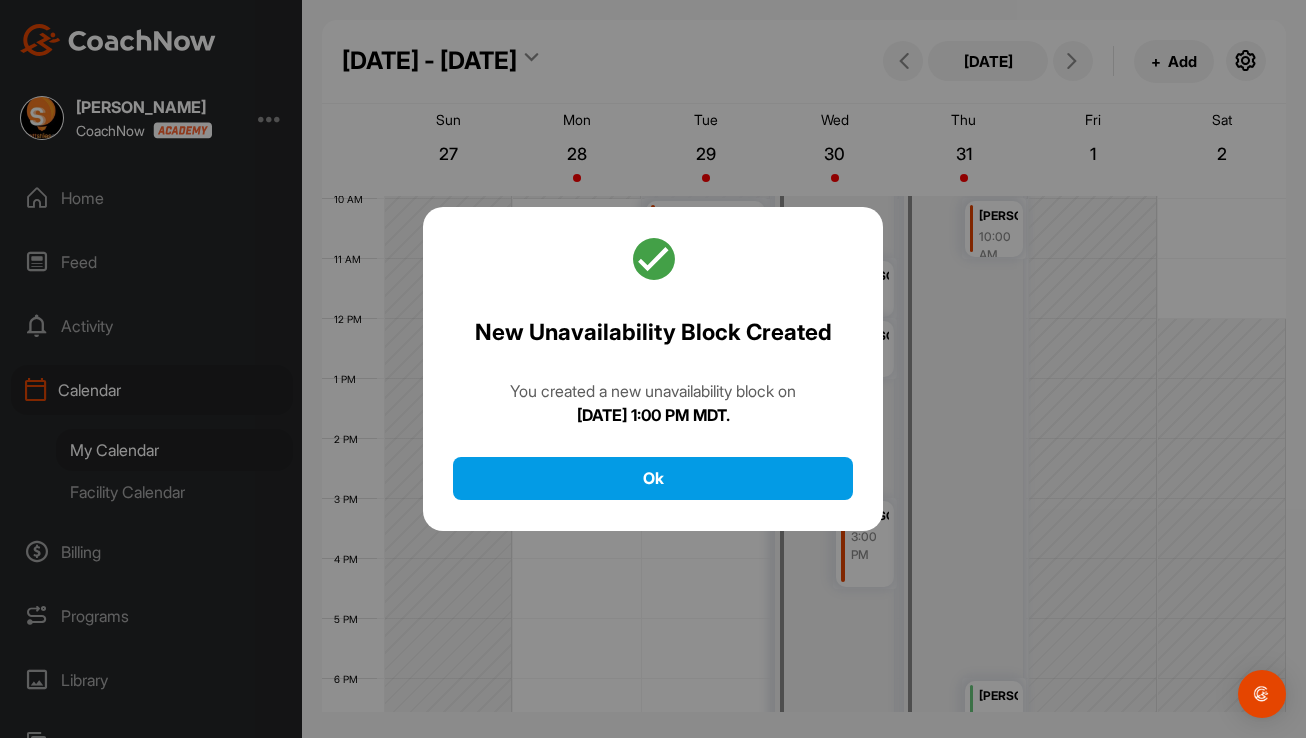 click on "New Unavailability Block Created You created a new unavailability block on   Monday, July 28, 2025 at 1:00 PM MDT. Ok" at bounding box center [653, 369] 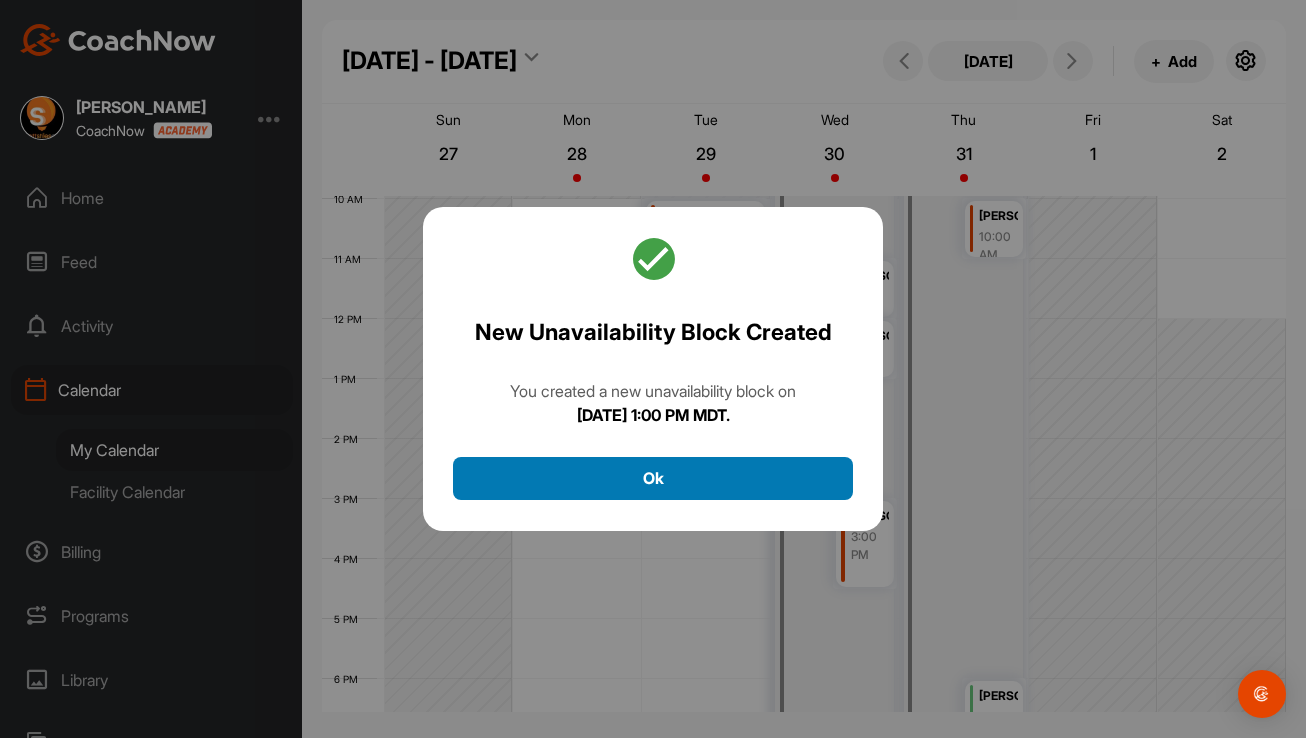 click on "Ok" at bounding box center [653, 478] 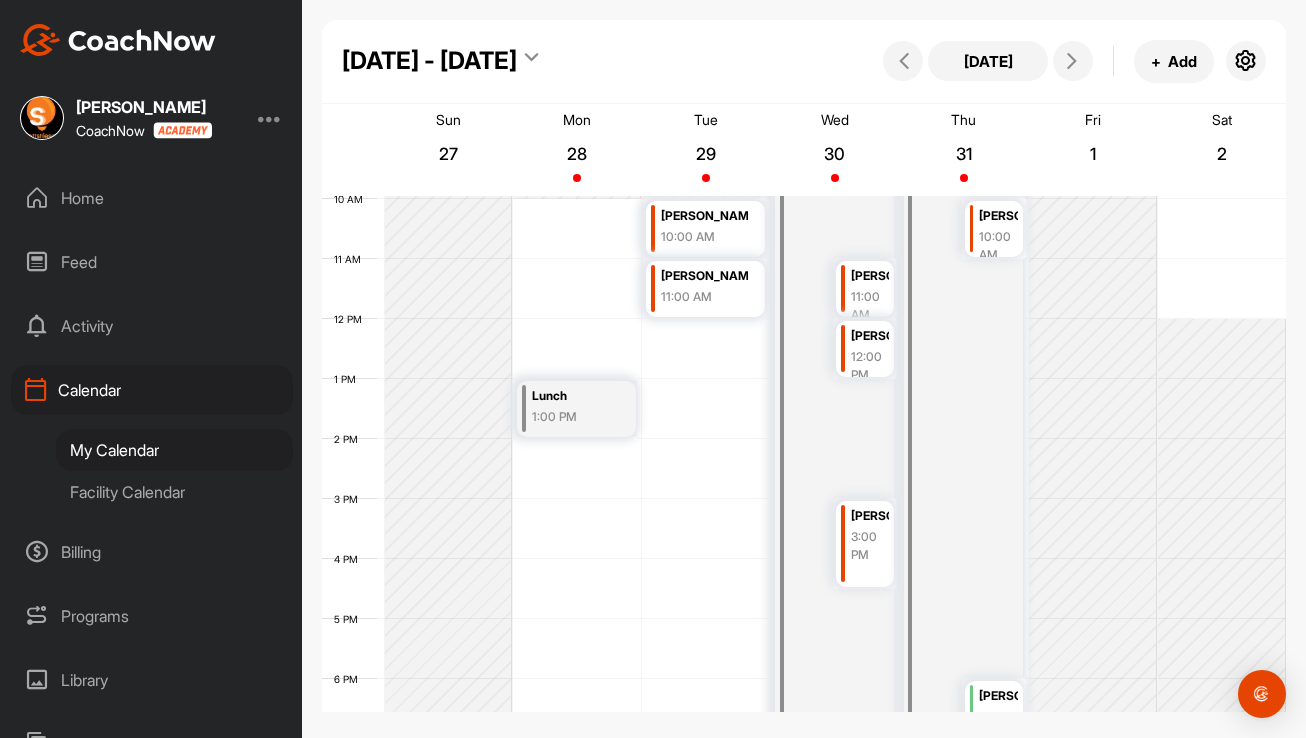 click on "12 AM 1 AM 2 AM 3 AM 4 AM 5 AM 6 AM 7 AM 8 AM 9 AM 10 AM 11 AM 12 PM 1 PM 2 PM 3 PM 4 PM 5 PM 6 PM 7 PM 8 PM 9 PM 10 PM 11 PM Lunch 1:00 PM Doug Debnam 10:00 AM Brent Johnson 11:00 AM Tournament 9:00 AM Benjamin Nicholson 11:00 AM Afshin Devani 12:00 PM Brad Dietz 3:00 PM Tournament 9:00 AM Brent Johnson 10:00 AM Don Bialik Group Program 6:00 PM" at bounding box center [804, 319] 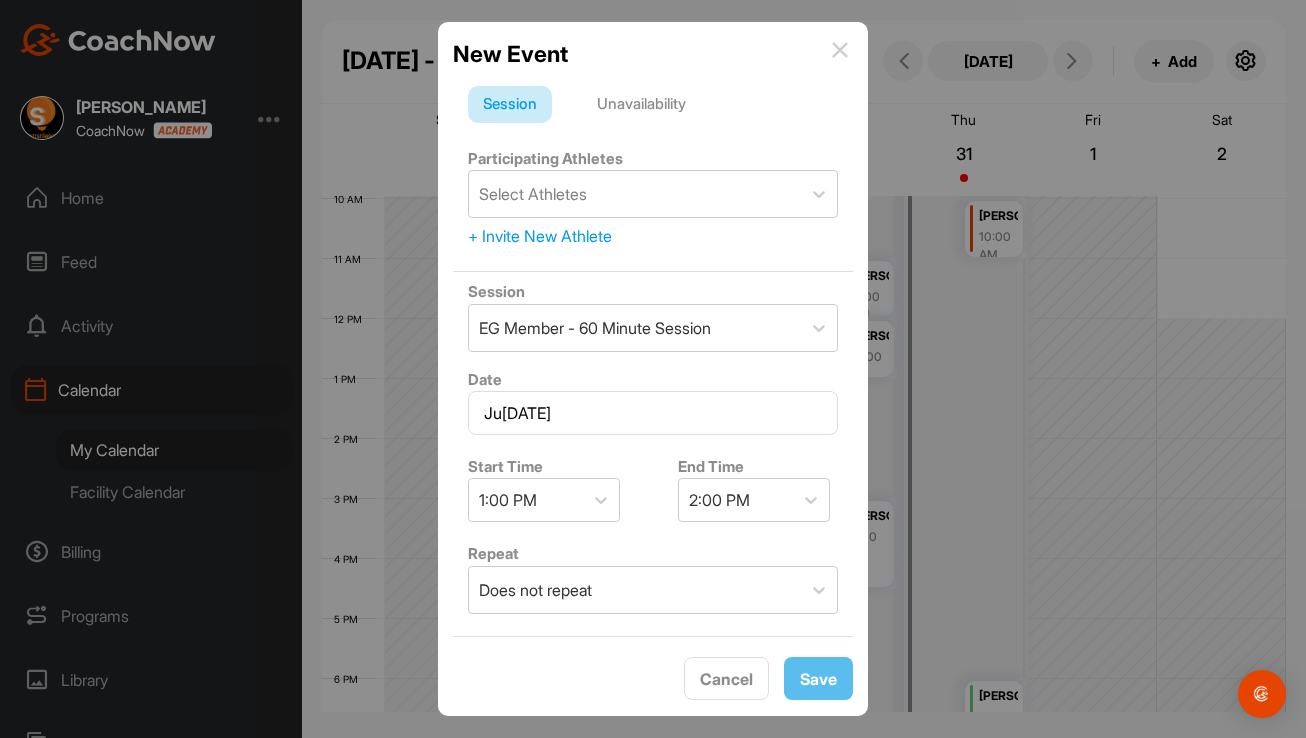 click on "Unavailability" at bounding box center [641, 105] 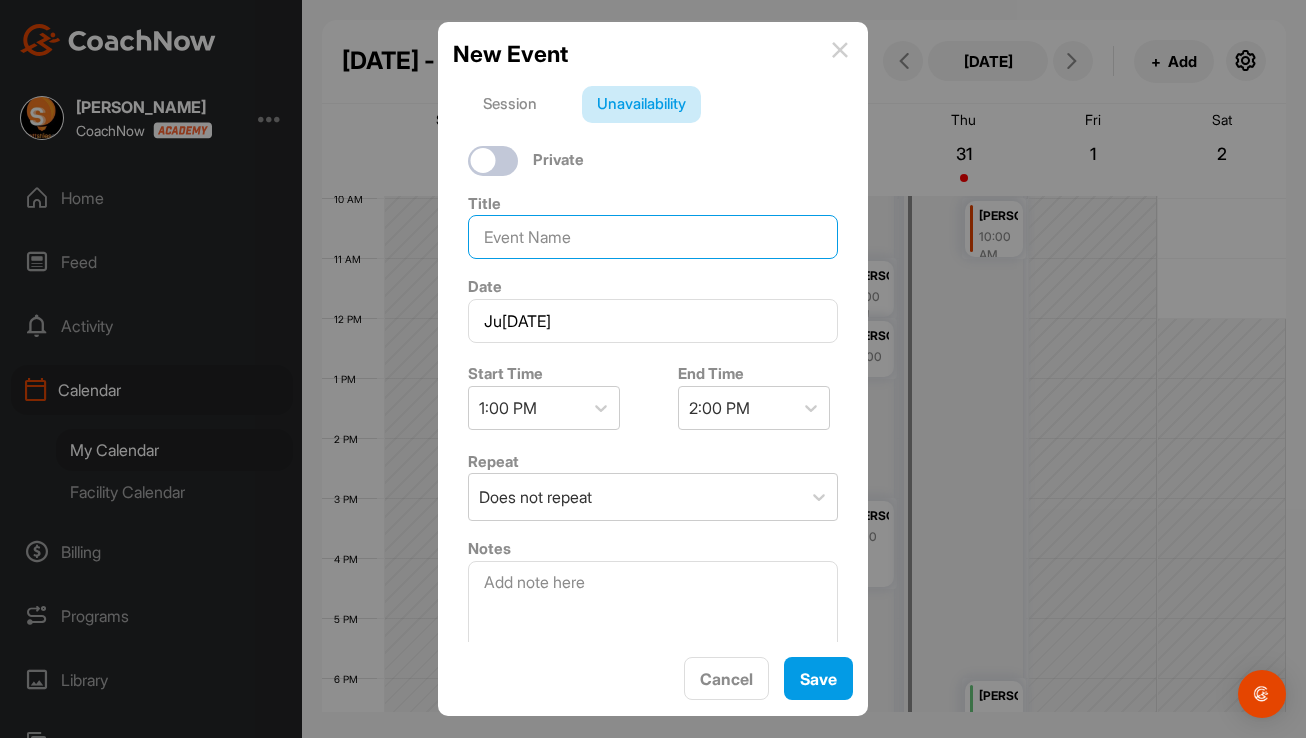 click at bounding box center [653, 237] 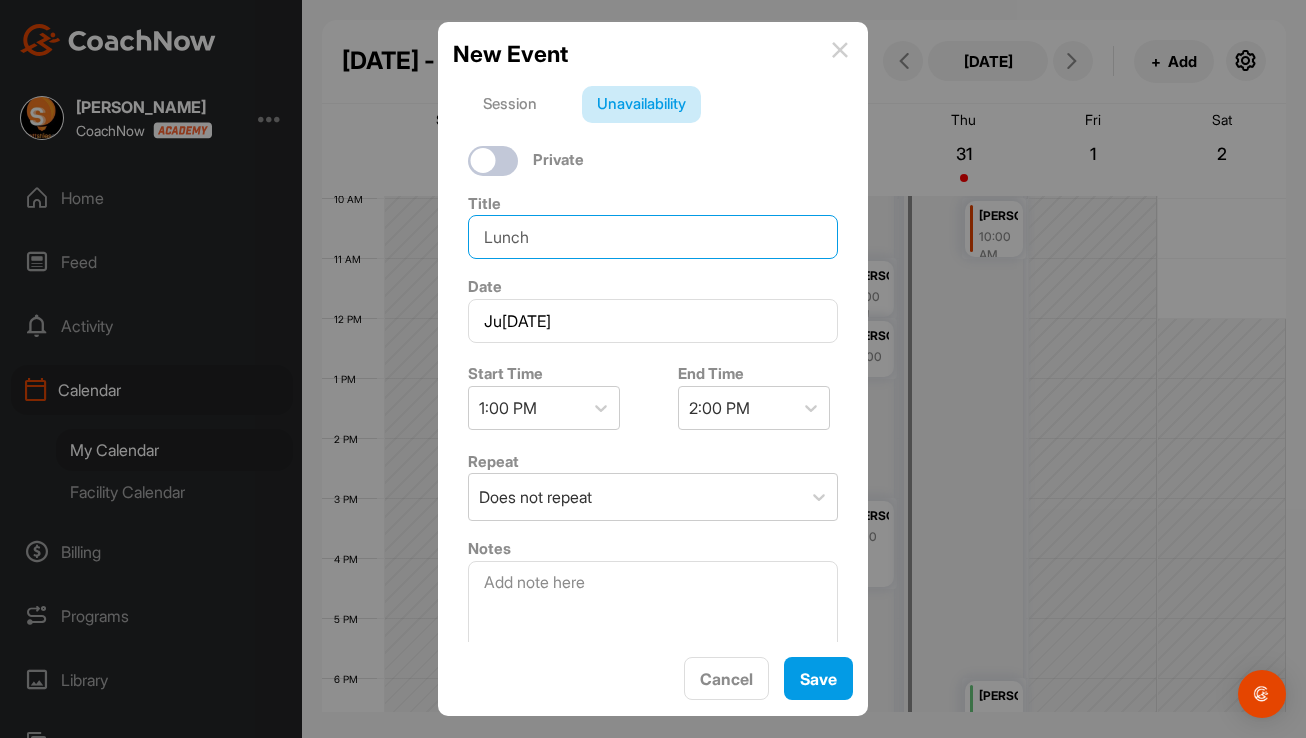 type on "Lunch" 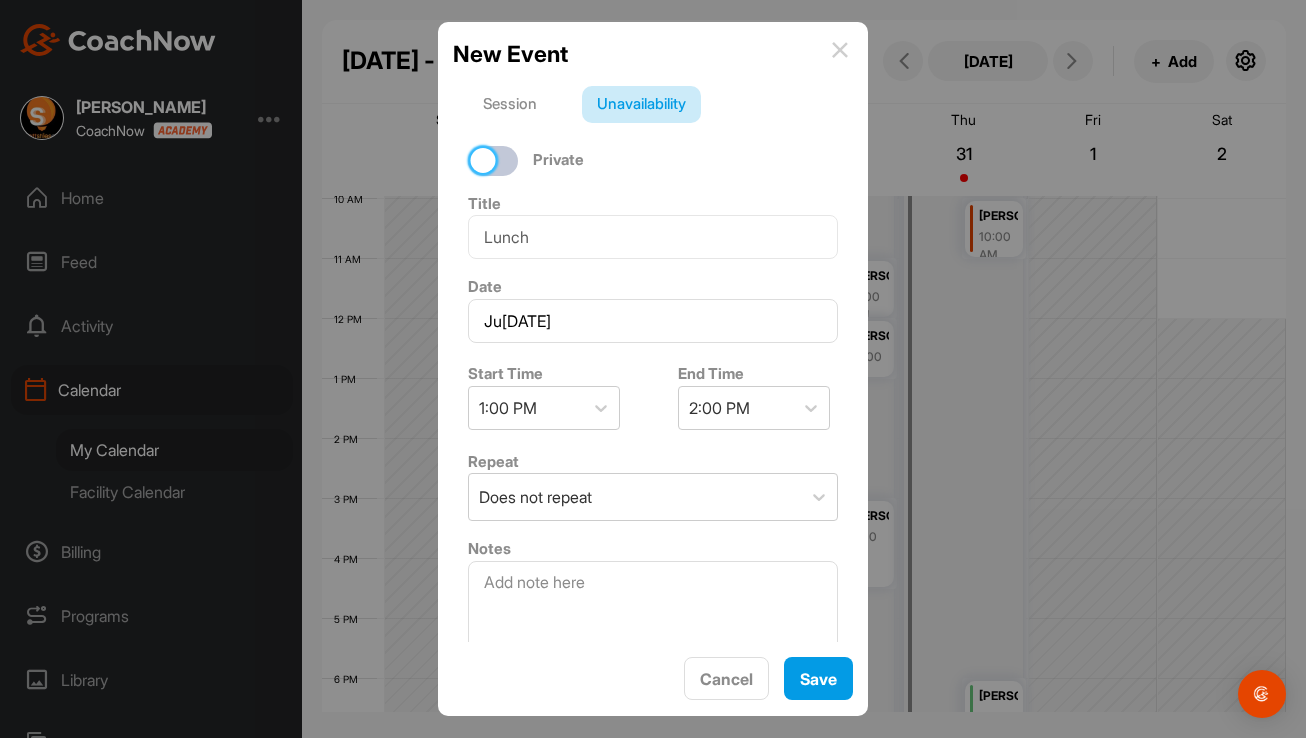 click at bounding box center [483, 160] 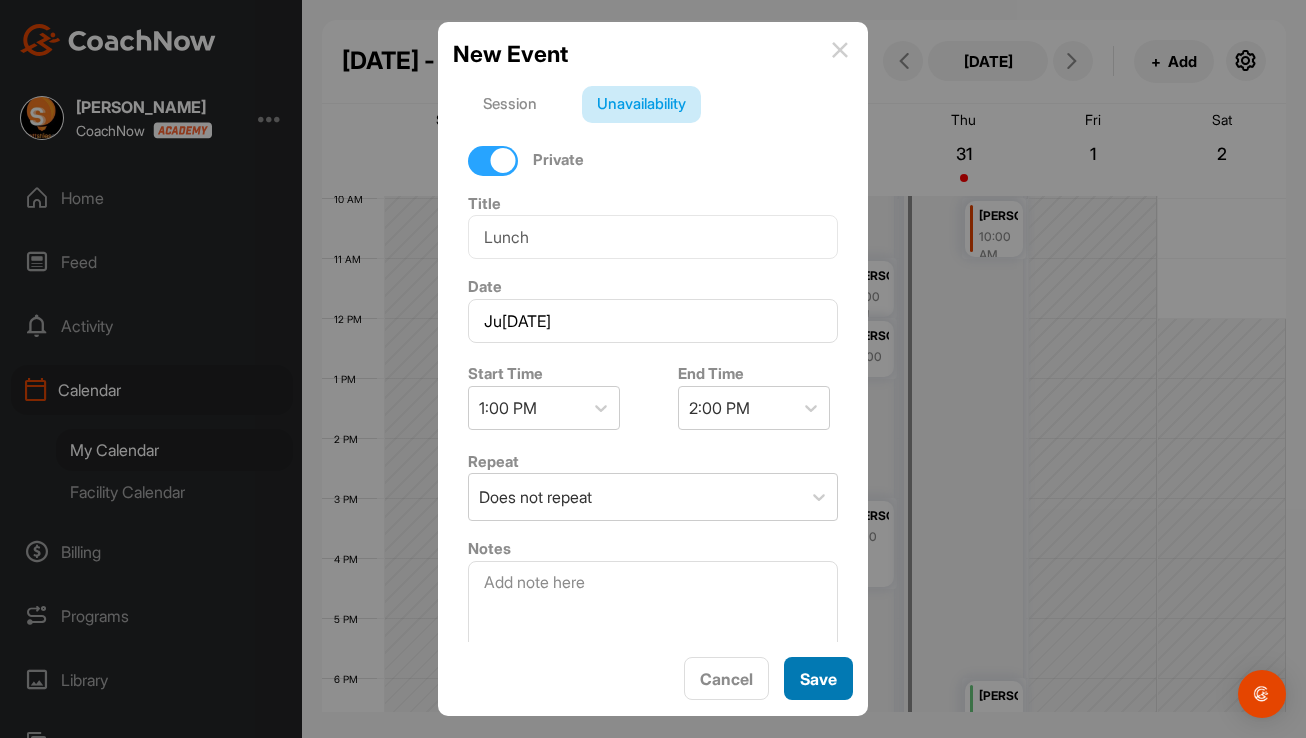 click on "Save" at bounding box center (818, 678) 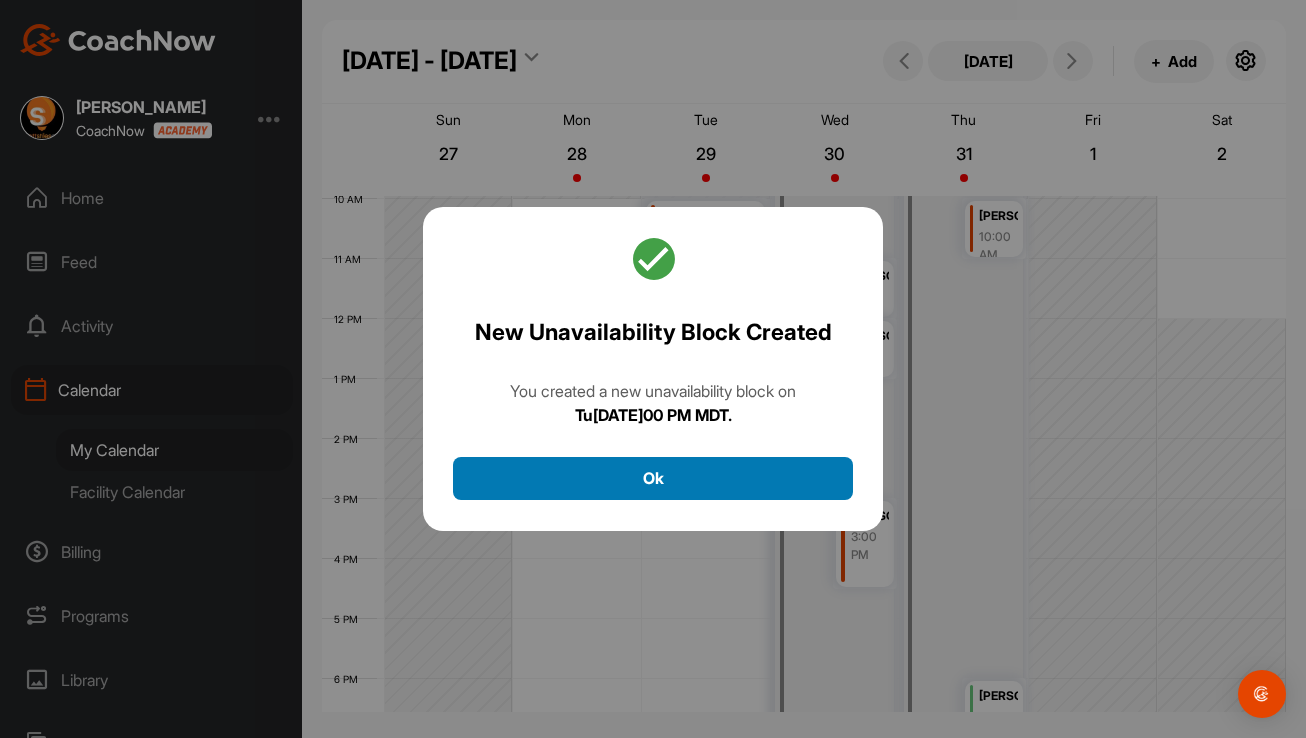 click on "Ok" at bounding box center [653, 478] 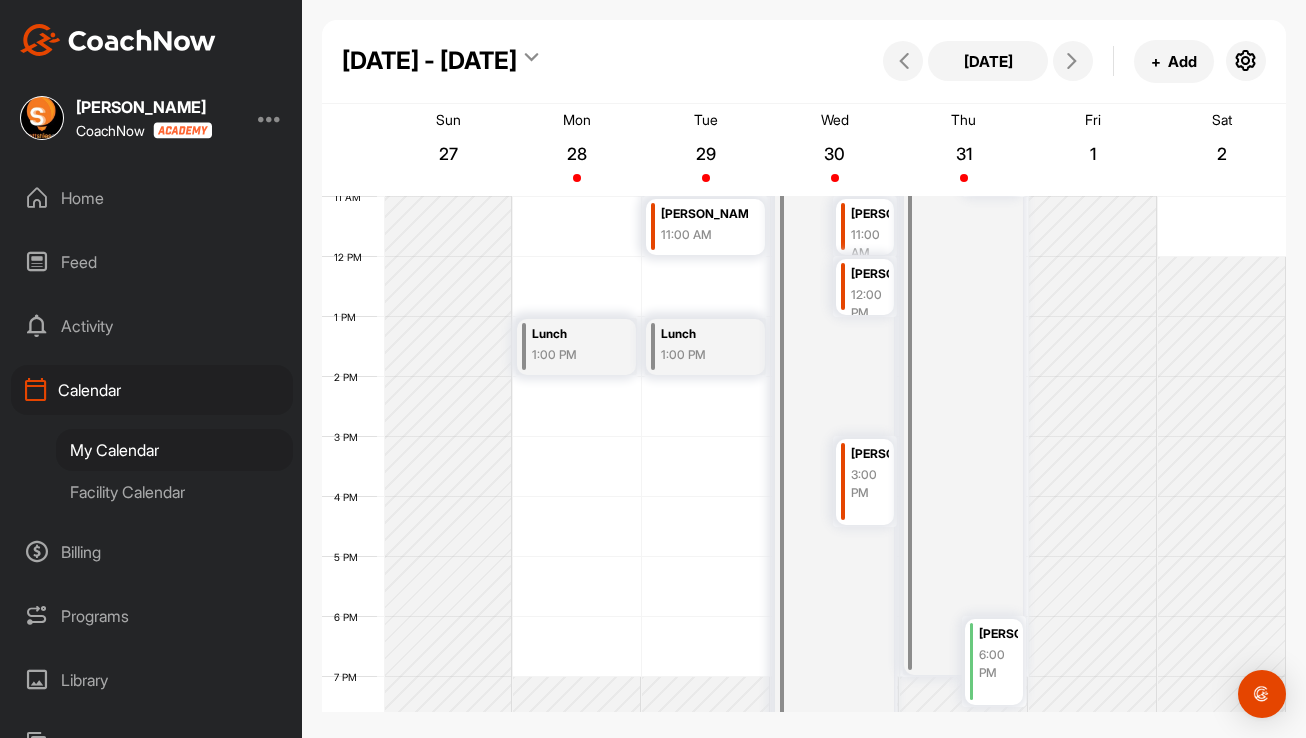 scroll, scrollTop: 718, scrollLeft: 0, axis: vertical 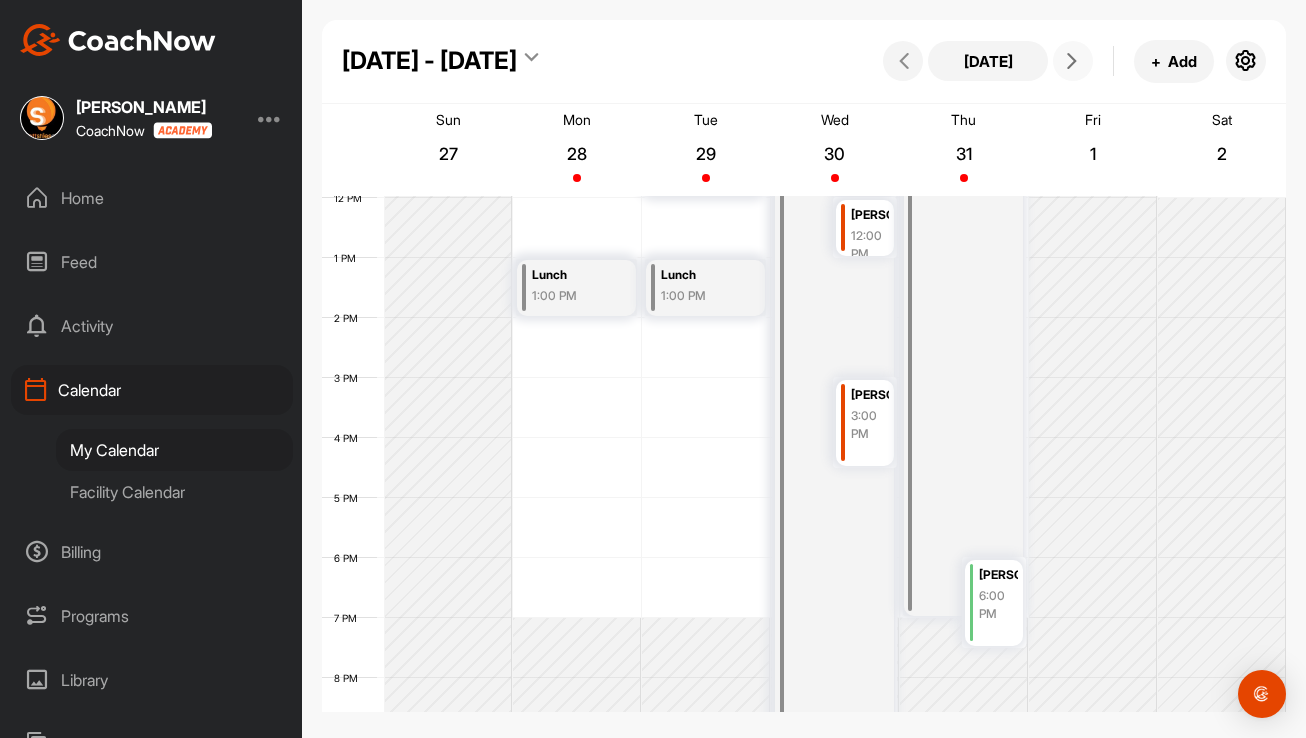 click at bounding box center (1072, 61) 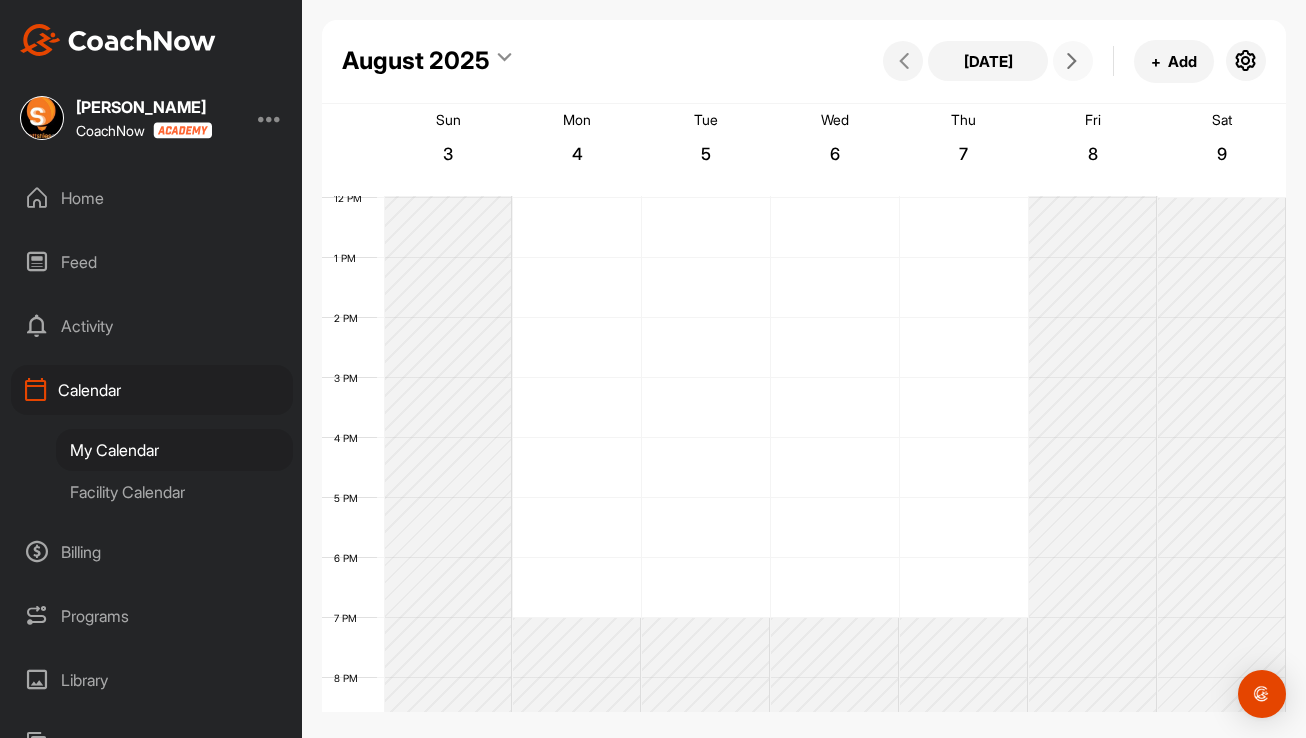 scroll, scrollTop: 346, scrollLeft: 0, axis: vertical 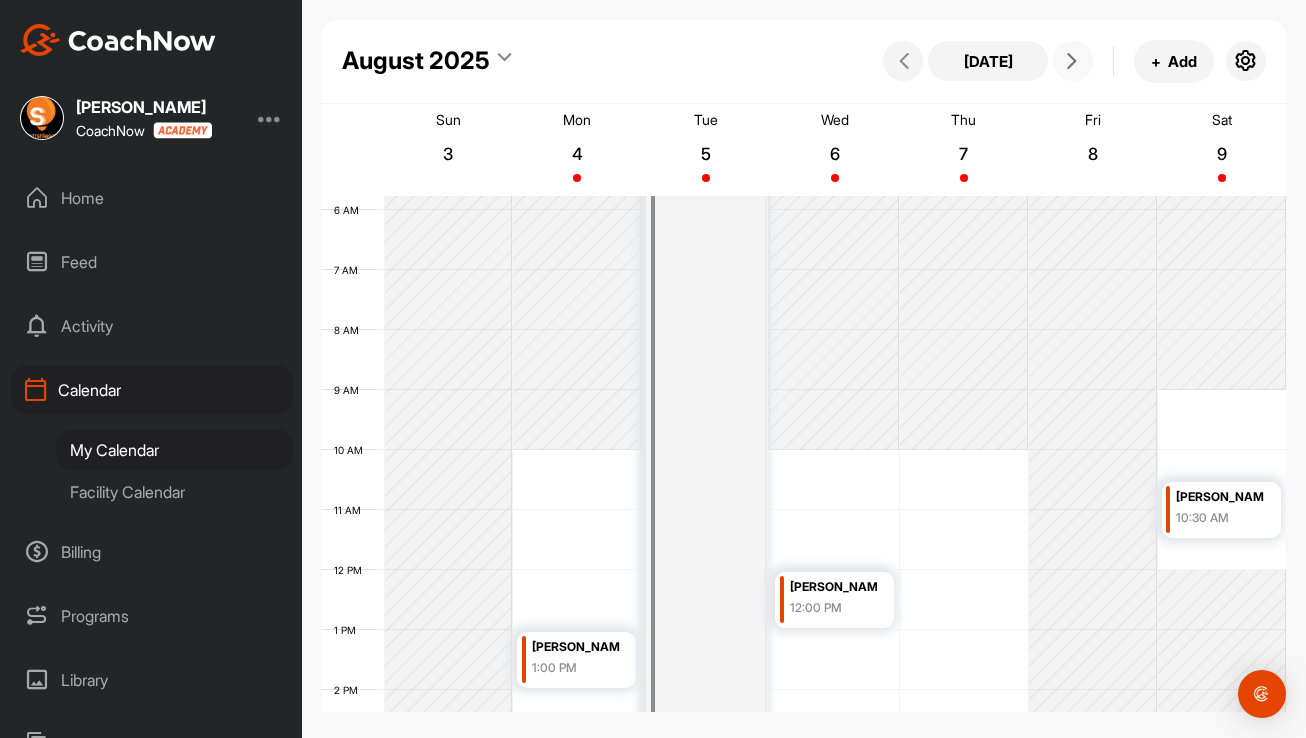 click at bounding box center [1072, 61] 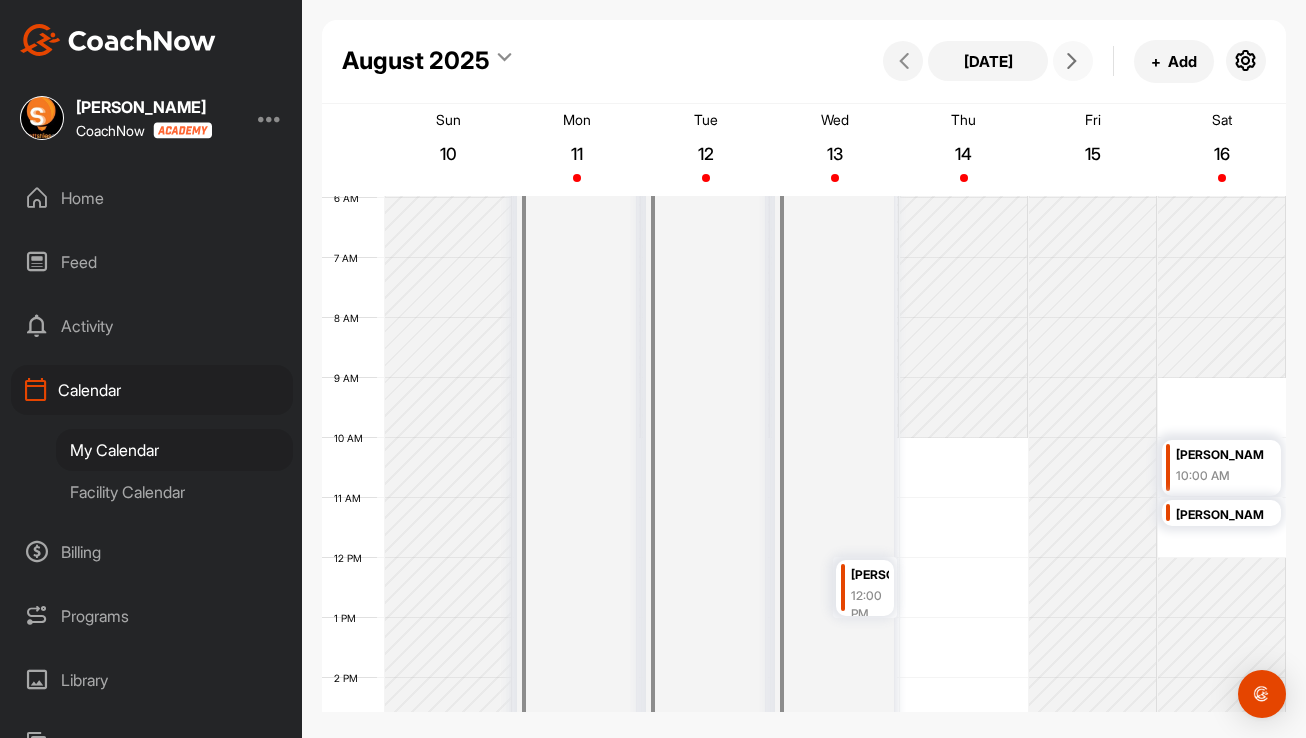 scroll, scrollTop: 82, scrollLeft: 0, axis: vertical 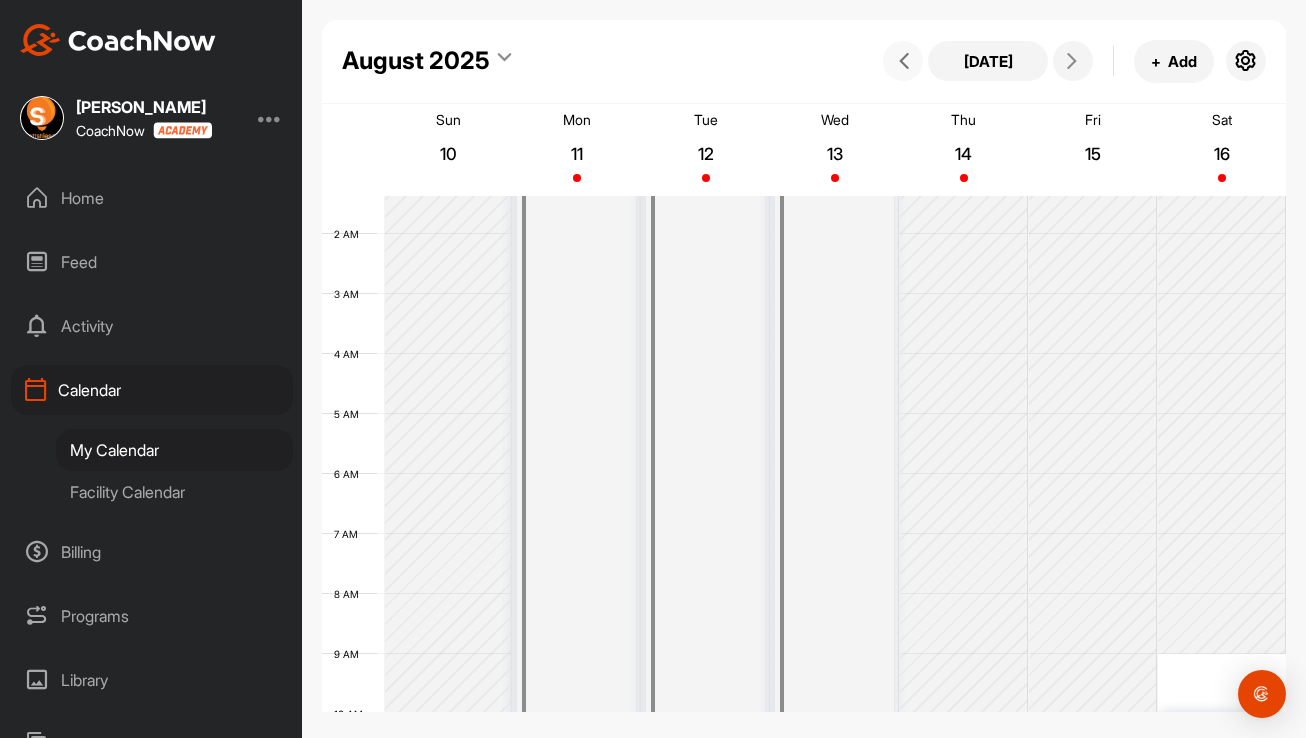 click at bounding box center [904, 61] 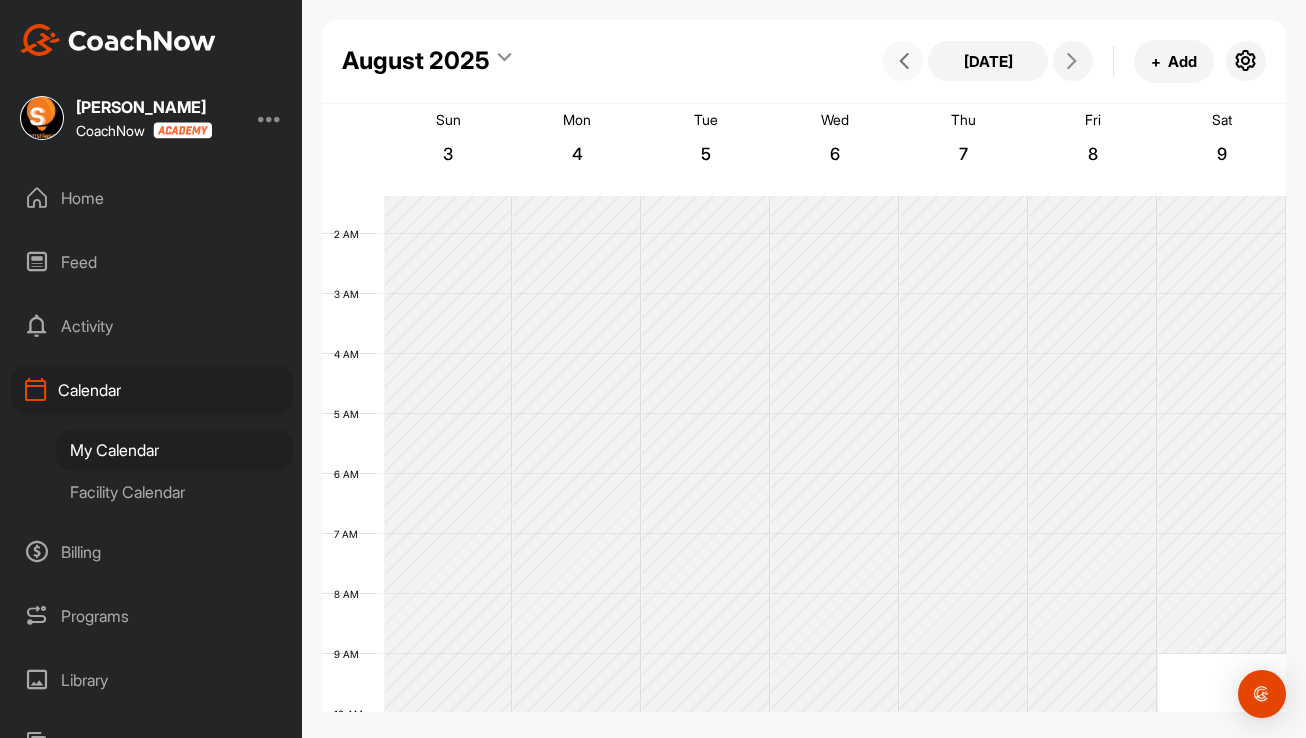 scroll, scrollTop: 346, scrollLeft: 0, axis: vertical 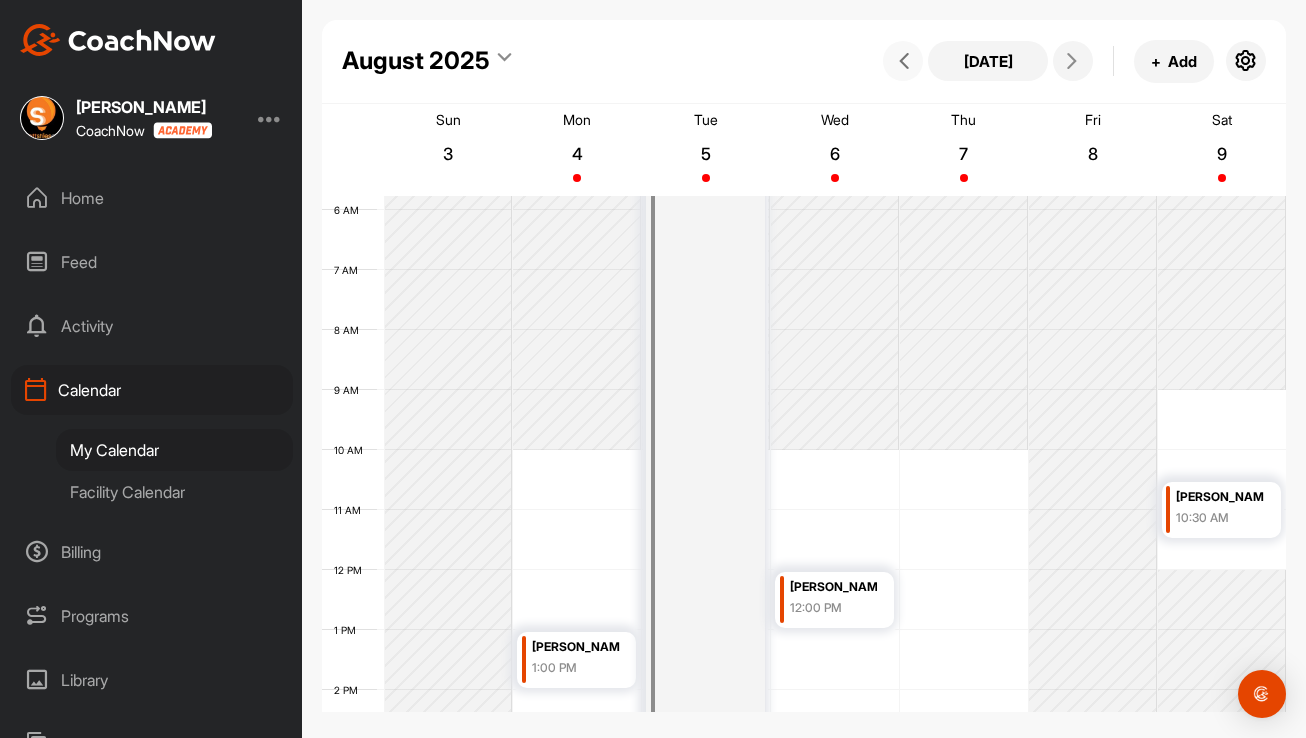 click at bounding box center [904, 61] 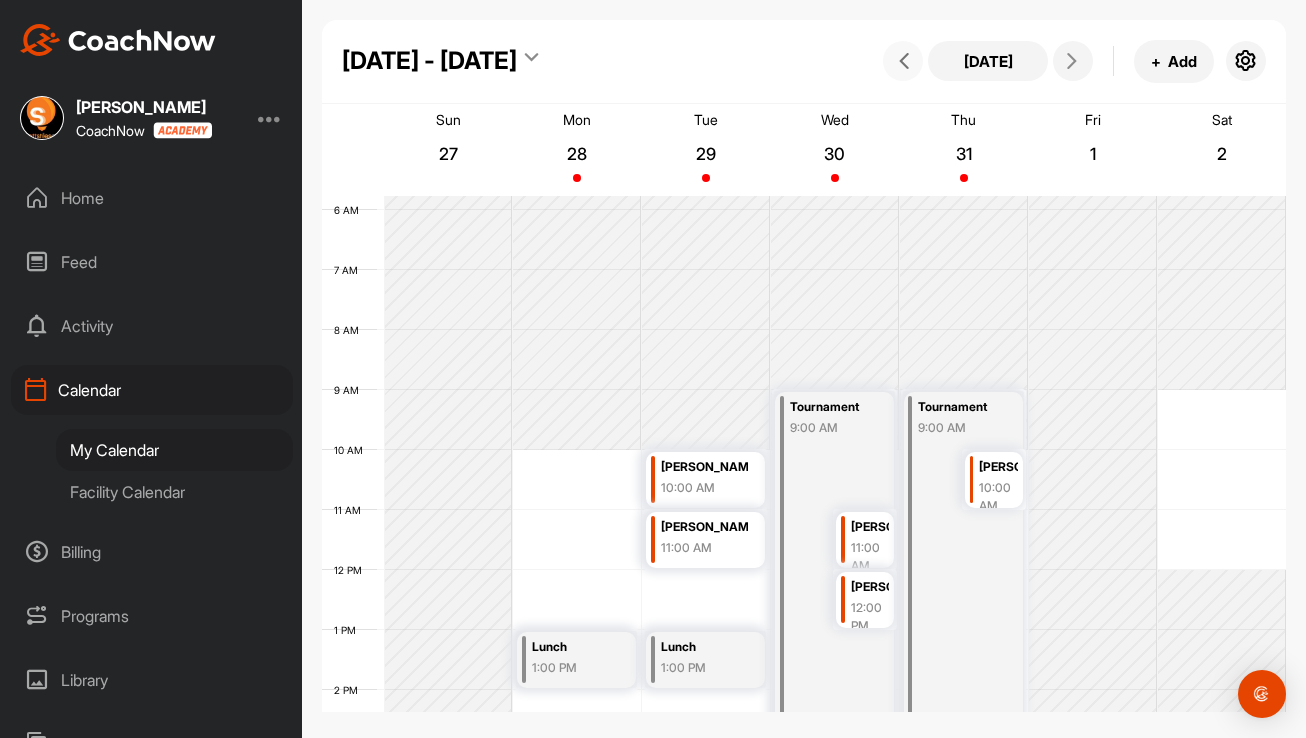 click at bounding box center [904, 61] 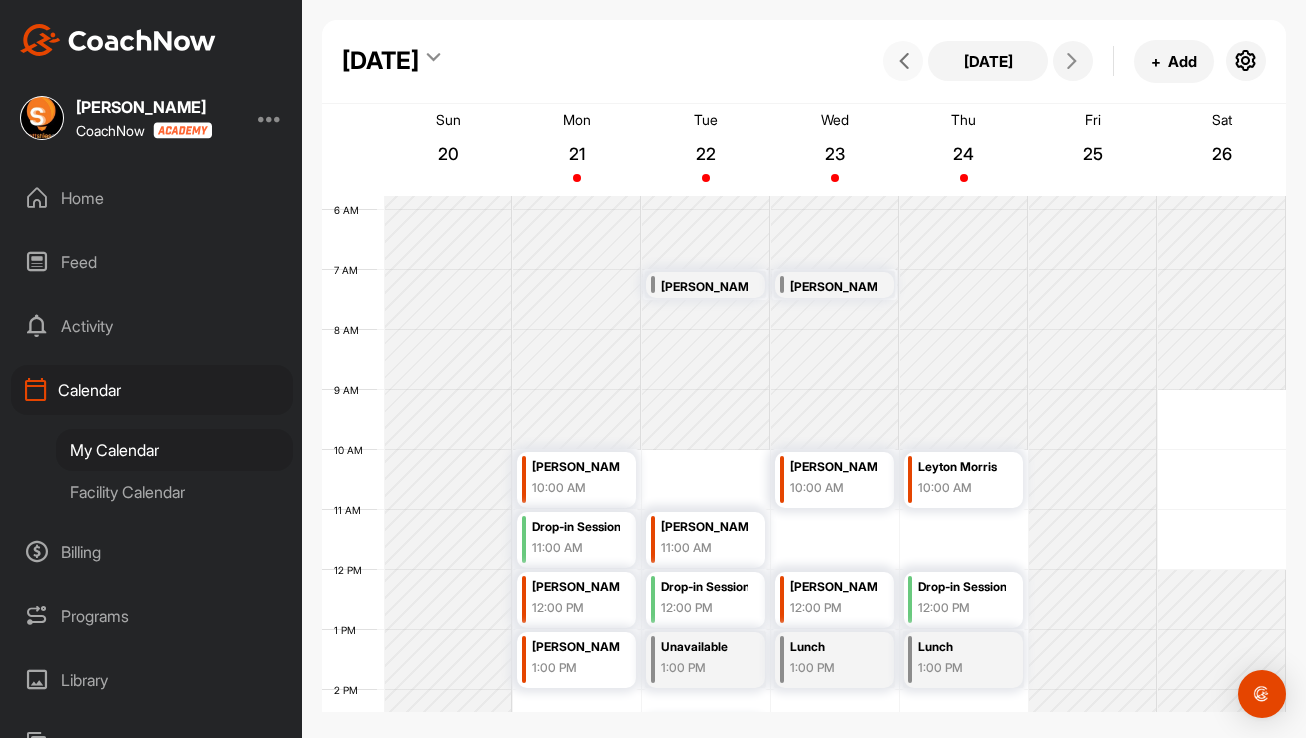 click at bounding box center (904, 61) 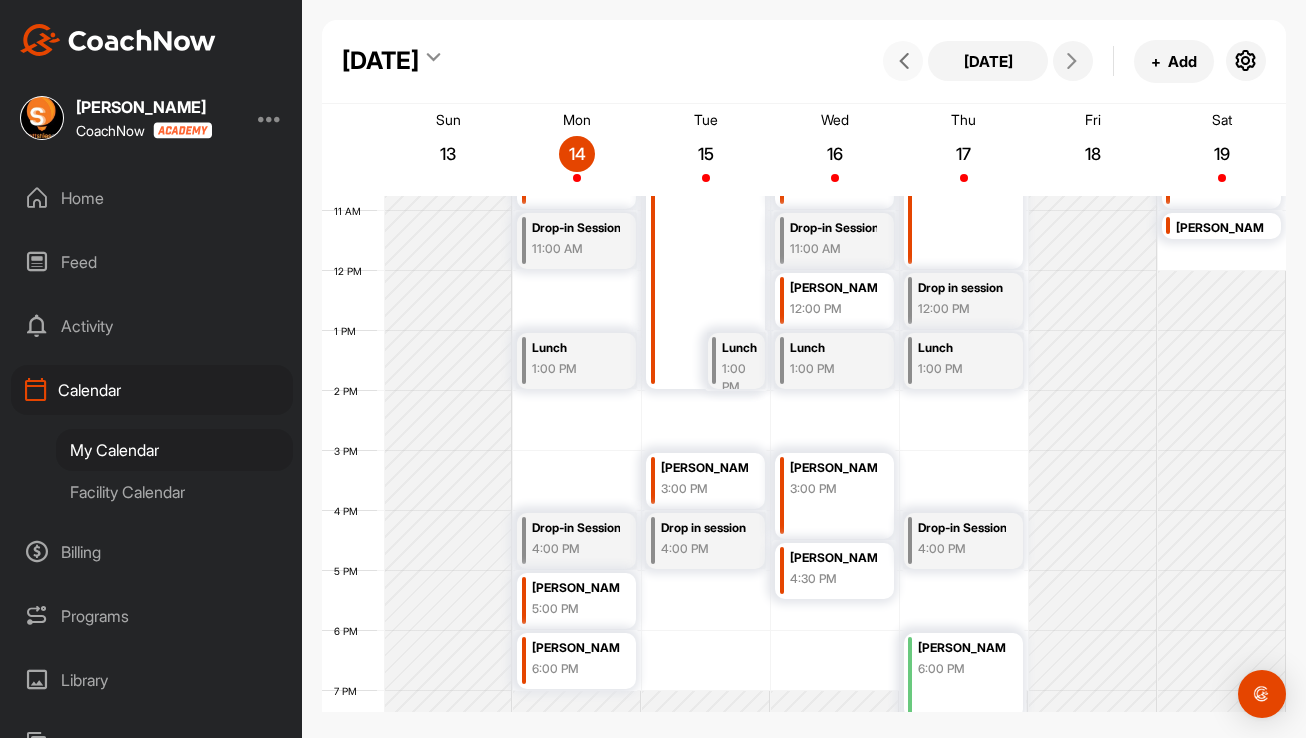 scroll, scrollTop: 682, scrollLeft: 0, axis: vertical 